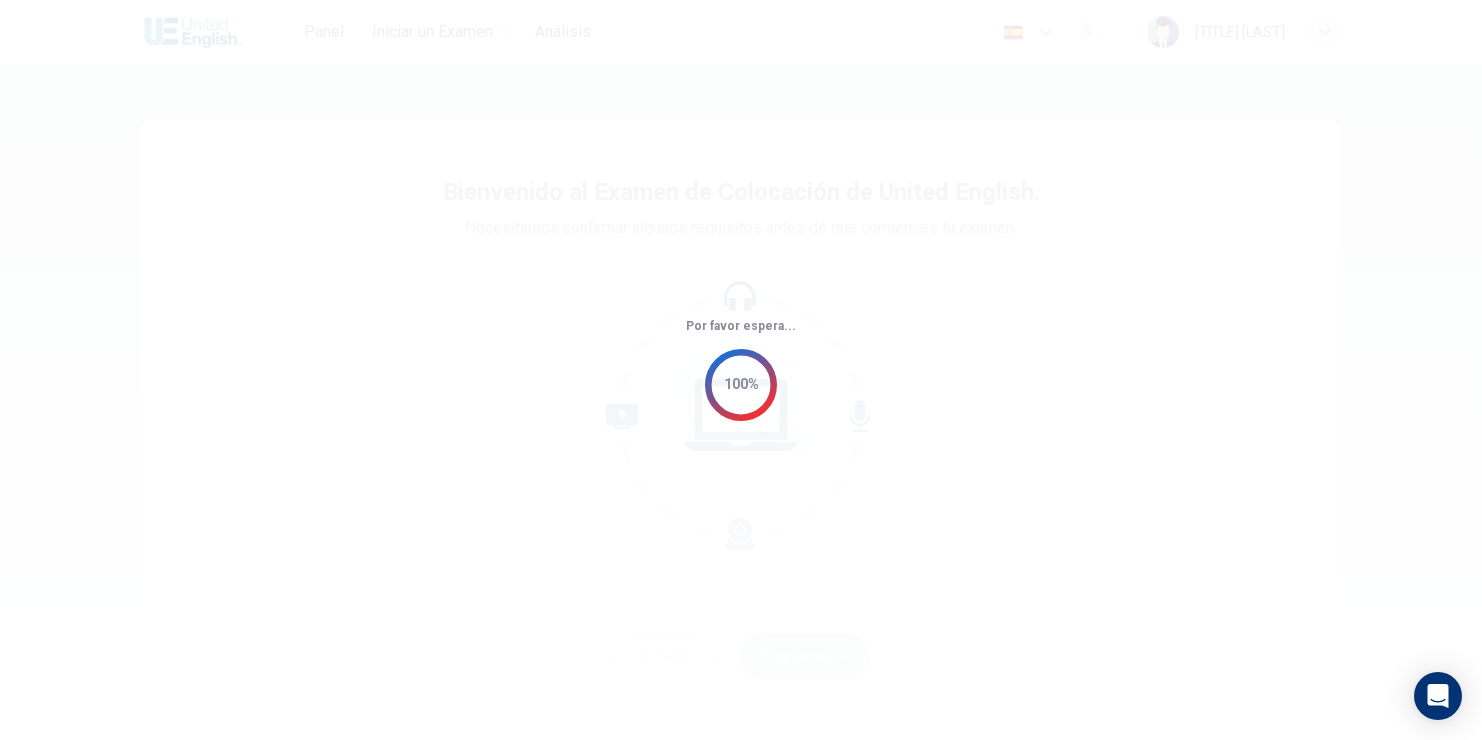 scroll, scrollTop: 0, scrollLeft: 0, axis: both 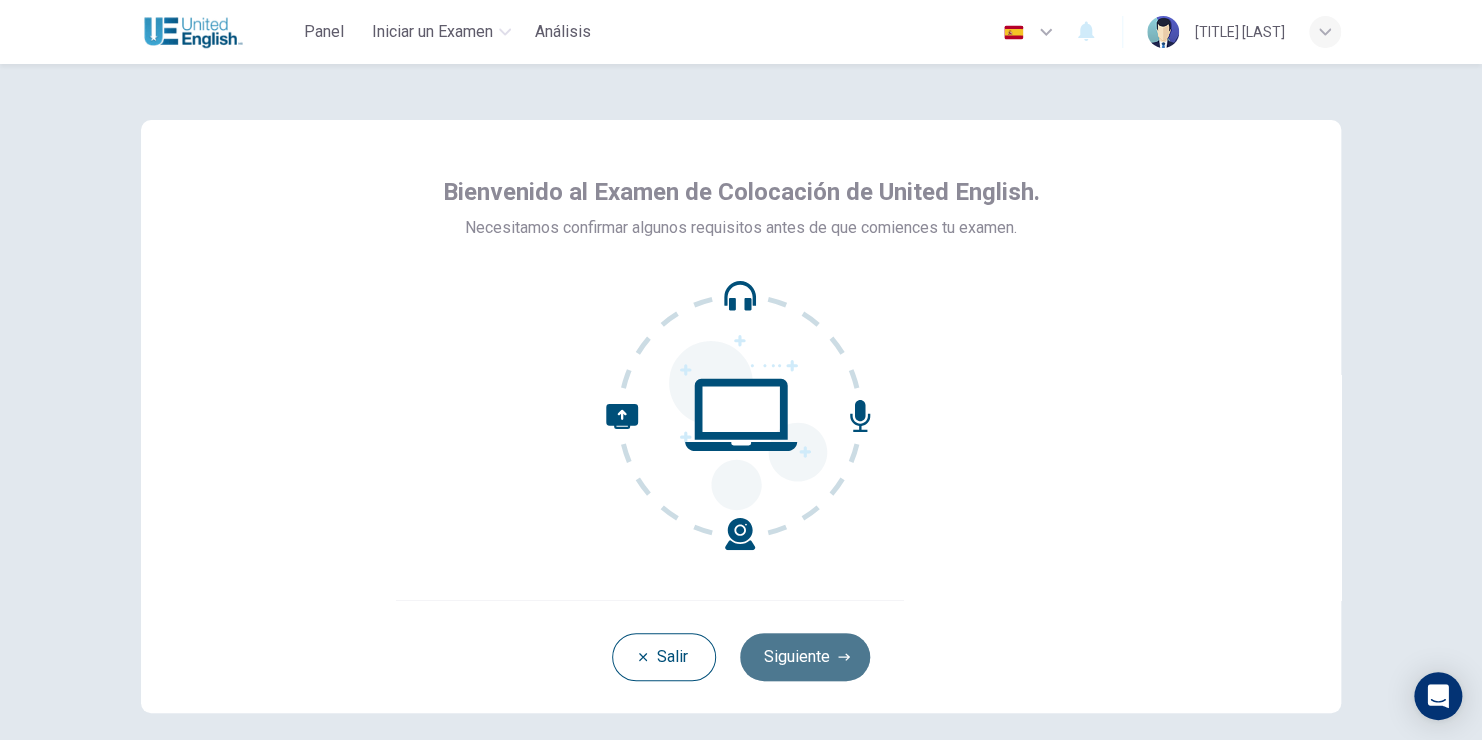 click on "Siguiente" at bounding box center [805, 657] 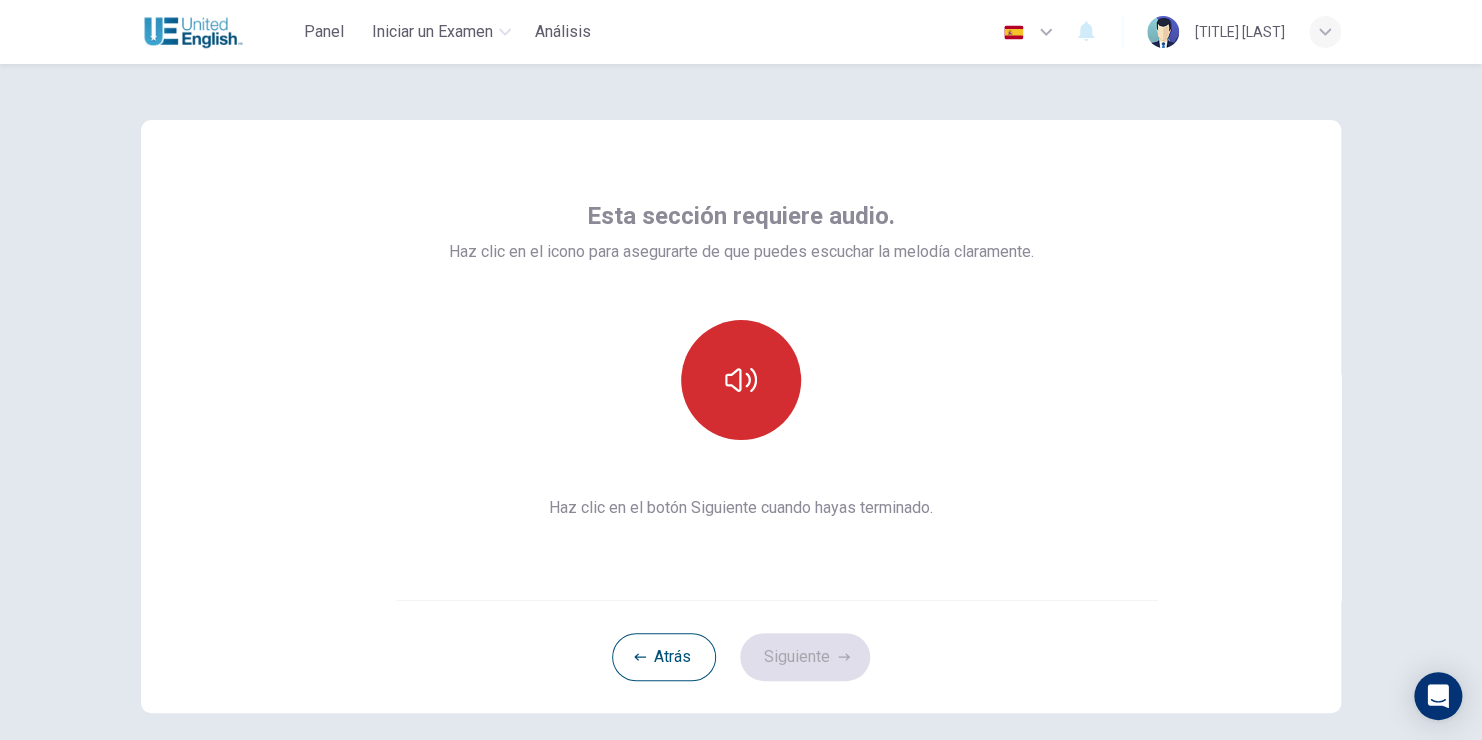 click at bounding box center (741, 380) 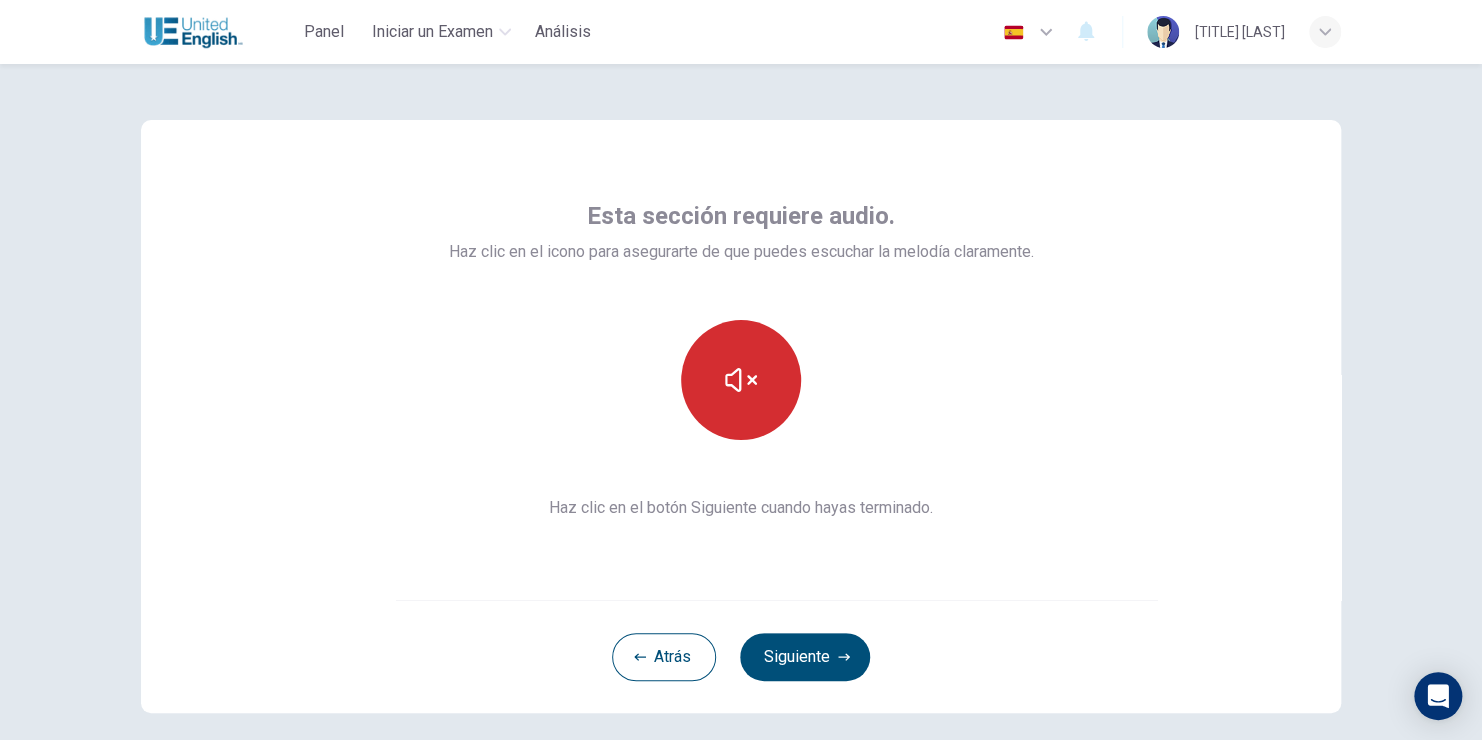 click at bounding box center (741, 380) 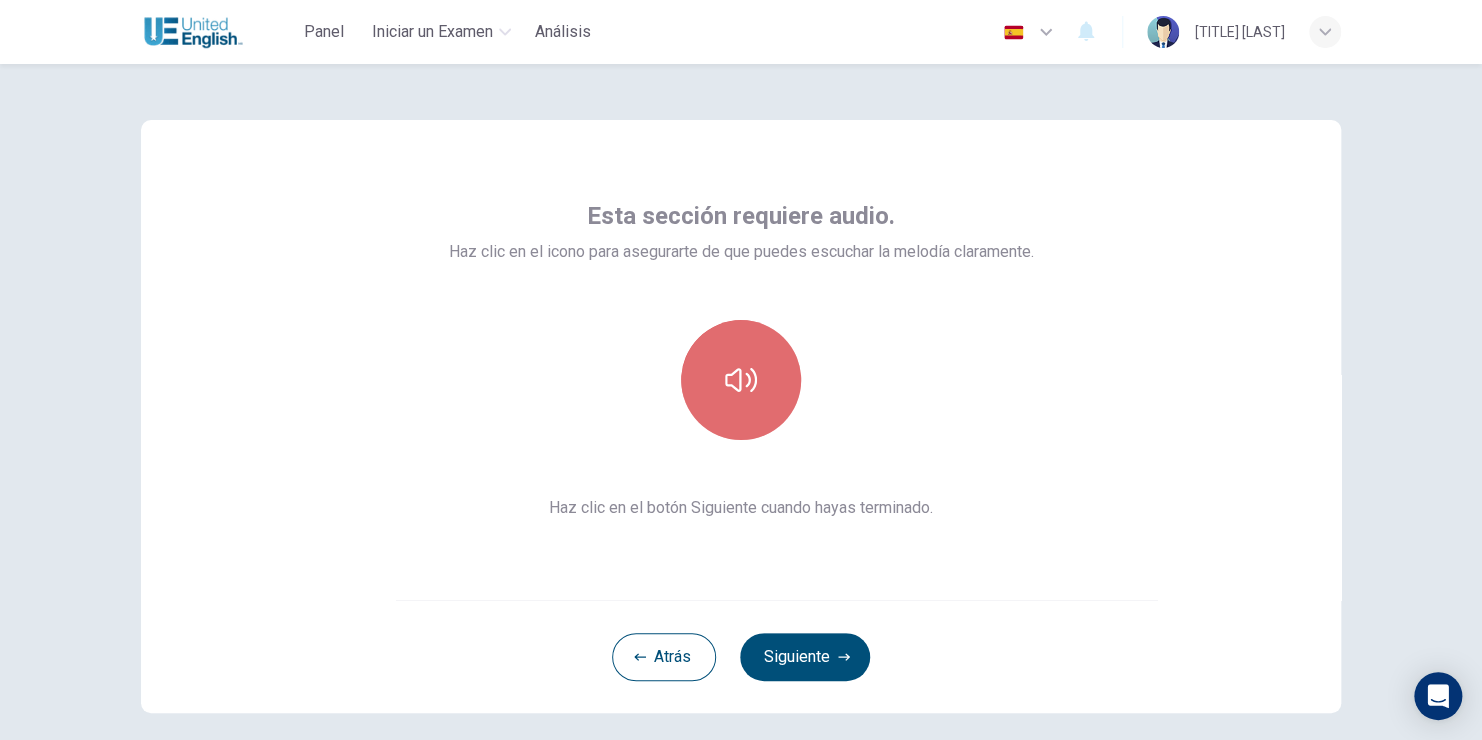 click at bounding box center [741, 380] 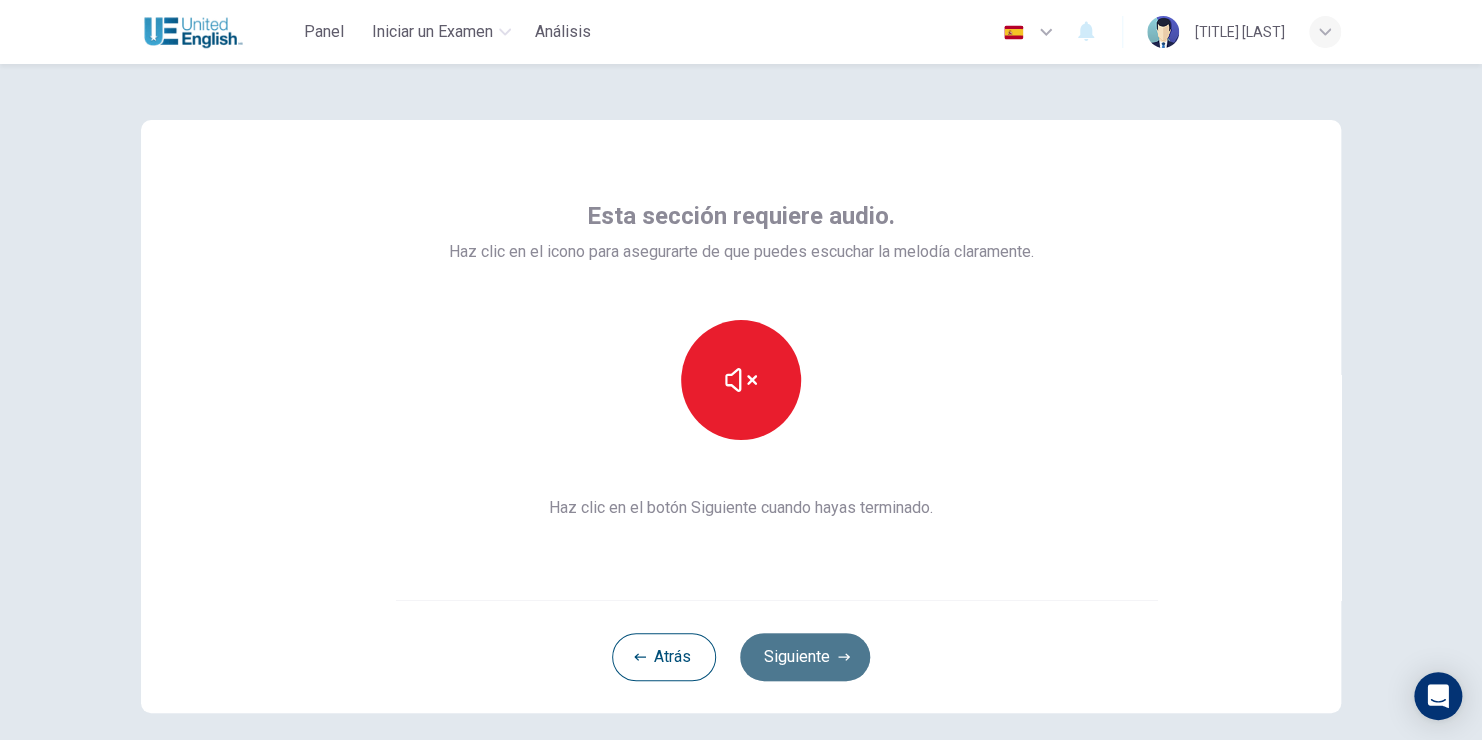 click on "Siguiente" at bounding box center (805, 657) 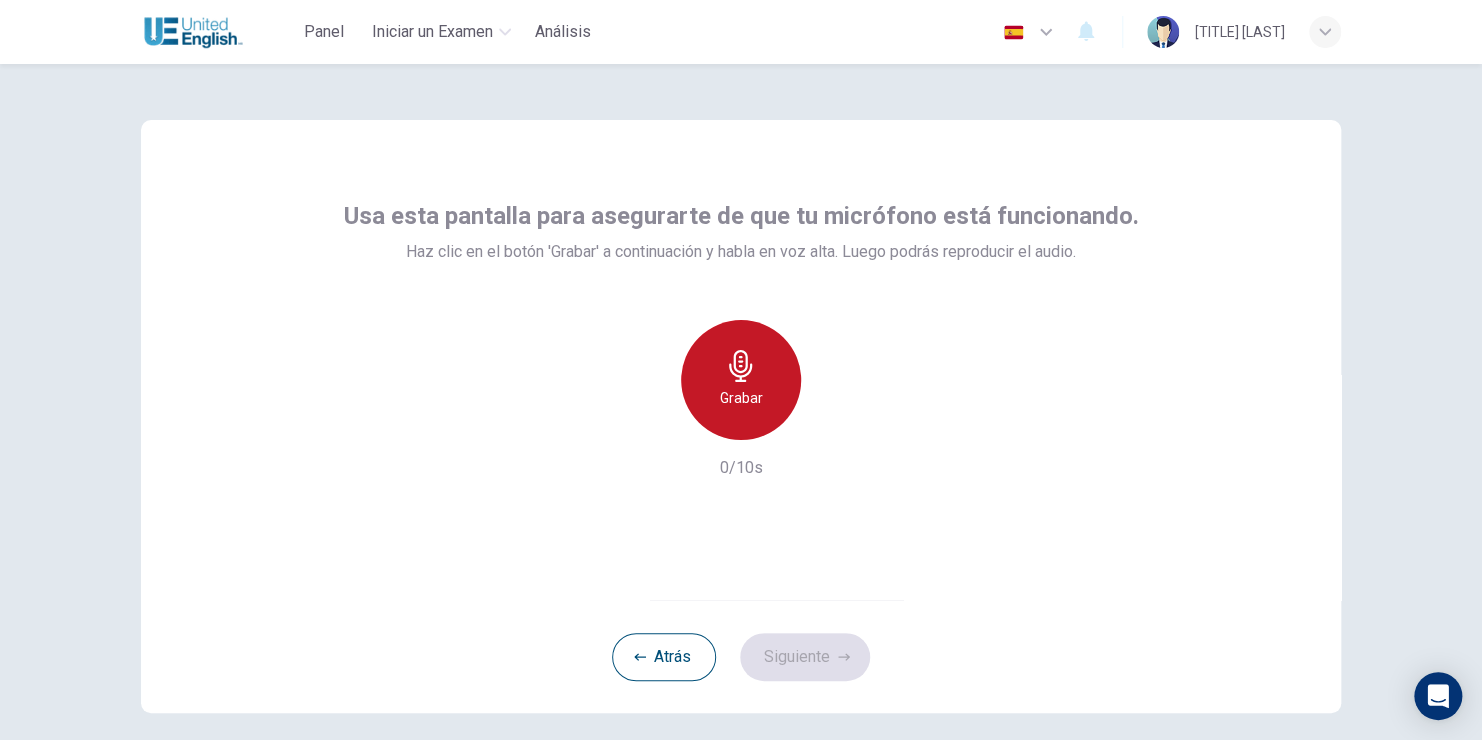 click on "Grabar" at bounding box center [741, 380] 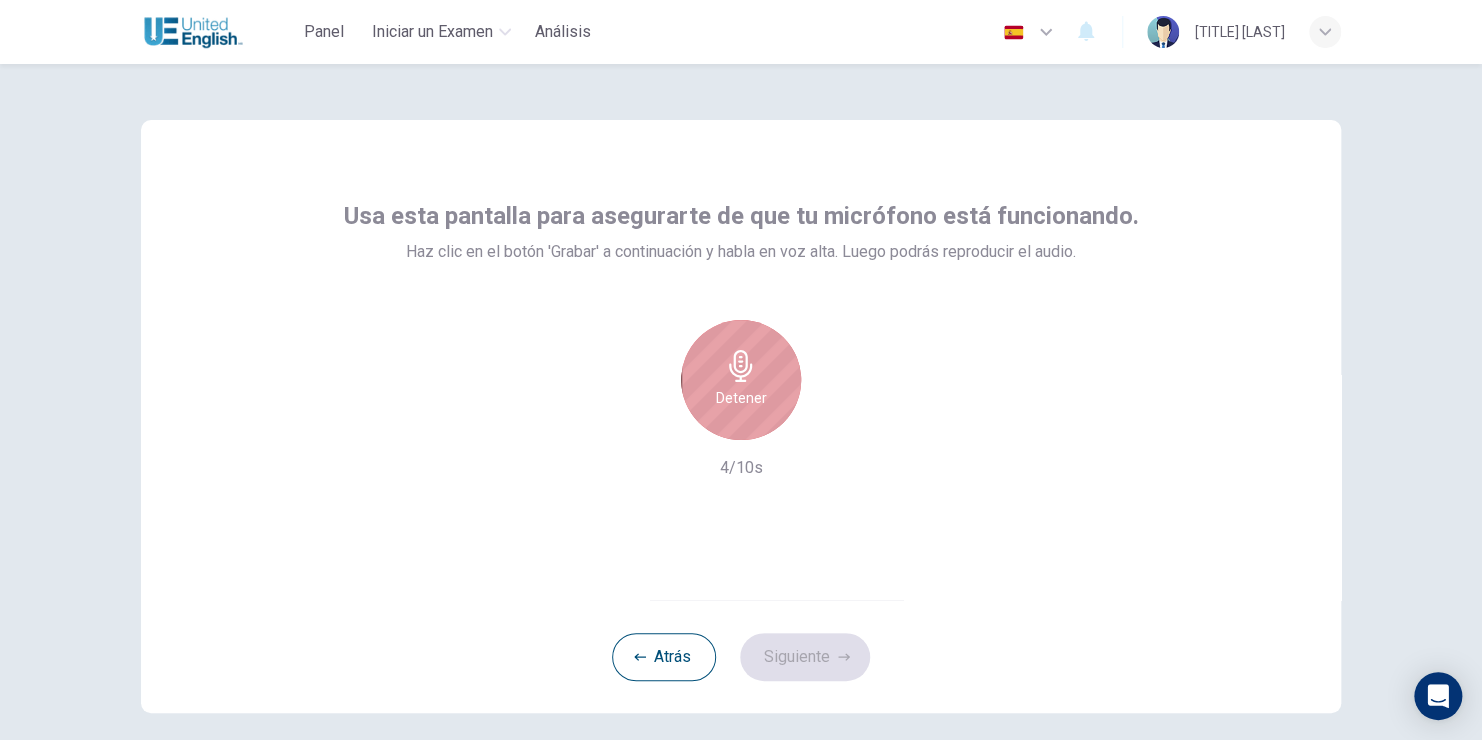 click on "Detener" at bounding box center (741, 380) 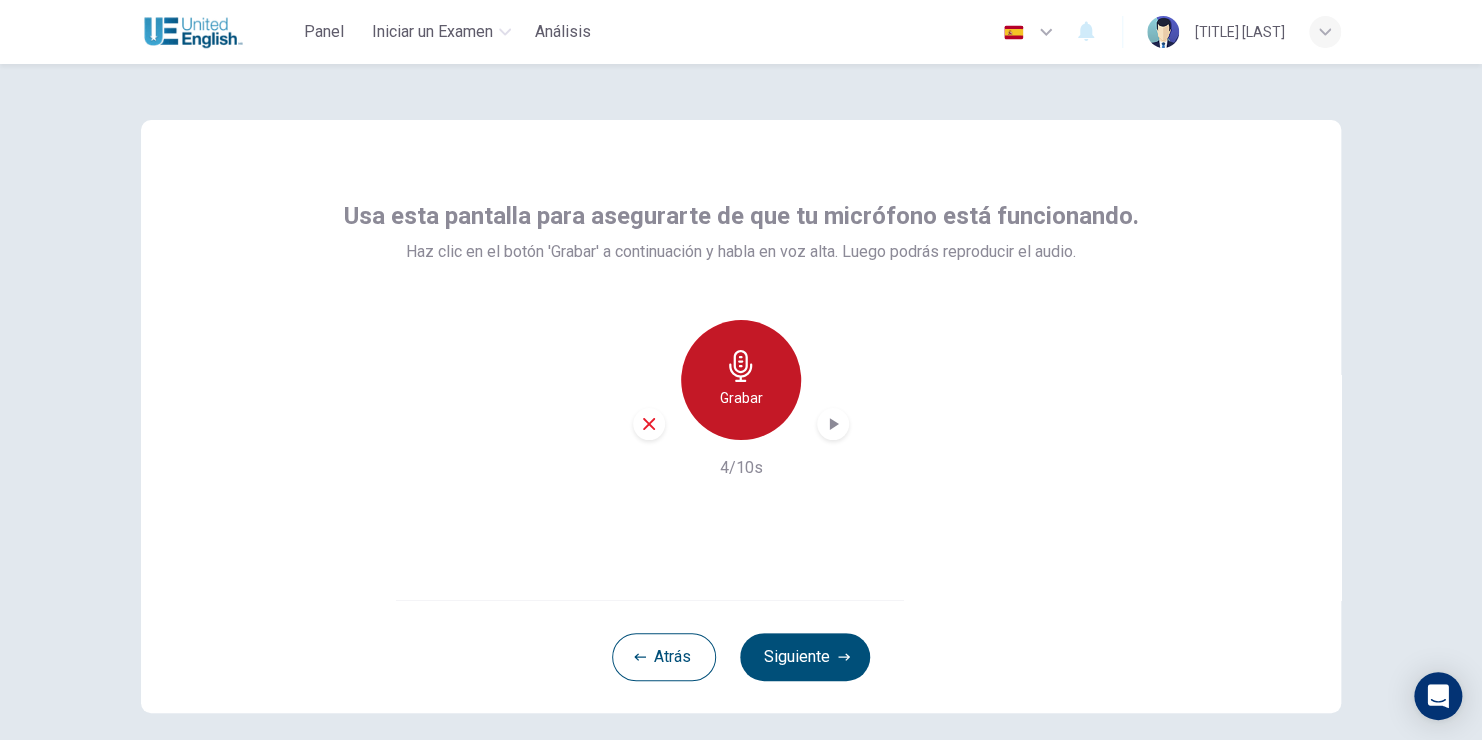 click 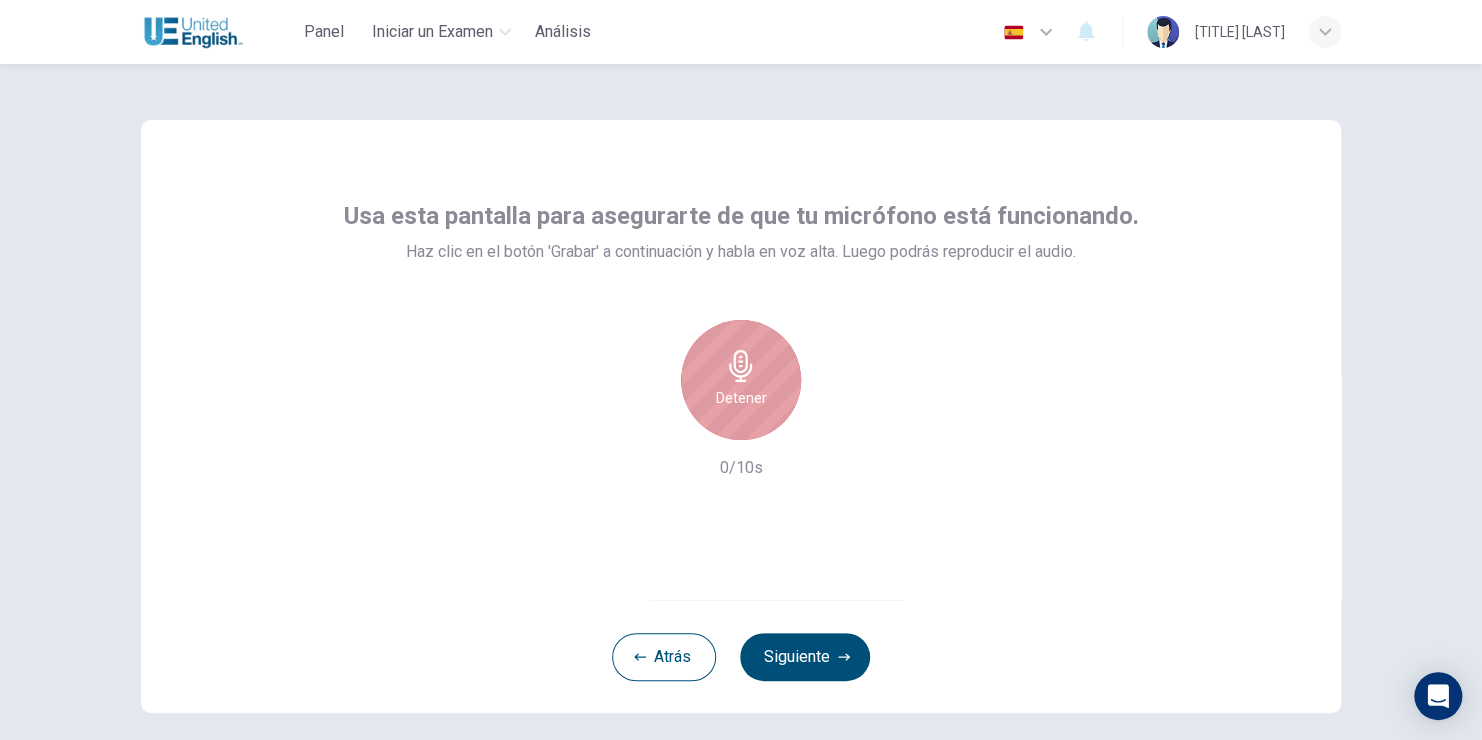 click 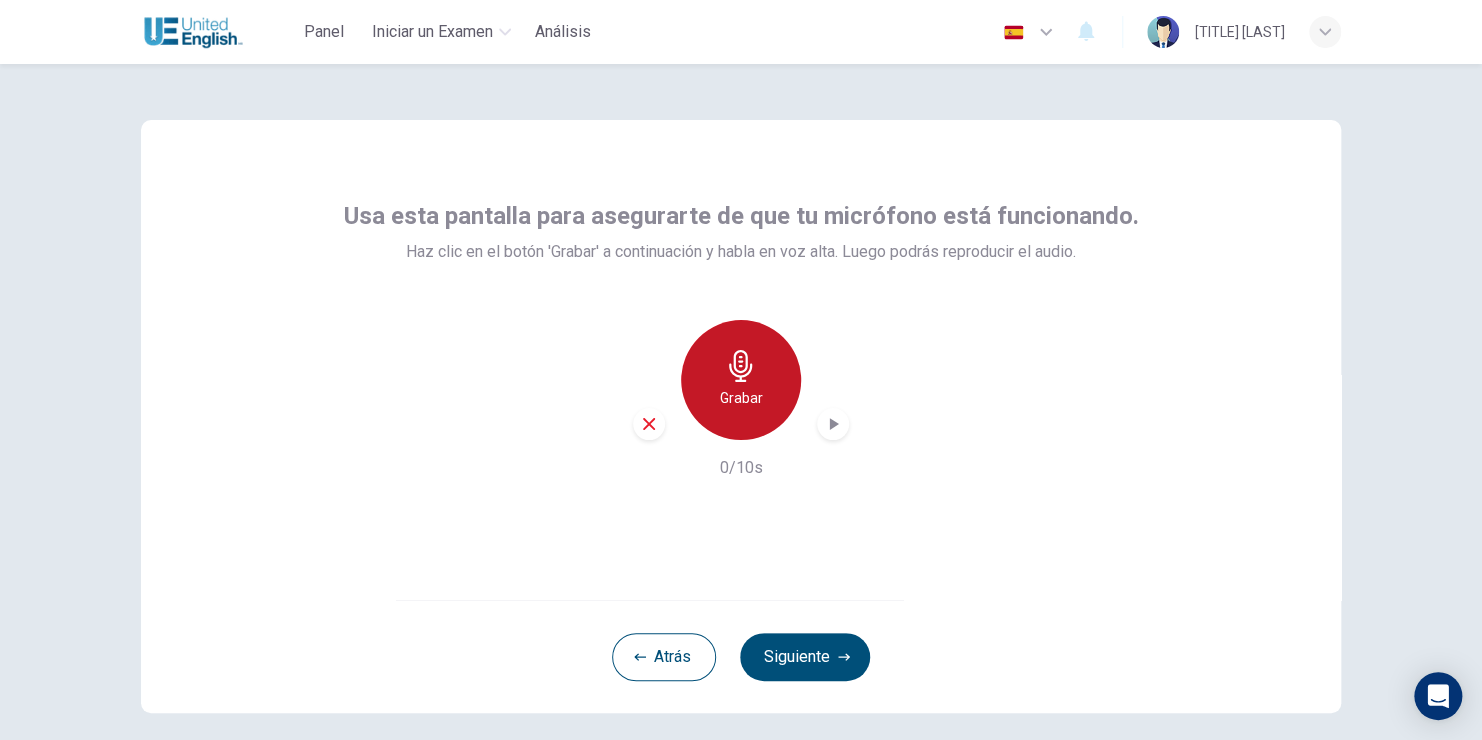 click on "Grabar" at bounding box center [741, 398] 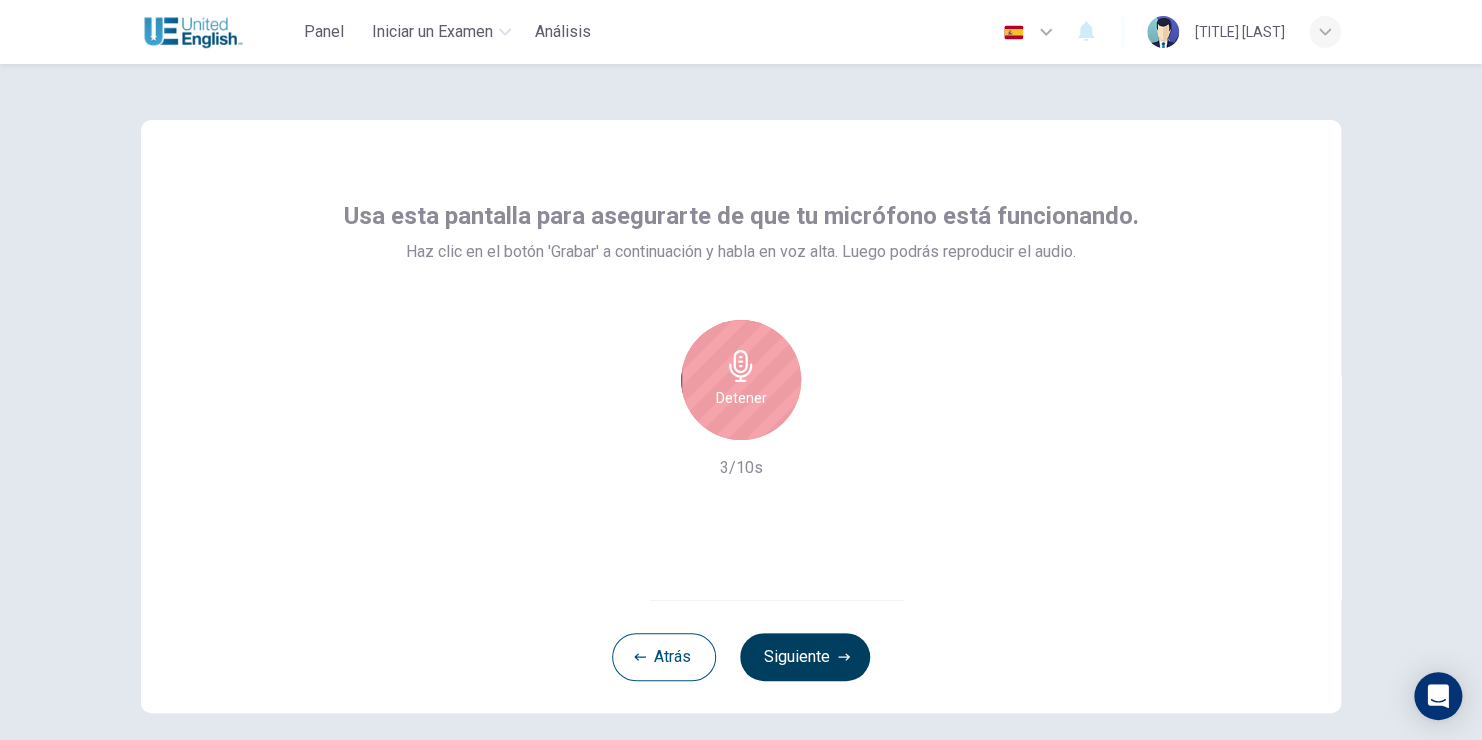click on "Siguiente" at bounding box center (805, 657) 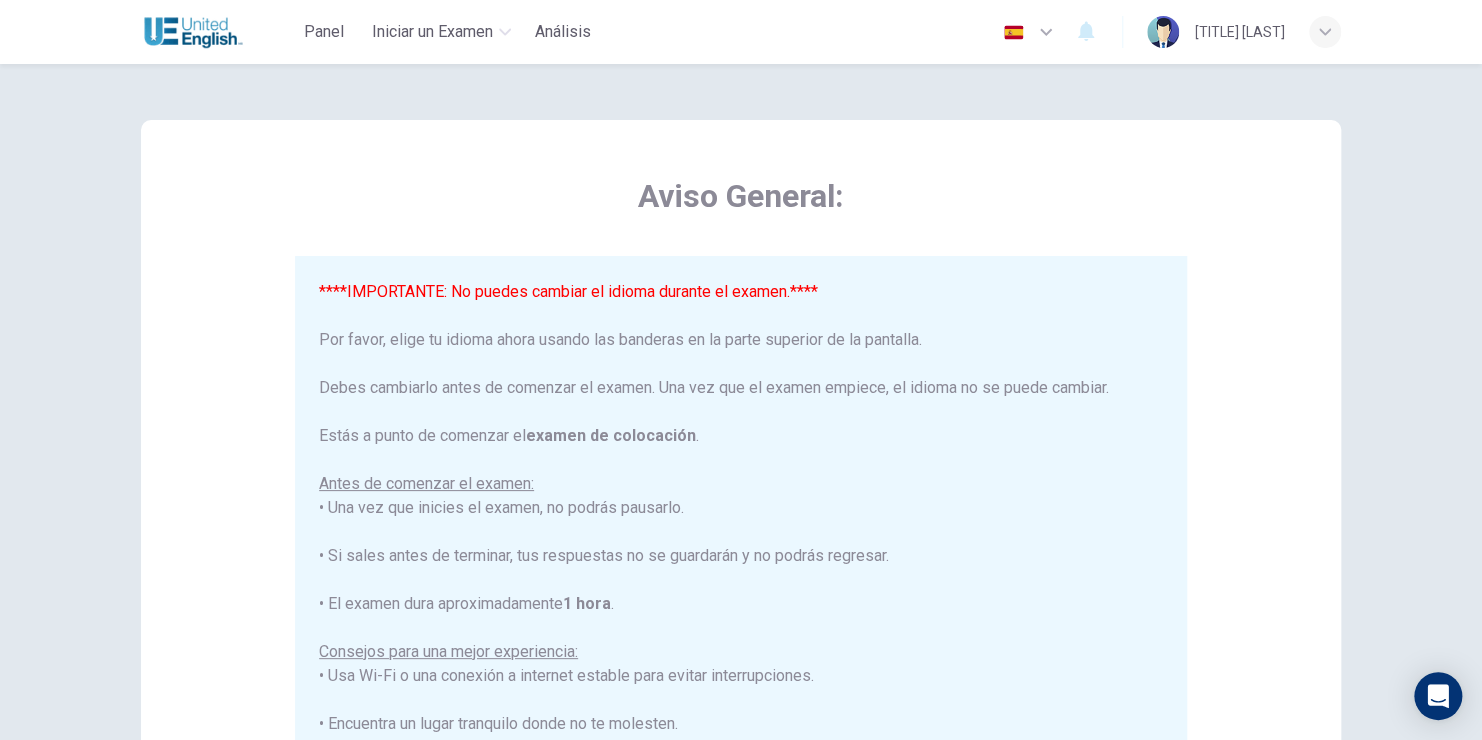 click at bounding box center [1013, 32] 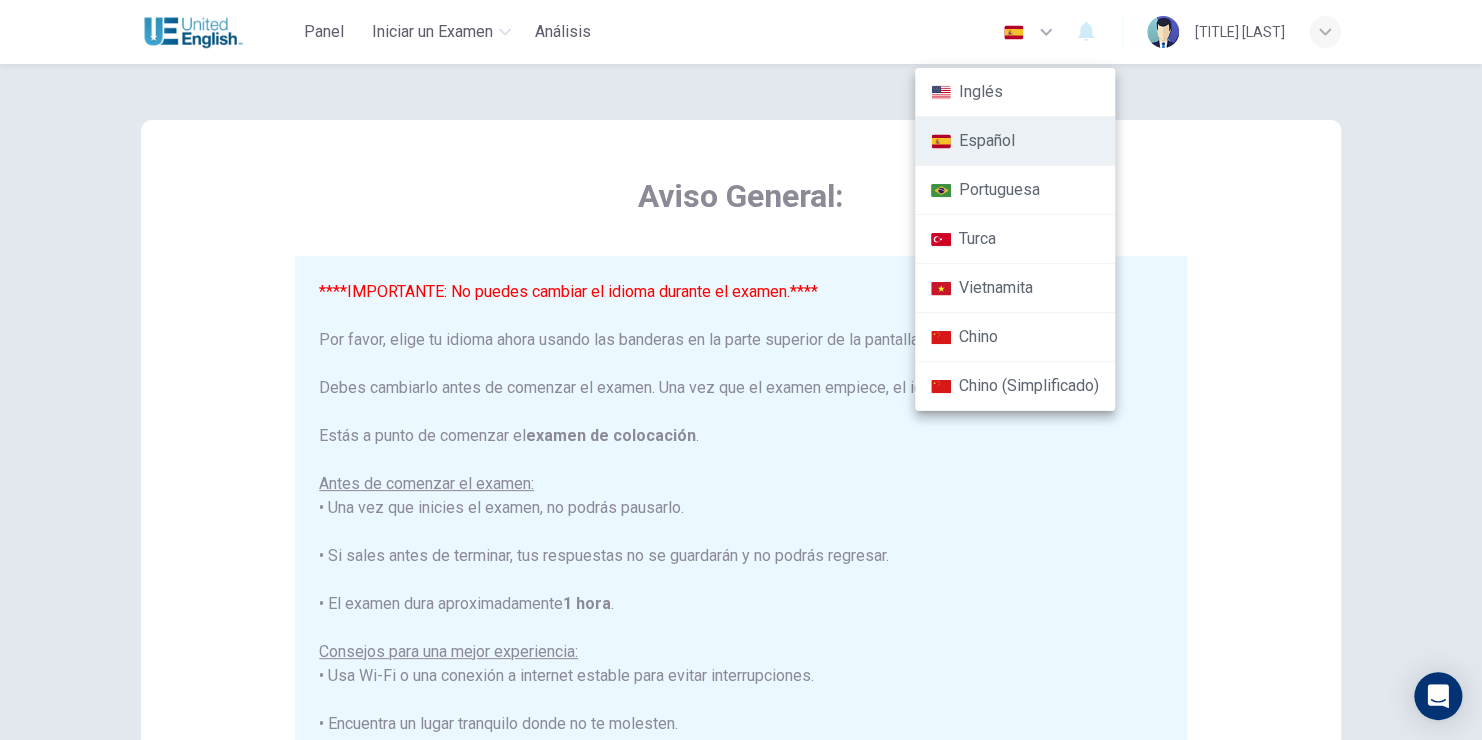 click at bounding box center [741, 370] 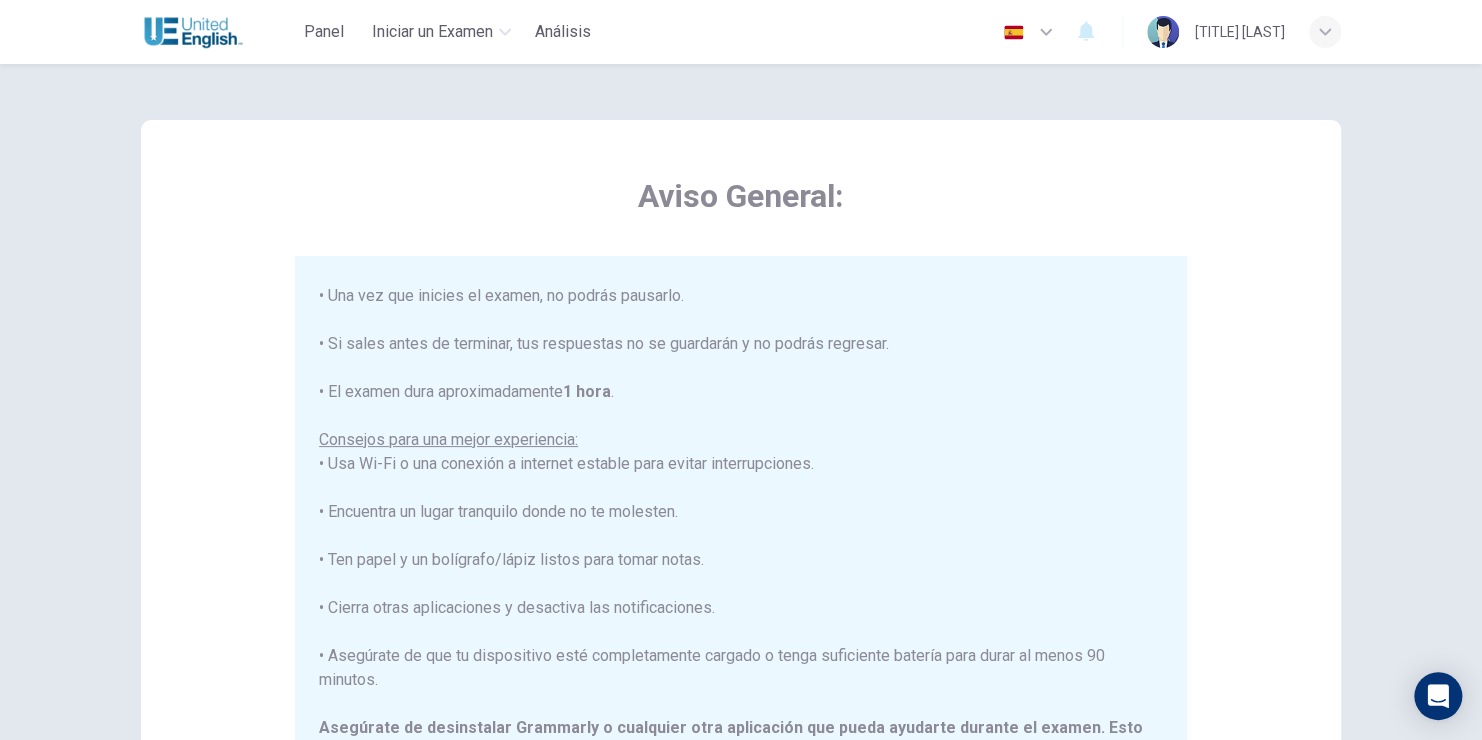 scroll, scrollTop: 239, scrollLeft: 0, axis: vertical 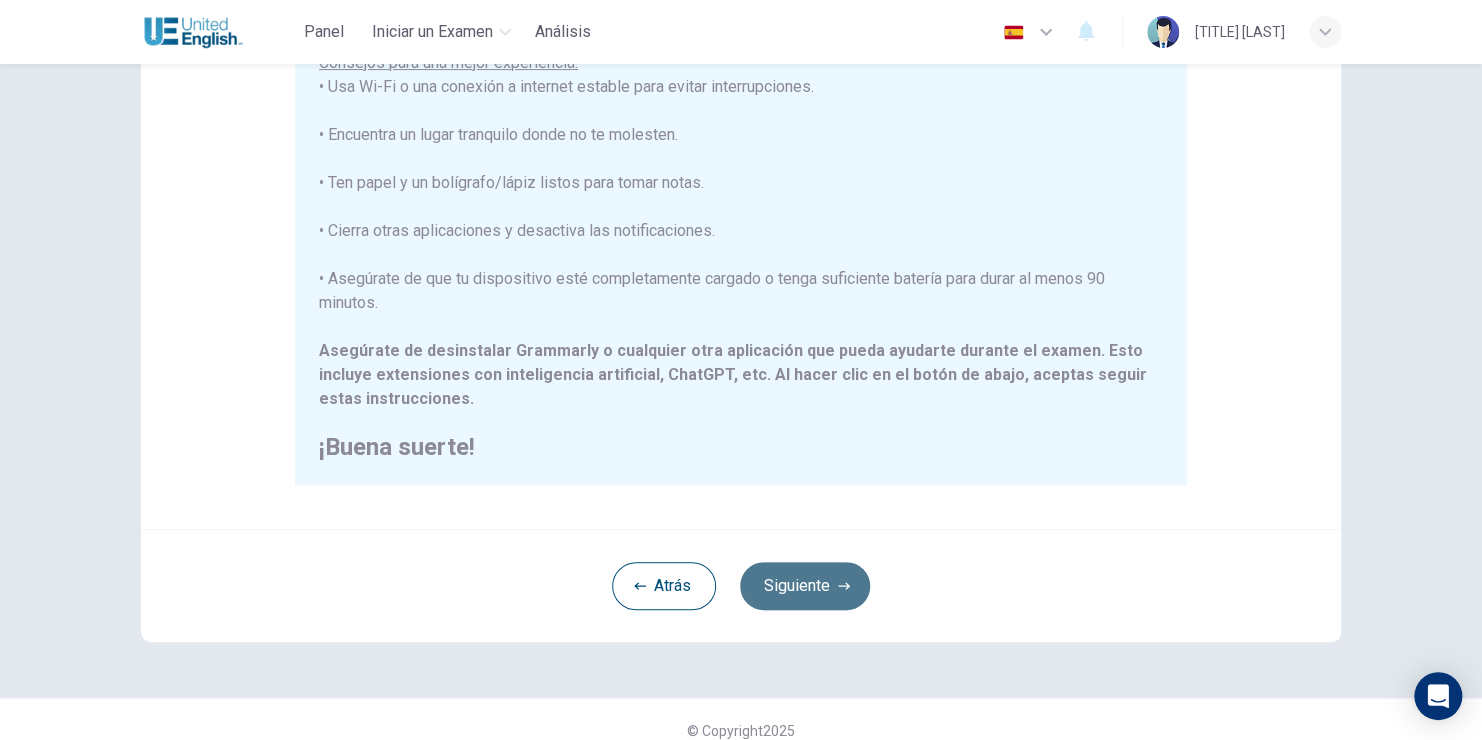 click on "Siguiente" at bounding box center (805, 586) 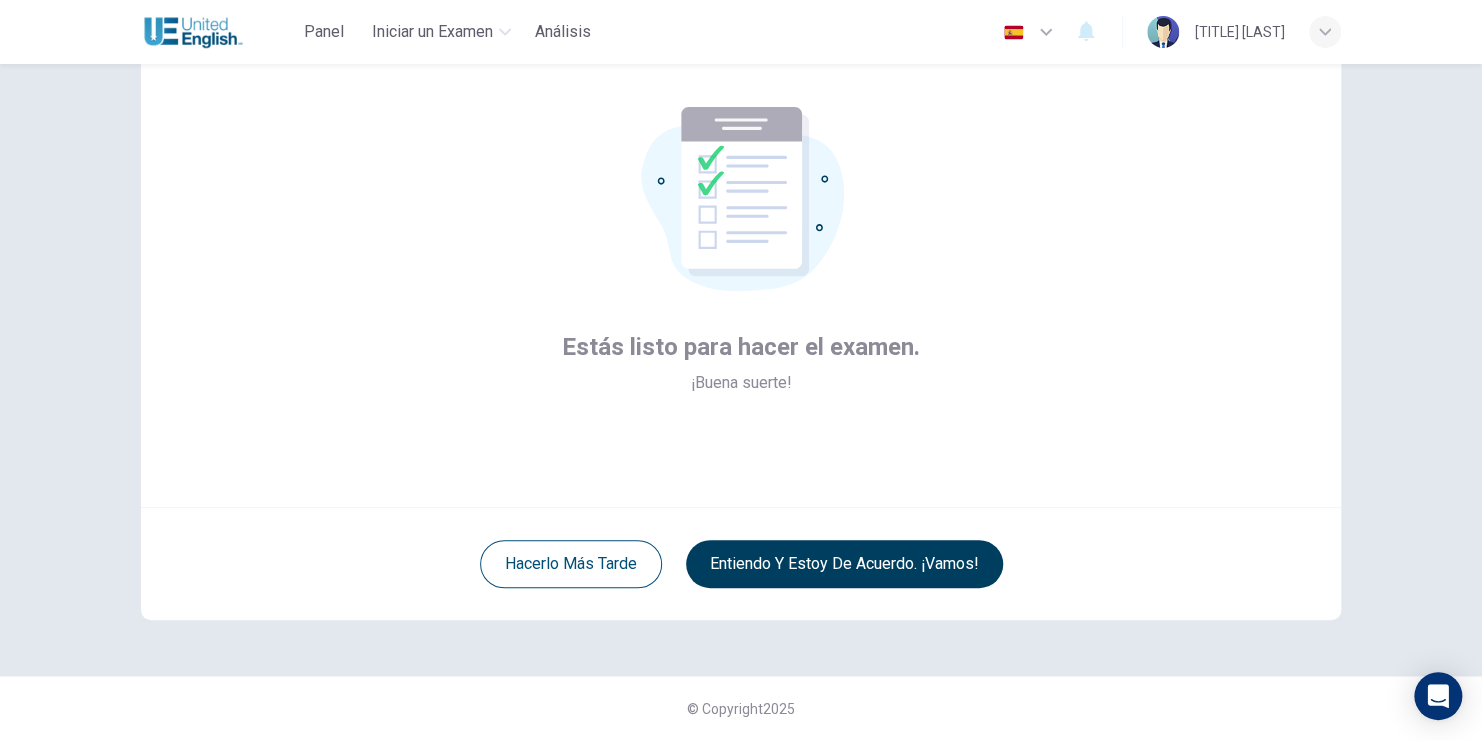 scroll, scrollTop: 92, scrollLeft: 0, axis: vertical 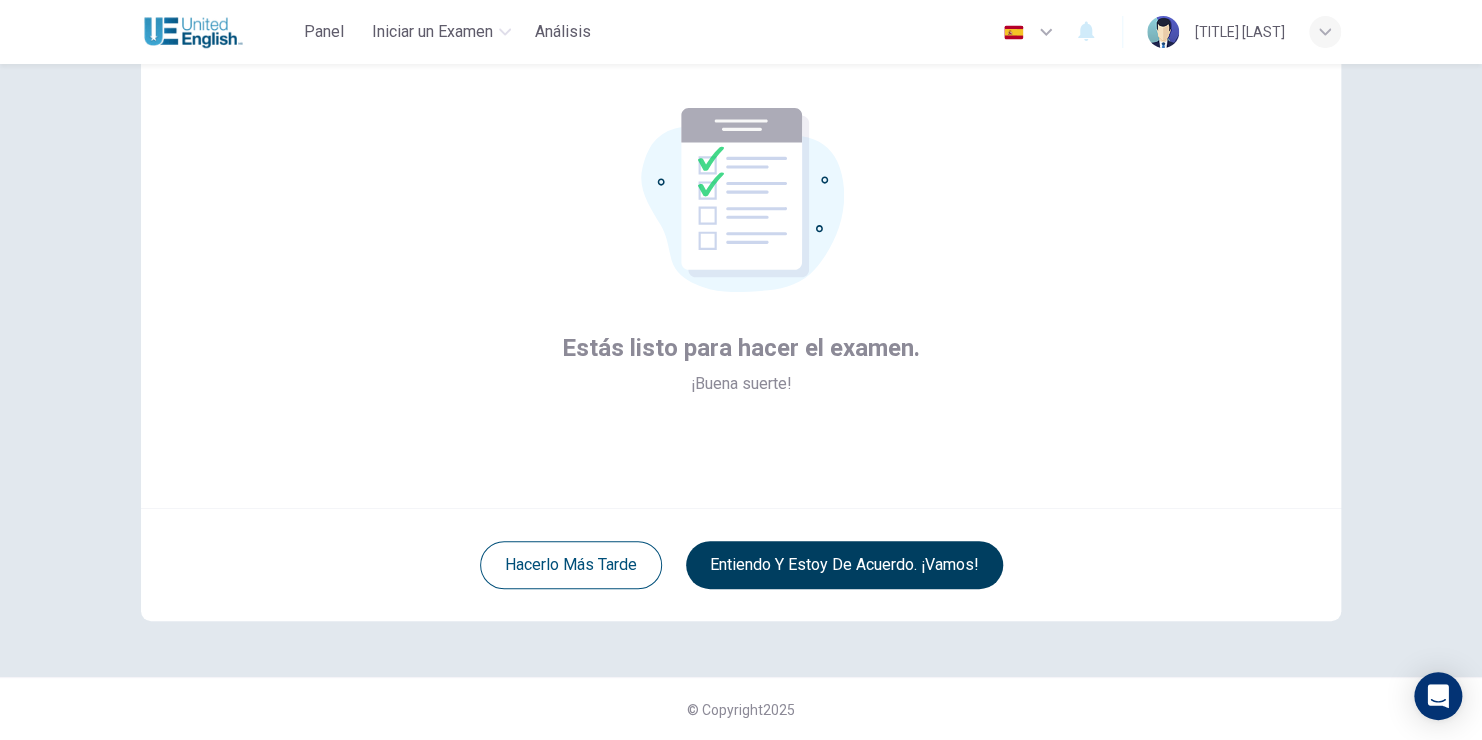 click on "Entiendo y estoy de acuerdo. ¡Vamos!" at bounding box center [844, 565] 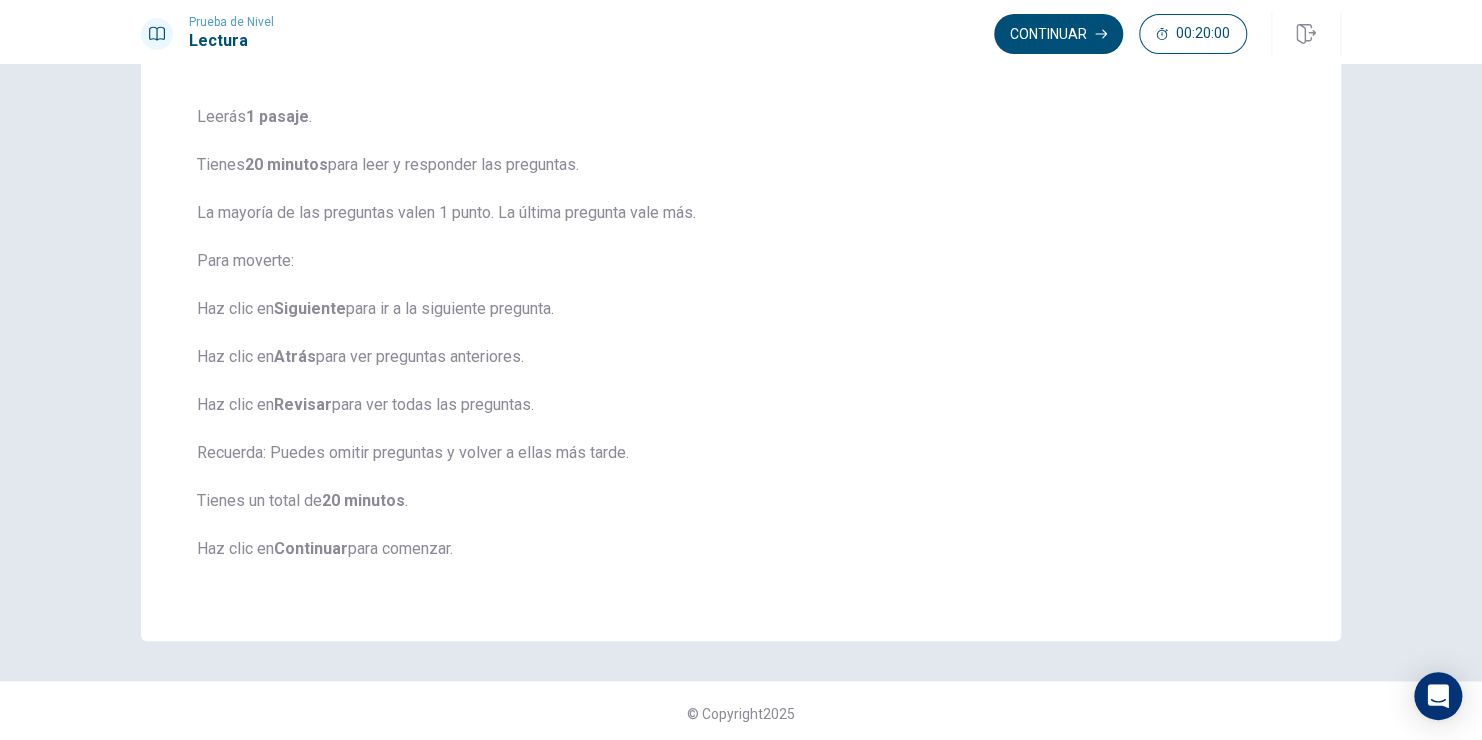 scroll, scrollTop: 140, scrollLeft: 0, axis: vertical 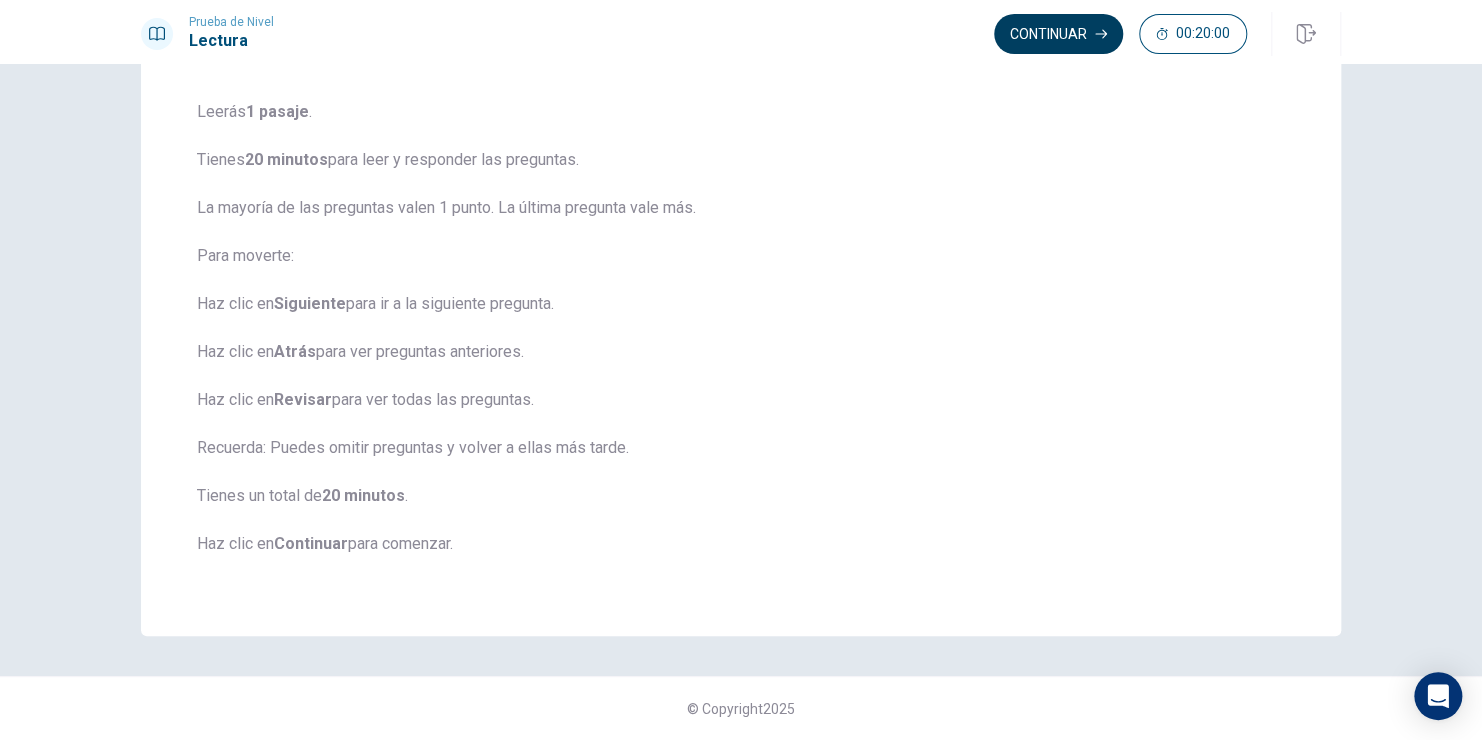 click on "Continuar" at bounding box center (1058, 34) 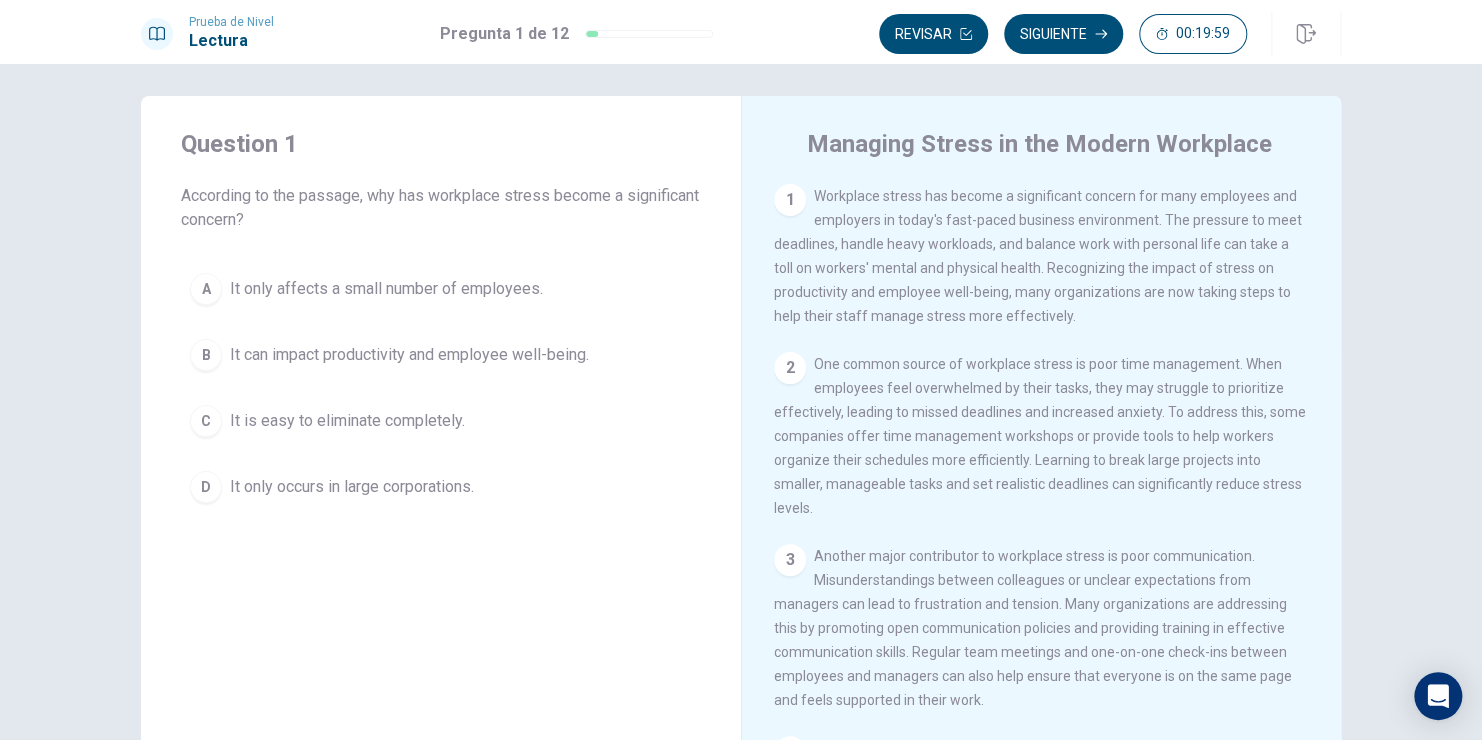 scroll, scrollTop: 0, scrollLeft: 0, axis: both 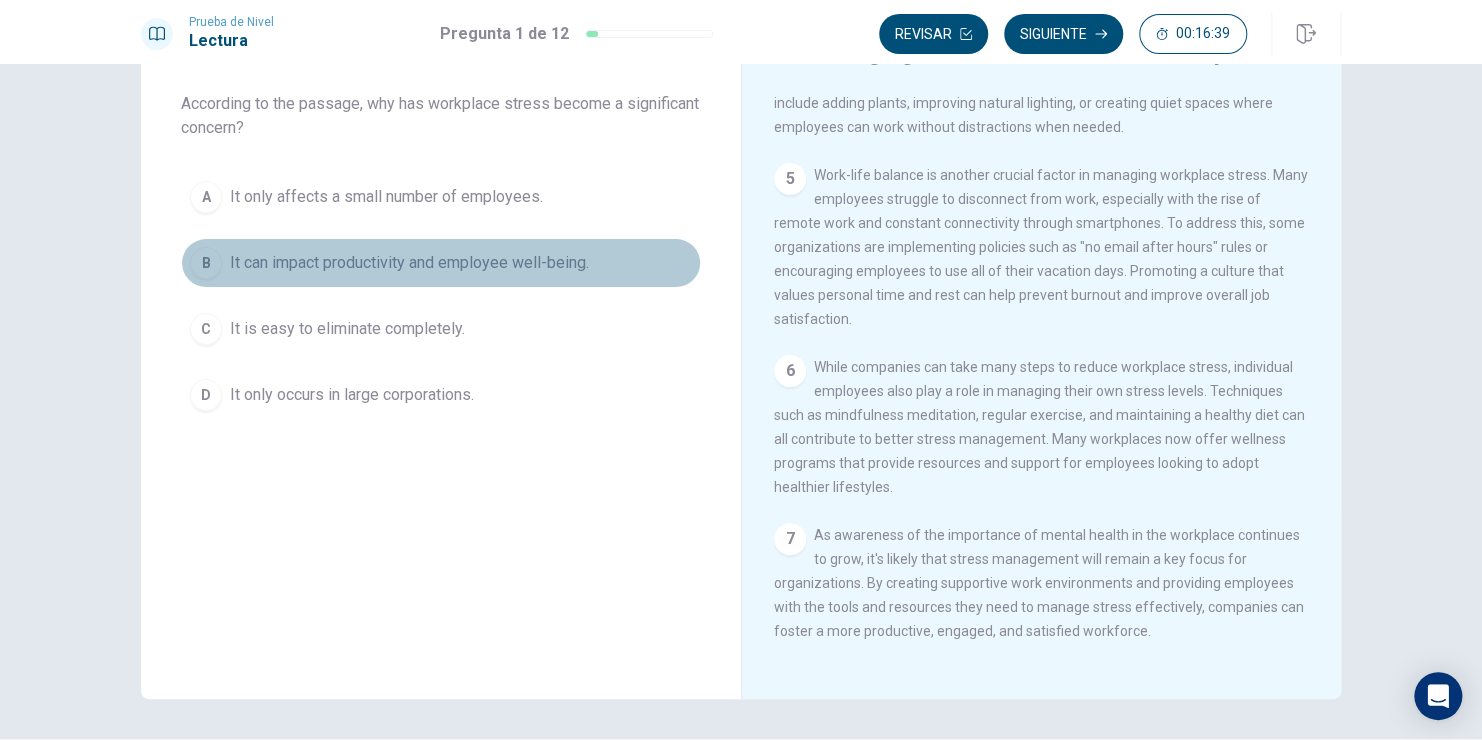 click on "B" at bounding box center [206, 263] 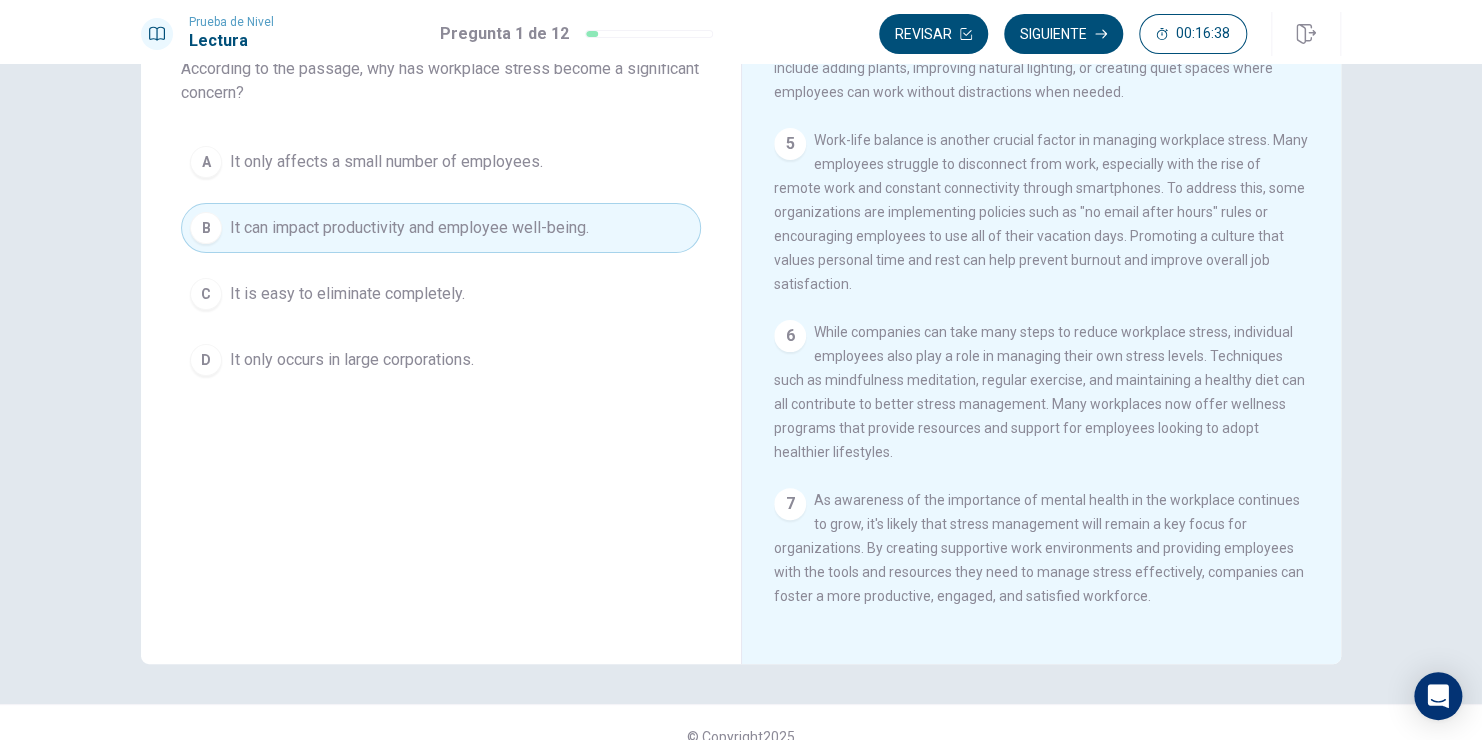 scroll, scrollTop: 163, scrollLeft: 0, axis: vertical 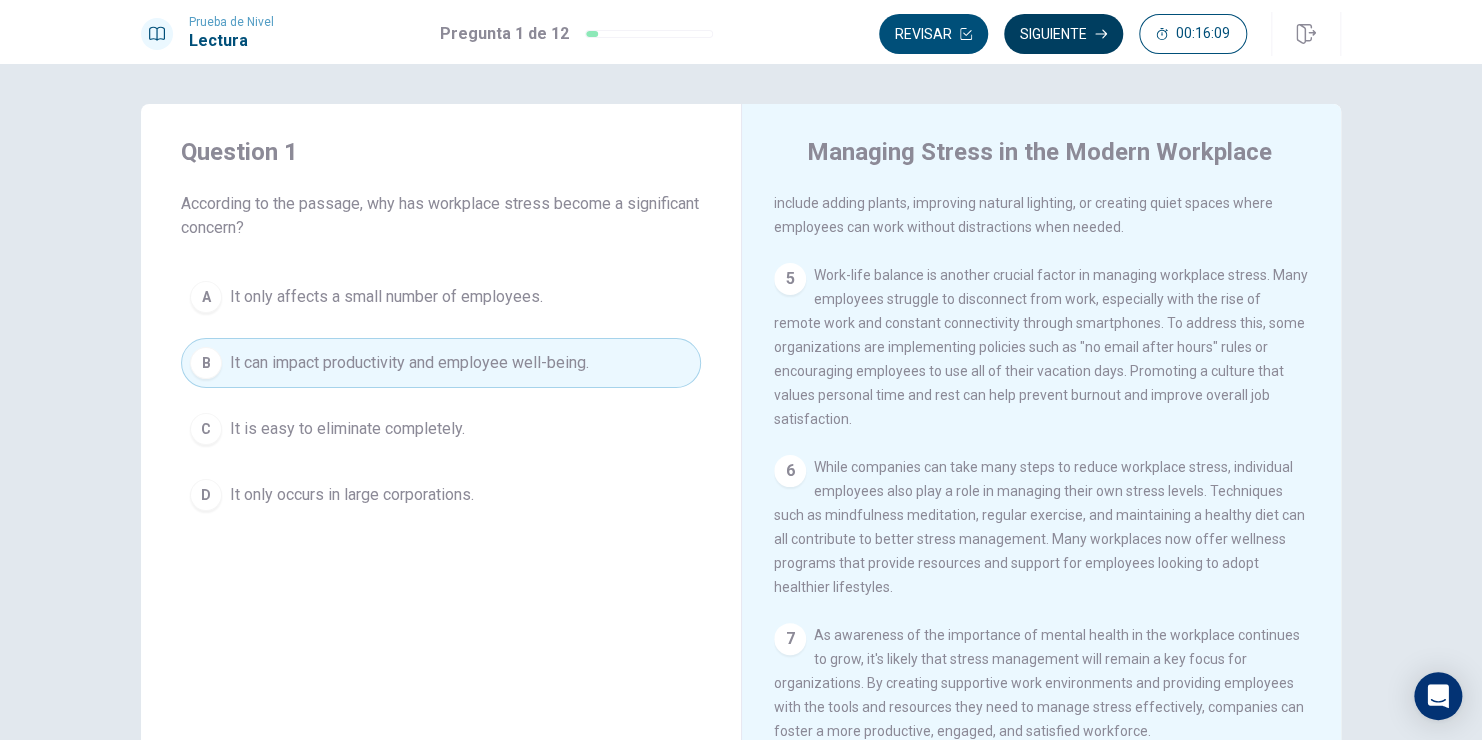 click on "Siguiente" at bounding box center (1063, 34) 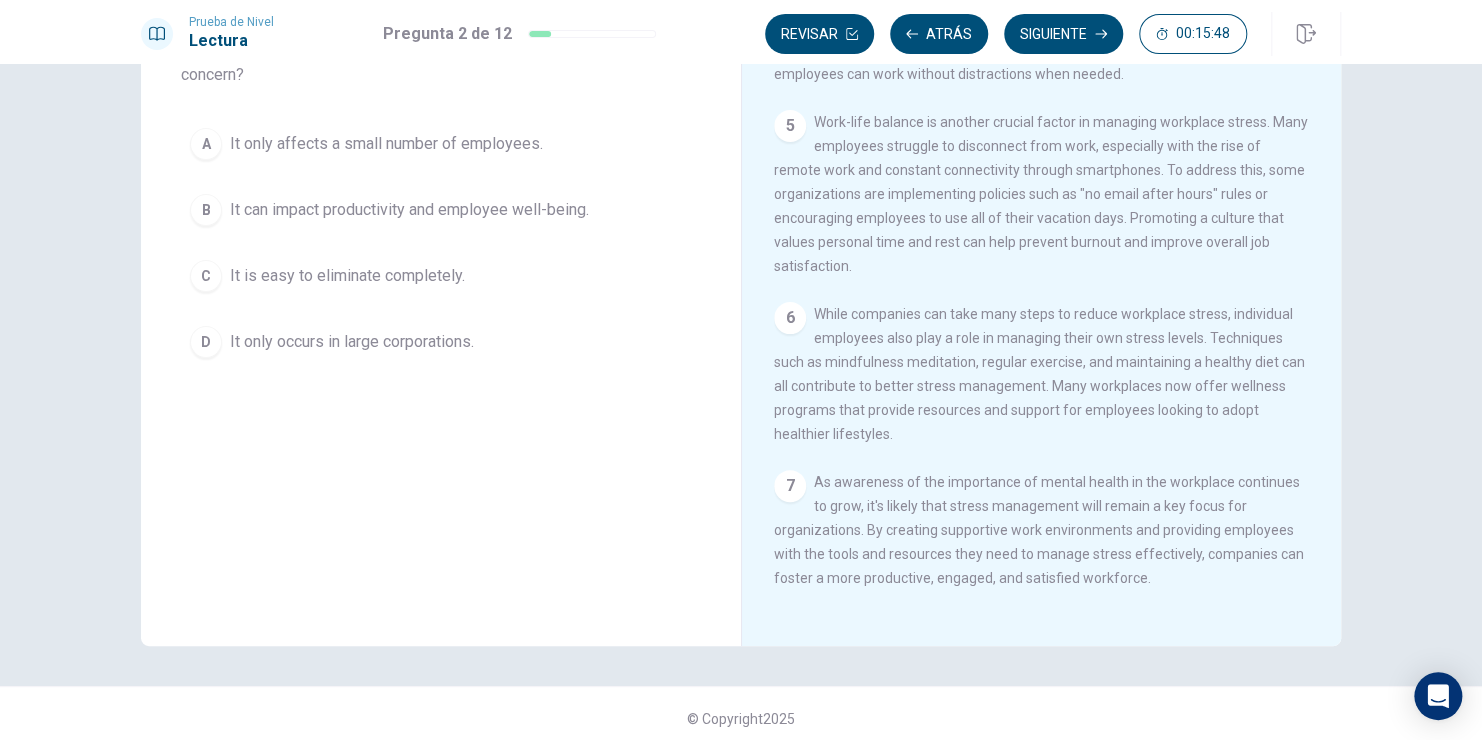 scroll, scrollTop: 163, scrollLeft: 0, axis: vertical 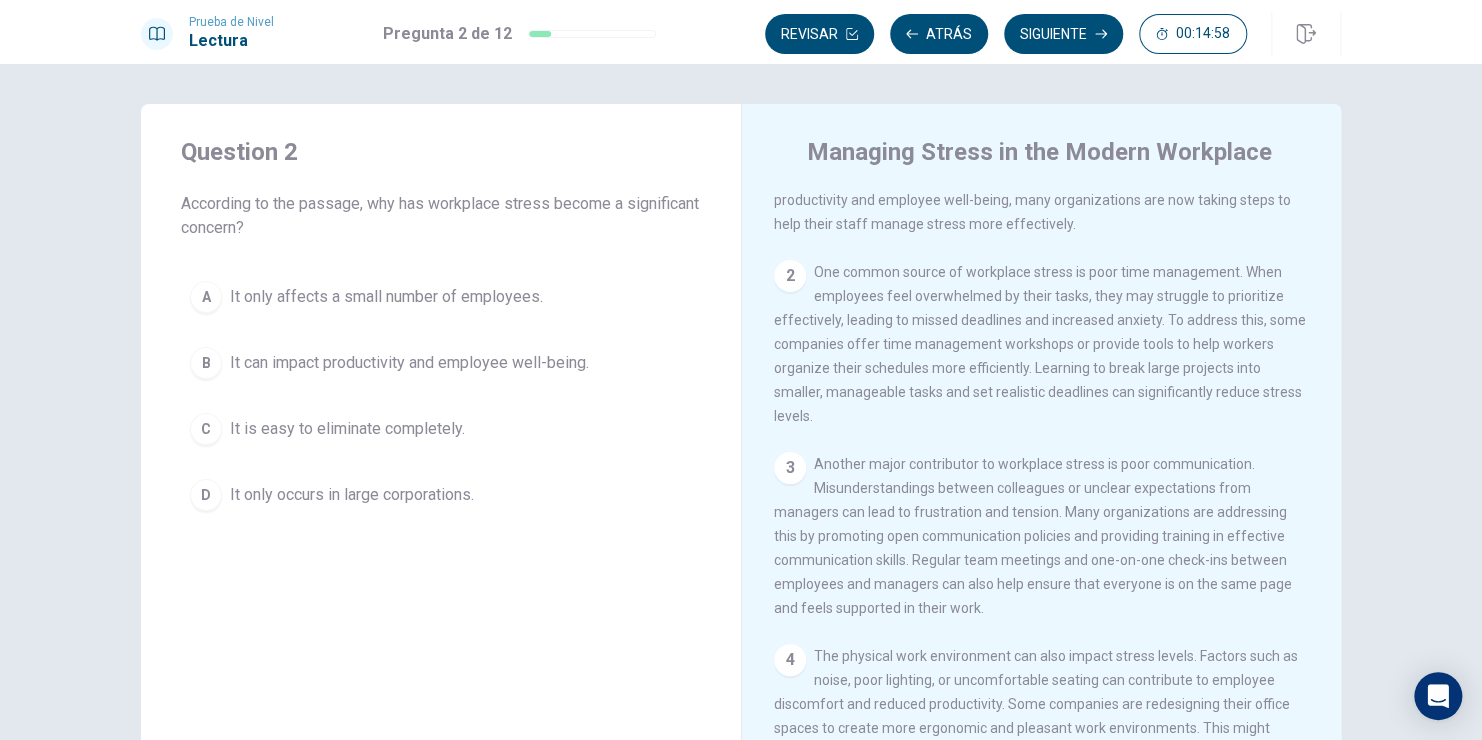 click on "B" at bounding box center (206, 363) 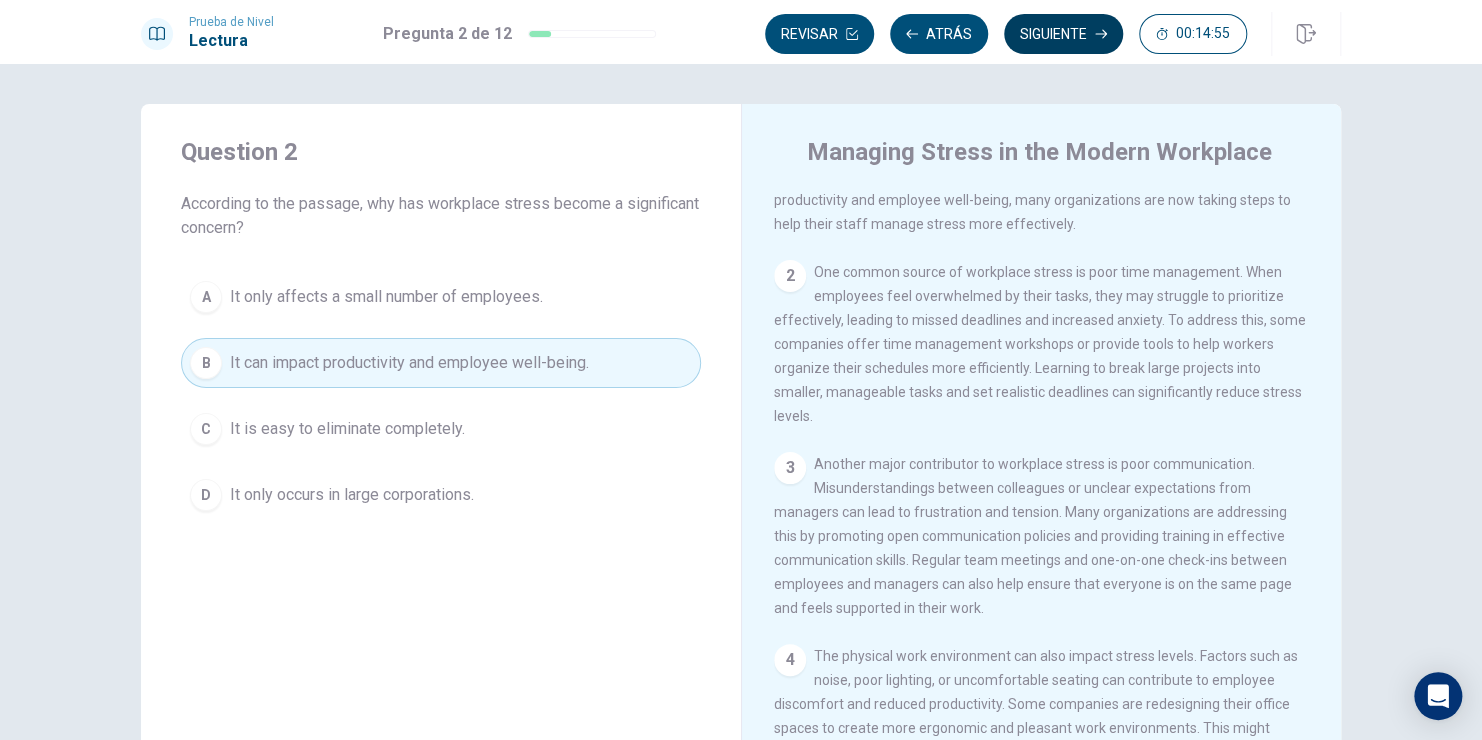 click on "Siguiente" at bounding box center (1063, 34) 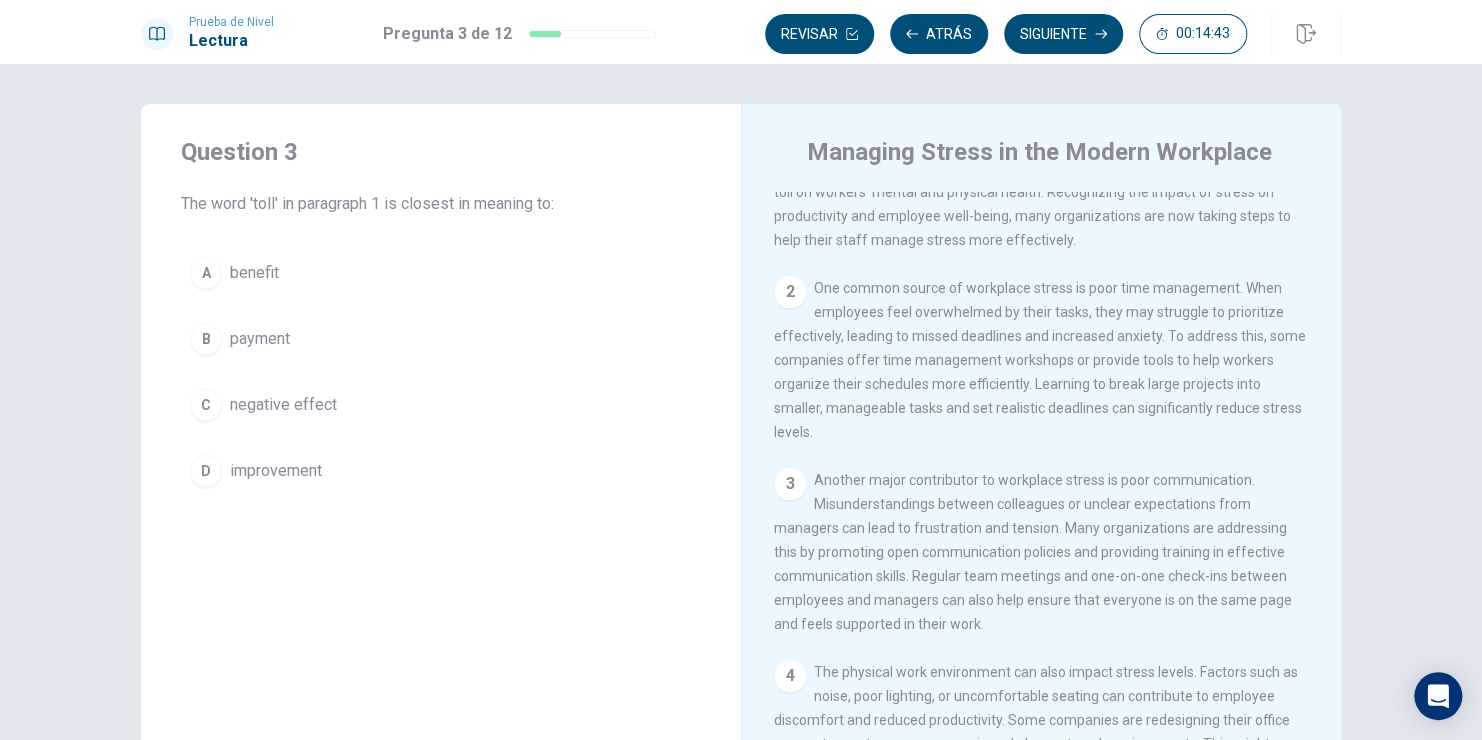scroll, scrollTop: 0, scrollLeft: 0, axis: both 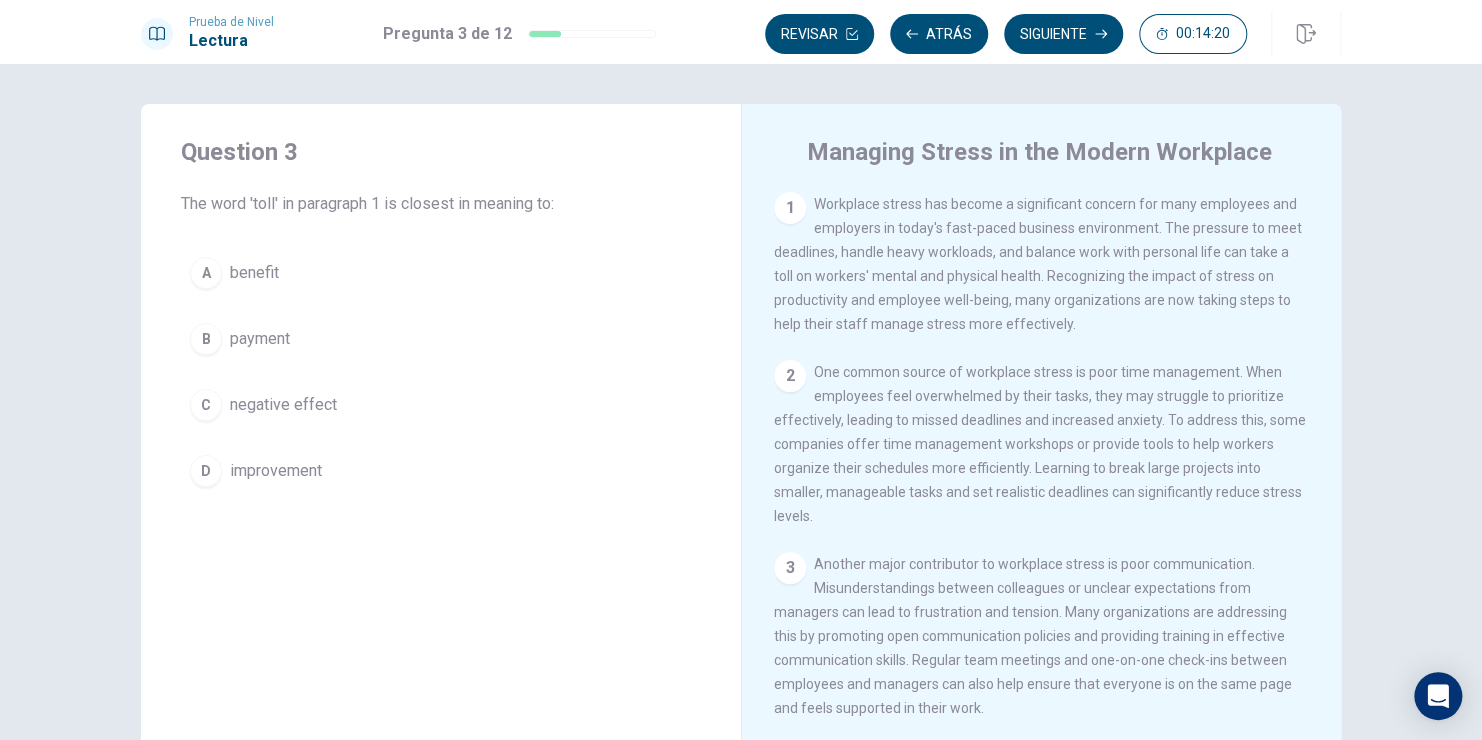click on "C" at bounding box center (206, 405) 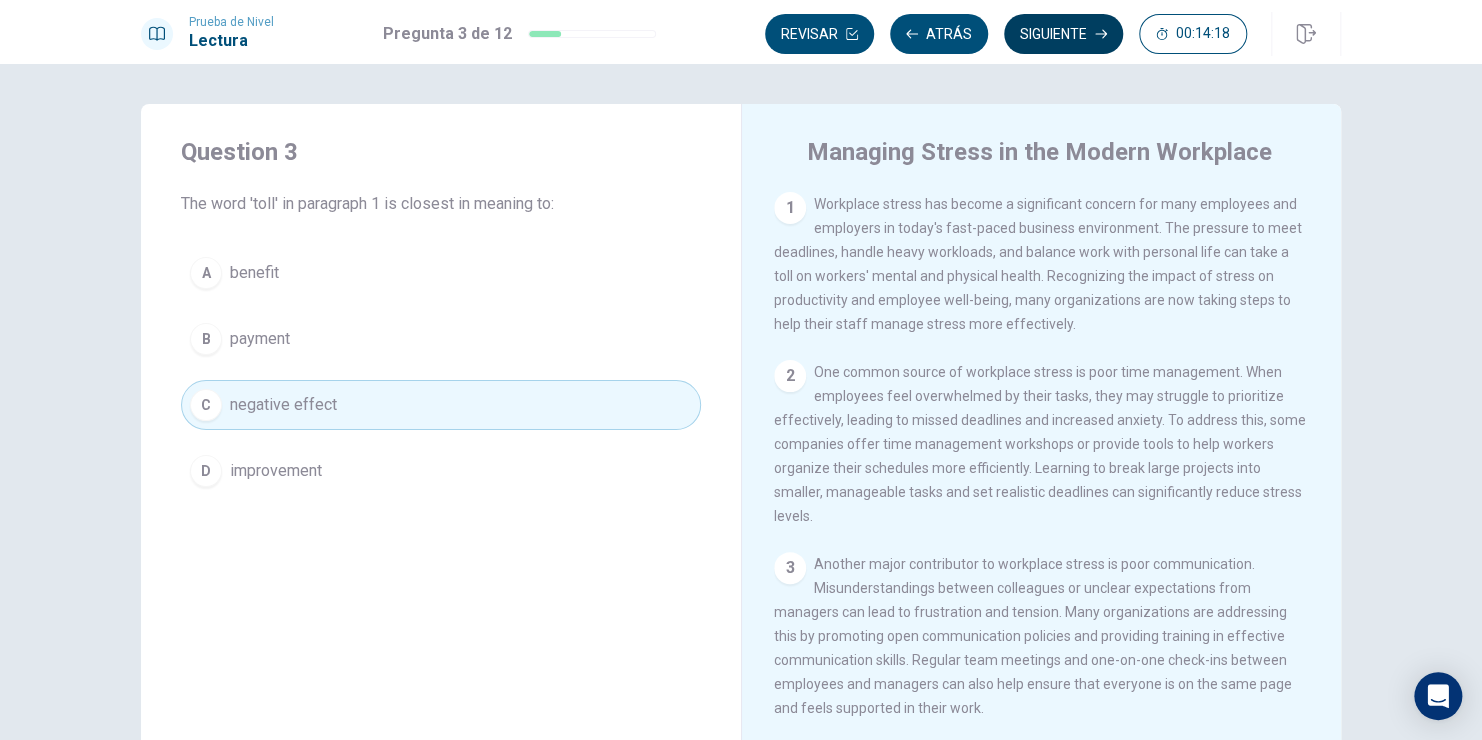 click on "Siguiente" at bounding box center (1063, 34) 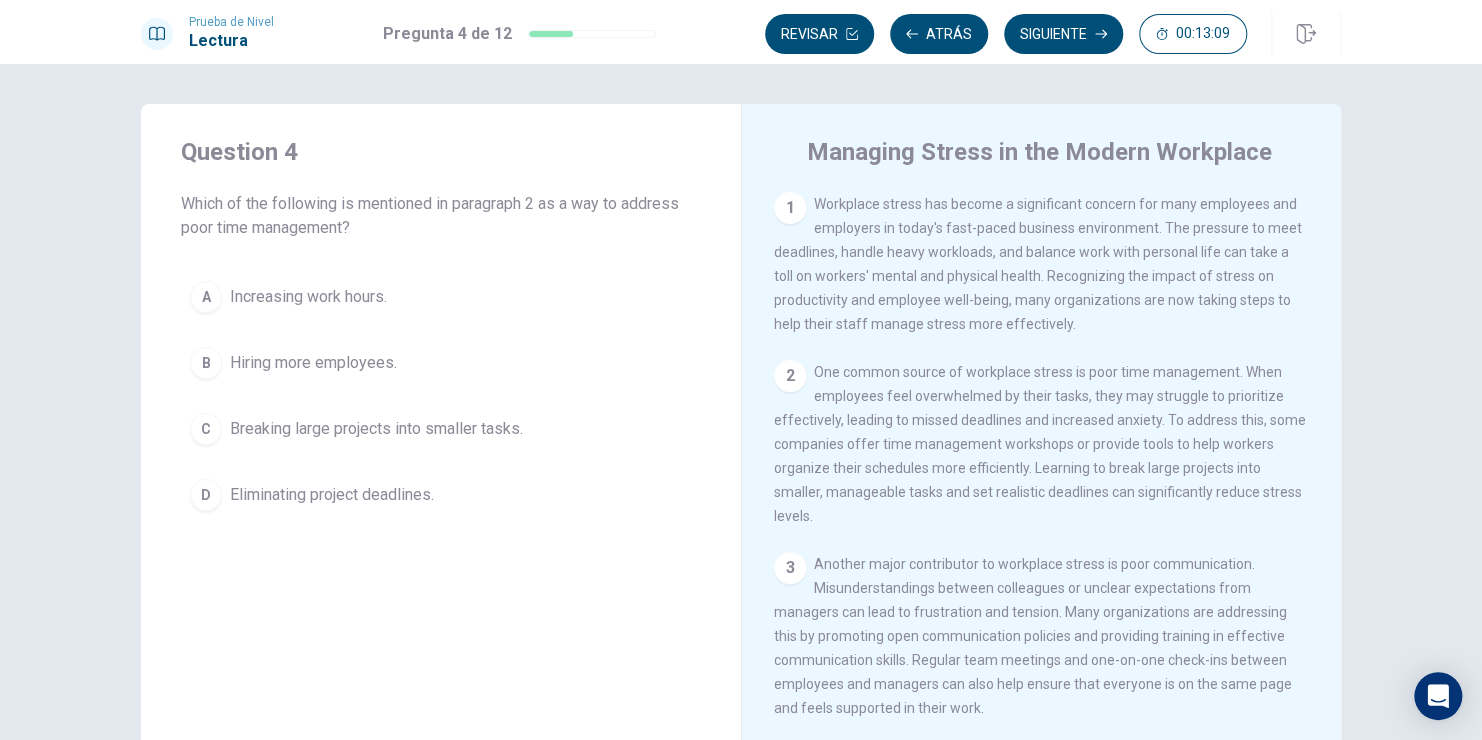 click on "C" at bounding box center (206, 429) 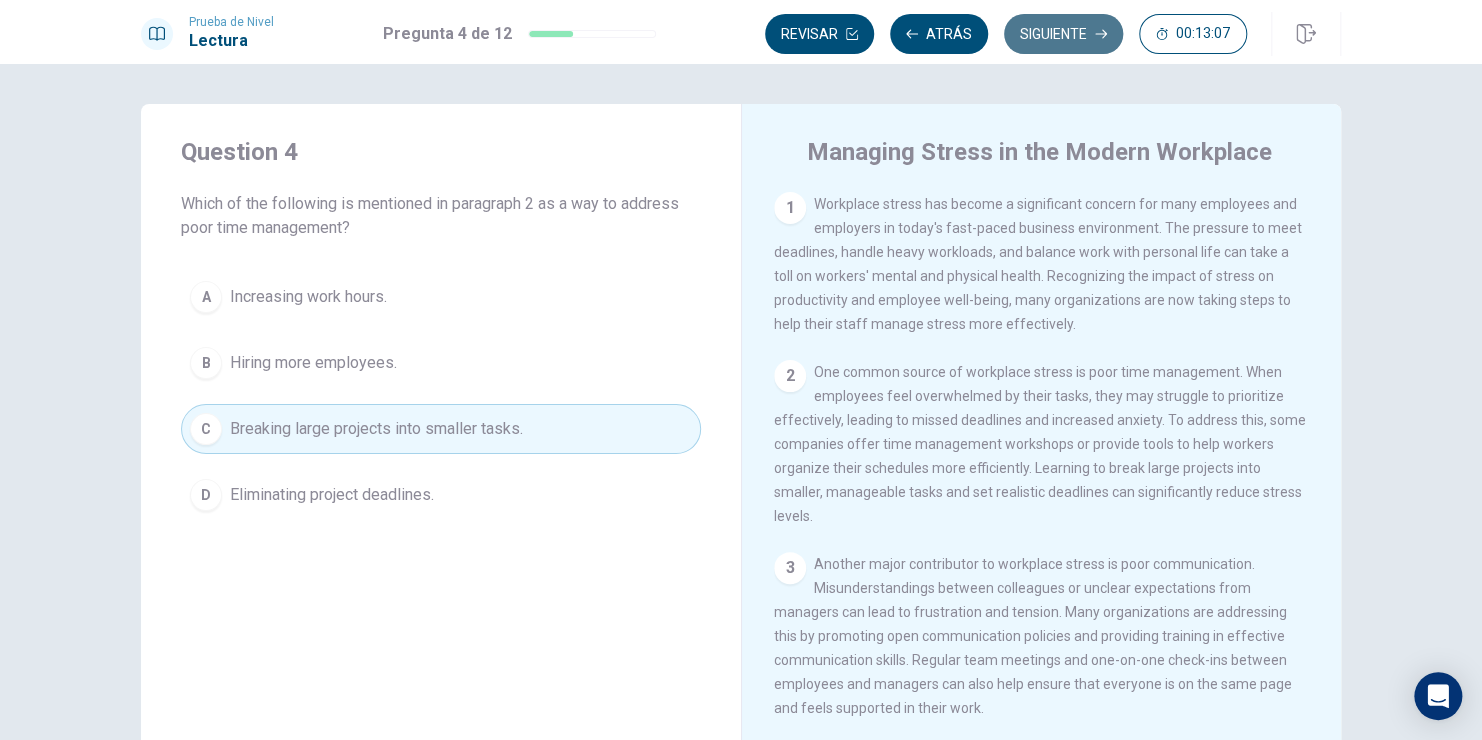 click on "Siguiente" at bounding box center (1063, 34) 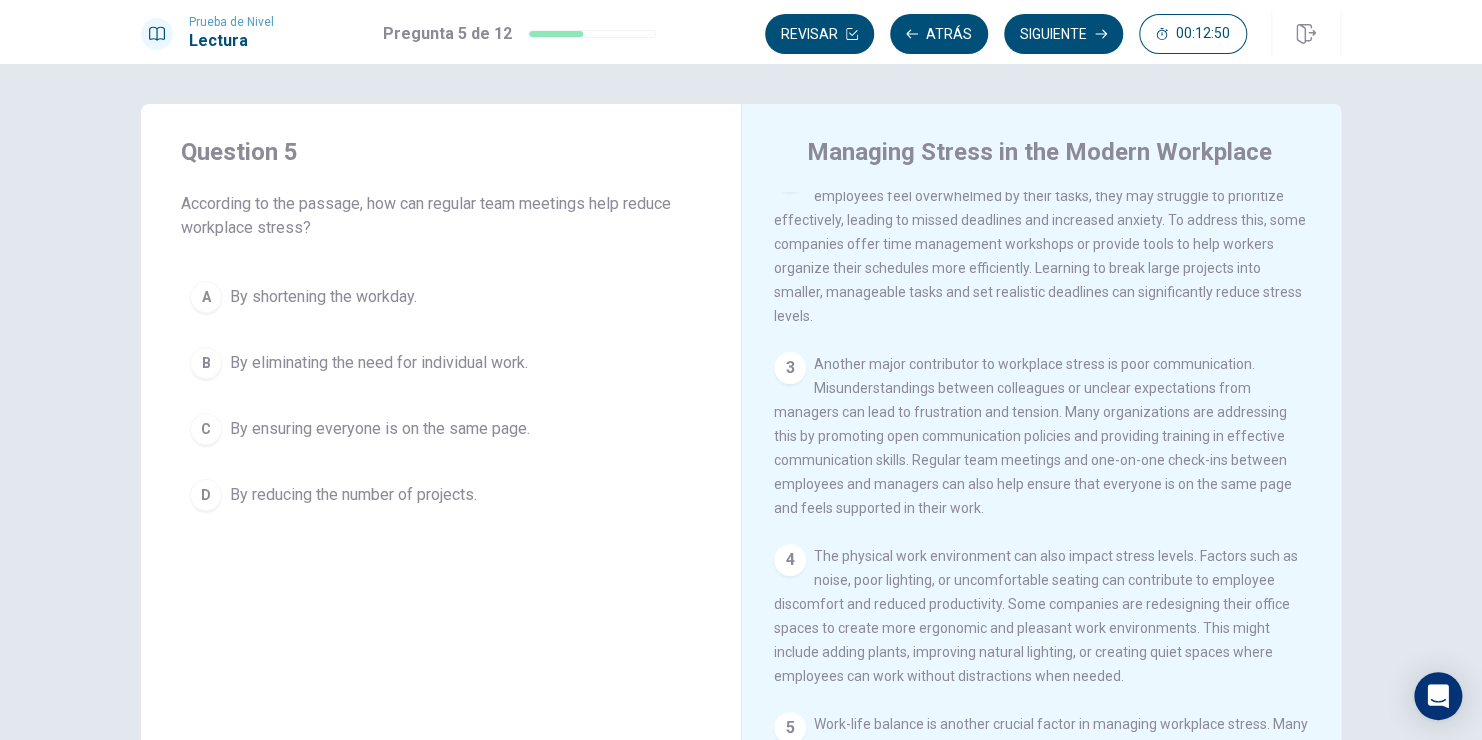 scroll, scrollTop: 300, scrollLeft: 0, axis: vertical 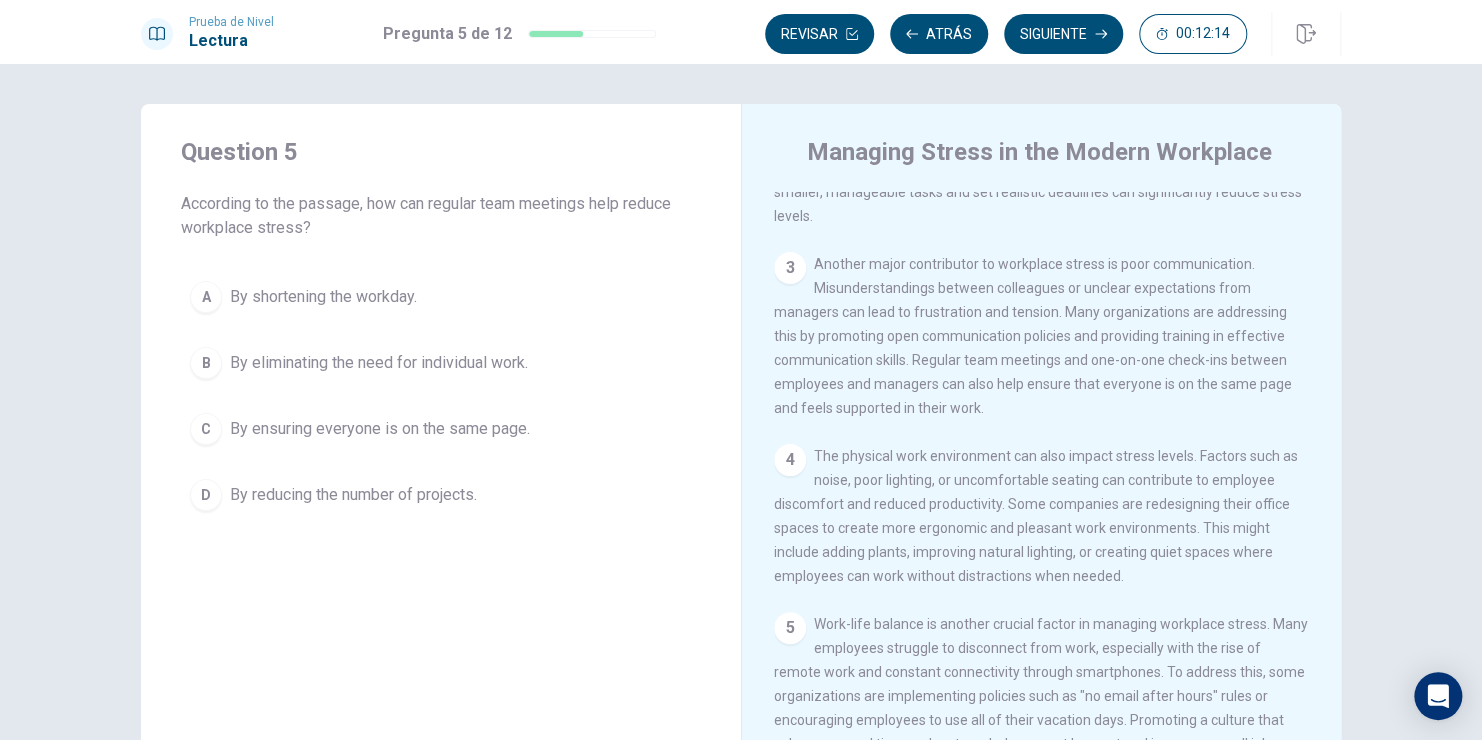 click on "C" at bounding box center (206, 429) 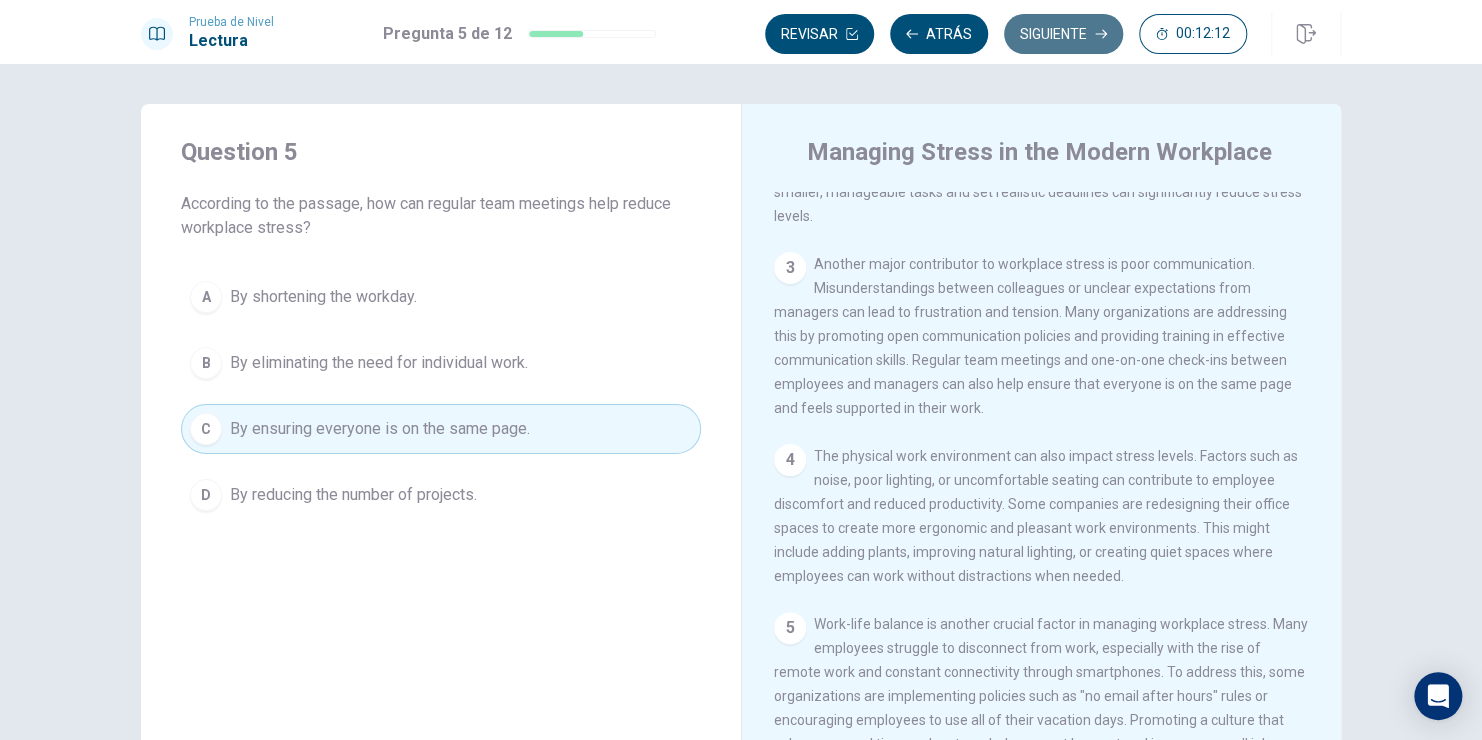 click on "Siguiente" at bounding box center (1063, 34) 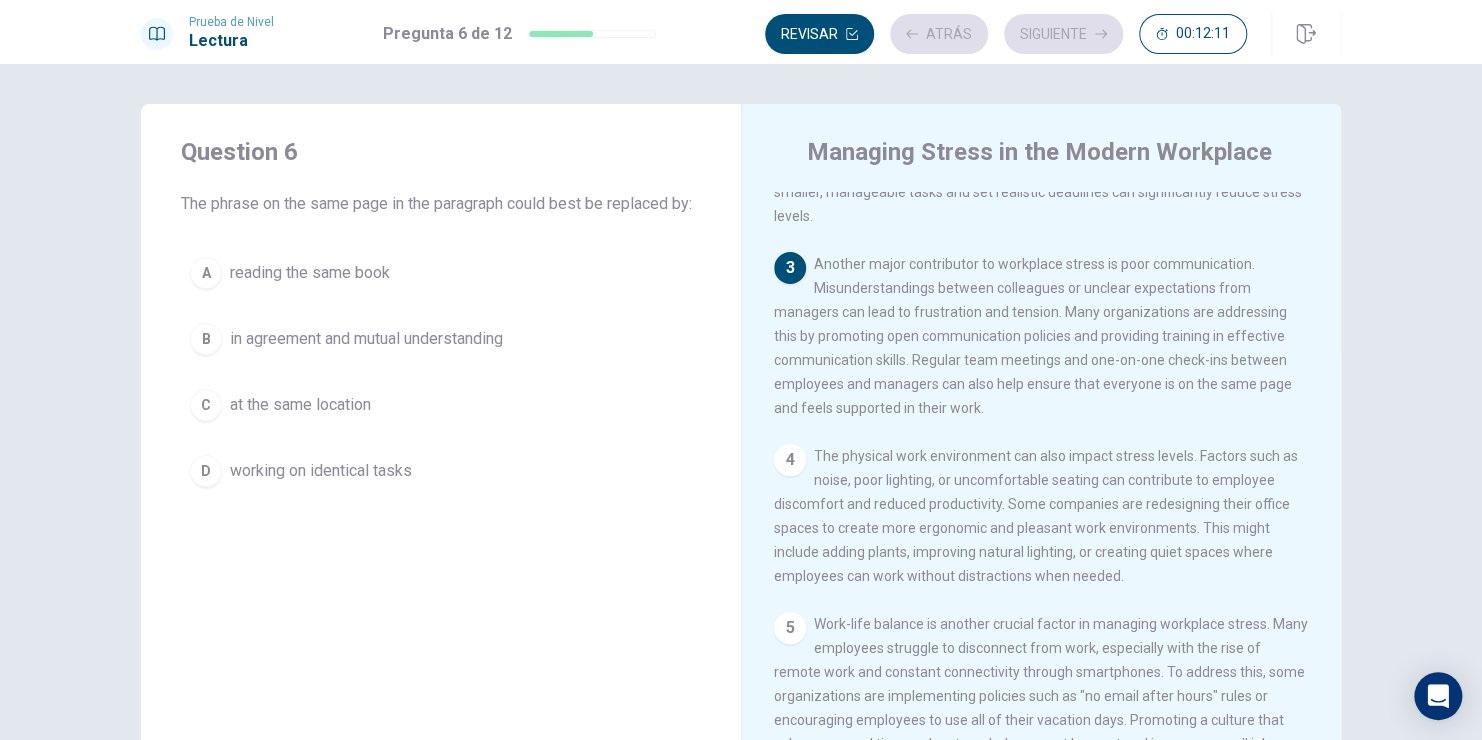 scroll, scrollTop: 370, scrollLeft: 0, axis: vertical 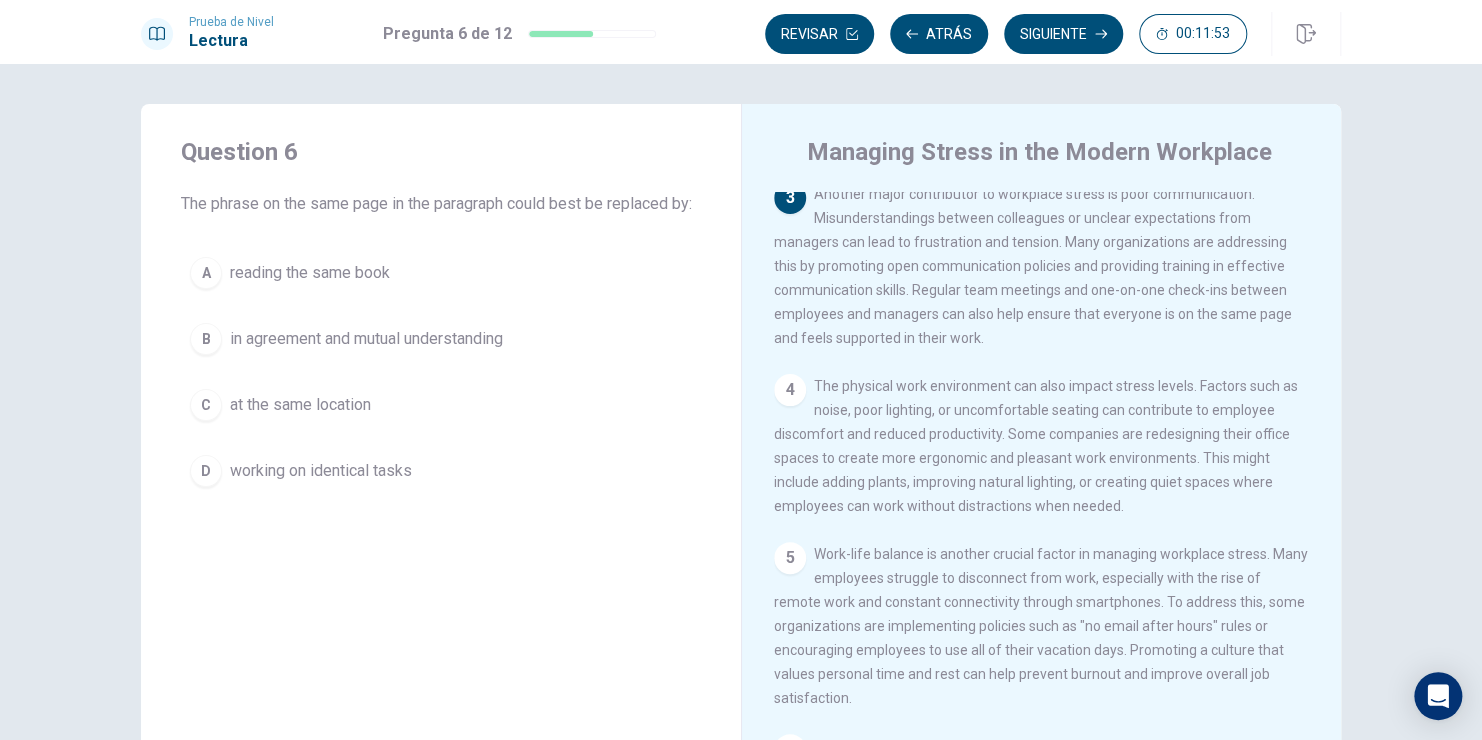click on "in agreement and mutual understanding" at bounding box center [366, 339] 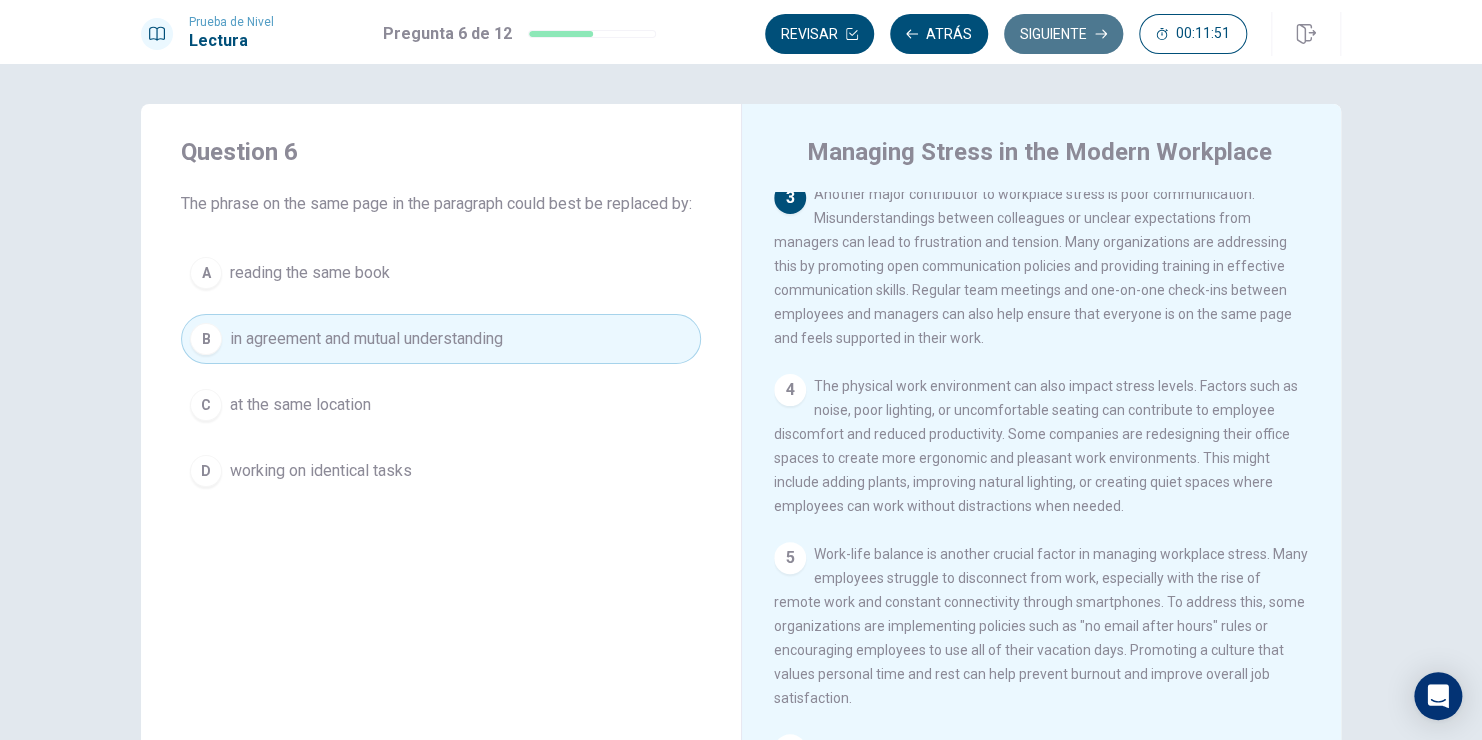 click on "Siguiente" at bounding box center [1063, 34] 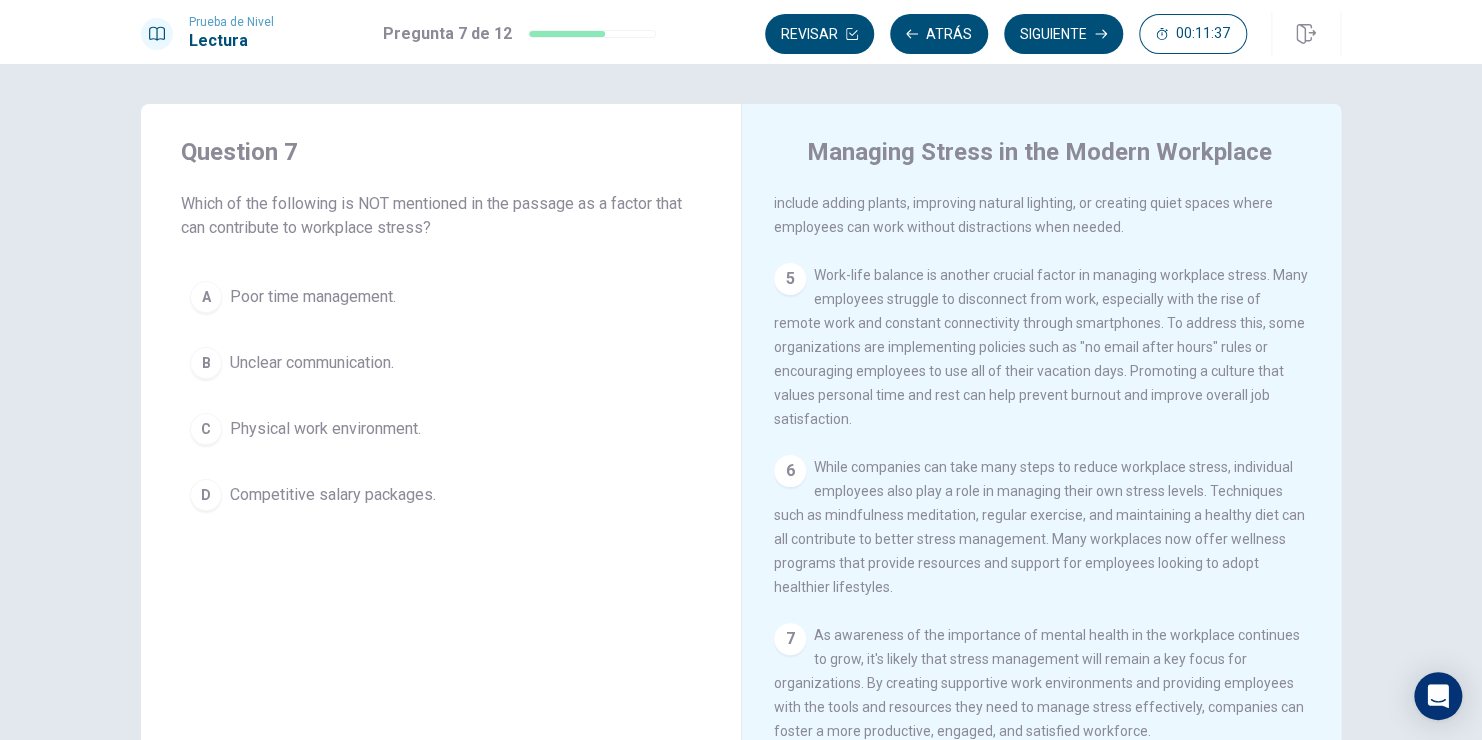 scroll, scrollTop: 684, scrollLeft: 0, axis: vertical 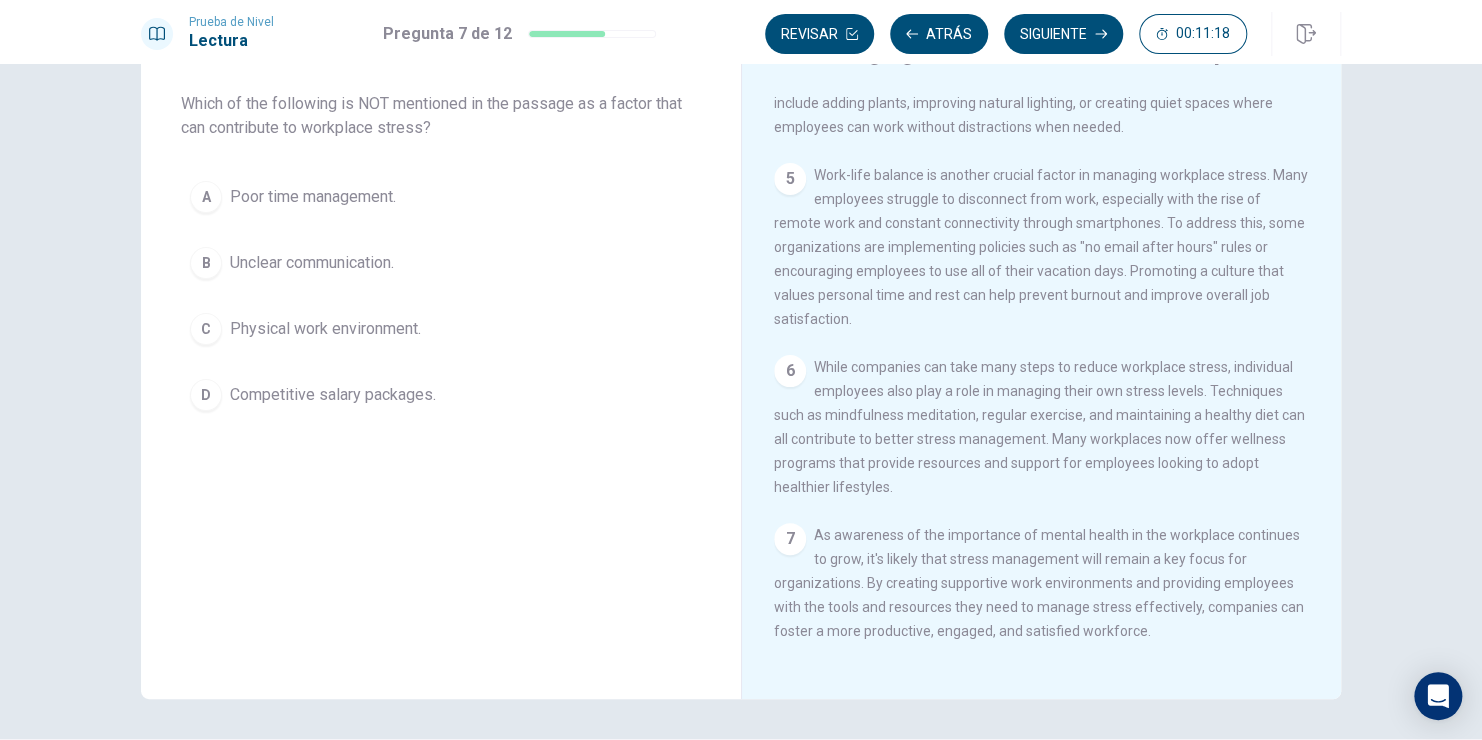 click on "Competitive salary packages." at bounding box center [333, 395] 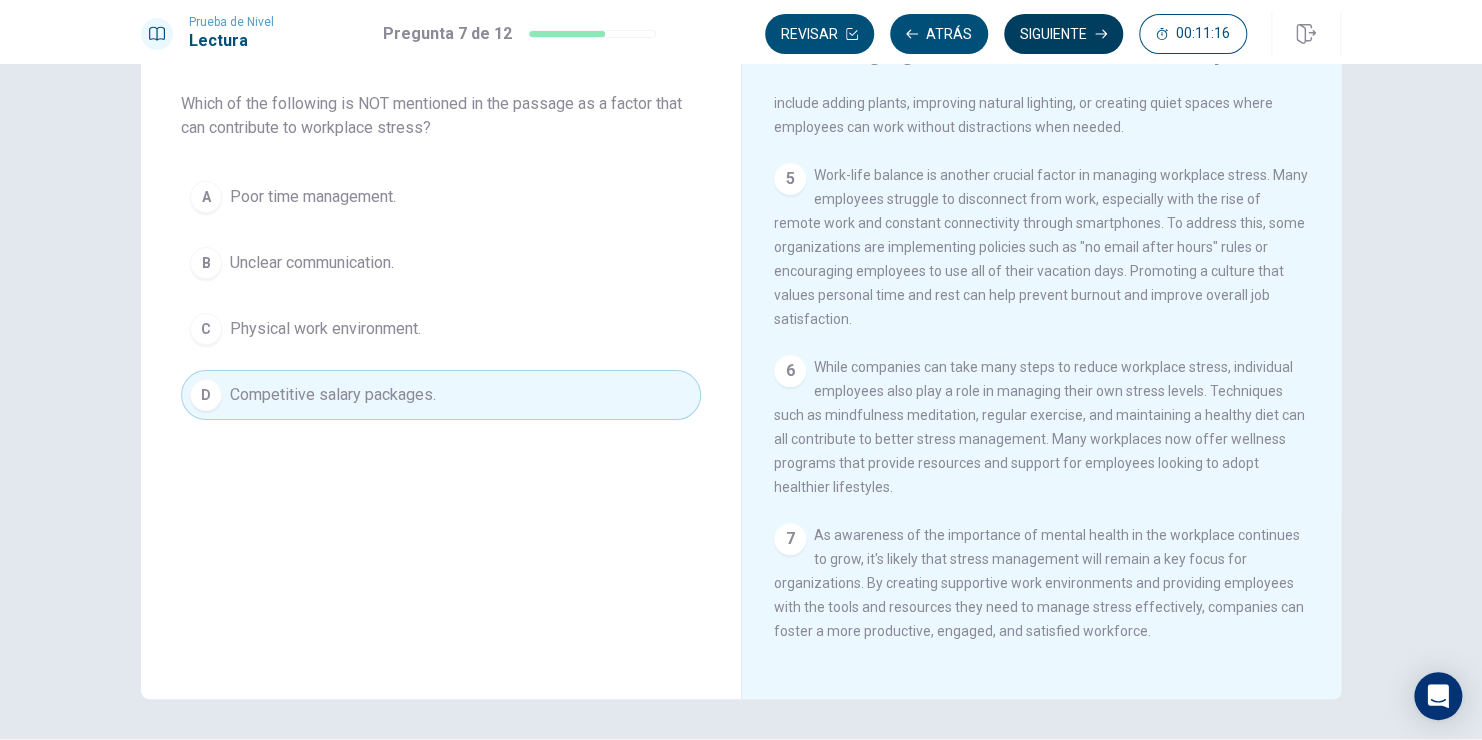 click on "Siguiente" at bounding box center (1063, 34) 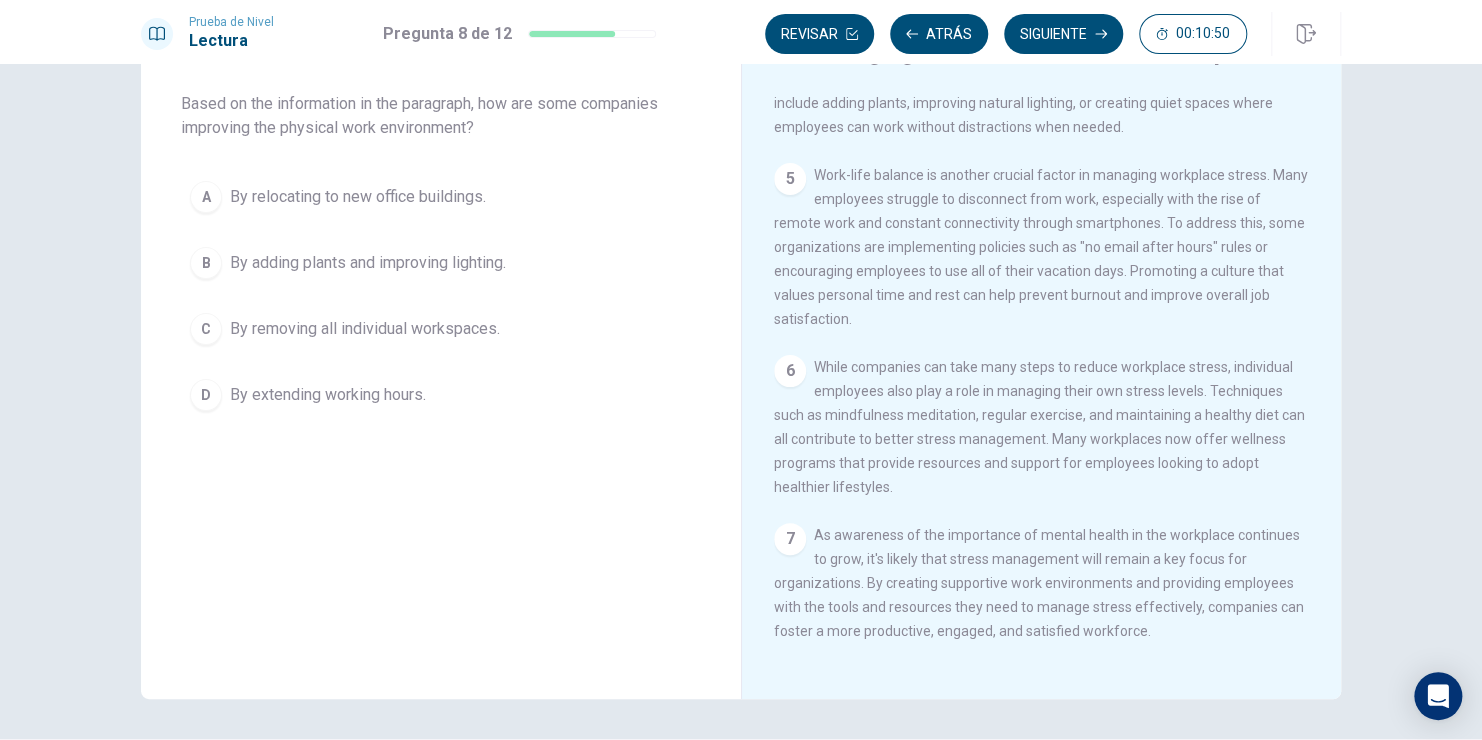scroll, scrollTop: 684, scrollLeft: 0, axis: vertical 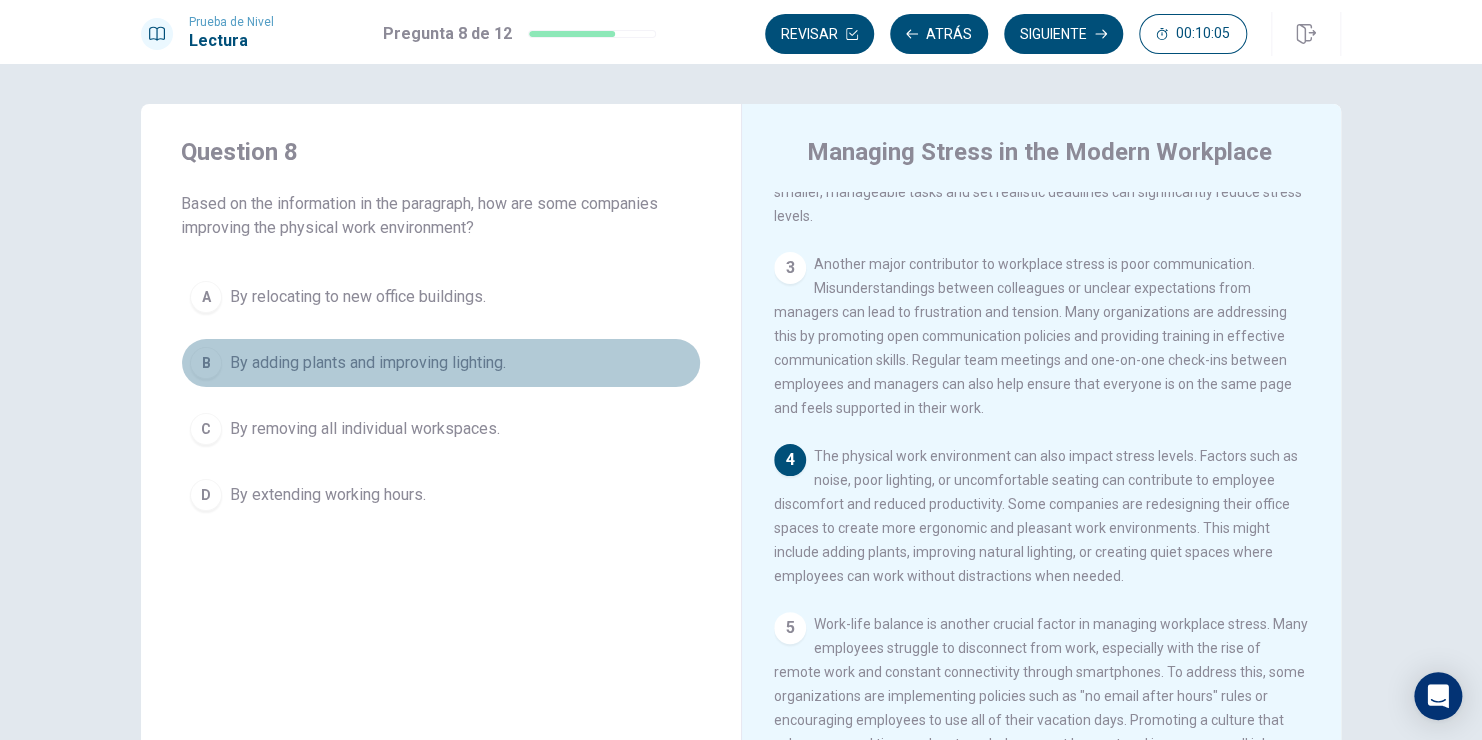 click on "By adding plants and improving lighting." at bounding box center (368, 363) 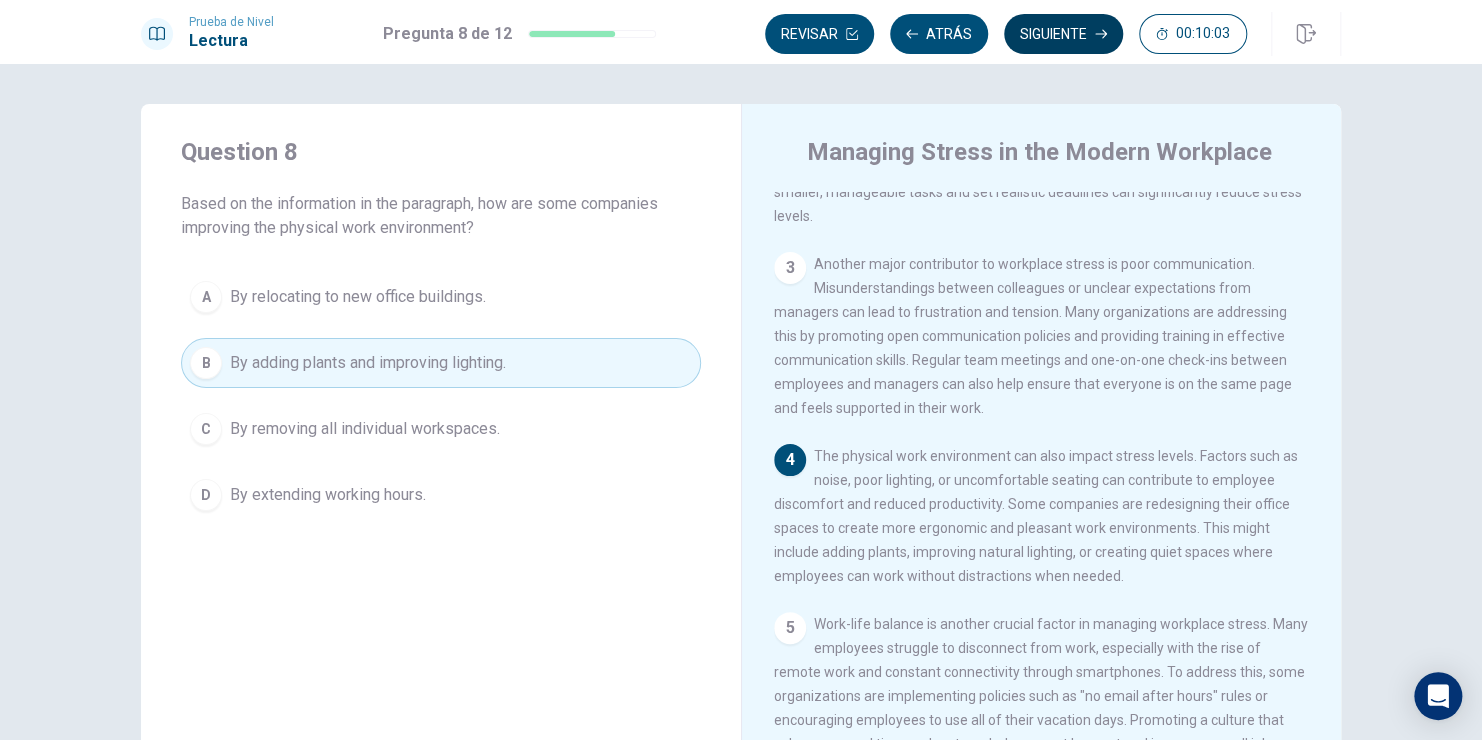 click on "Siguiente" at bounding box center [1063, 34] 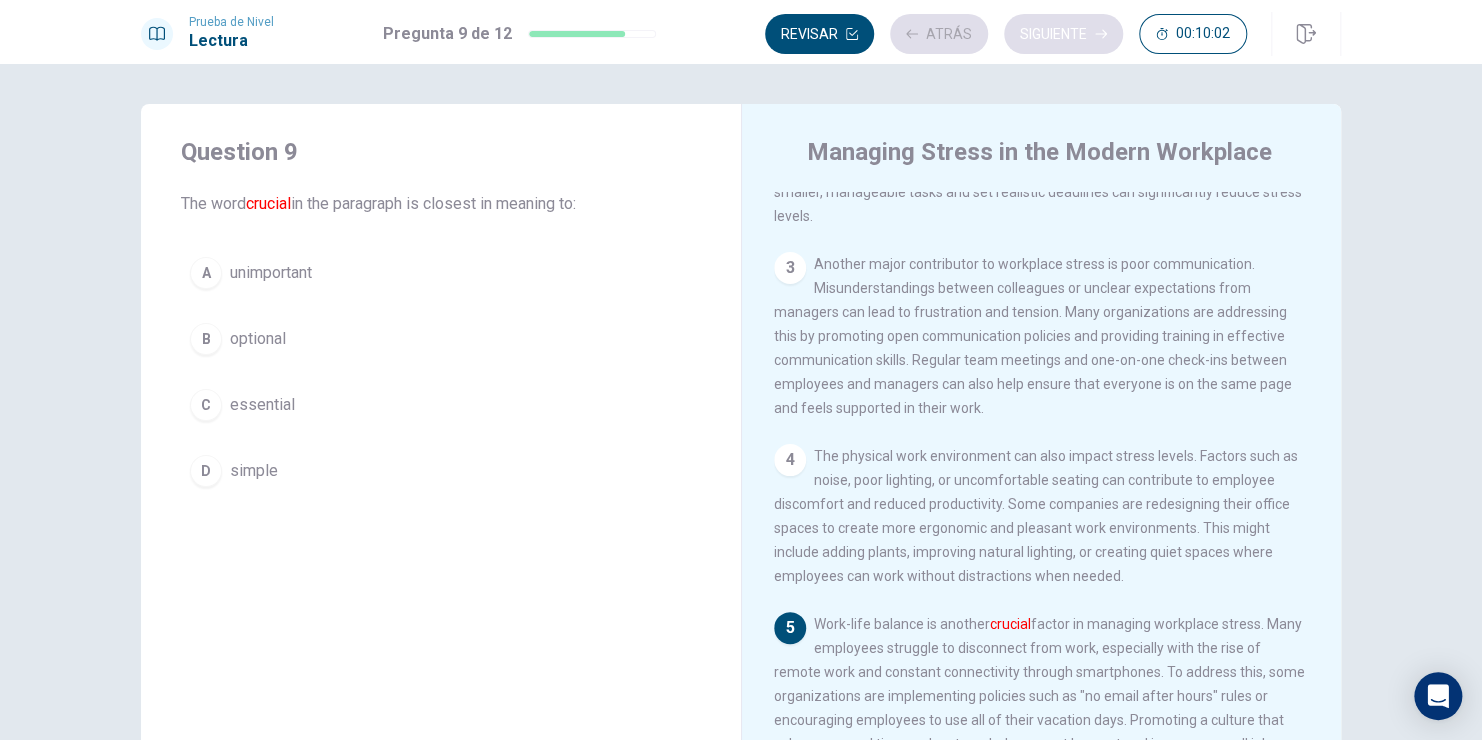 scroll, scrollTop: 539, scrollLeft: 0, axis: vertical 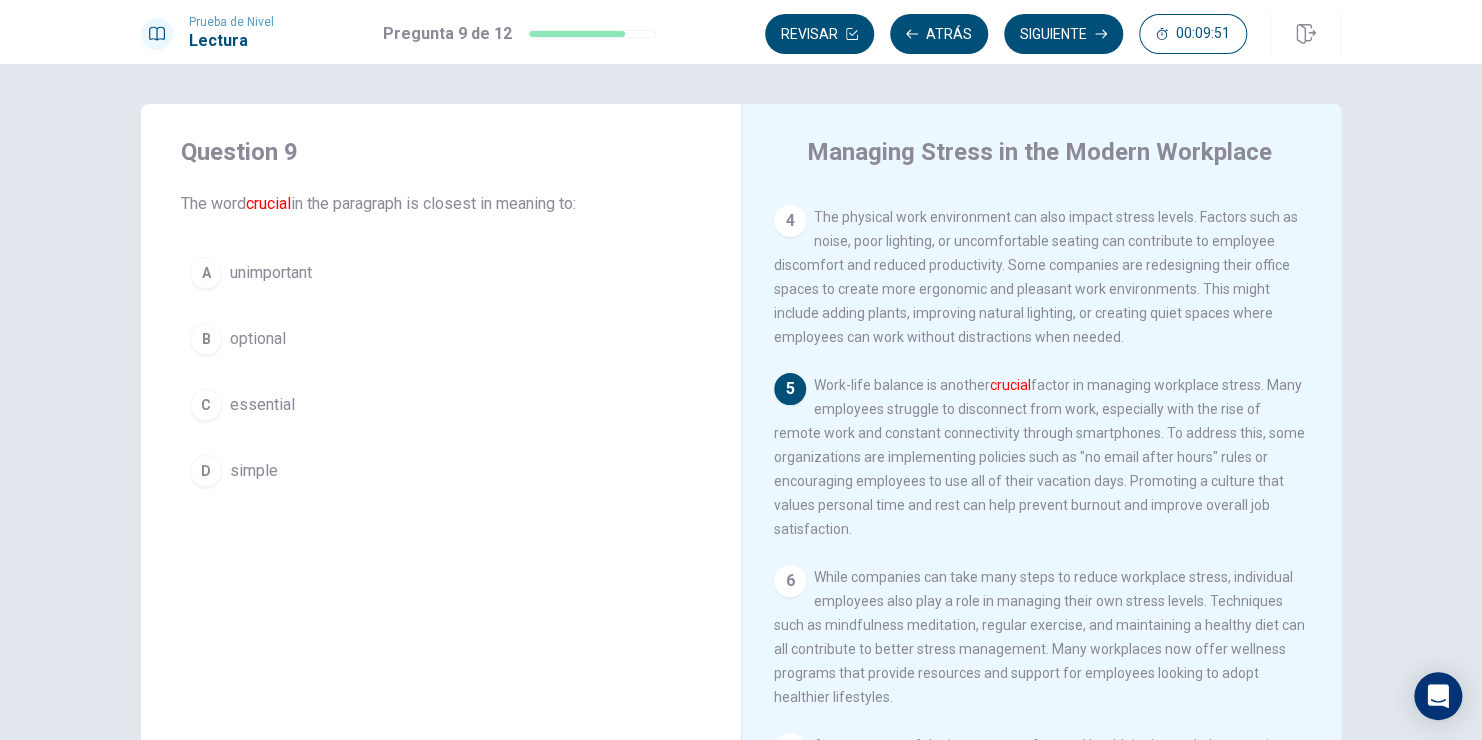 click on "essential" at bounding box center [262, 405] 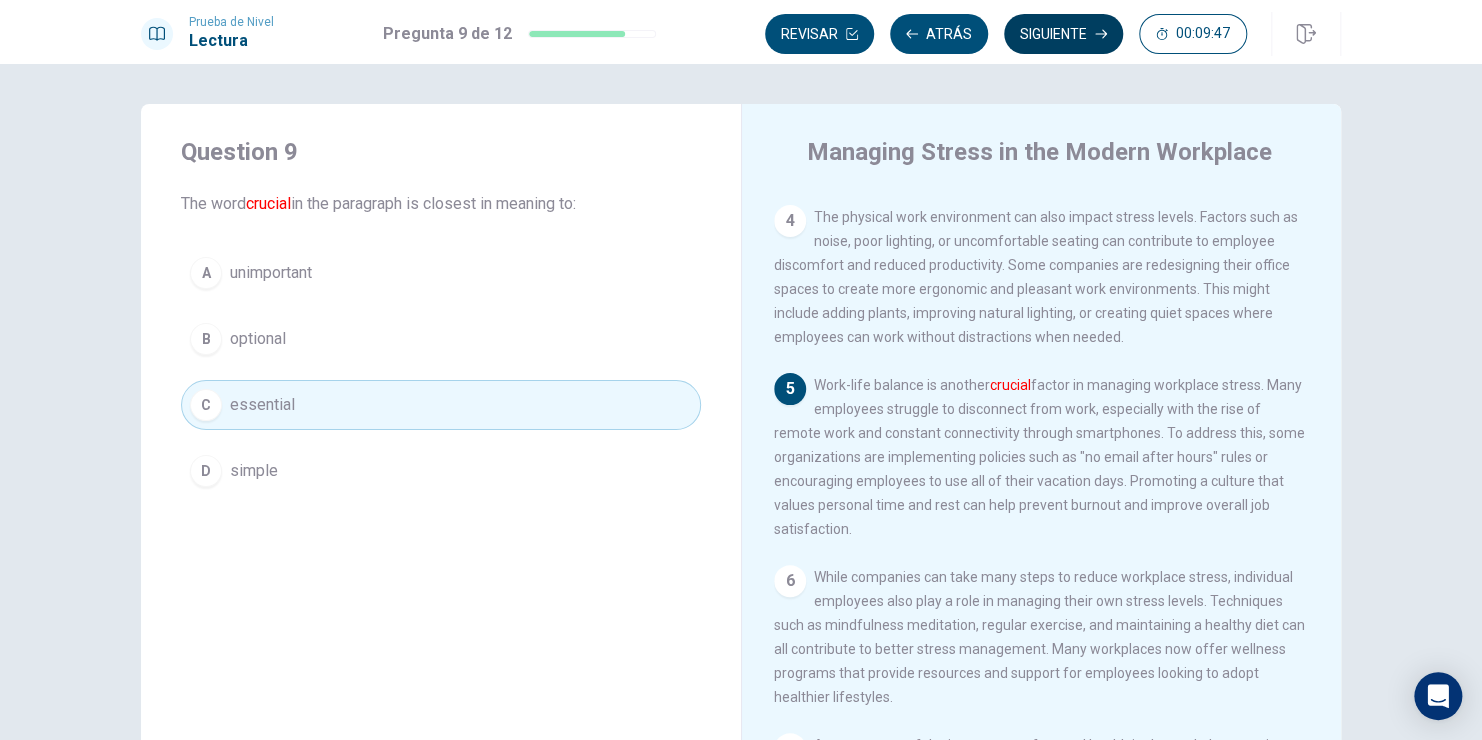 click on "Siguiente" at bounding box center [1063, 34] 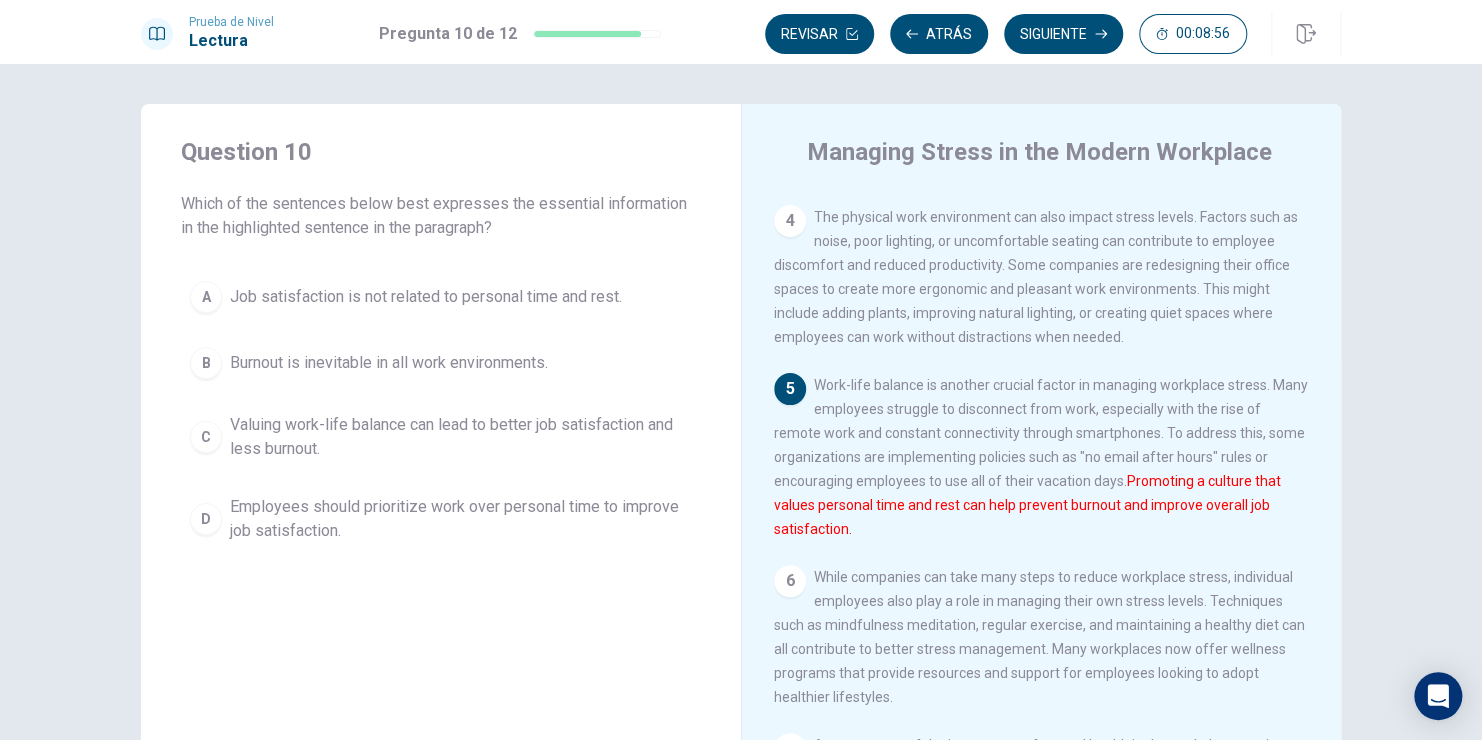 click on "Valuing work-life balance can lead to better job satisfaction and less burnout." at bounding box center [461, 437] 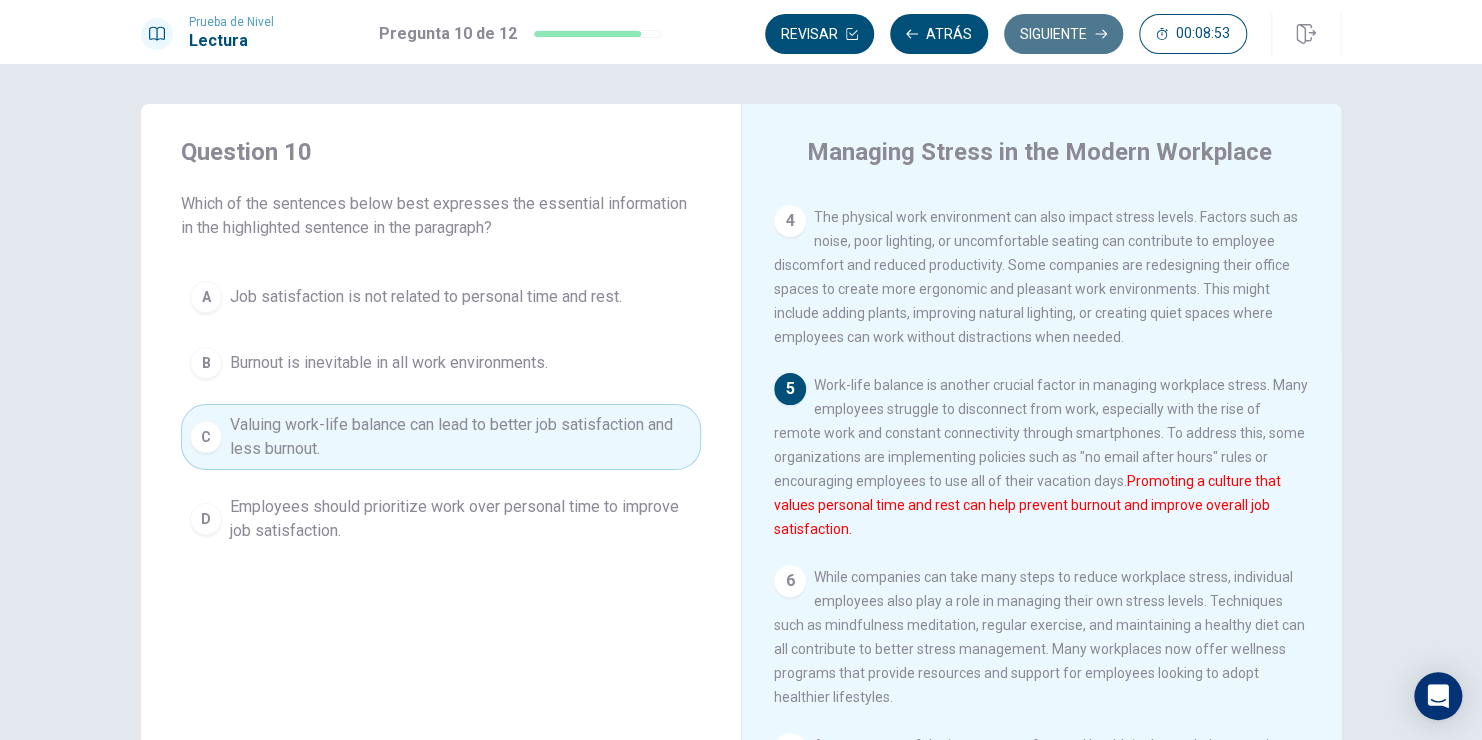 click on "Siguiente" at bounding box center [1063, 34] 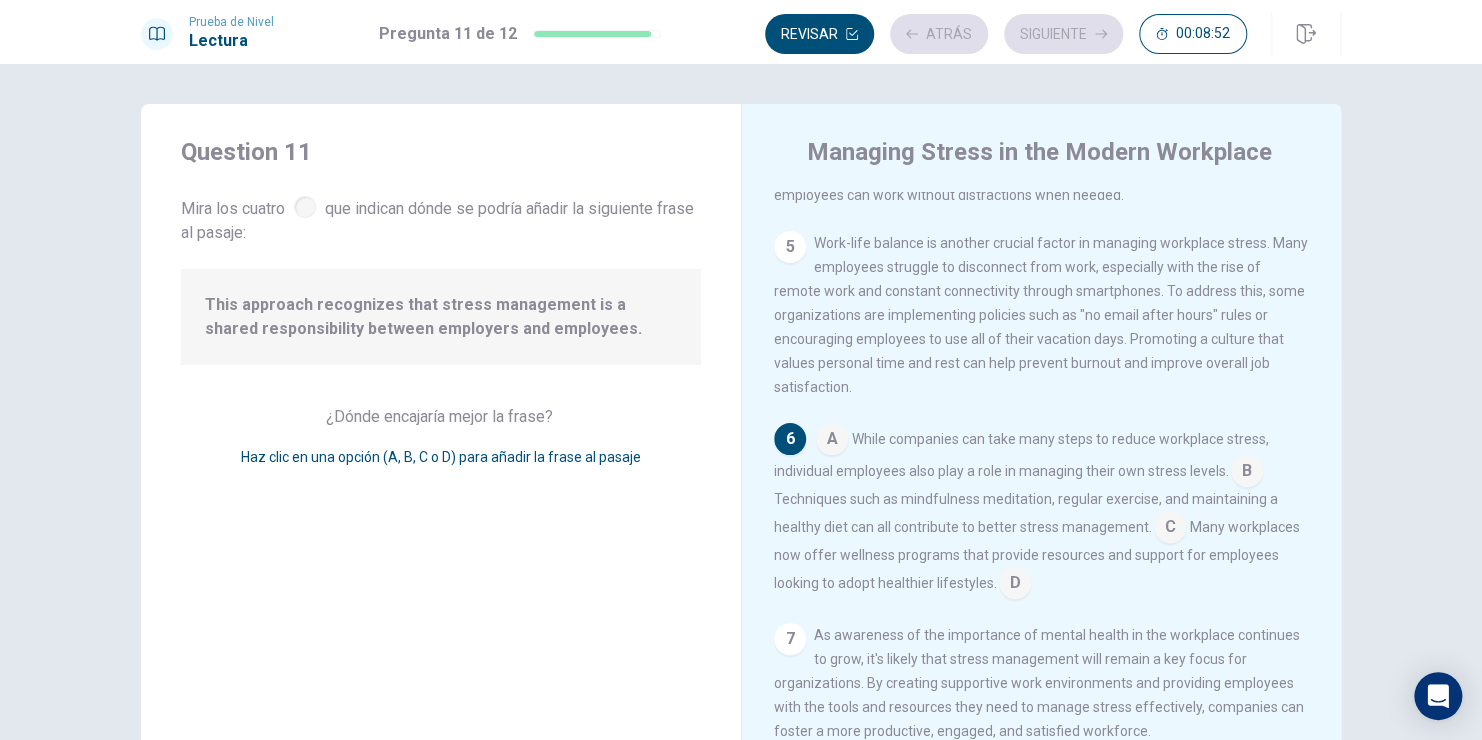 scroll, scrollTop: 711, scrollLeft: 0, axis: vertical 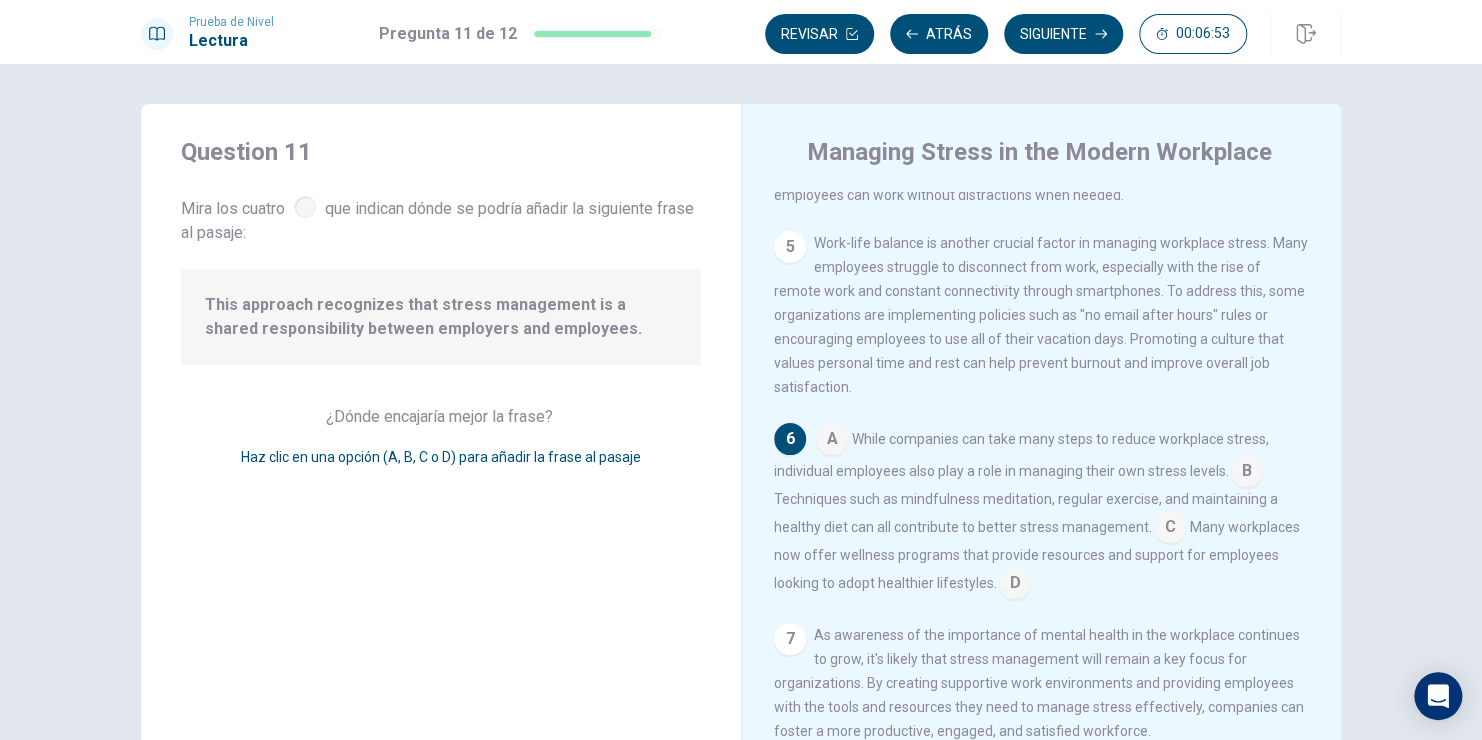 click at bounding box center (1015, 585) 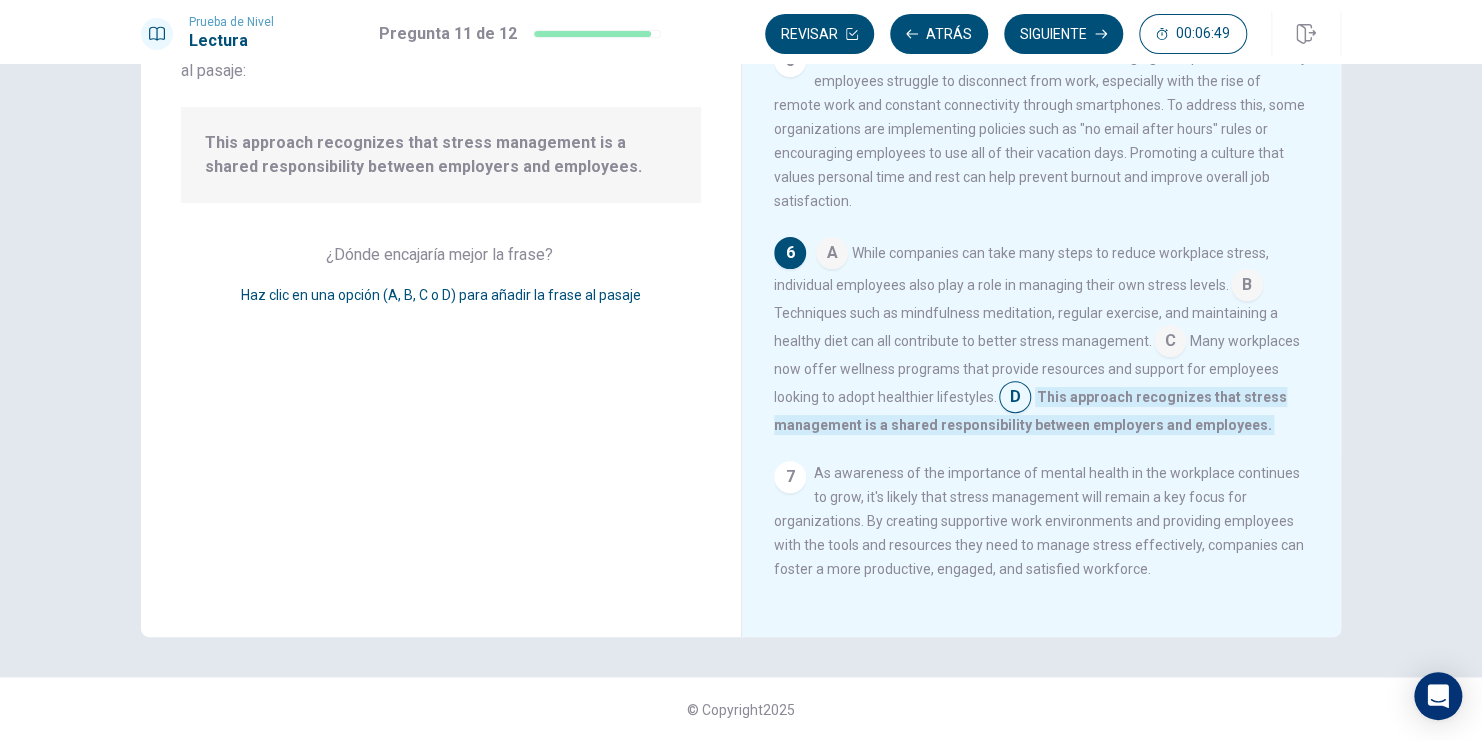 scroll, scrollTop: 163, scrollLeft: 0, axis: vertical 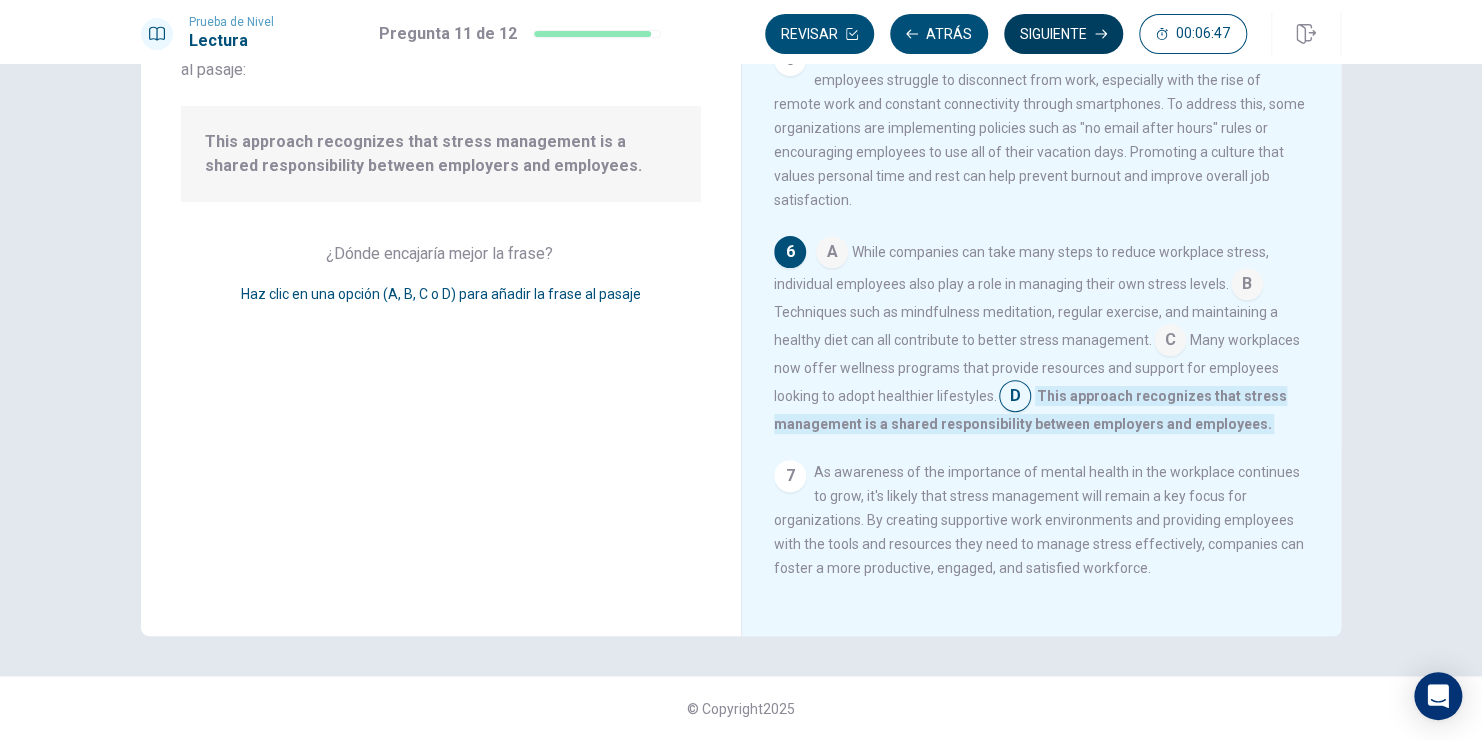click on "Siguiente" at bounding box center (1063, 34) 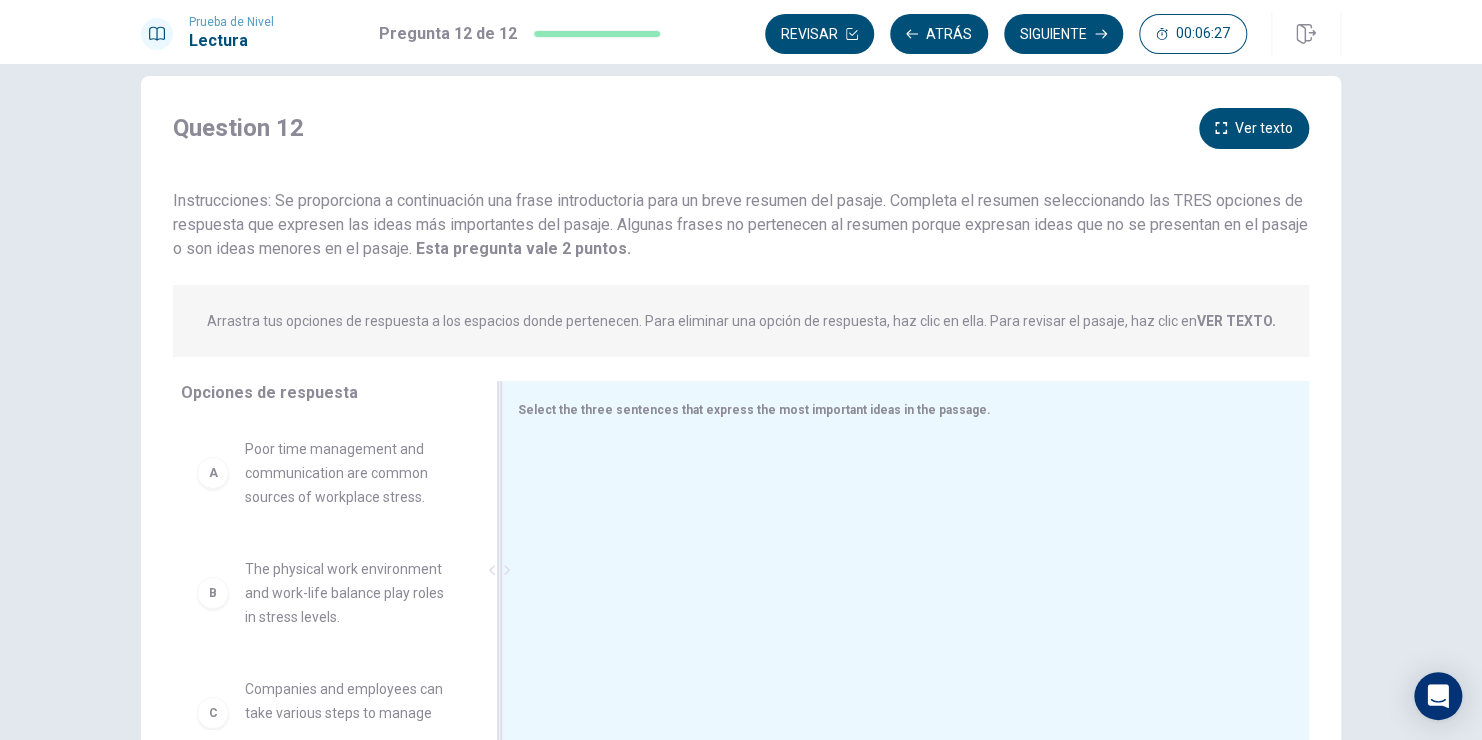 scroll, scrollTop: 0, scrollLeft: 0, axis: both 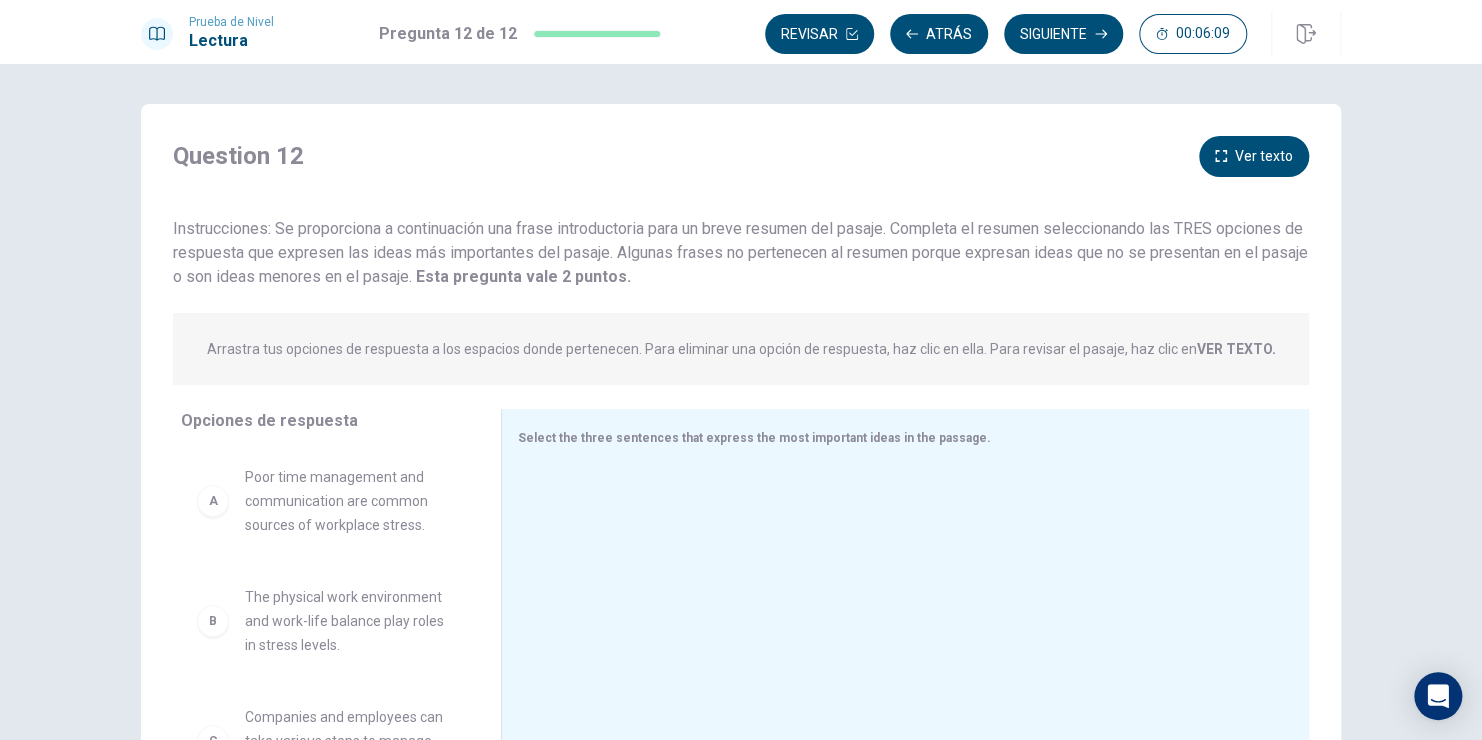 click on "Ver texto" at bounding box center (1254, 156) 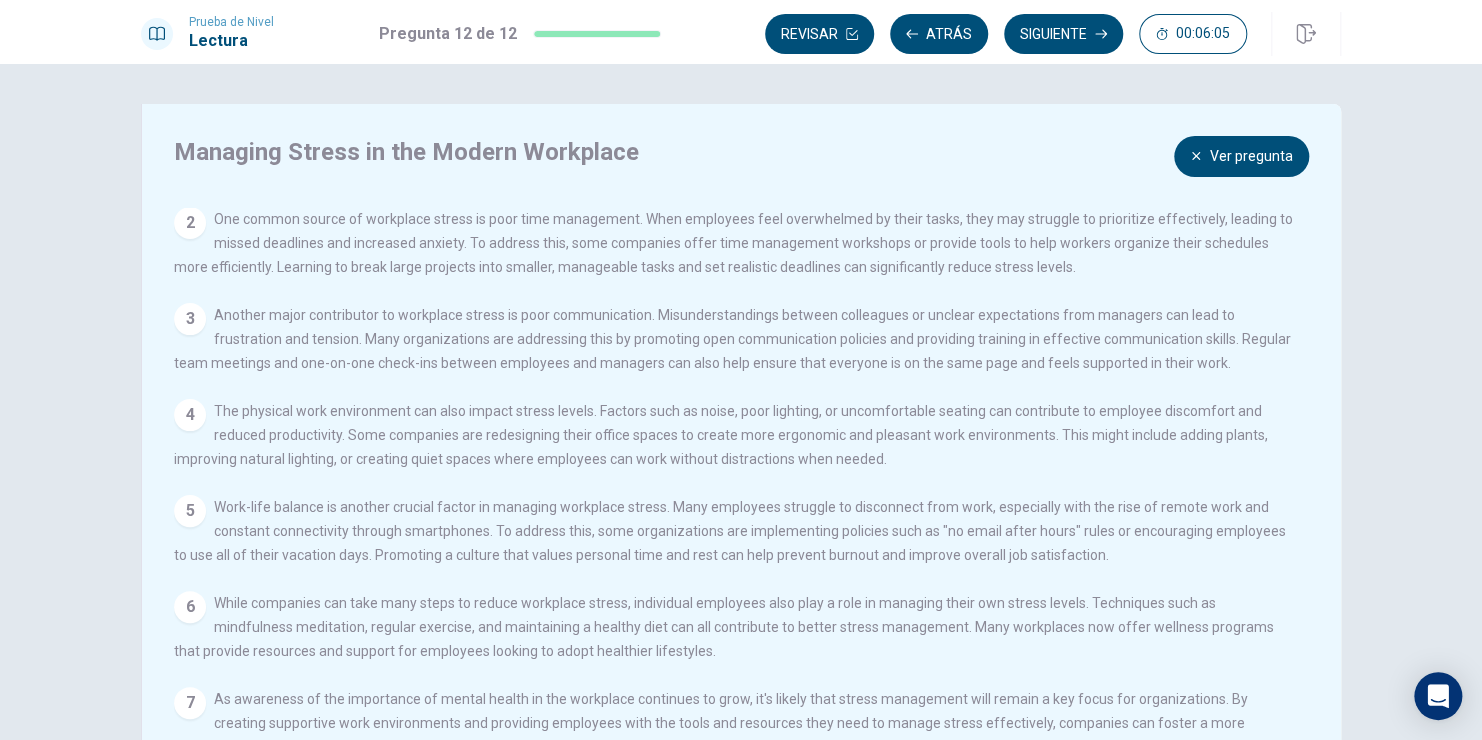 scroll, scrollTop: 113, scrollLeft: 0, axis: vertical 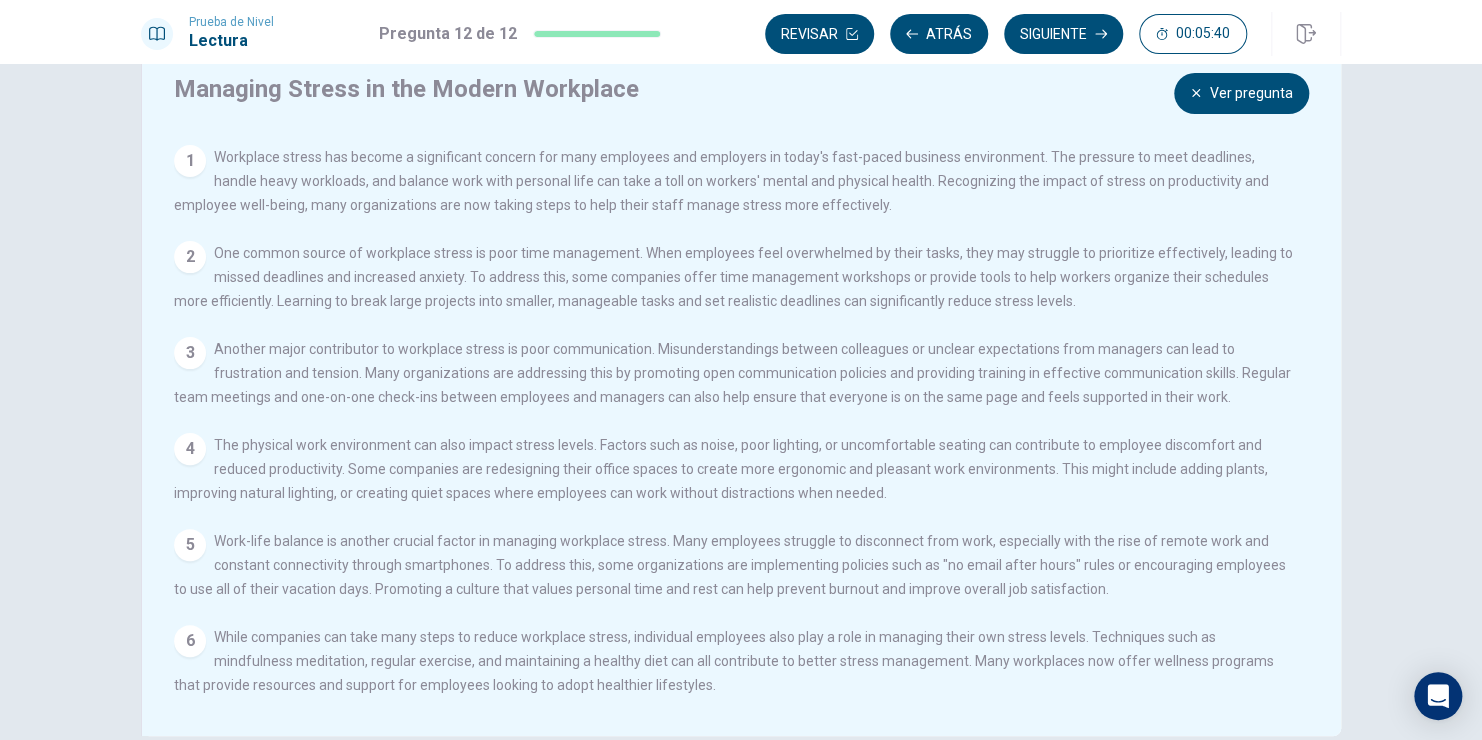click on "Ver pregunta" at bounding box center [1241, 93] 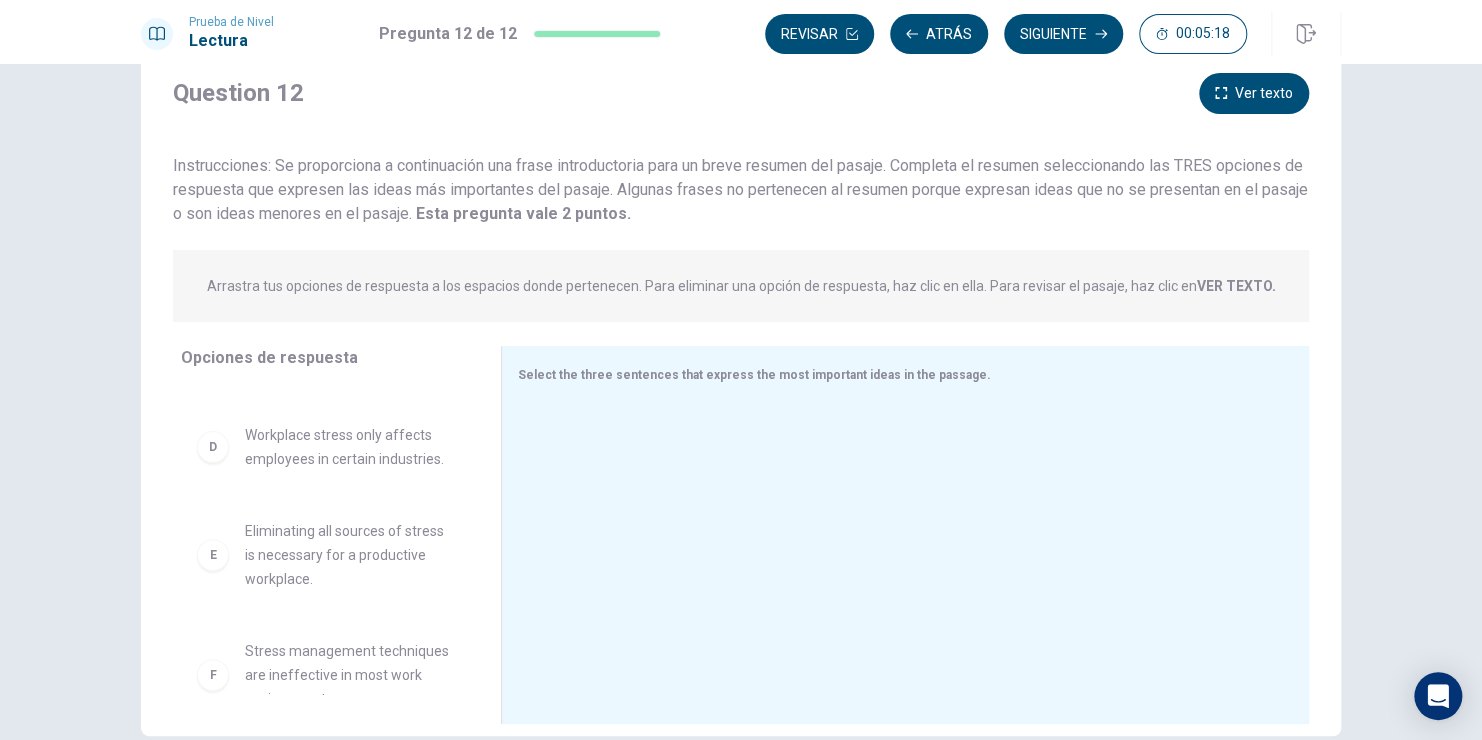 scroll, scrollTop: 372, scrollLeft: 0, axis: vertical 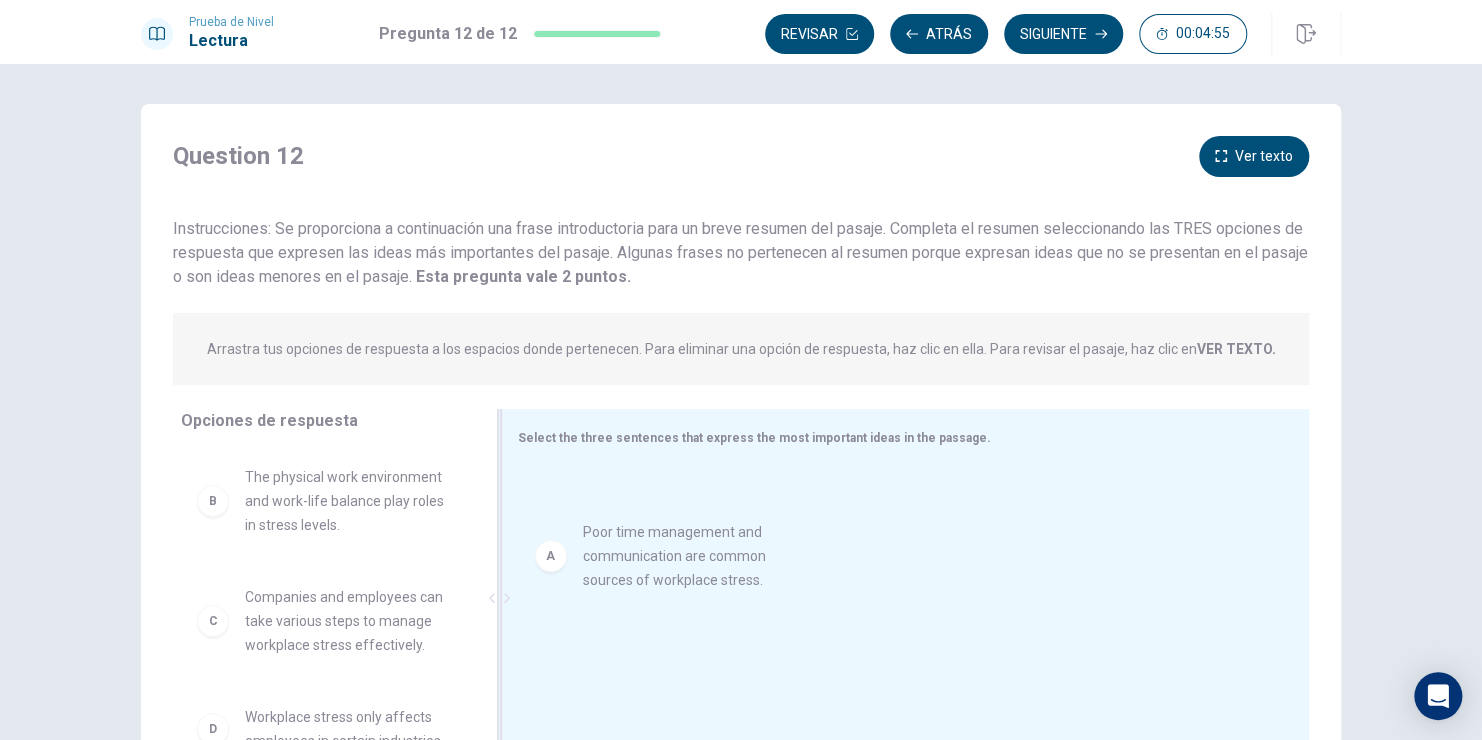 drag, startPoint x: 360, startPoint y: 529, endPoint x: 720, endPoint y: 587, distance: 364.6423 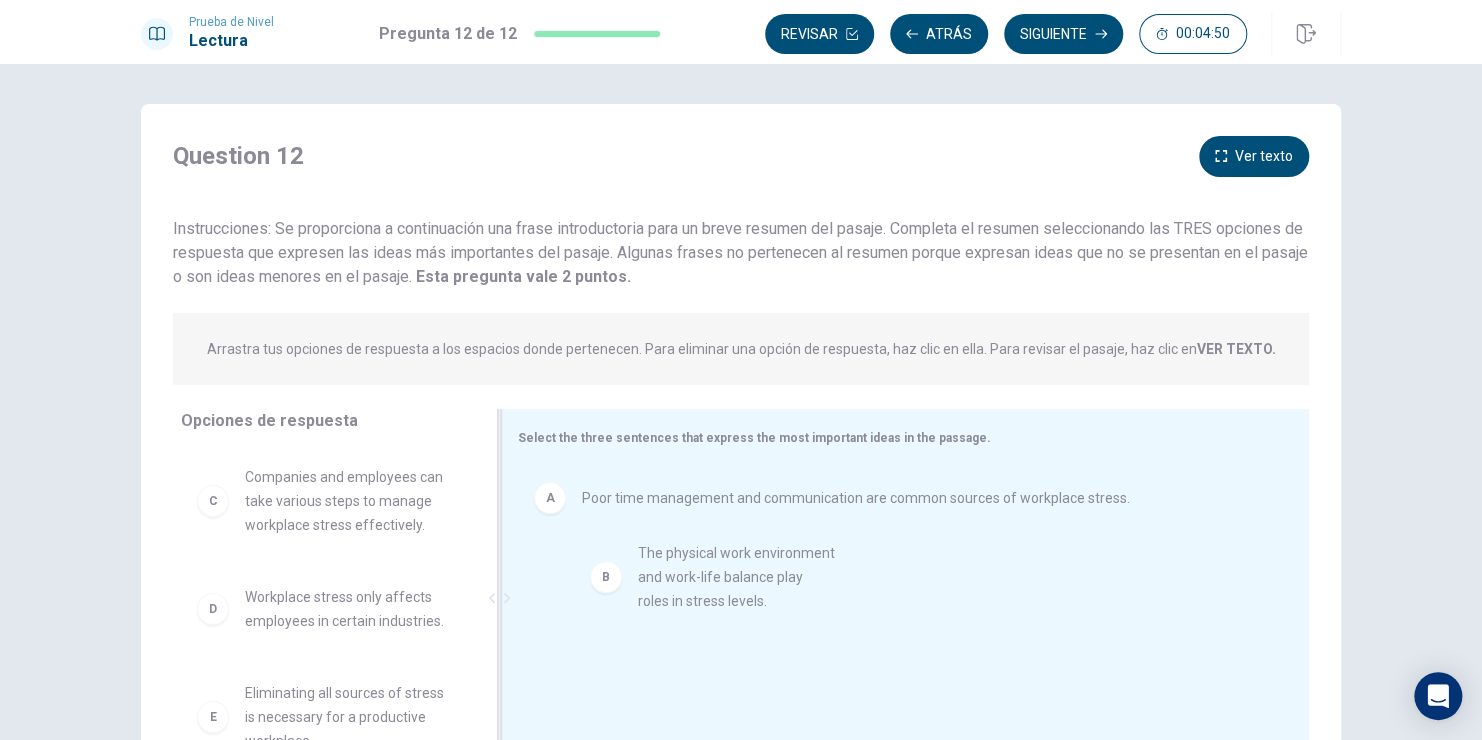 drag, startPoint x: 348, startPoint y: 509, endPoint x: 753, endPoint y: 587, distance: 412.44272 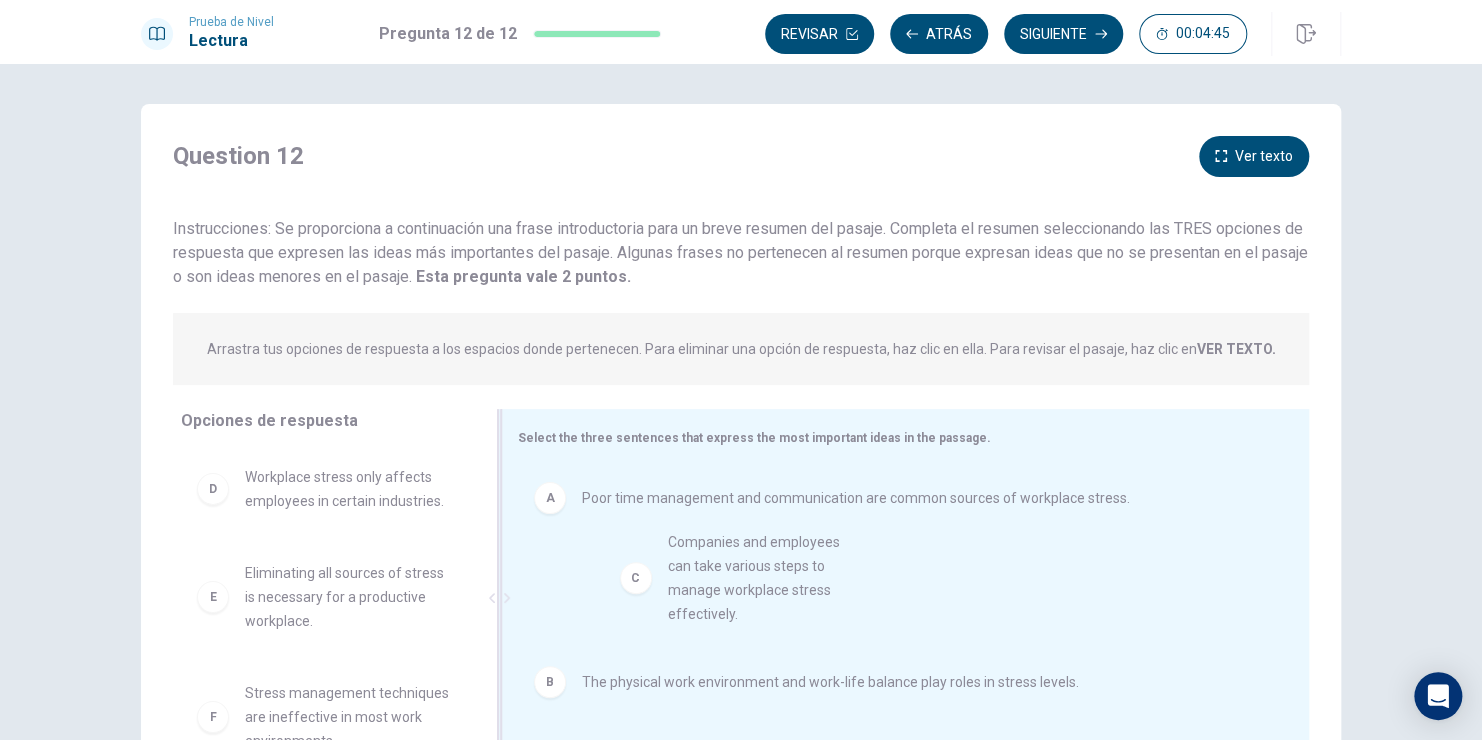 drag, startPoint x: 316, startPoint y: 513, endPoint x: 757, endPoint y: 579, distance: 445.91144 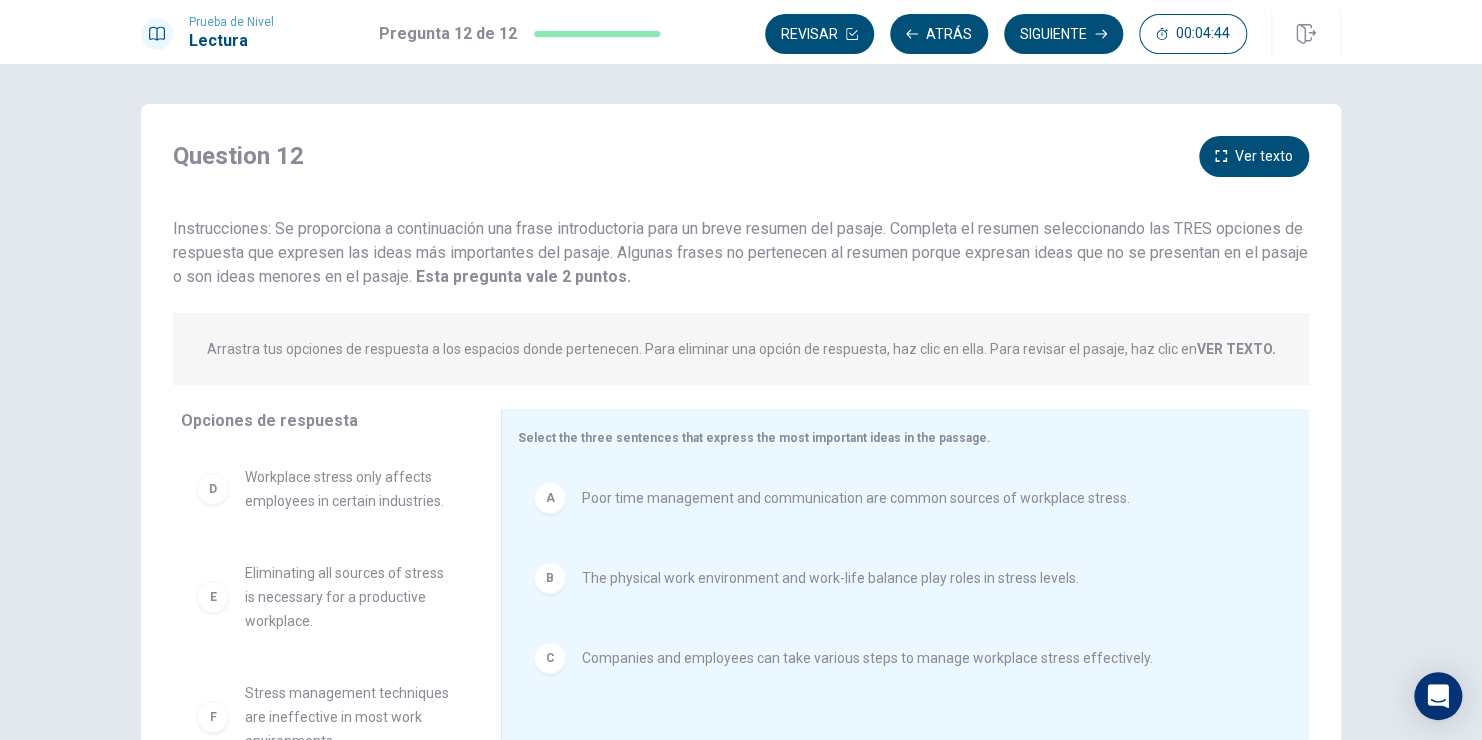 scroll, scrollTop: 12, scrollLeft: 0, axis: vertical 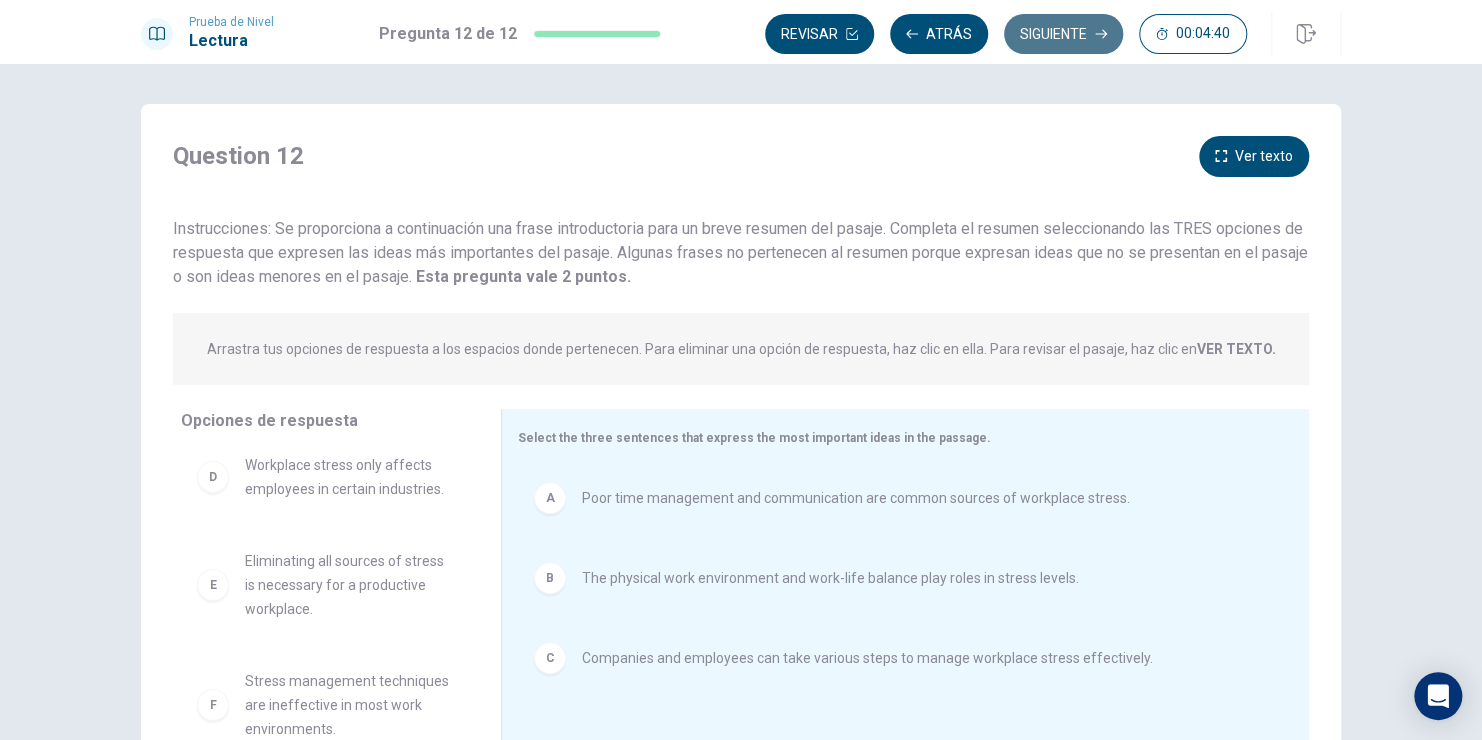 click on "Siguiente" at bounding box center [1063, 34] 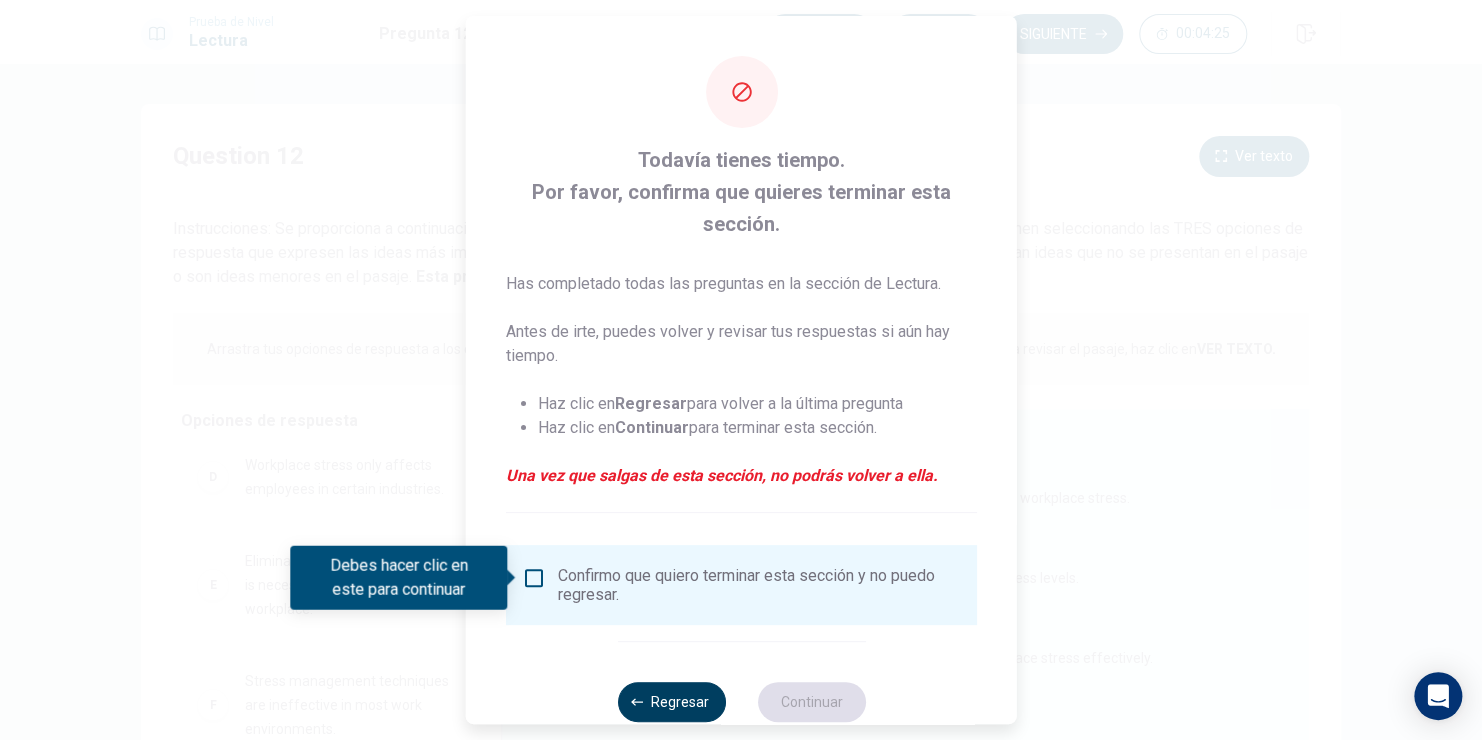 click on "Regresar" at bounding box center [671, 702] 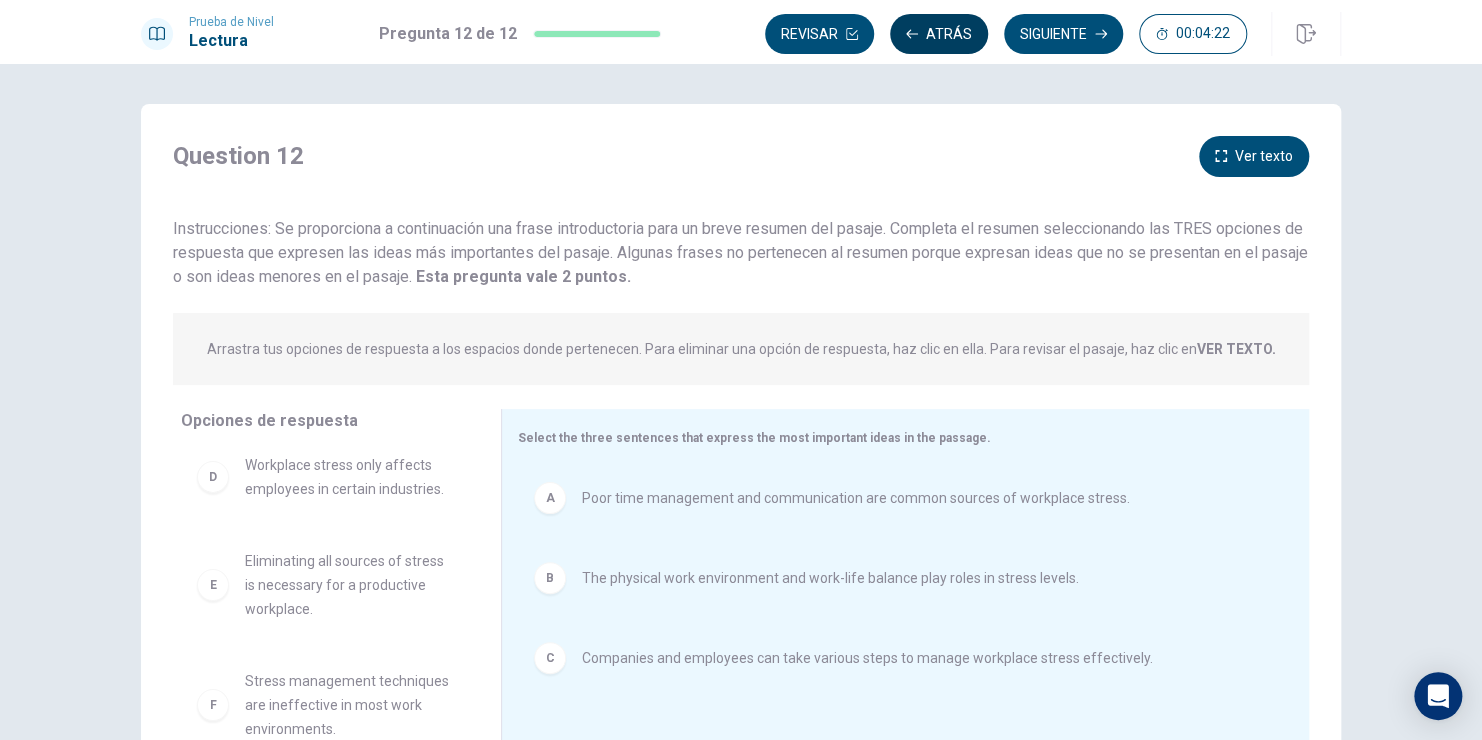 click on "Atrás" at bounding box center (939, 34) 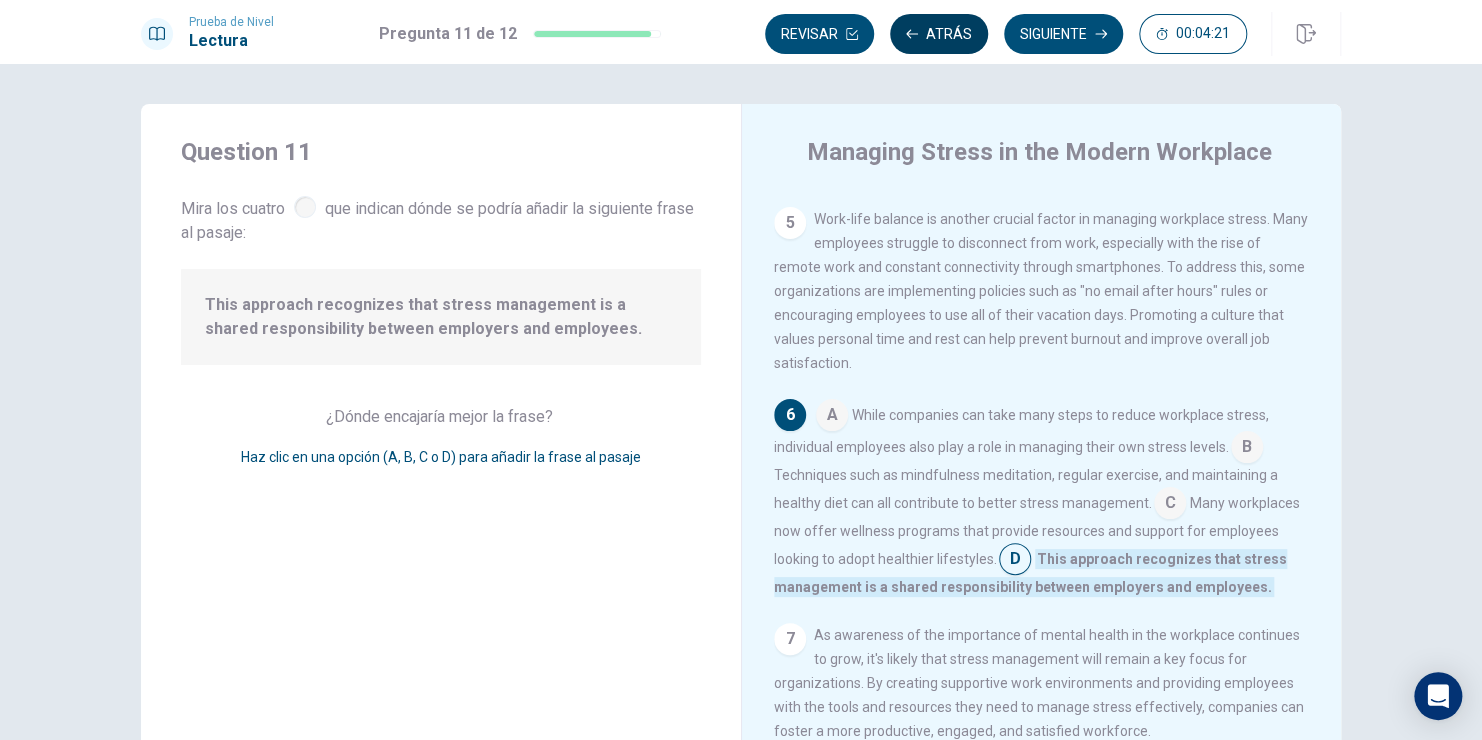 scroll, scrollTop: 735, scrollLeft: 0, axis: vertical 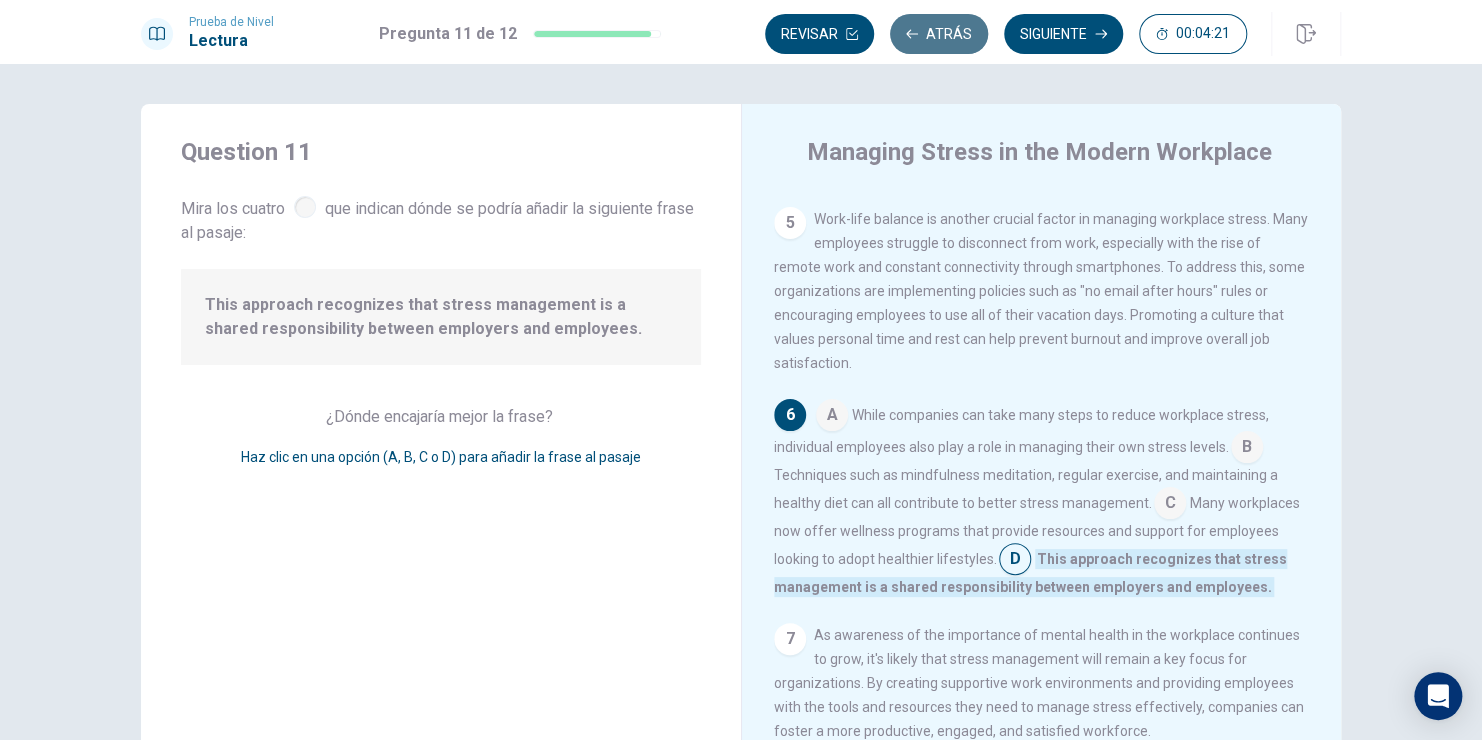 click on "Atrás" at bounding box center (939, 34) 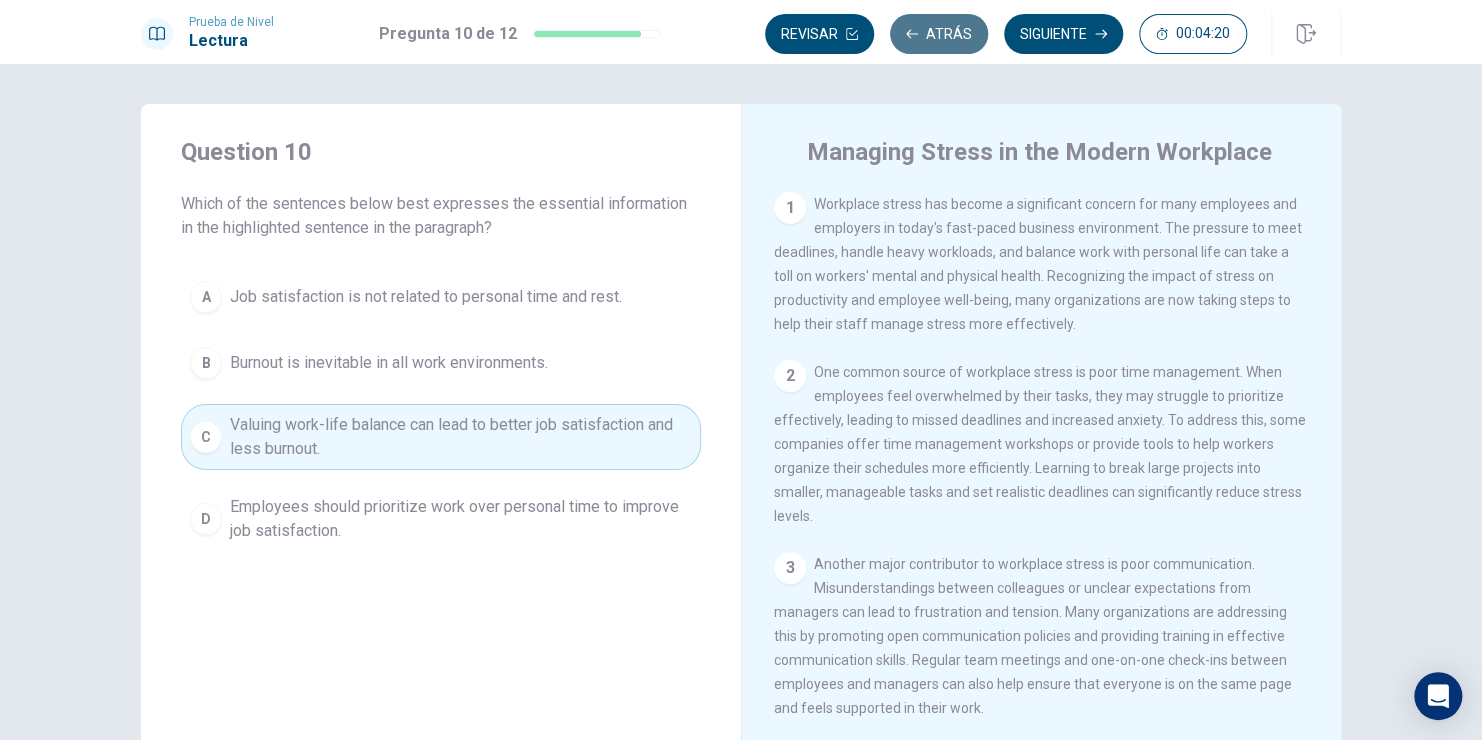 click on "Atrás" at bounding box center [939, 34] 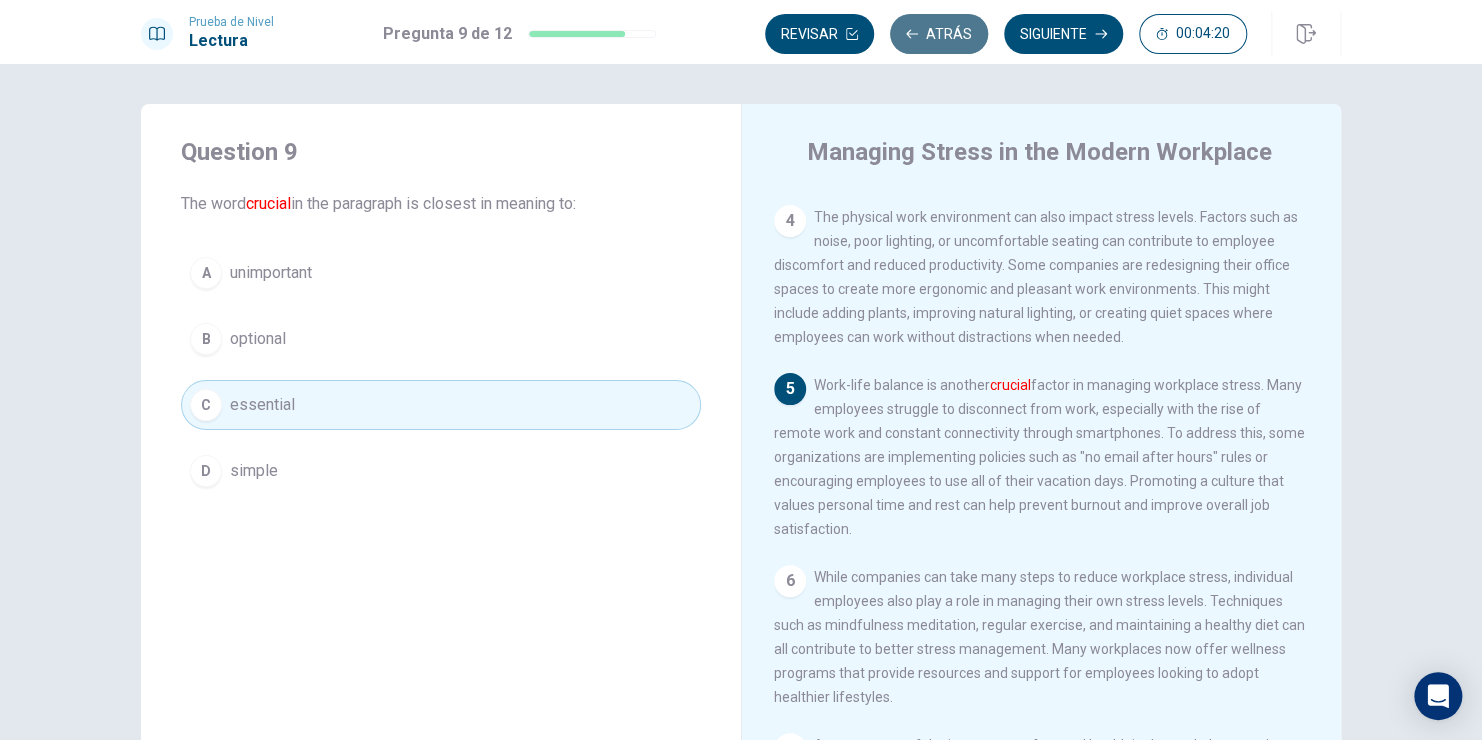 click on "Atrás" at bounding box center [939, 34] 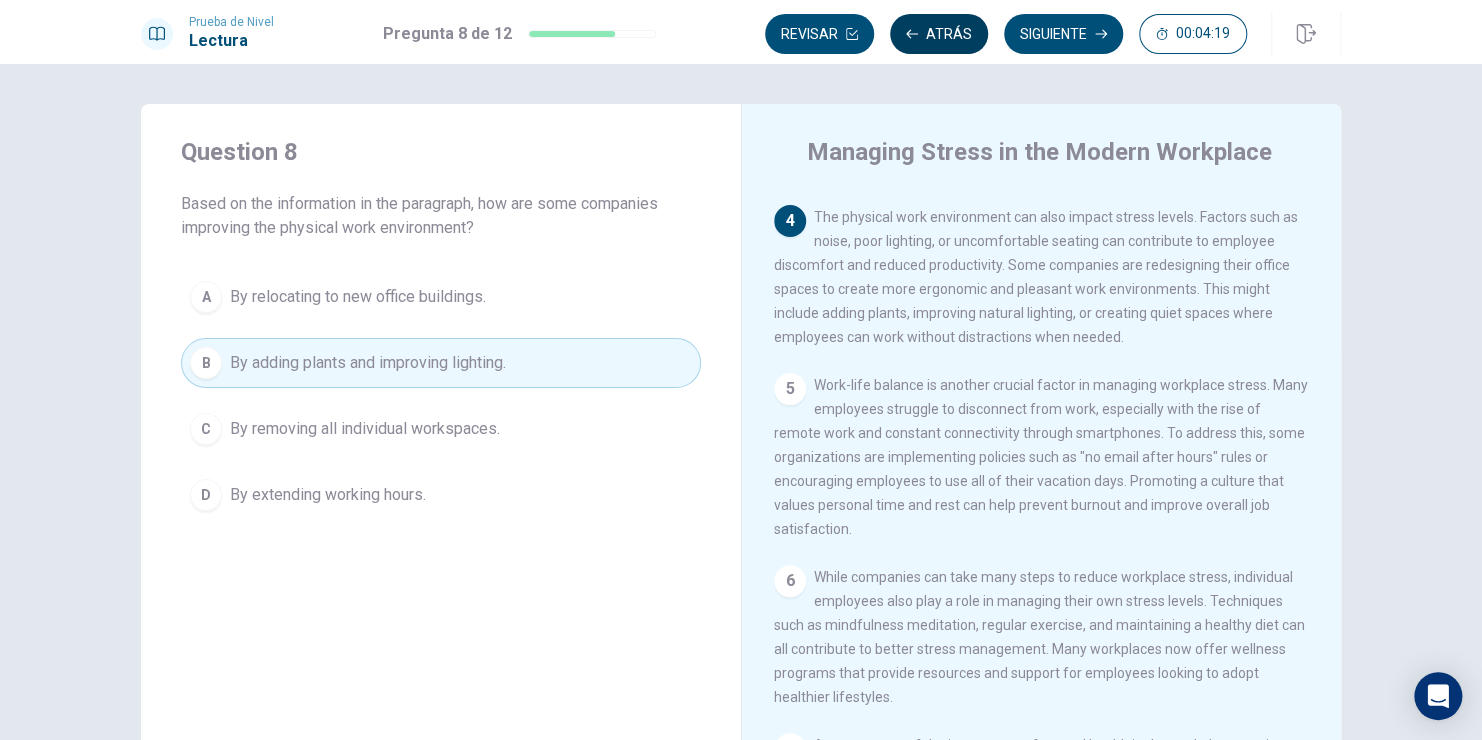 scroll, scrollTop: 568, scrollLeft: 0, axis: vertical 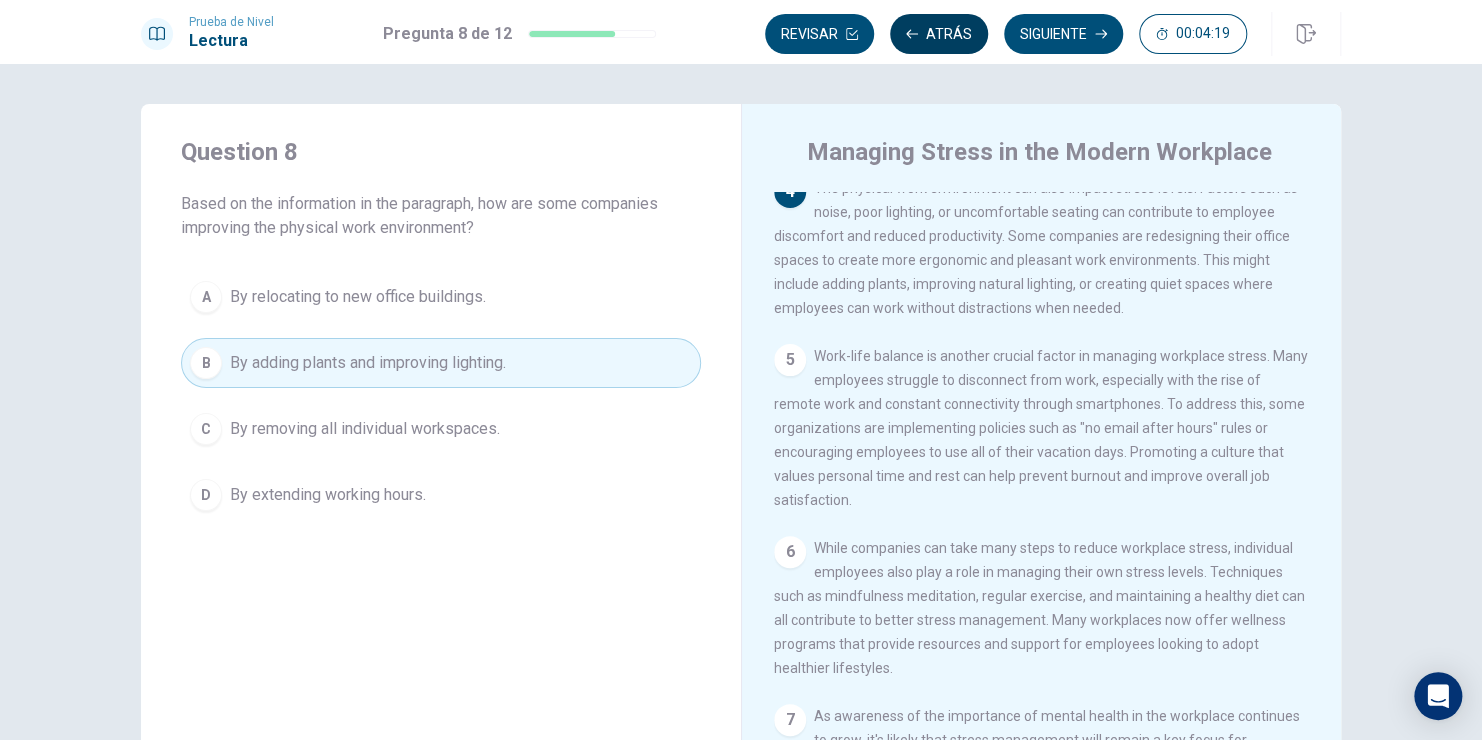 click on "Atrás" at bounding box center (939, 34) 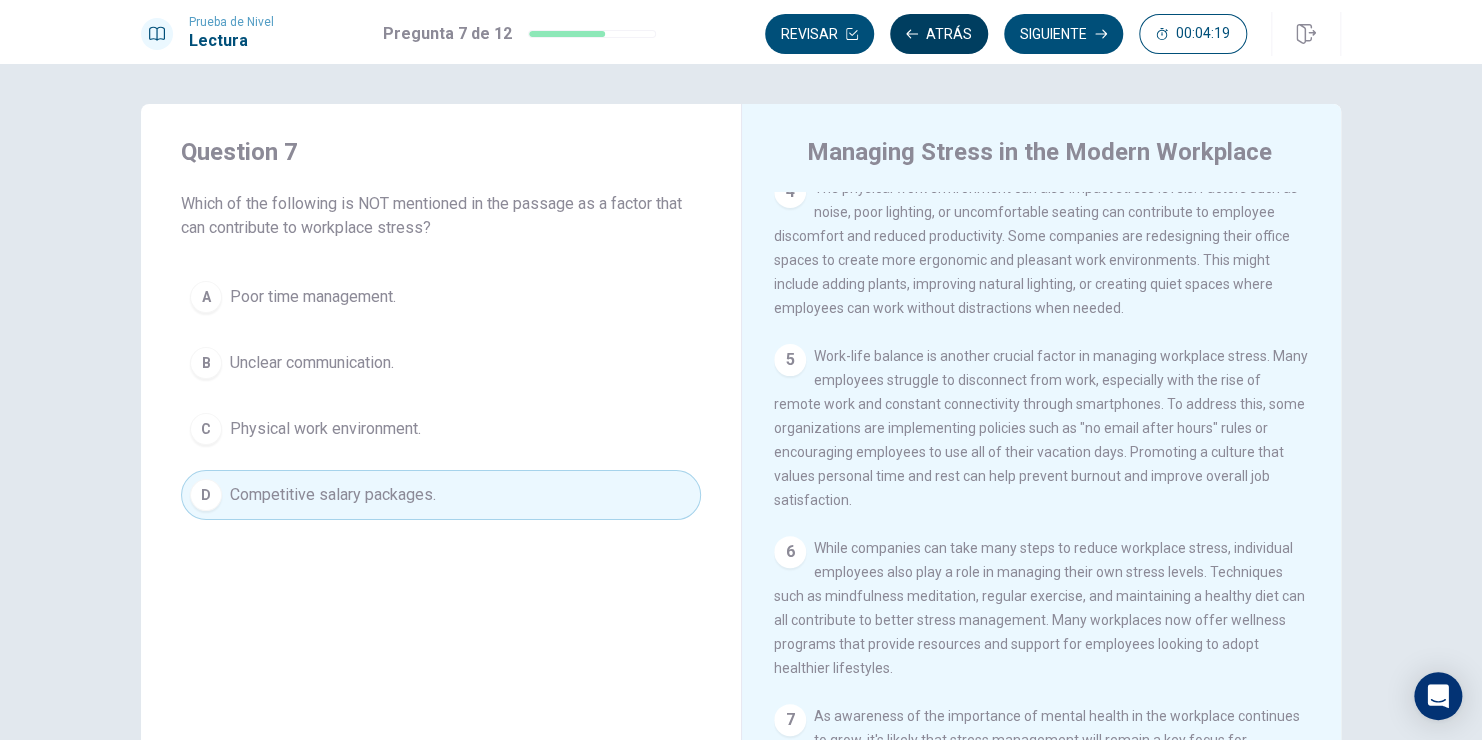 click on "Atrás" at bounding box center [939, 34] 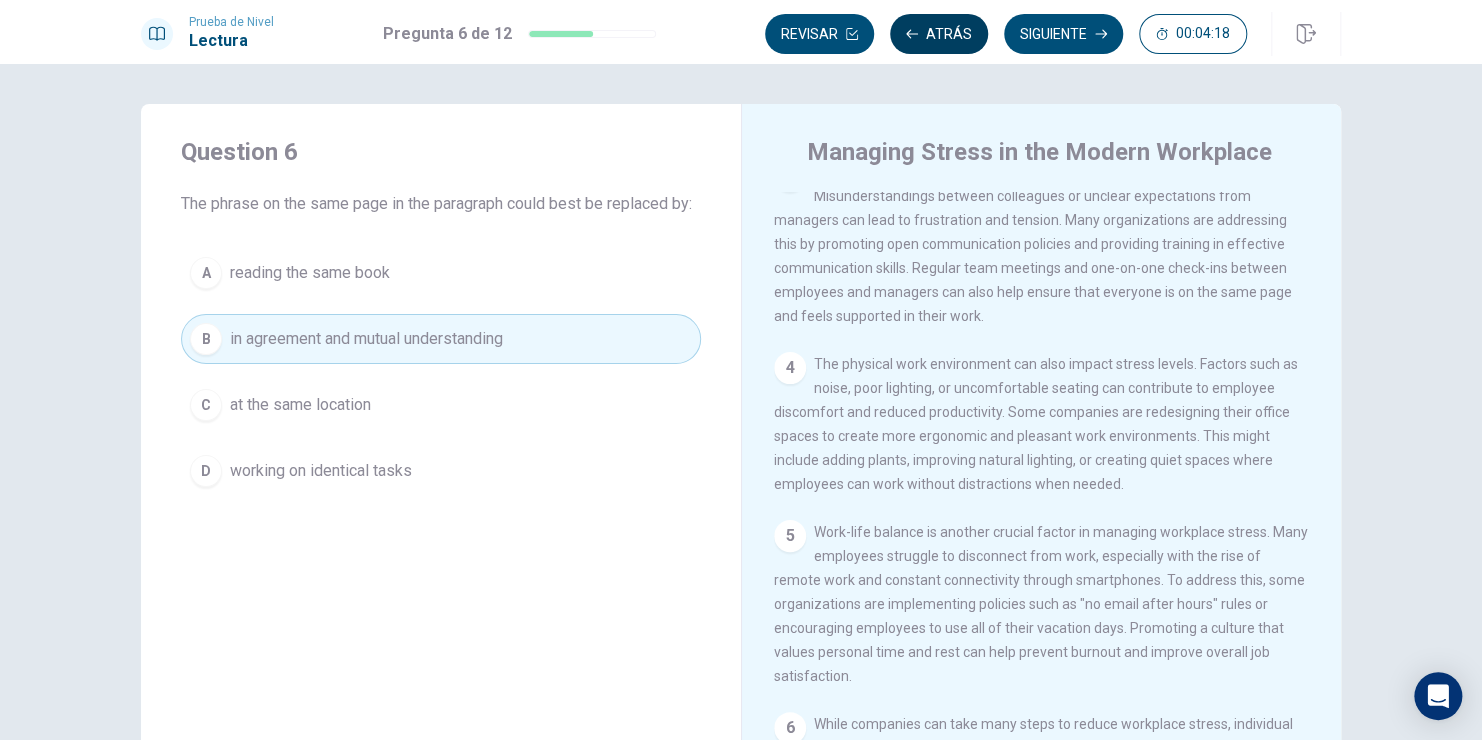 scroll, scrollTop: 370, scrollLeft: 0, axis: vertical 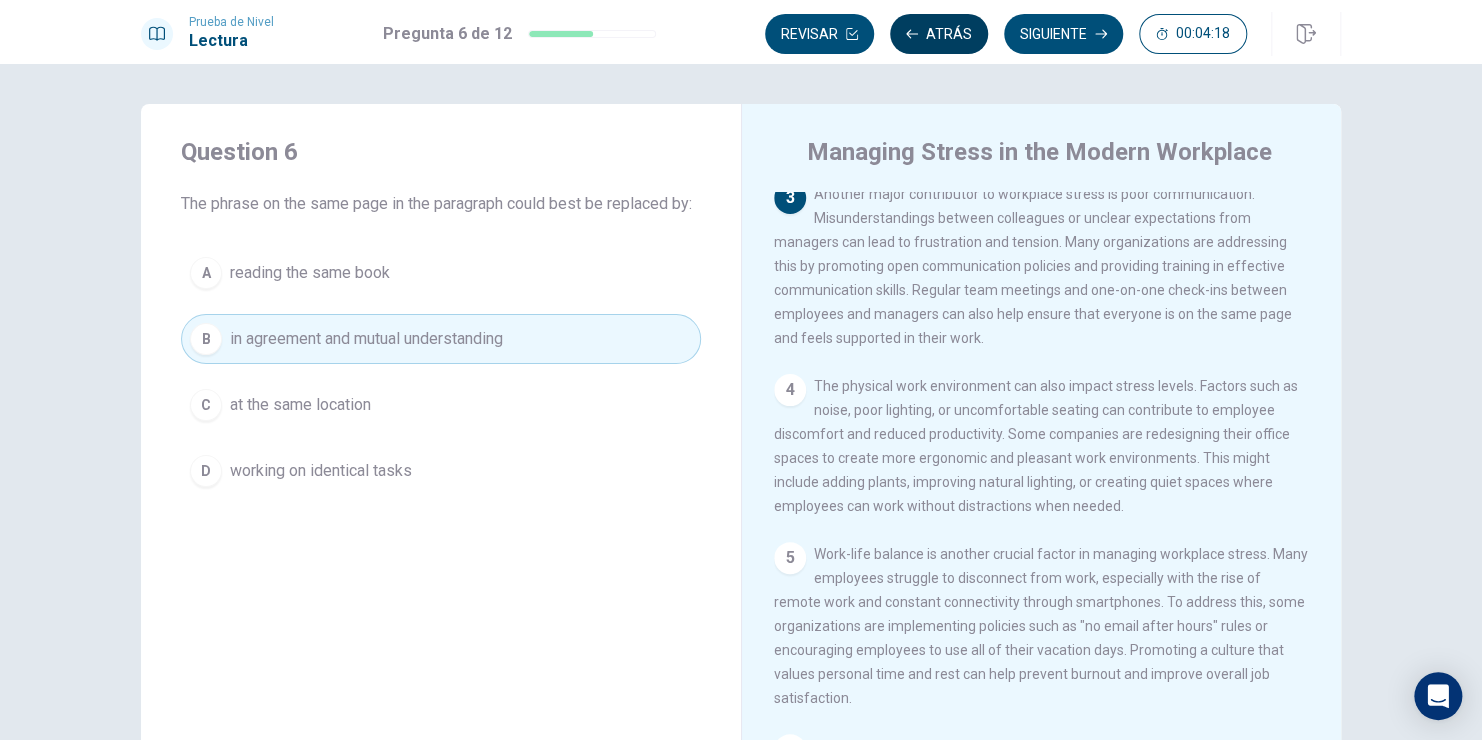 click on "Atrás" at bounding box center (939, 34) 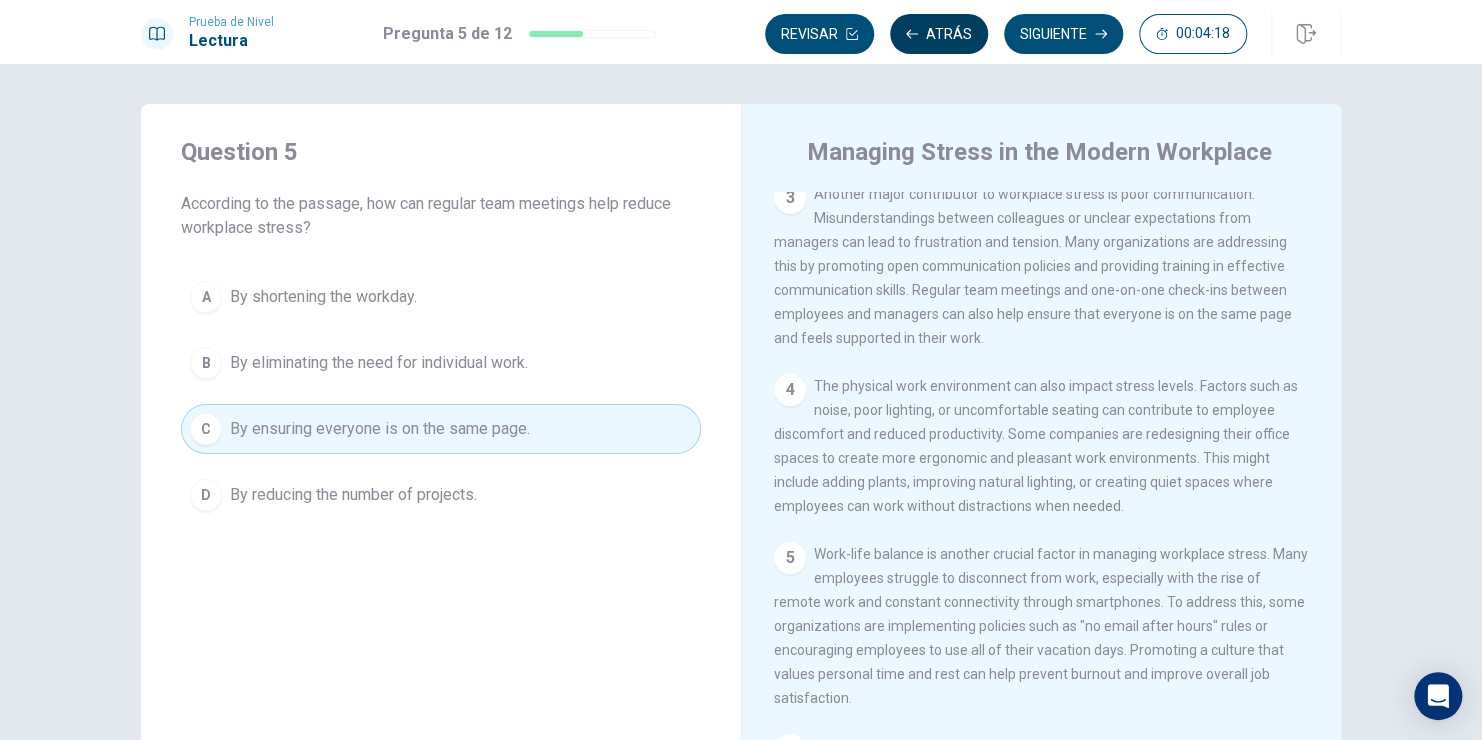 click on "Atrás" at bounding box center [939, 34] 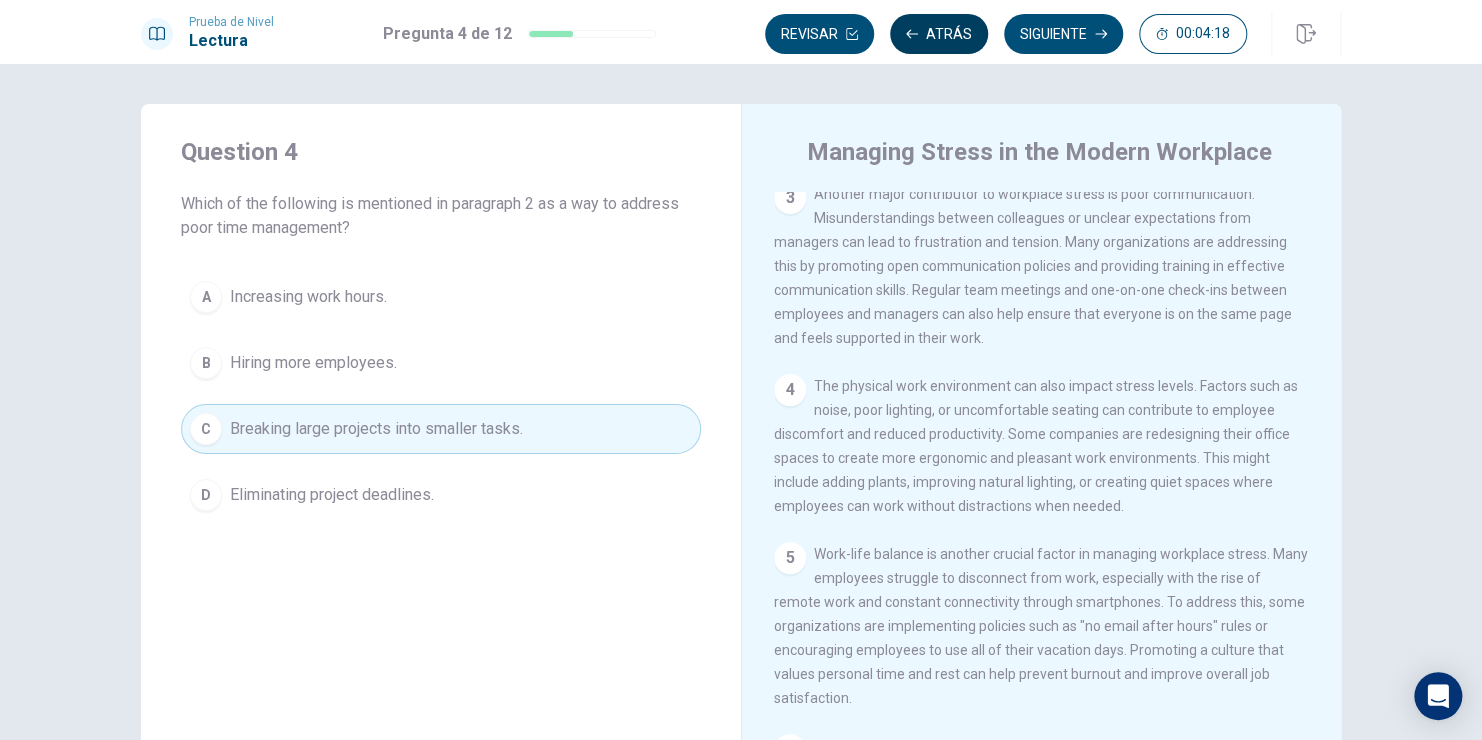 click on "Atrás" at bounding box center (939, 34) 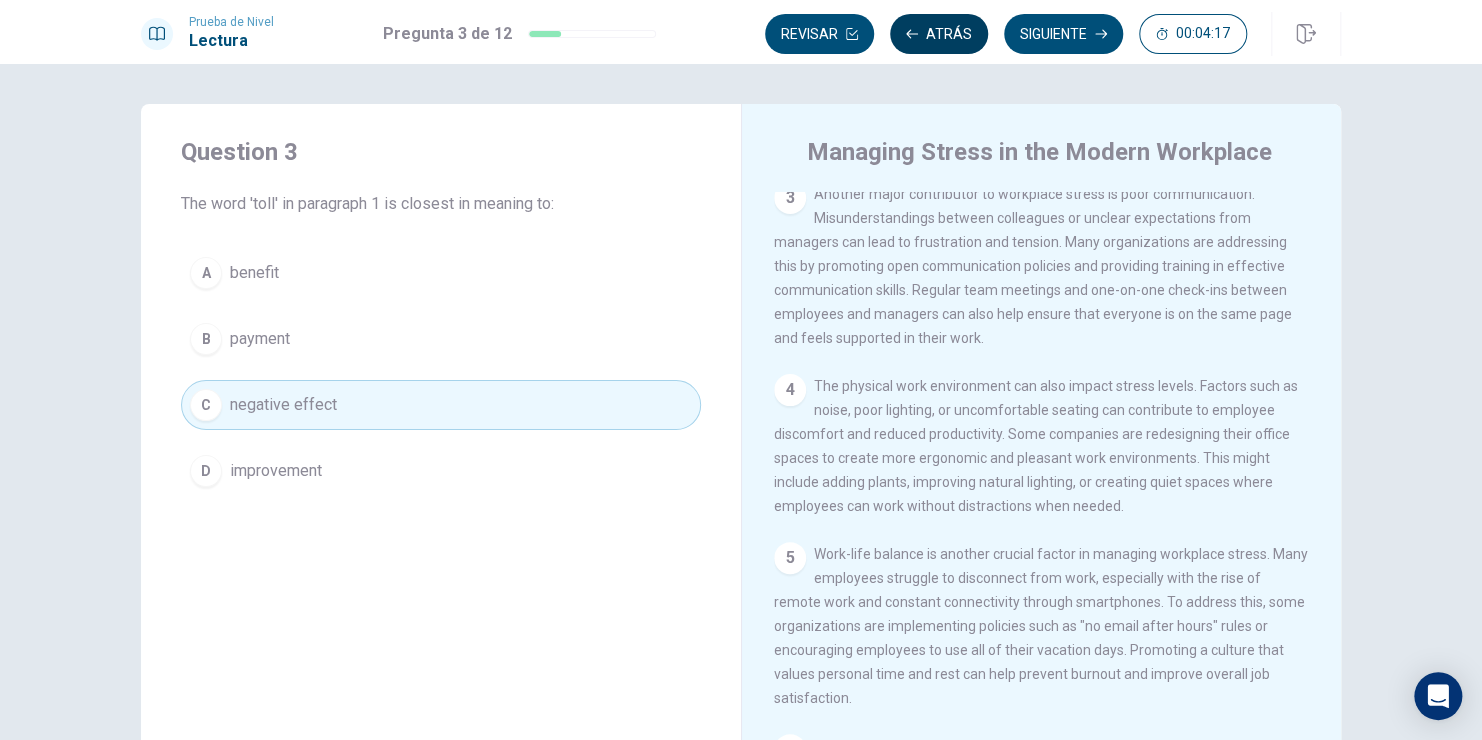 click on "Atrás" at bounding box center [939, 34] 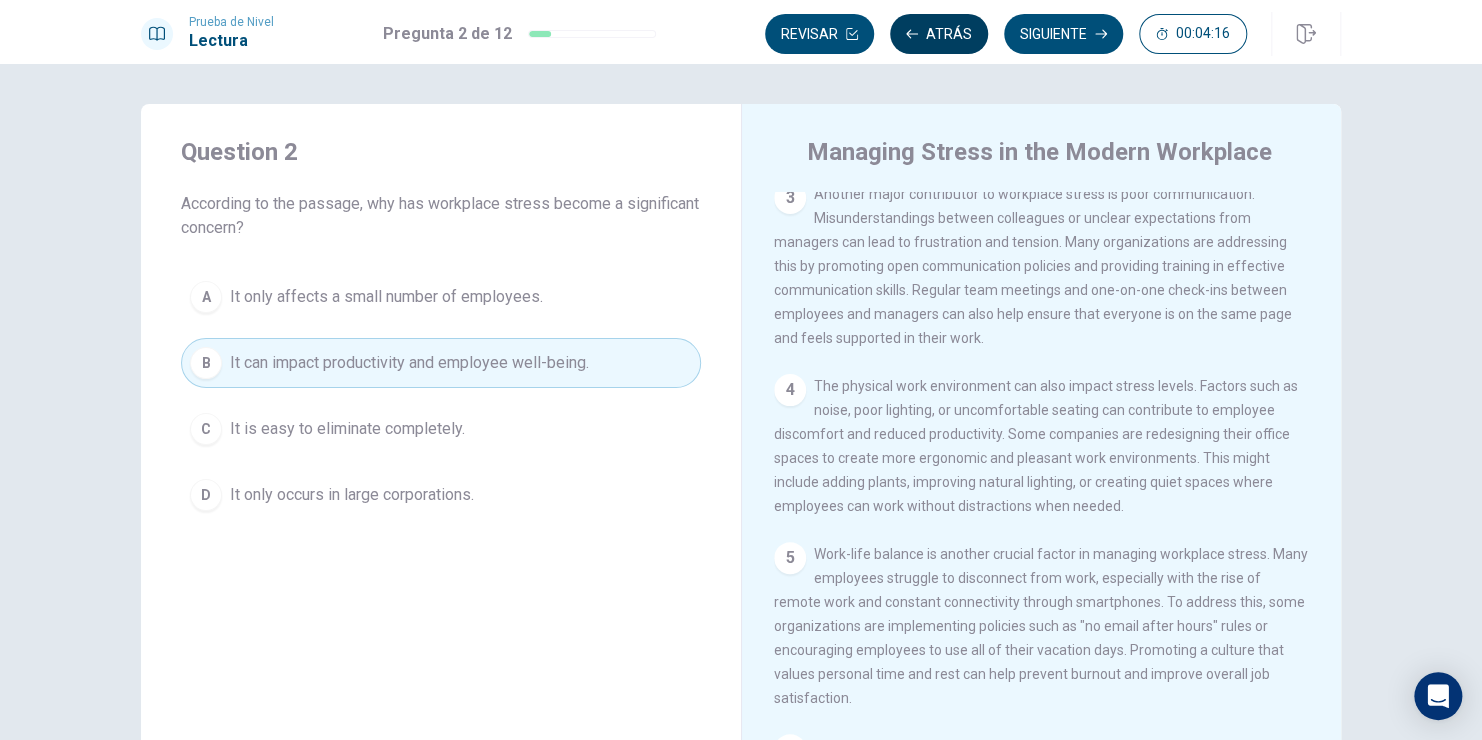 click on "Atrás" at bounding box center (939, 34) 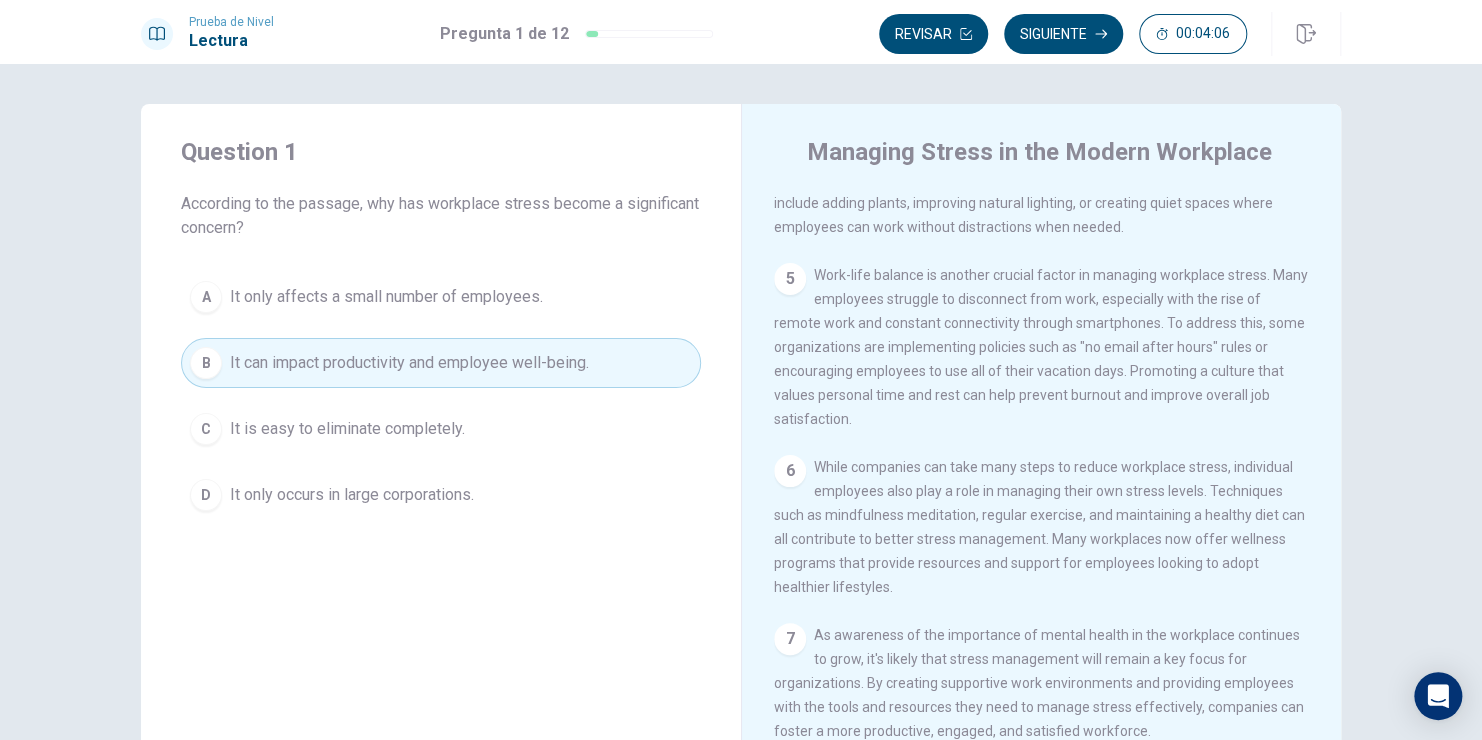 scroll, scrollTop: 384, scrollLeft: 0, axis: vertical 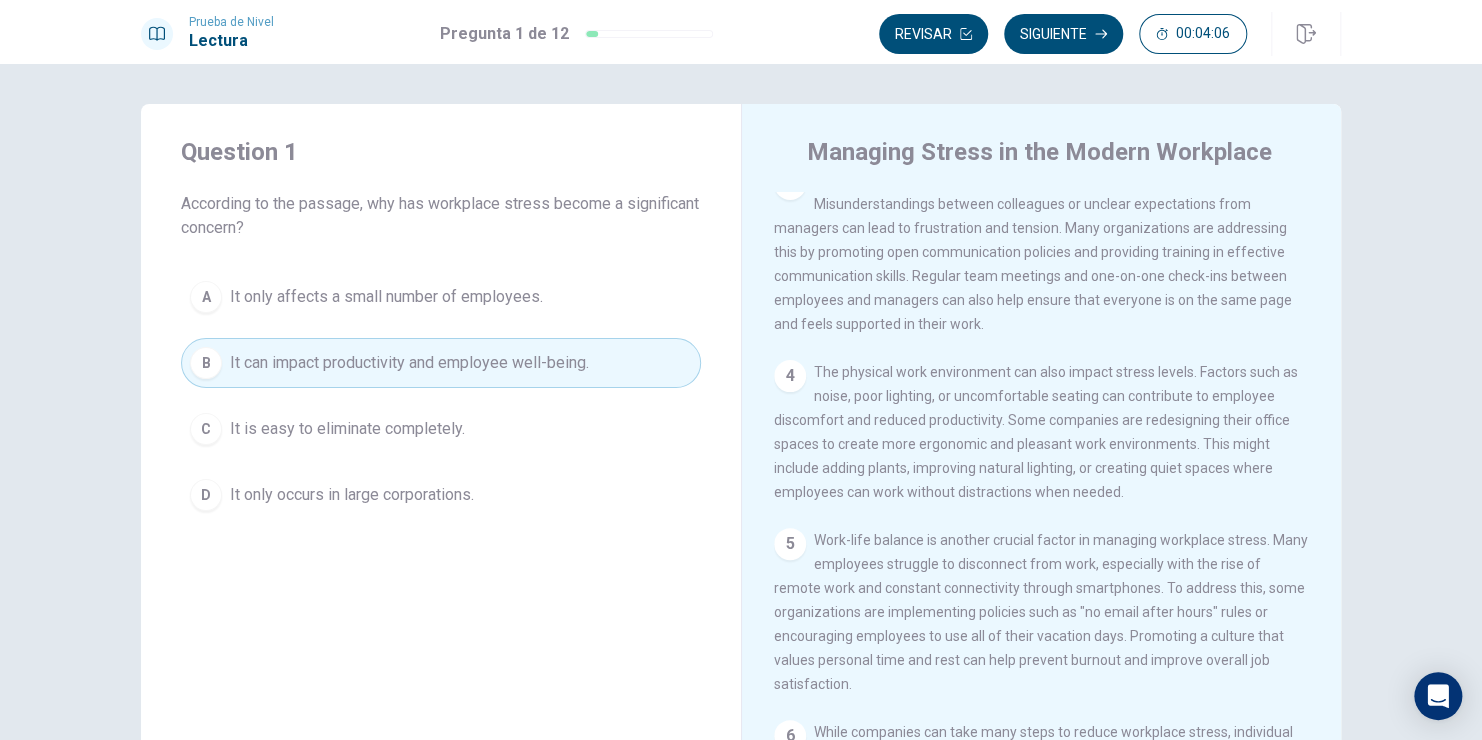 click on "According to the passage, why has workplace stress become a significant concern?" at bounding box center [441, 216] 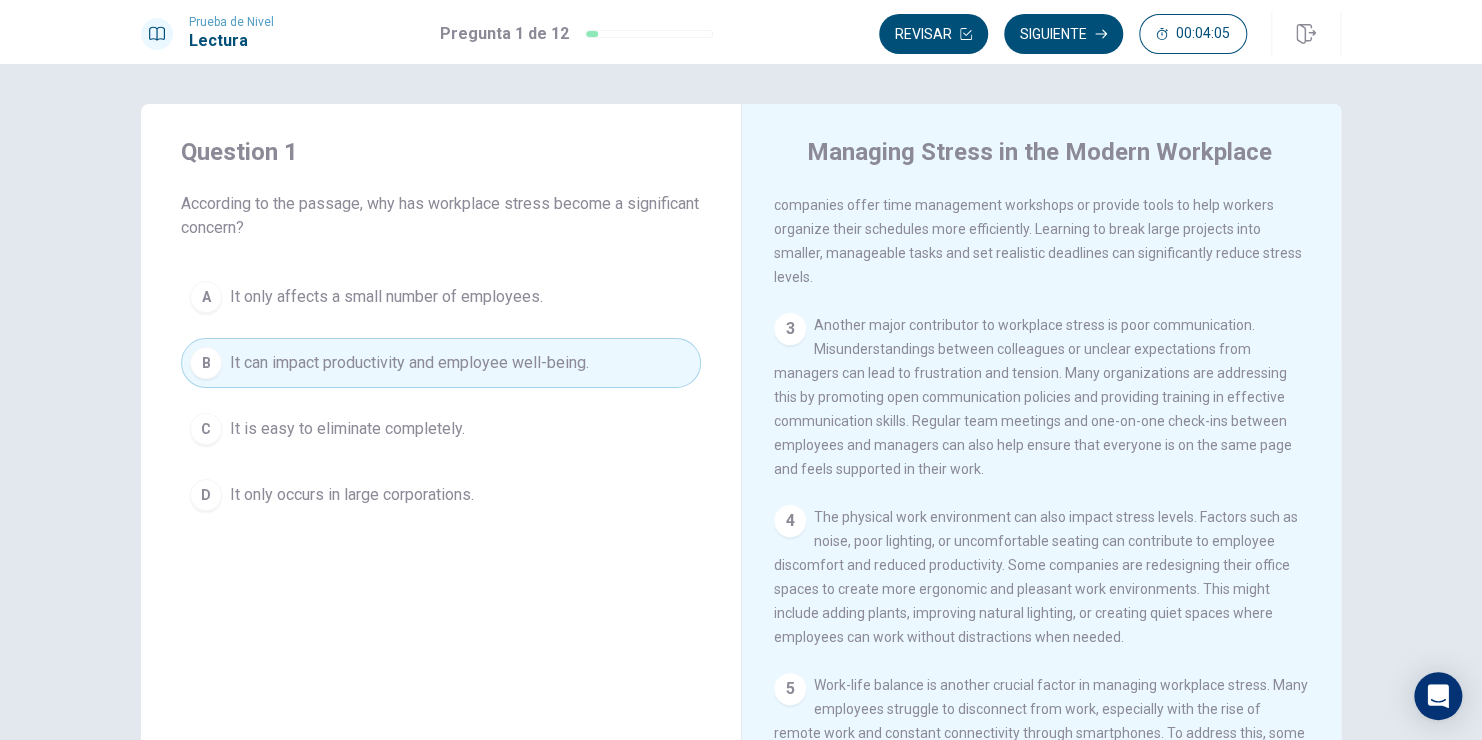 scroll, scrollTop: 0, scrollLeft: 0, axis: both 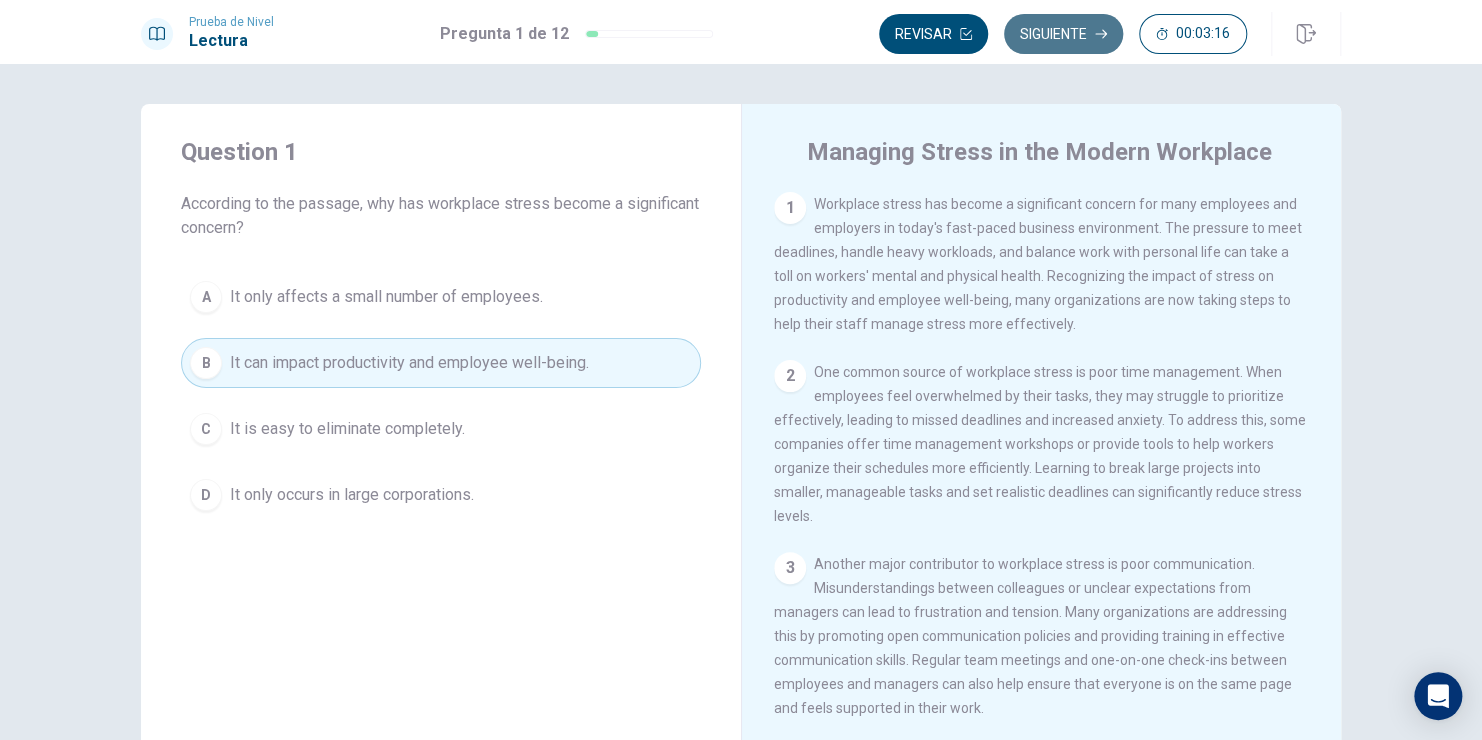 click on "Siguiente" at bounding box center (1063, 34) 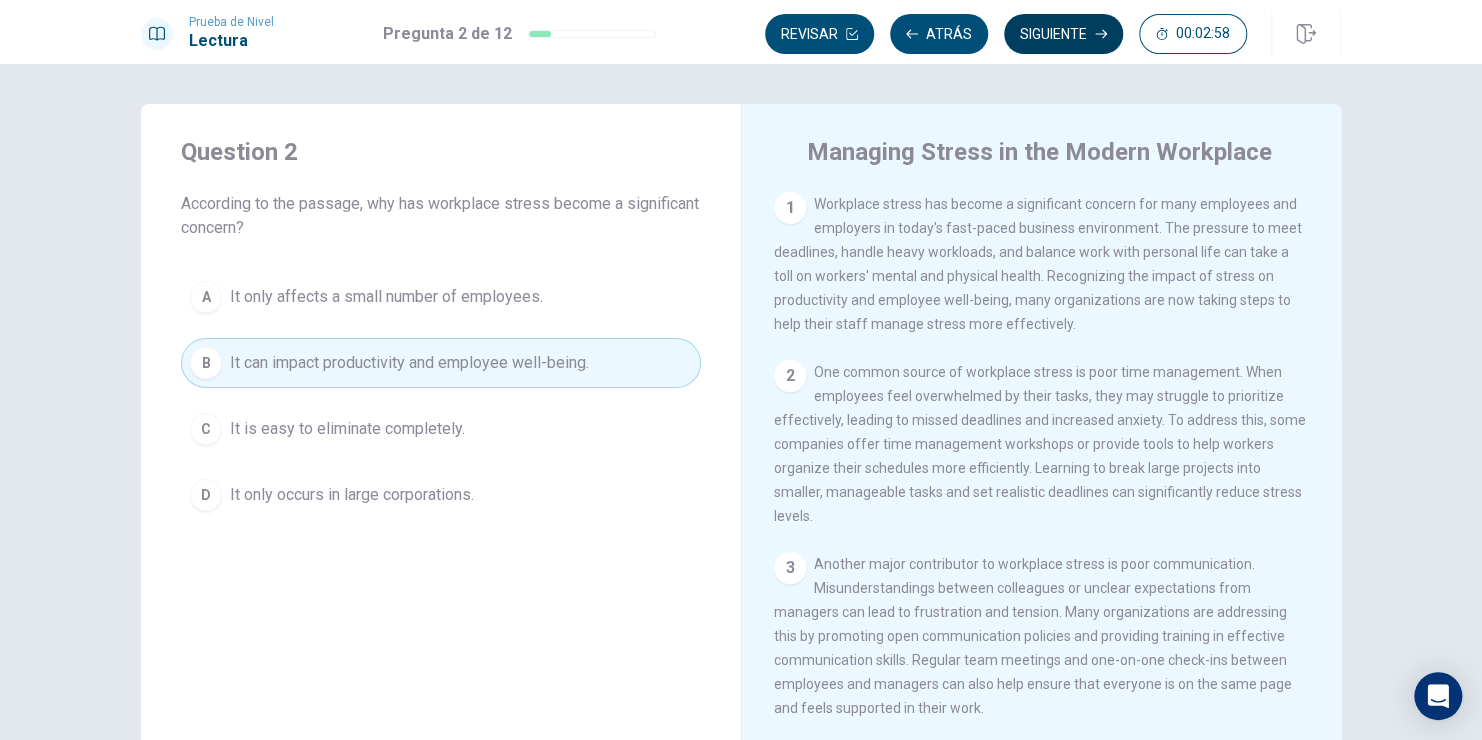 click on "Siguiente" at bounding box center (1063, 34) 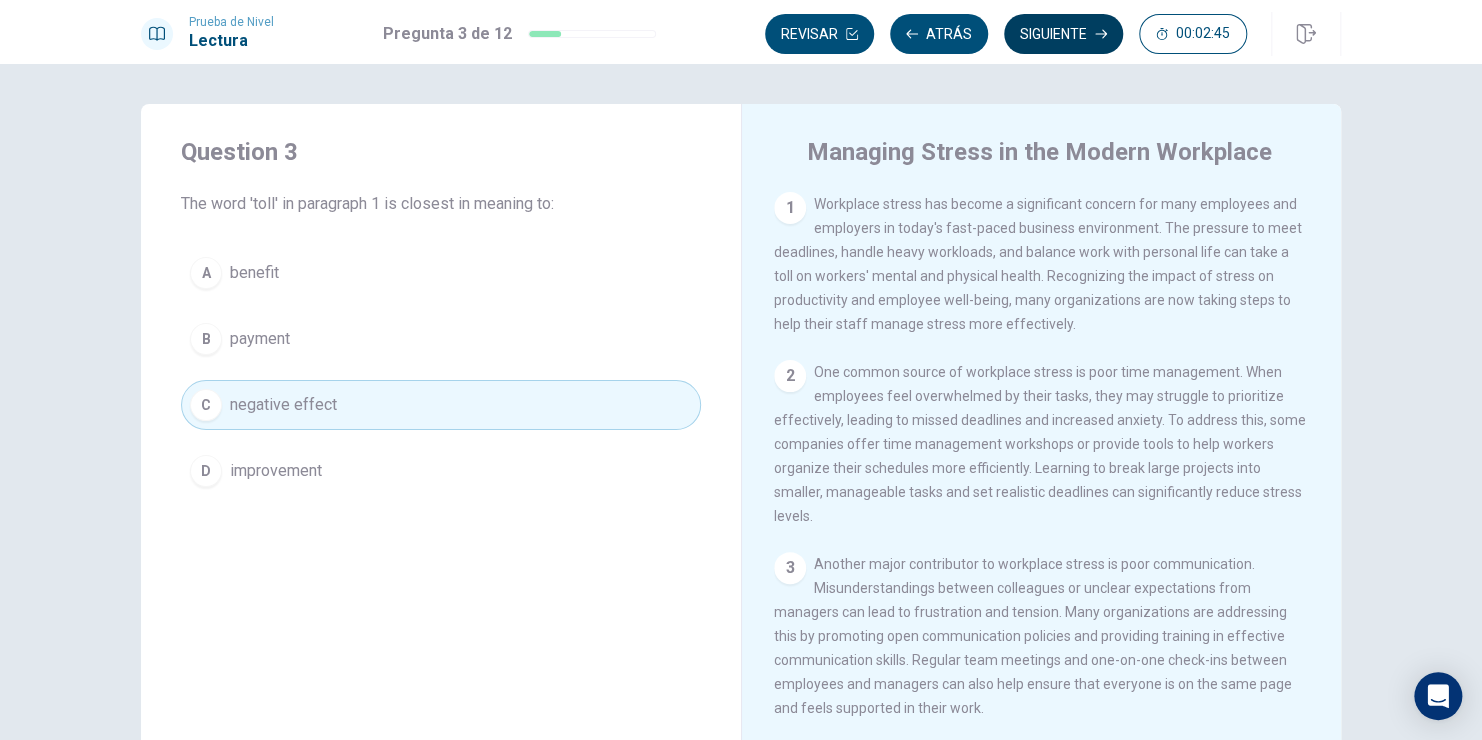 click on "Siguiente" at bounding box center (1063, 34) 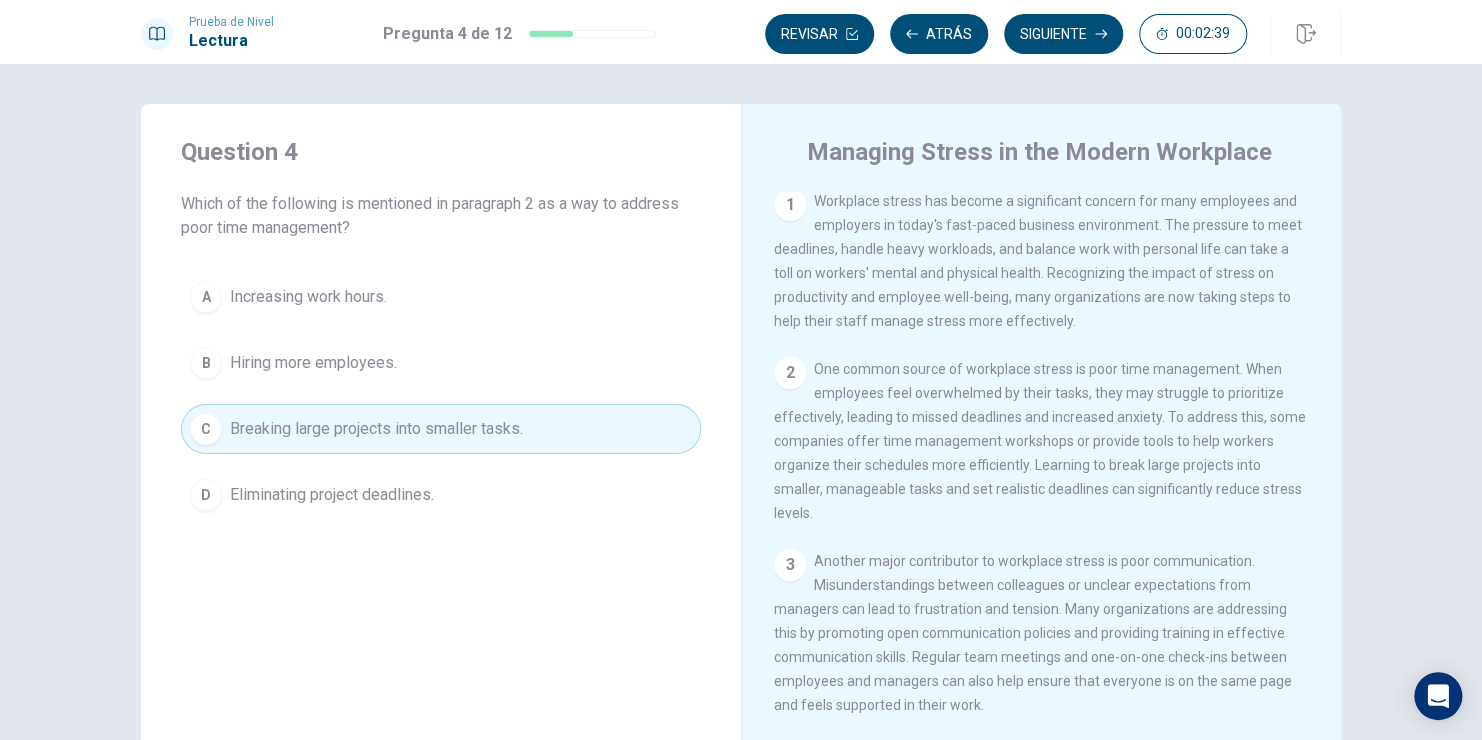 scroll, scrollTop: 0, scrollLeft: 0, axis: both 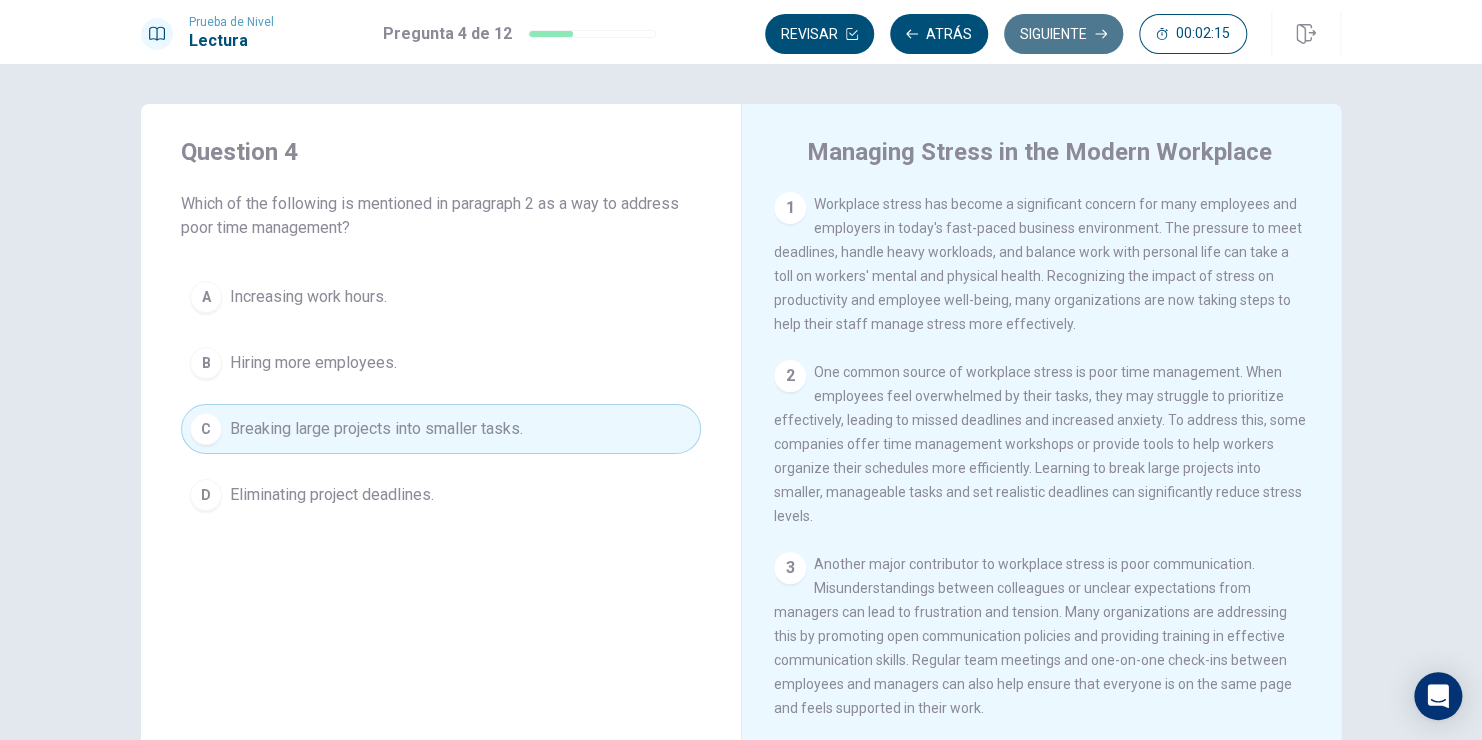 click on "Siguiente" at bounding box center [1063, 34] 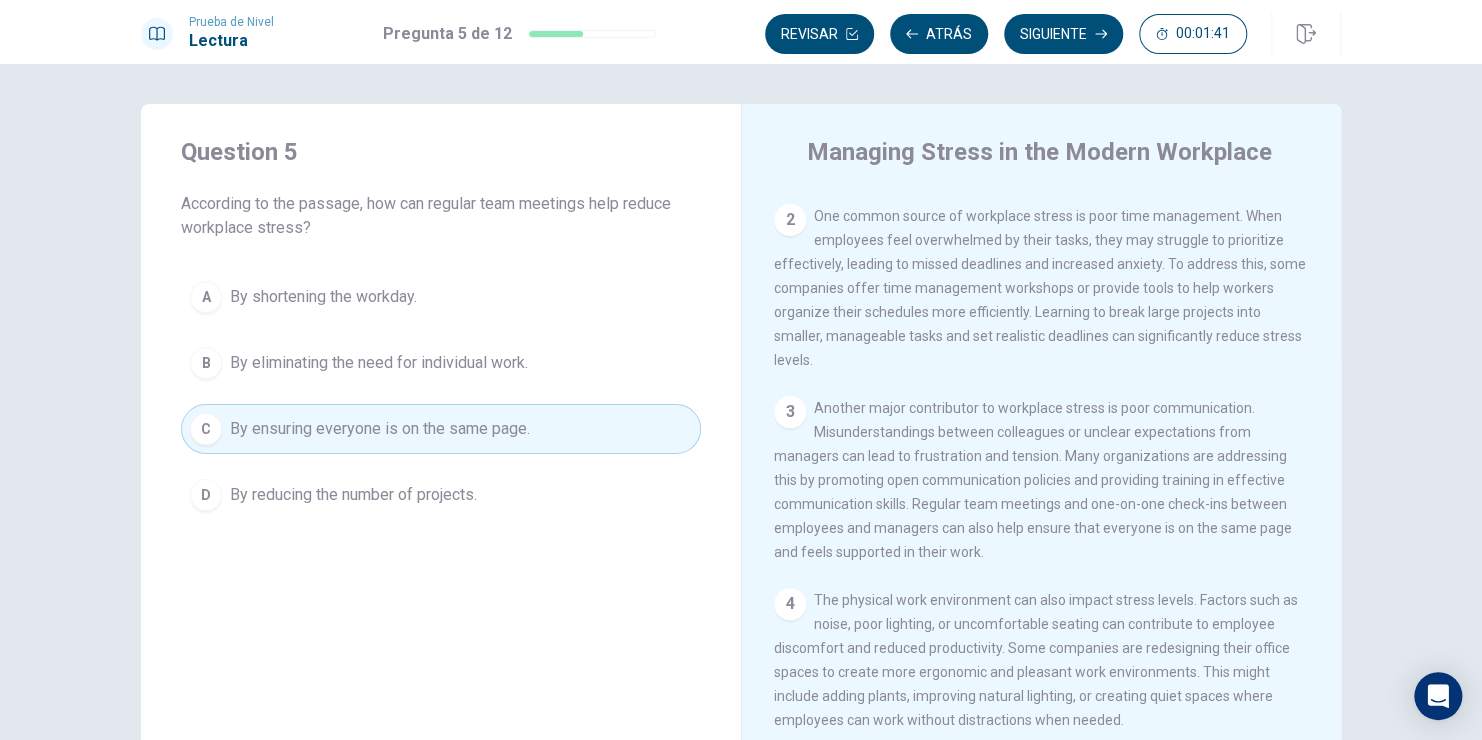 scroll, scrollTop: 200, scrollLeft: 0, axis: vertical 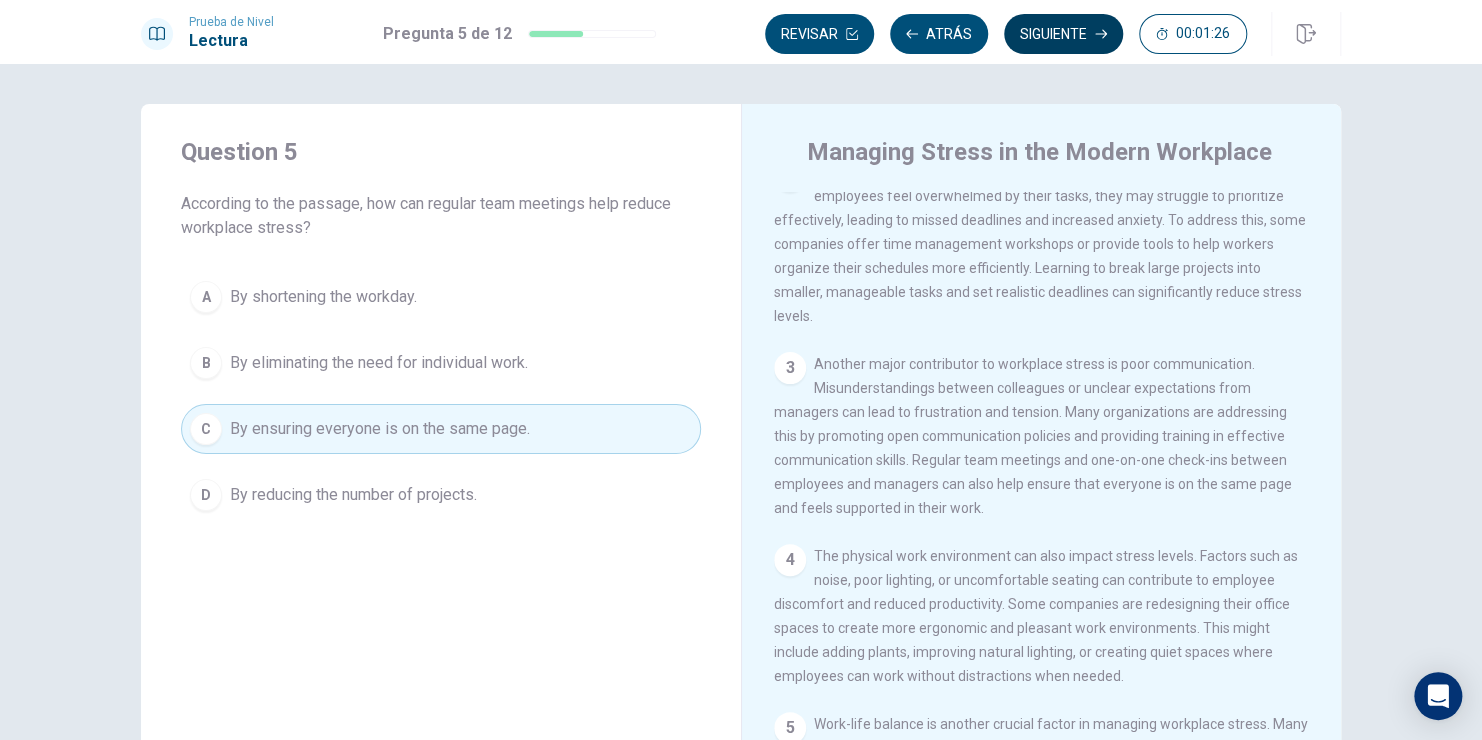 click on "Siguiente" at bounding box center (1063, 34) 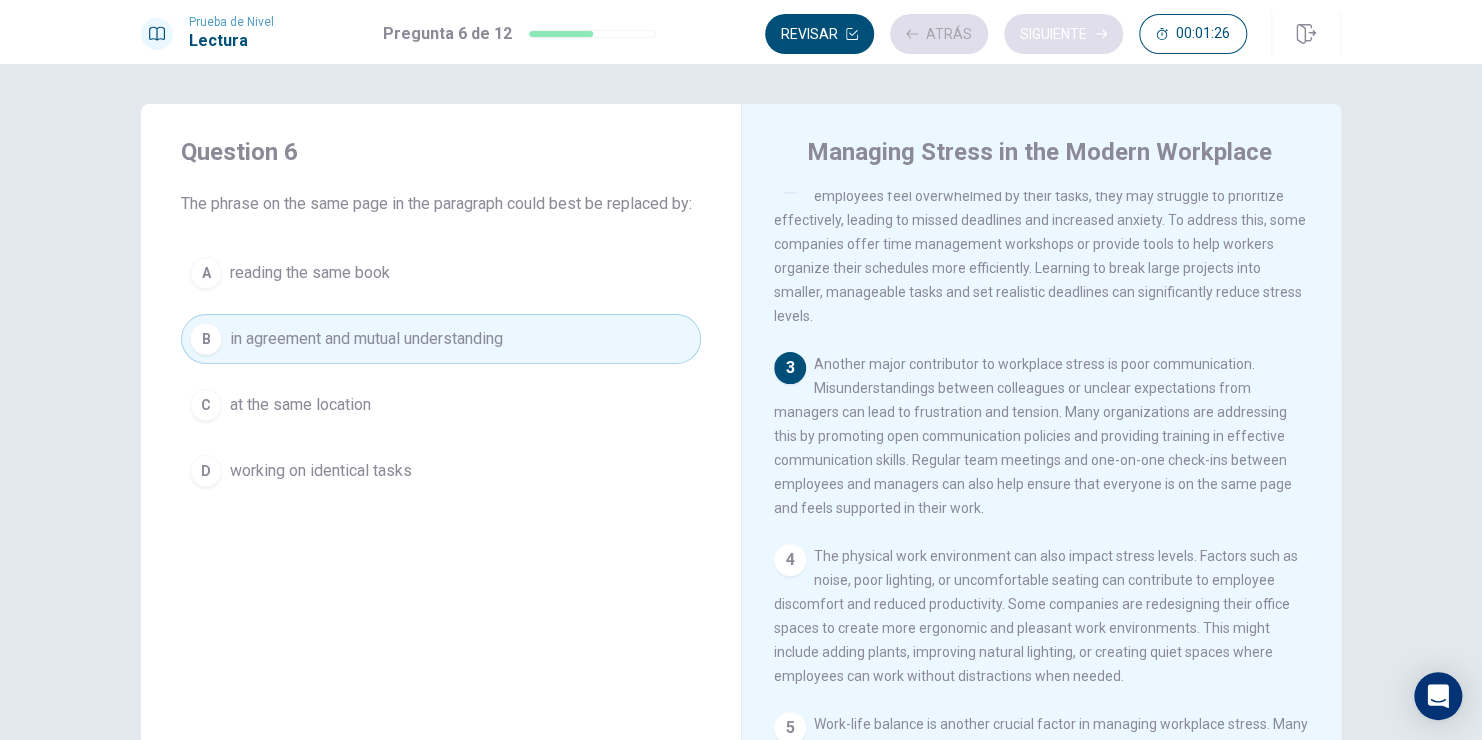 scroll, scrollTop: 370, scrollLeft: 0, axis: vertical 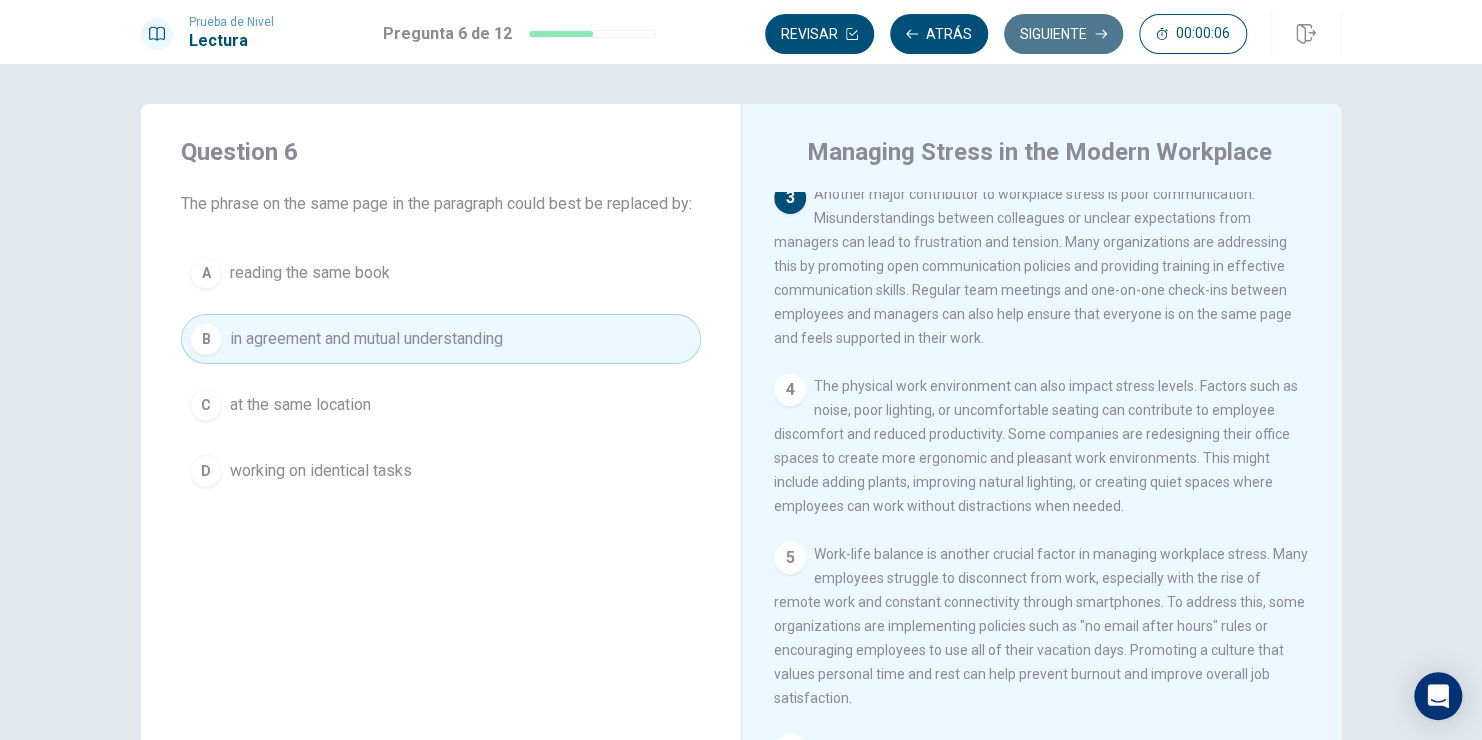 click on "Siguiente" at bounding box center [1063, 34] 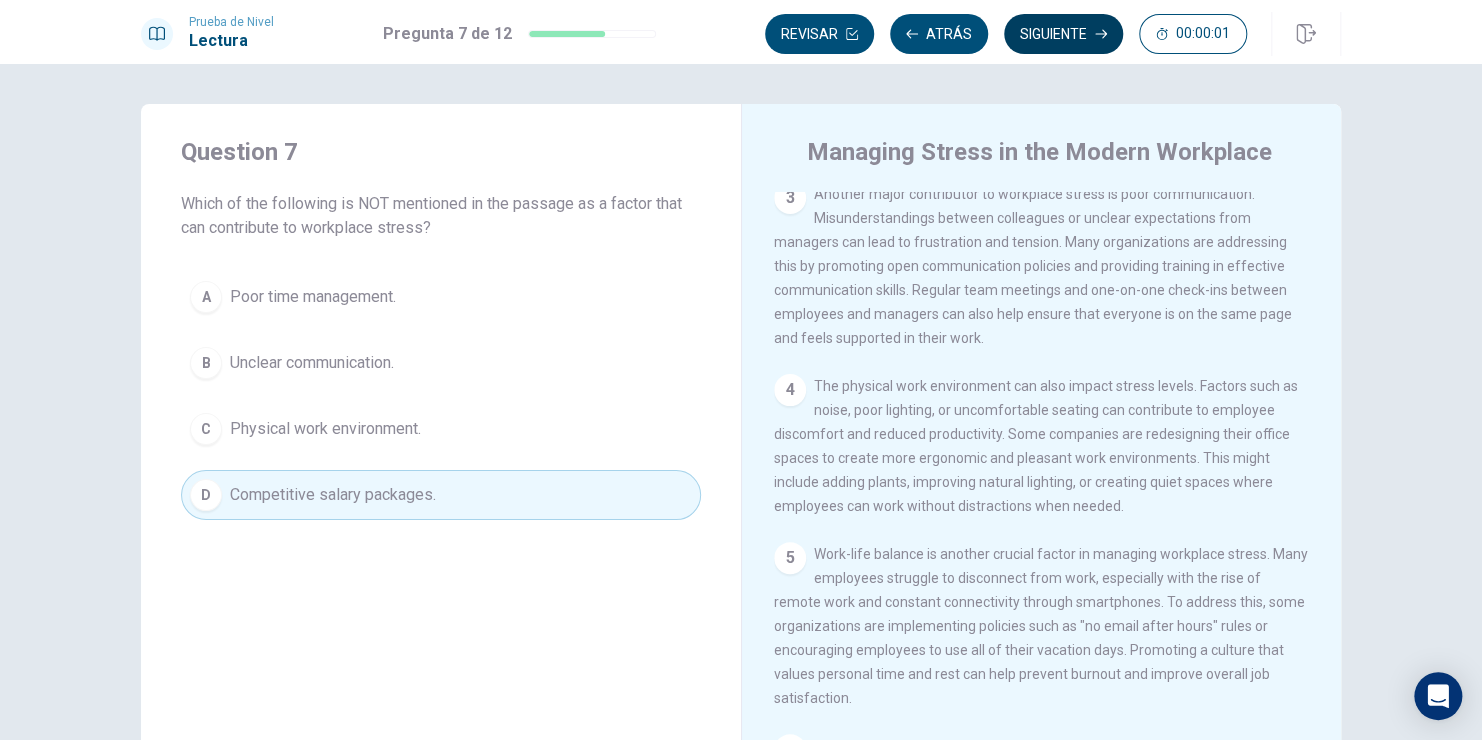 click on "Siguiente" at bounding box center (1063, 34) 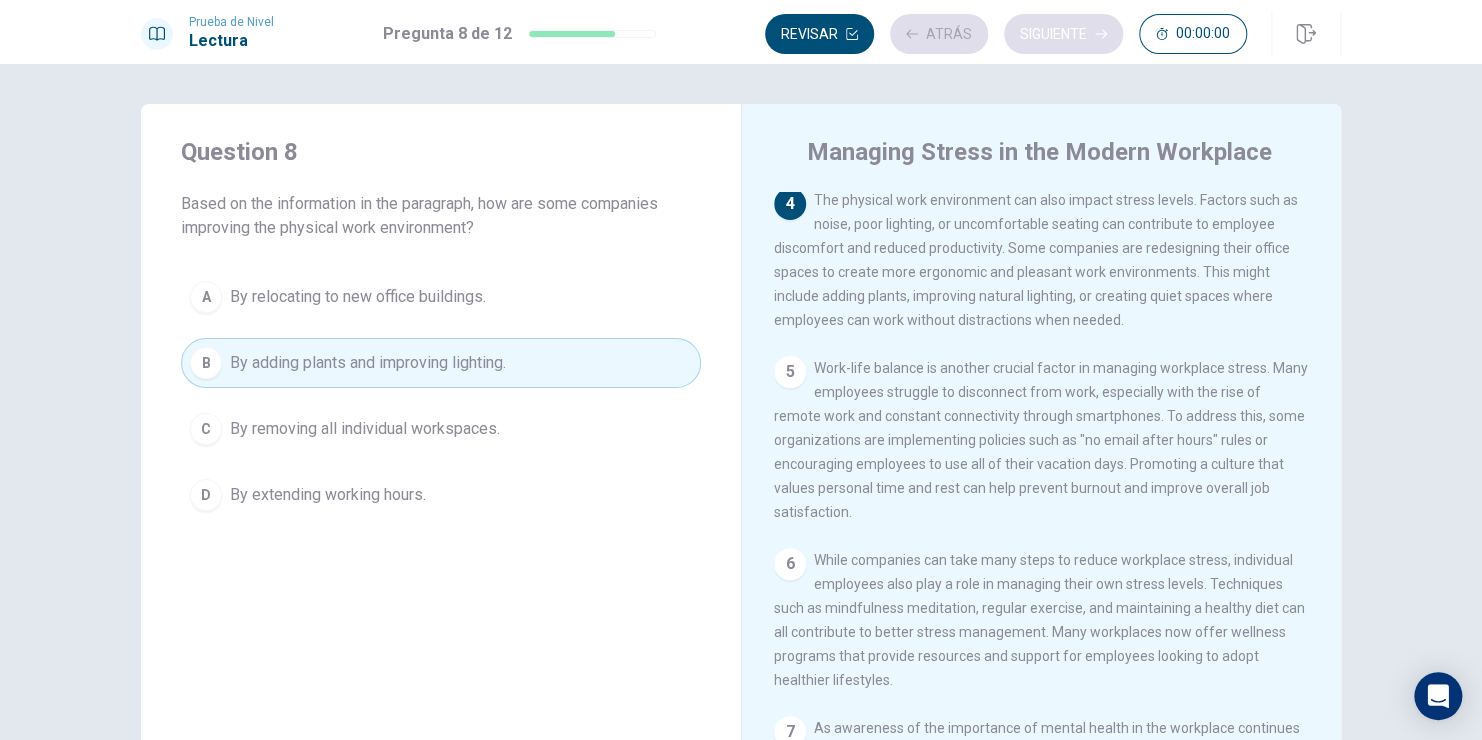 scroll, scrollTop: 568, scrollLeft: 0, axis: vertical 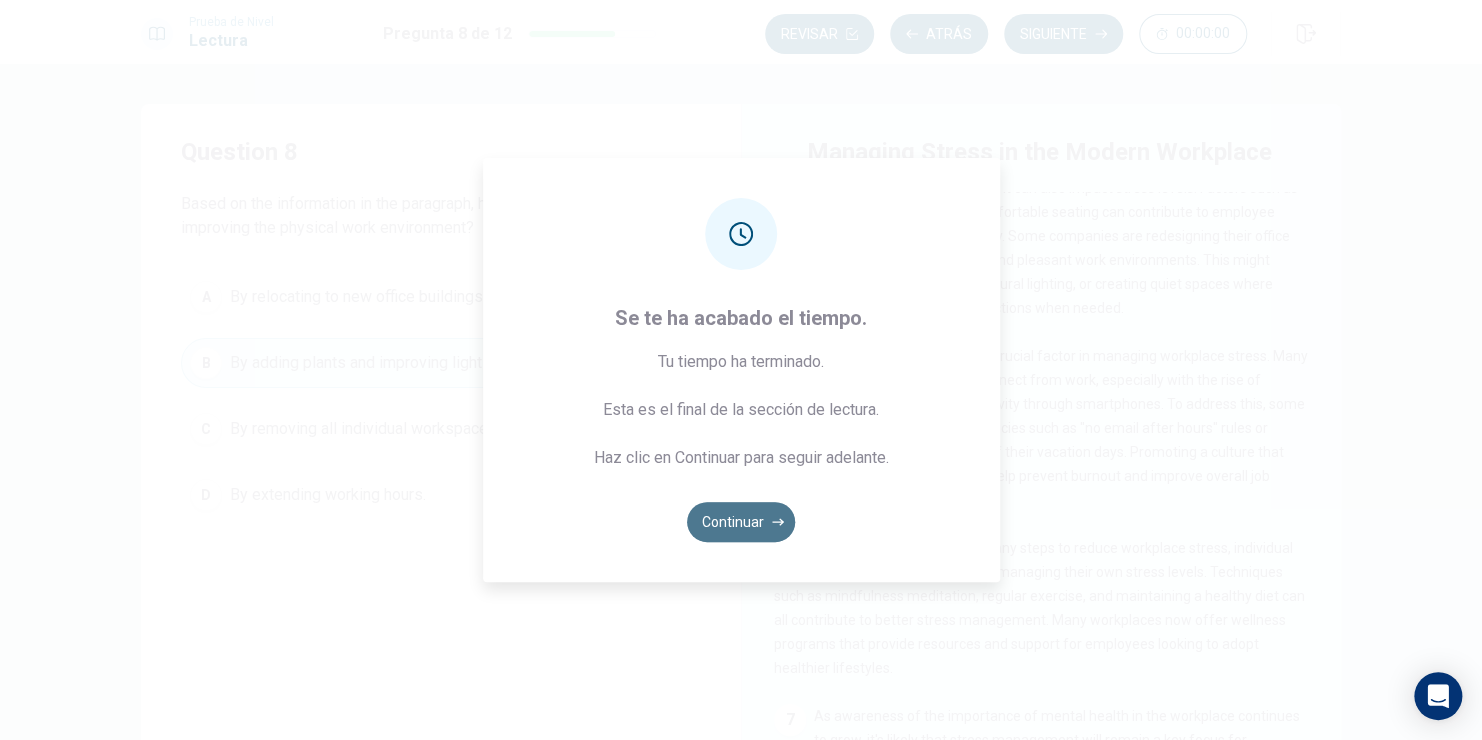 click on "Continuar" at bounding box center [741, 522] 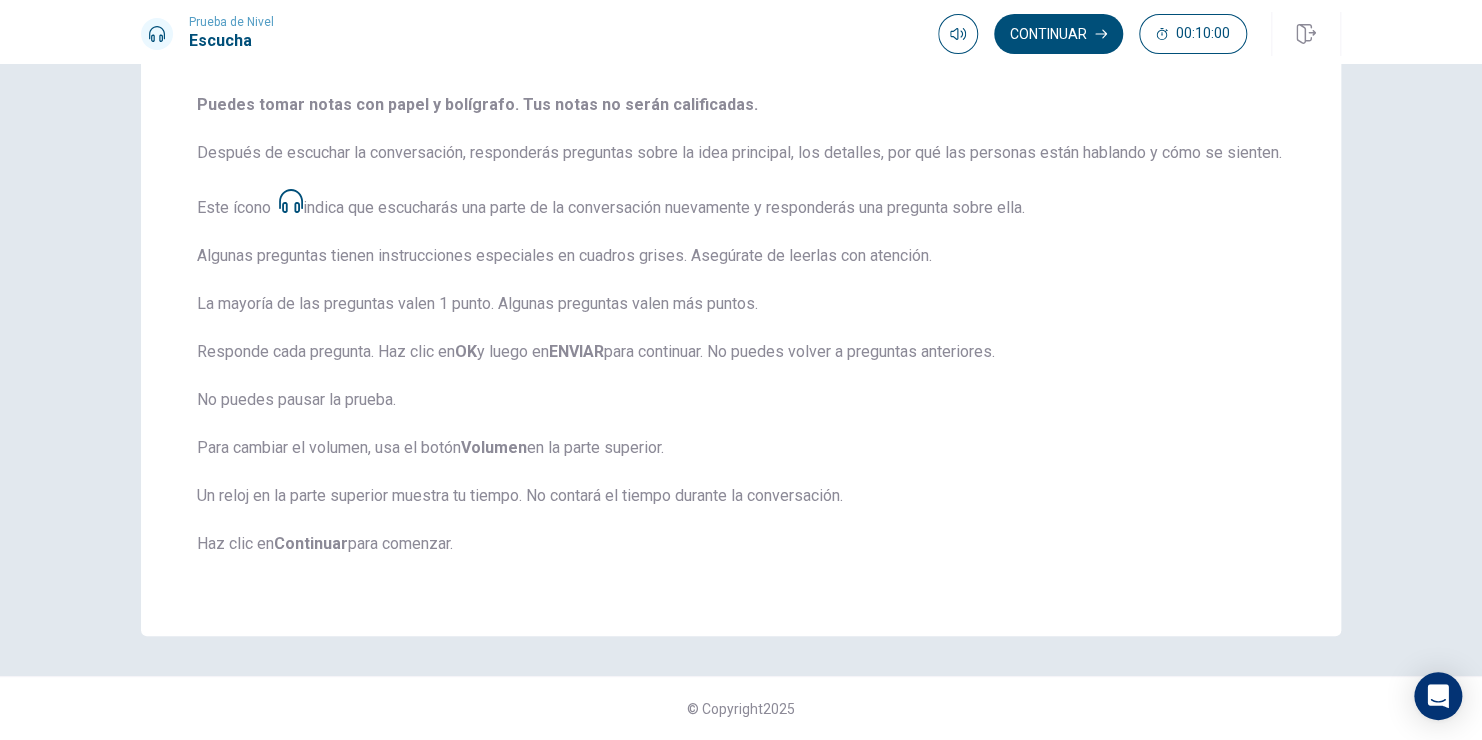 scroll, scrollTop: 266, scrollLeft: 0, axis: vertical 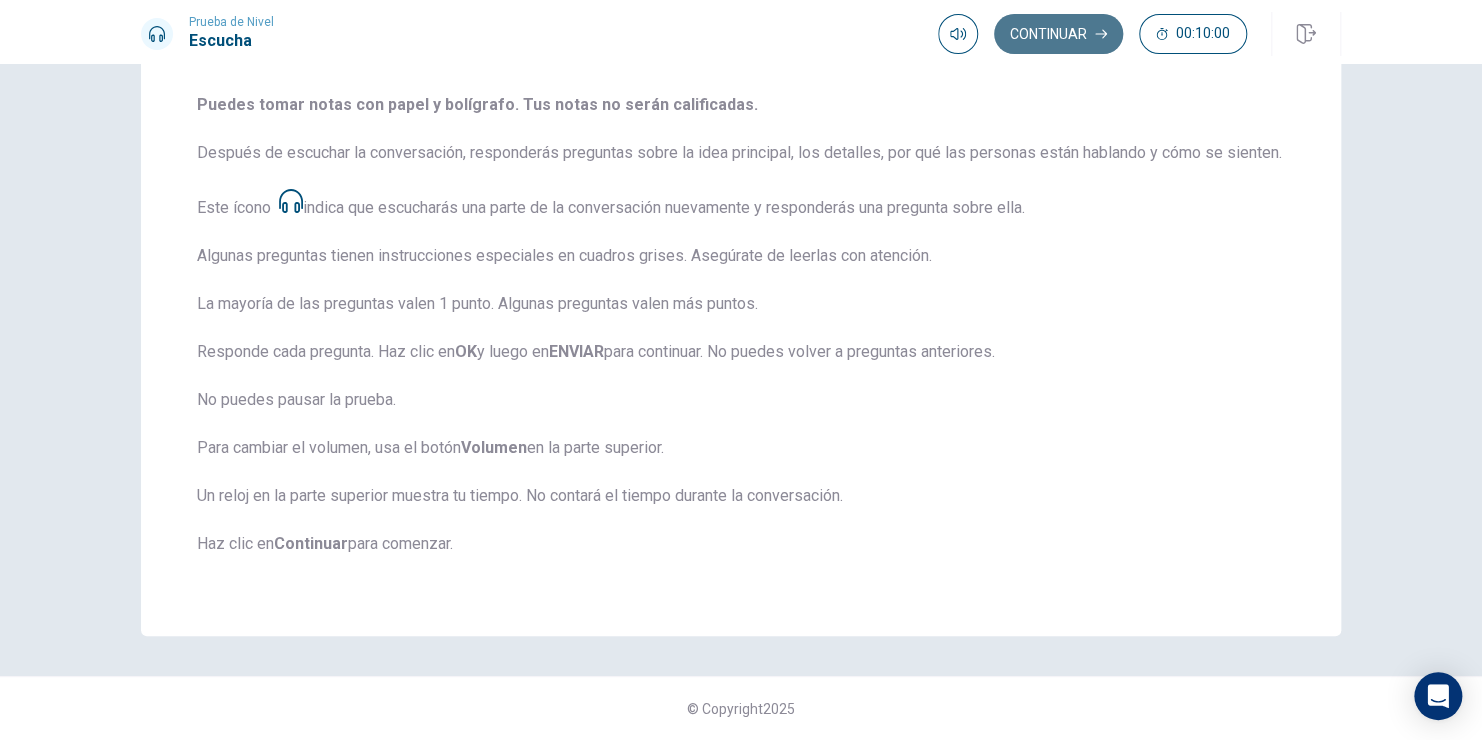 click on "Continuar" at bounding box center [1058, 34] 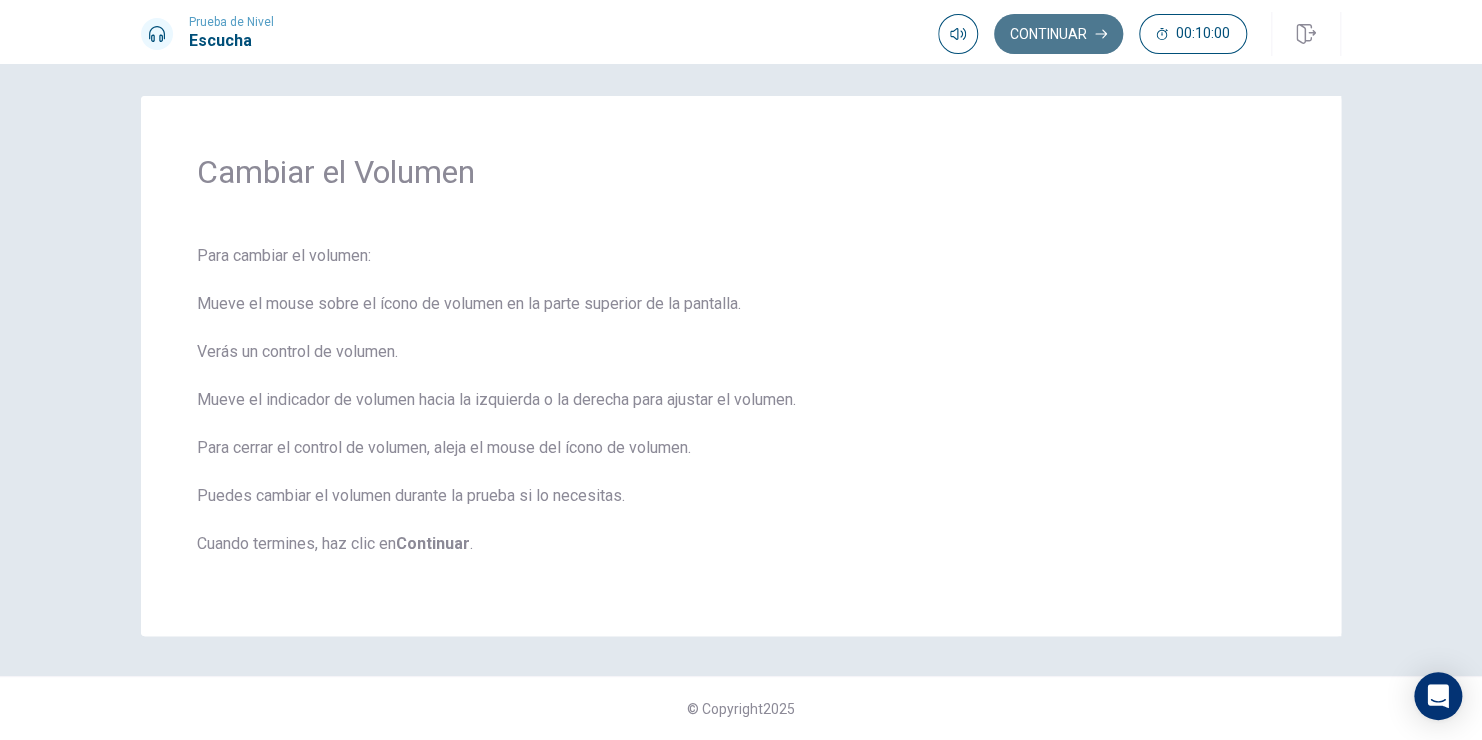 click on "Continuar" at bounding box center [1058, 34] 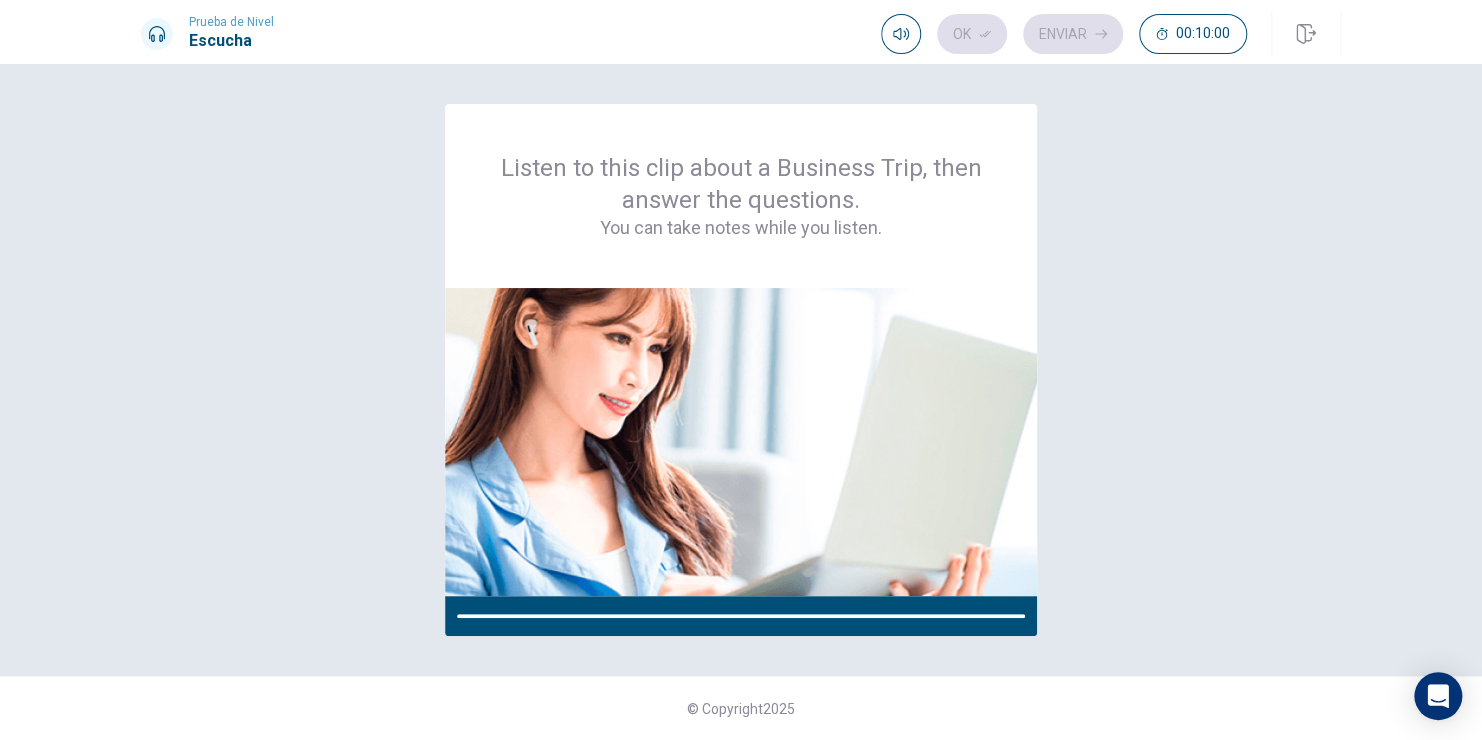 scroll, scrollTop: 0, scrollLeft: 0, axis: both 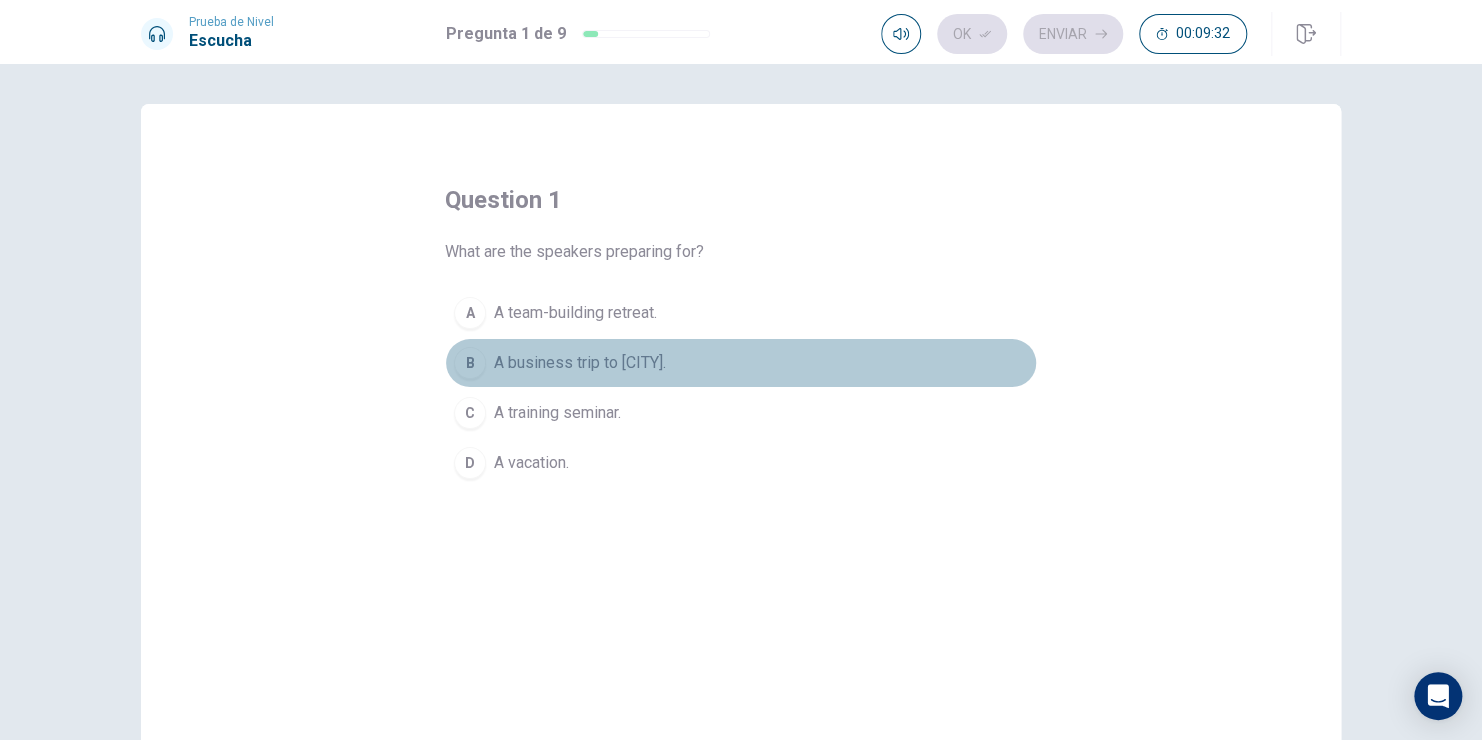click on "A business trip to [CITY]." at bounding box center [580, 363] 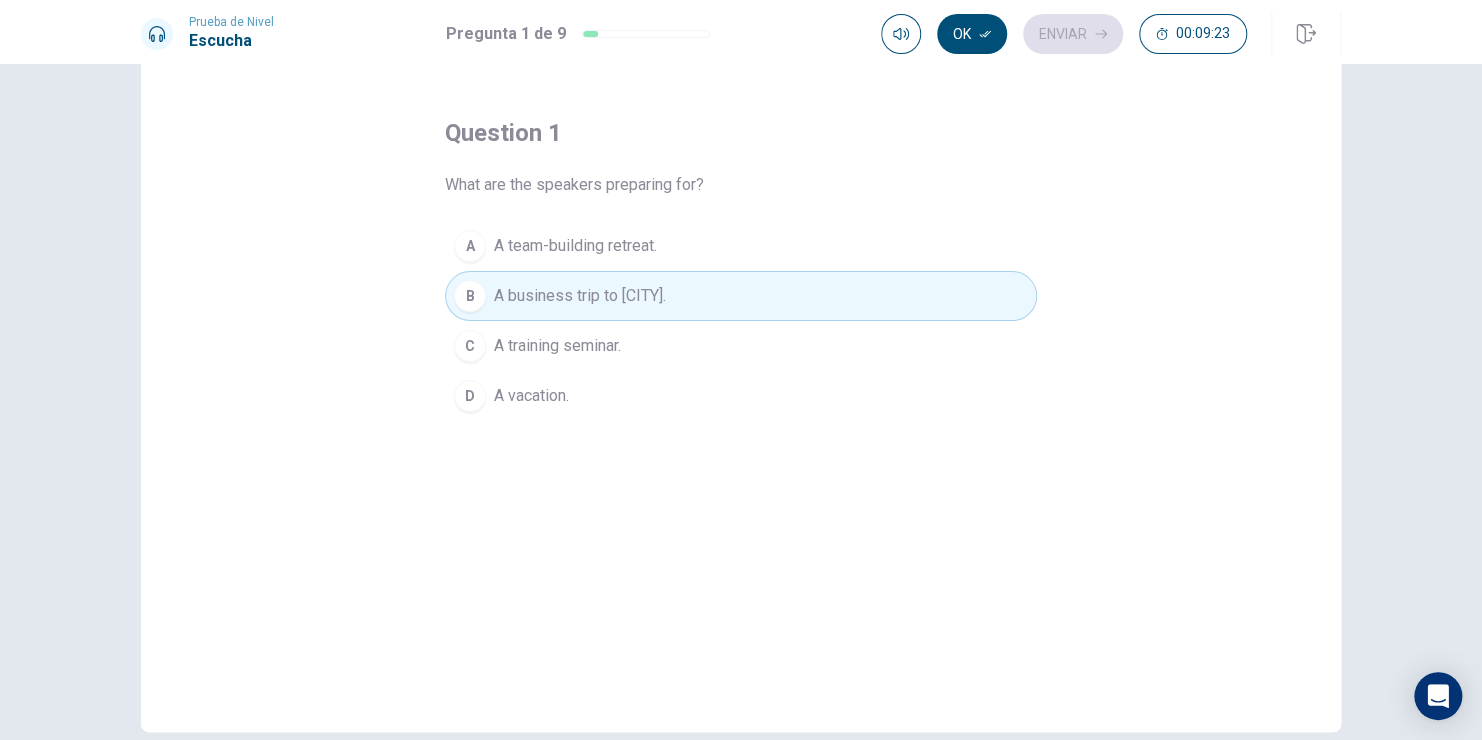 scroll, scrollTop: 163, scrollLeft: 0, axis: vertical 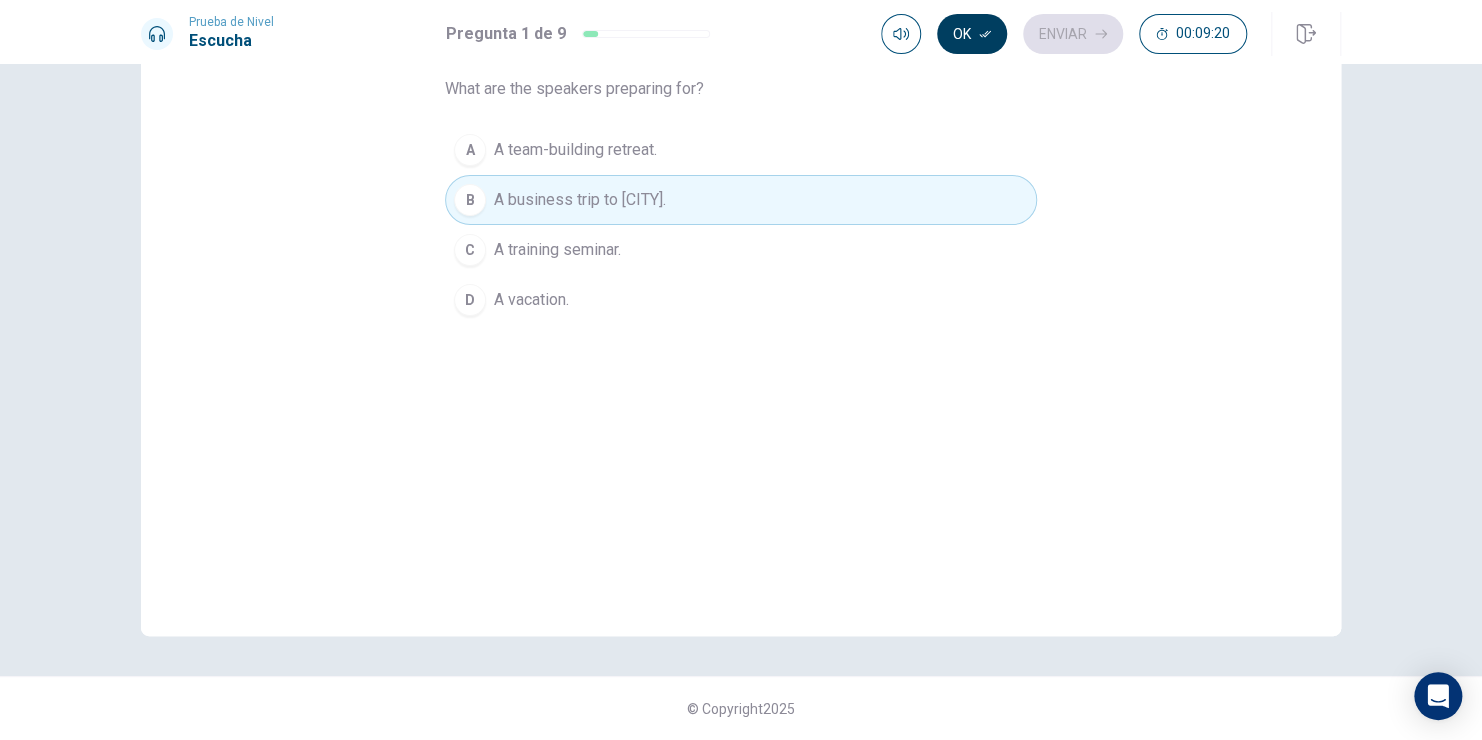 click on "Ok" at bounding box center (972, 34) 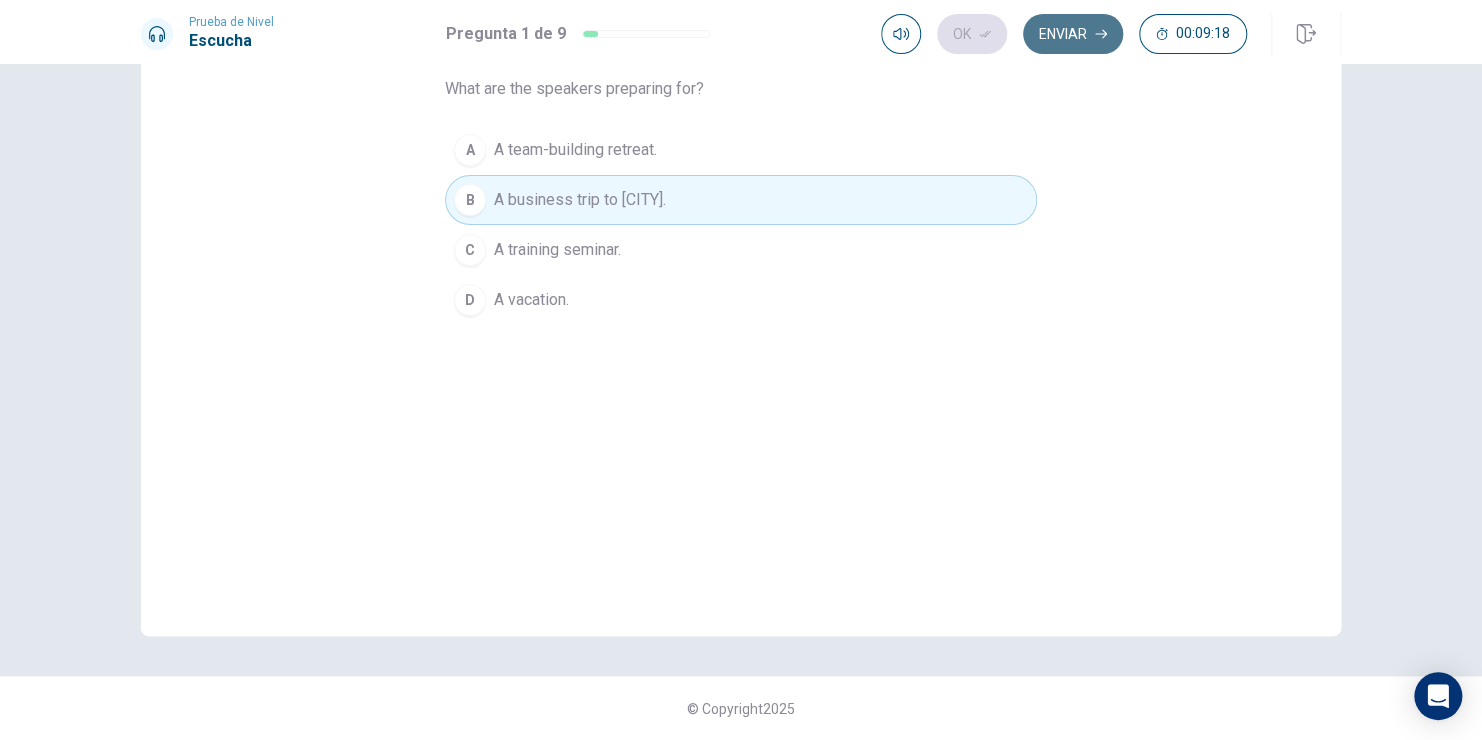 click 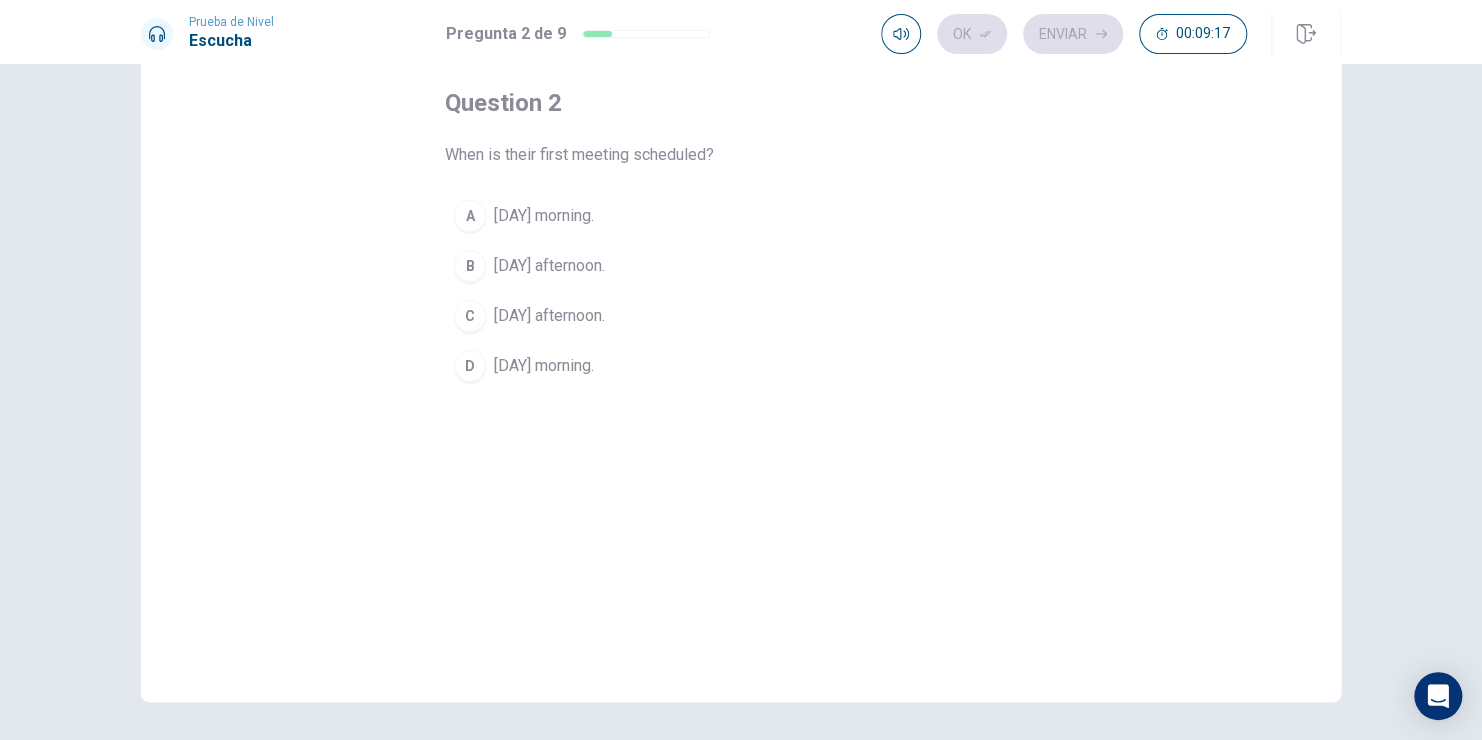 scroll, scrollTop: 63, scrollLeft: 0, axis: vertical 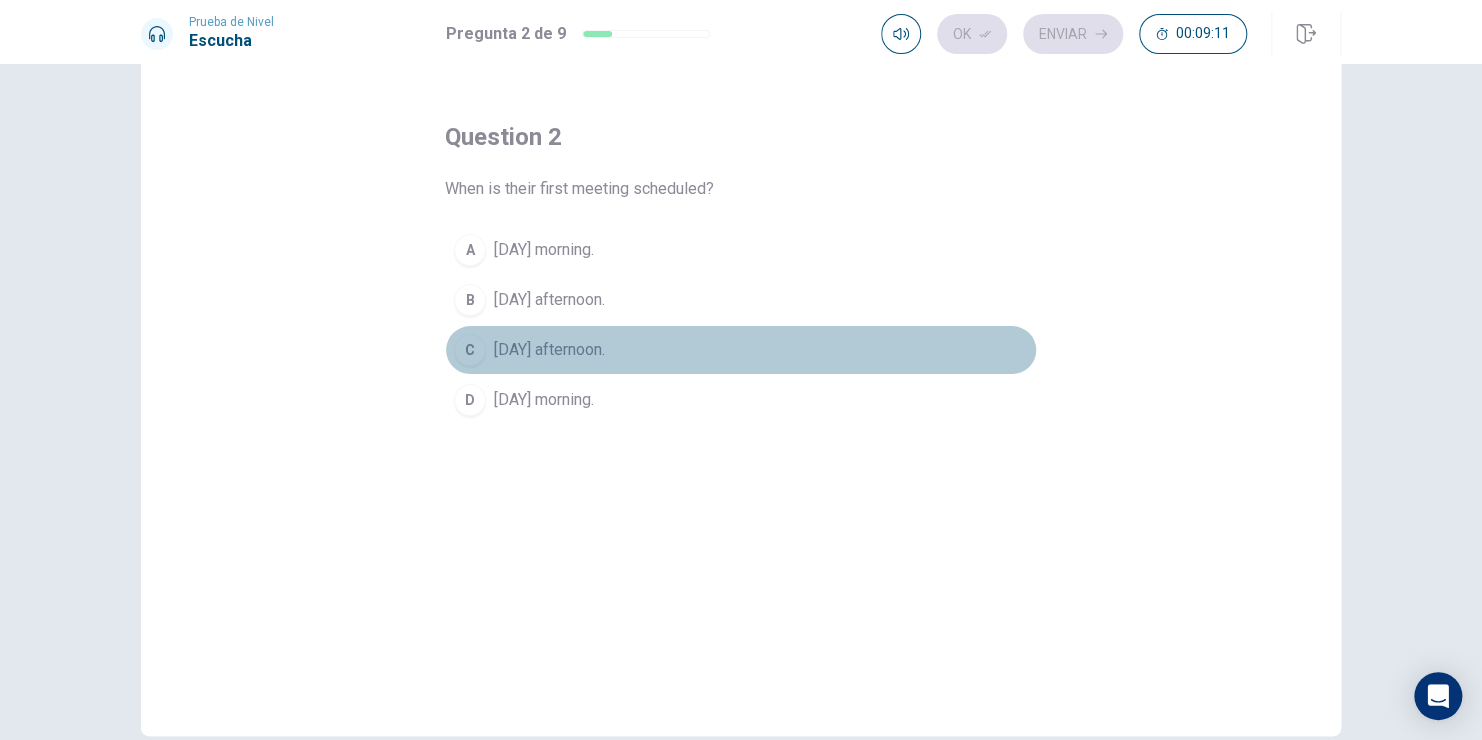 click on "[DAY] afternoon." at bounding box center [549, 350] 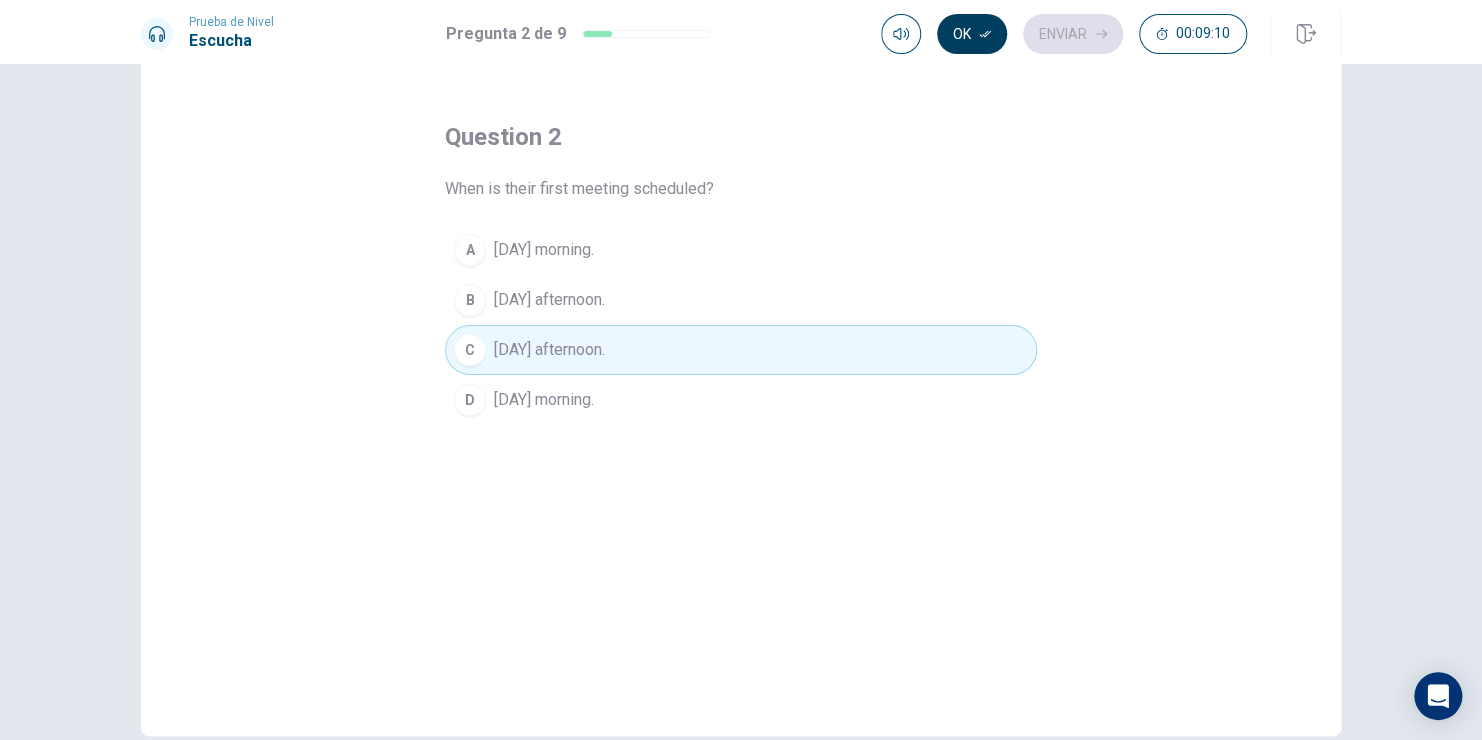 click on "Ok" at bounding box center (972, 34) 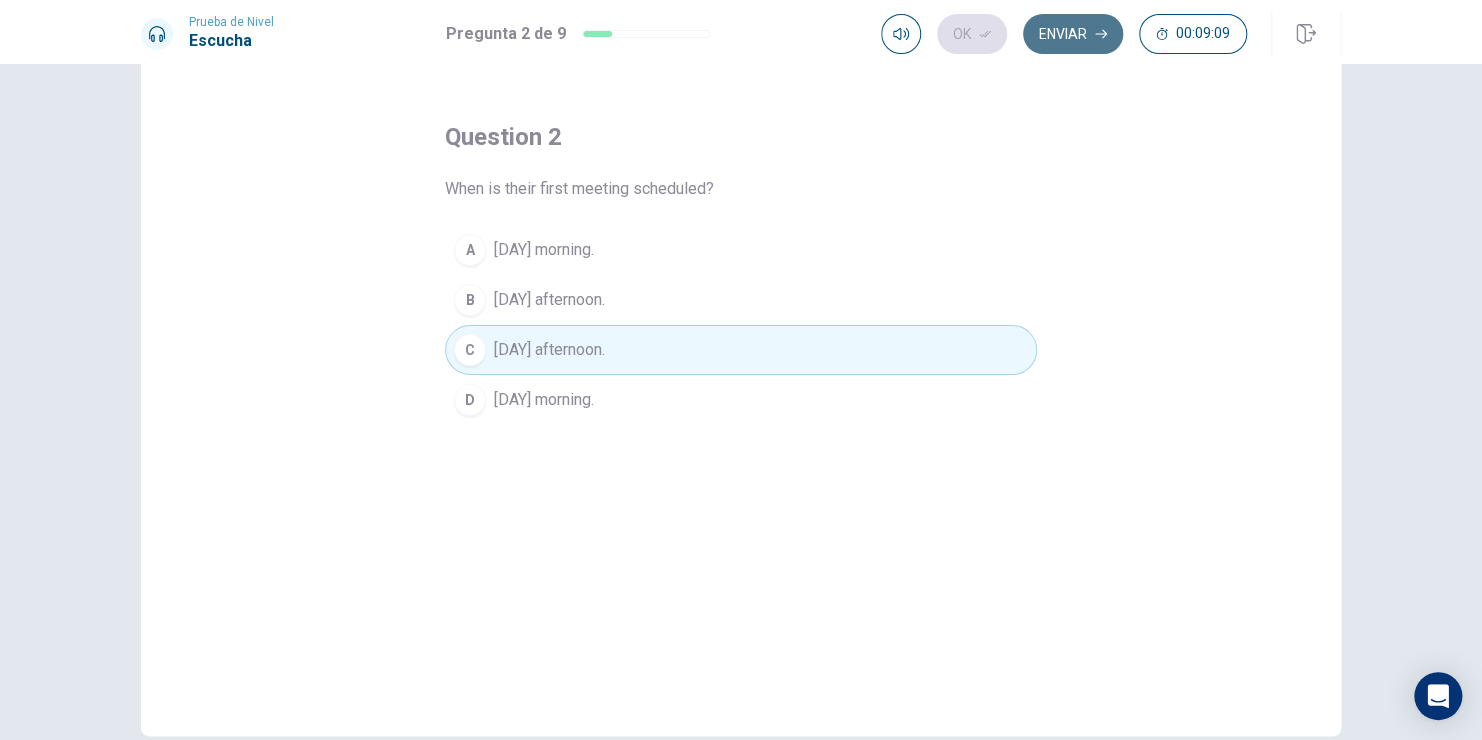 click on "Enviar" at bounding box center [1073, 34] 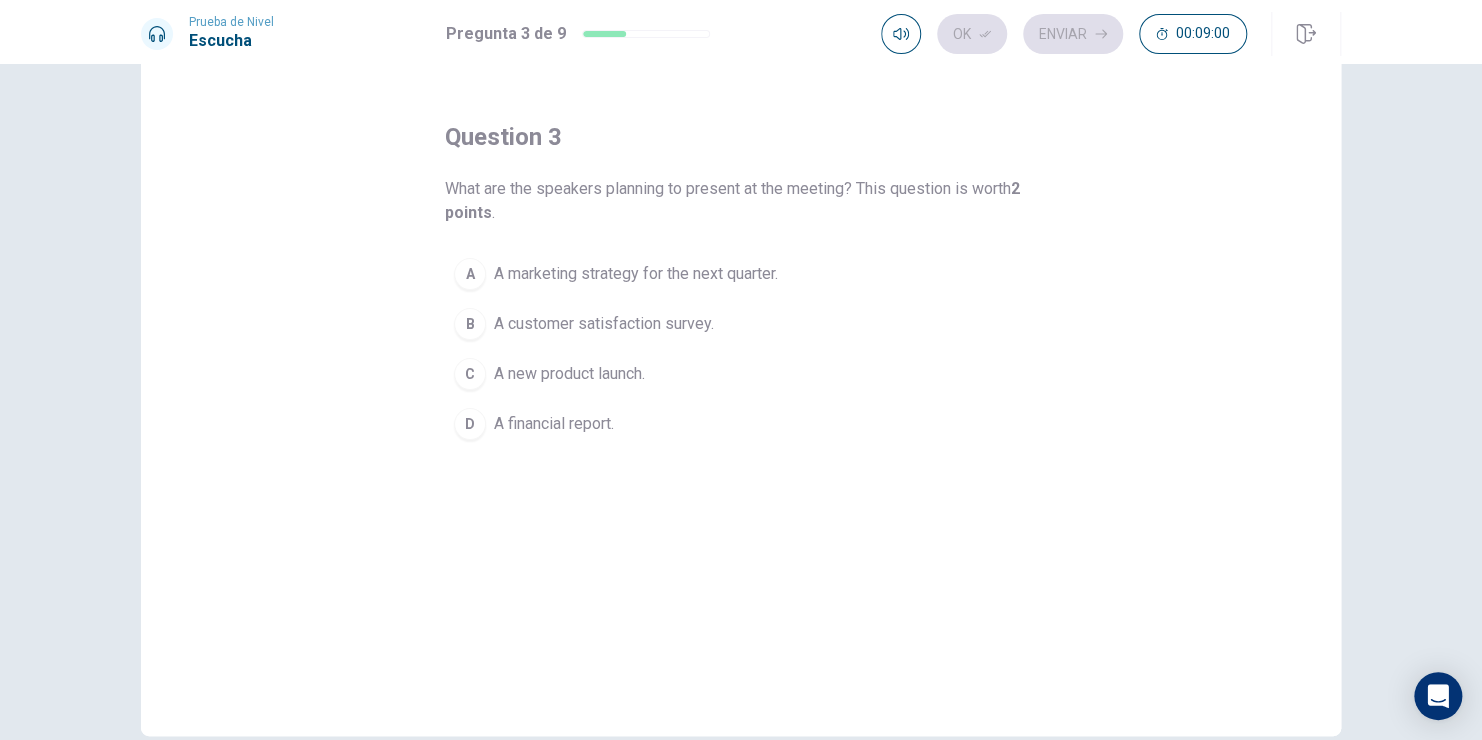click on "A marketing strategy for the next quarter." at bounding box center [636, 274] 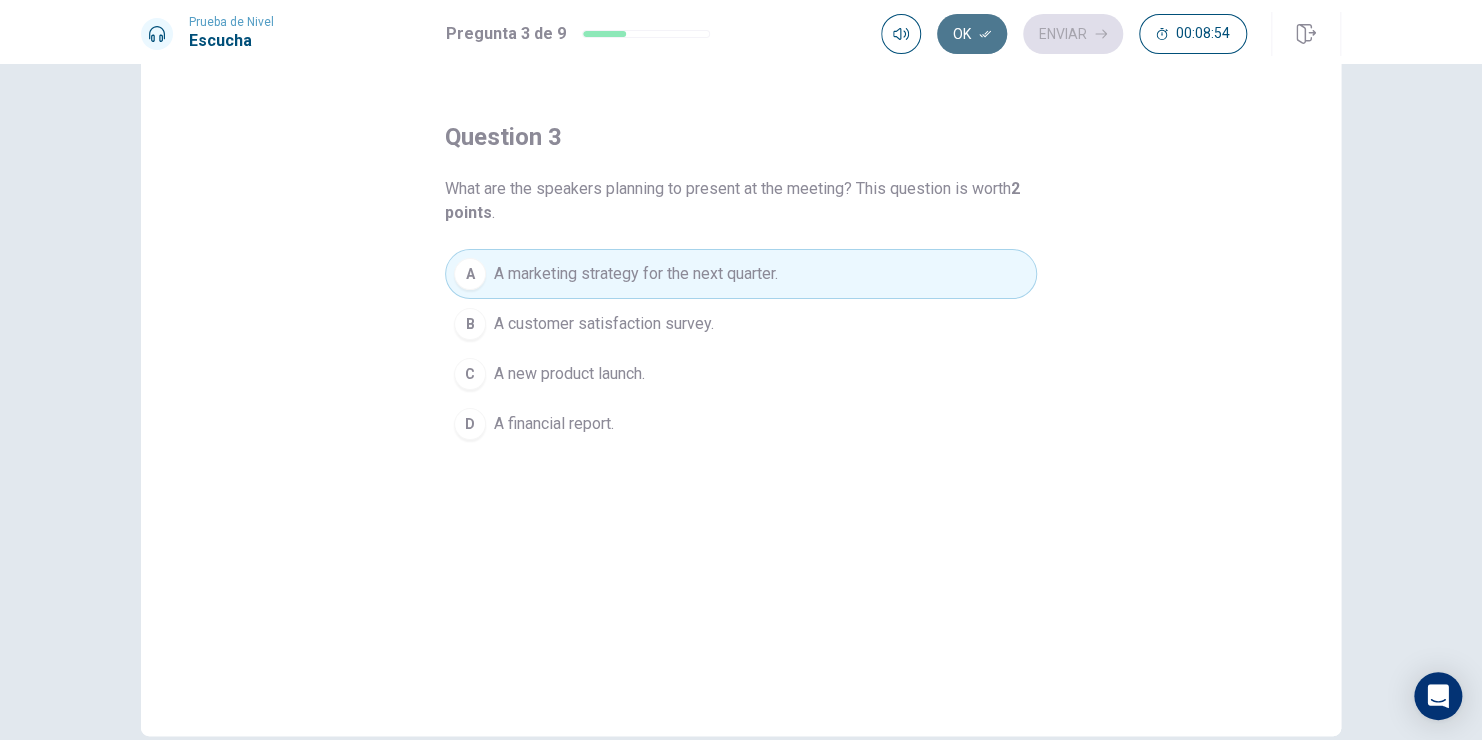 click on "Ok" at bounding box center [972, 34] 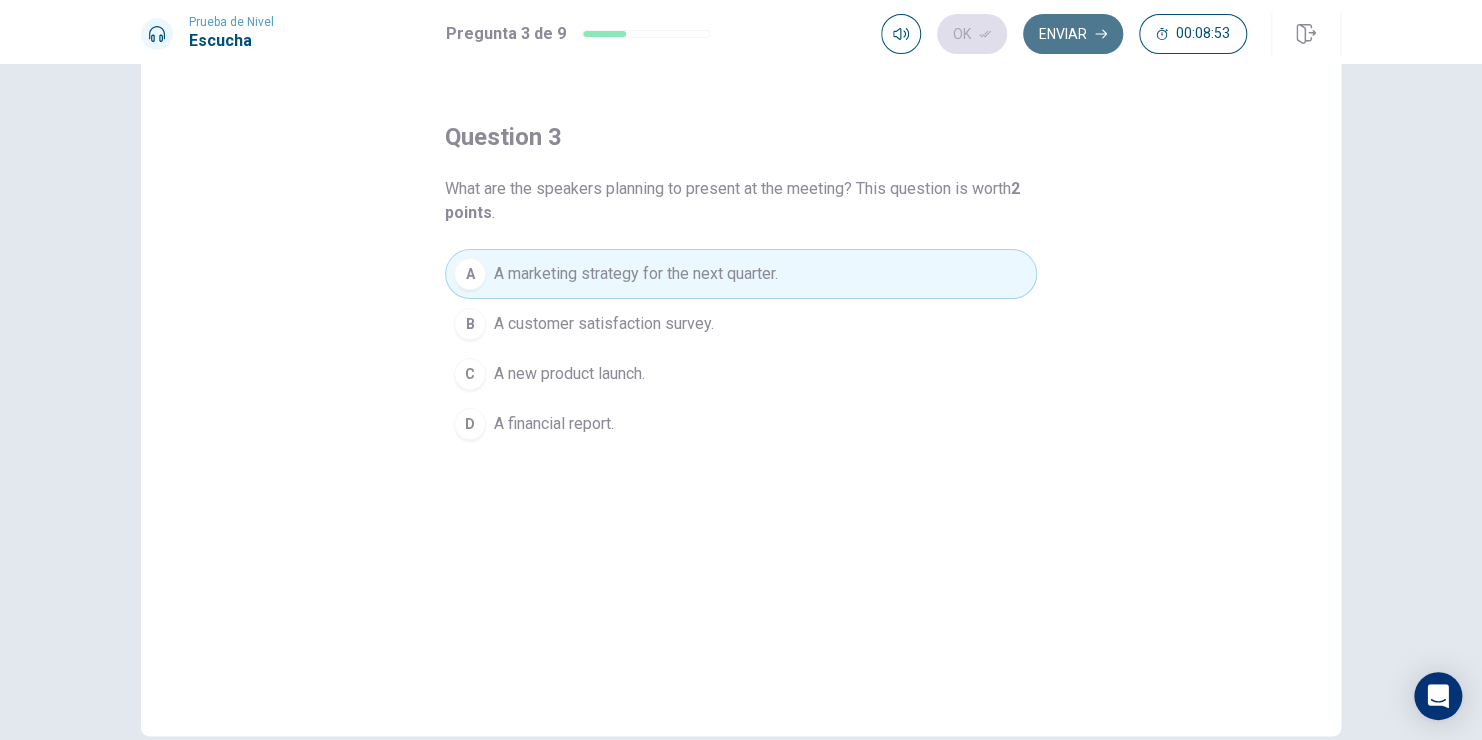 click on "Enviar" at bounding box center (1073, 34) 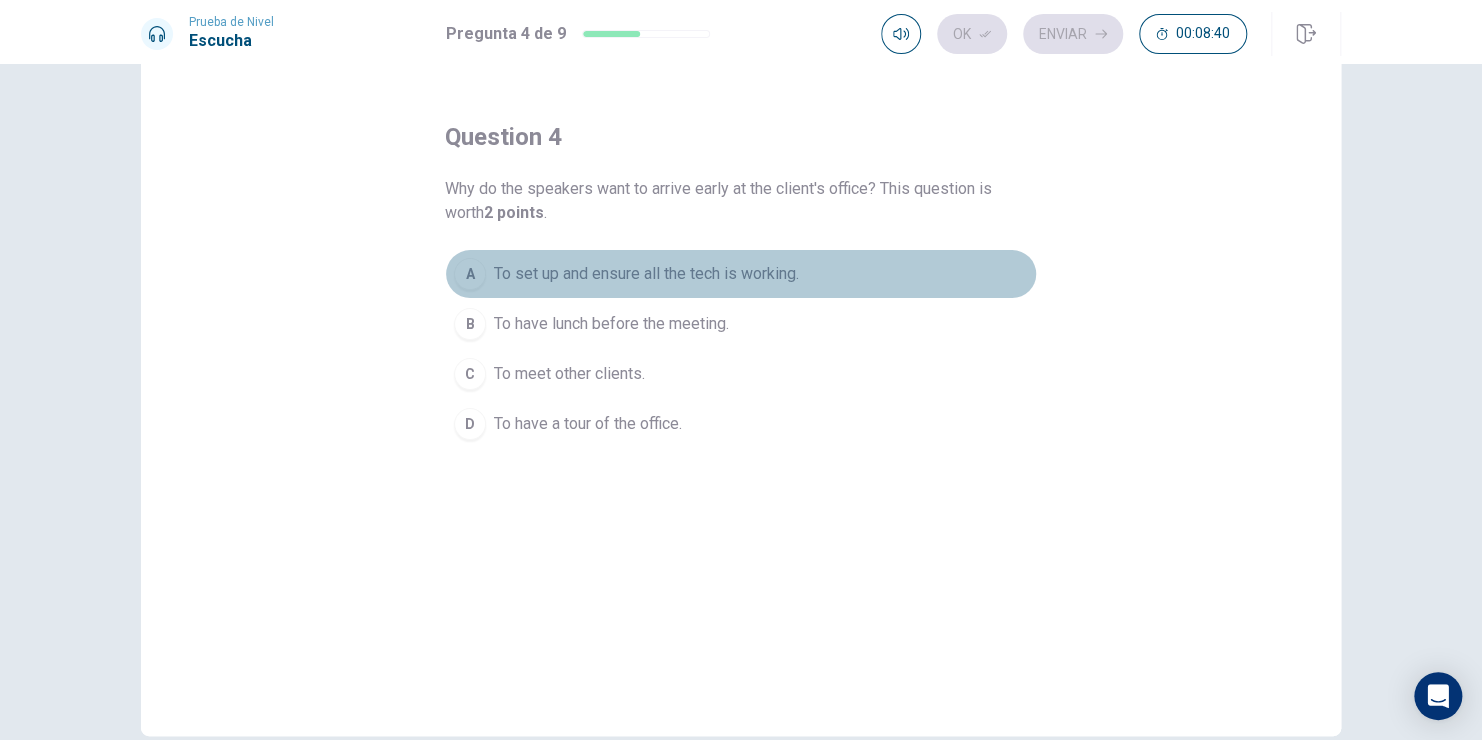 click on "To set up and ensure all the tech is working." at bounding box center [646, 274] 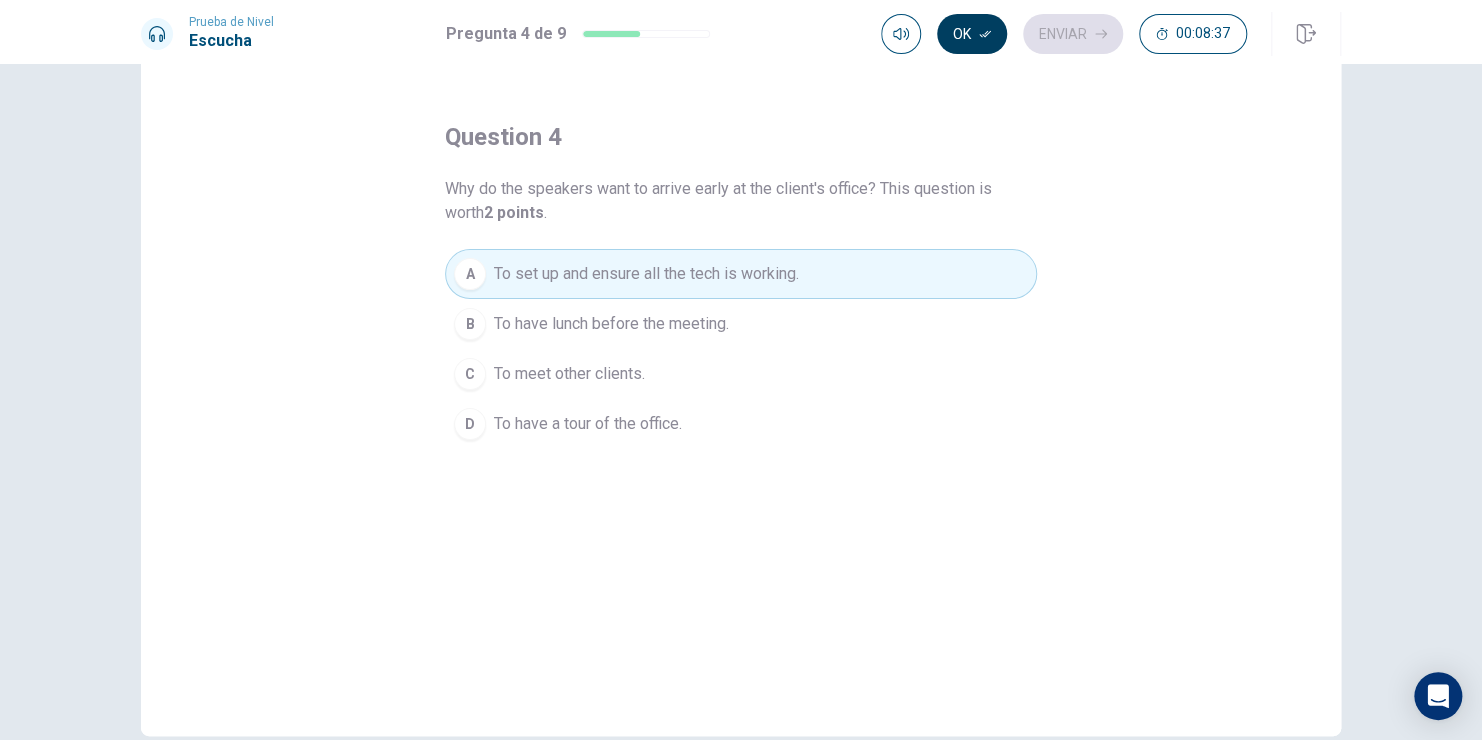 click on "Ok" at bounding box center [972, 34] 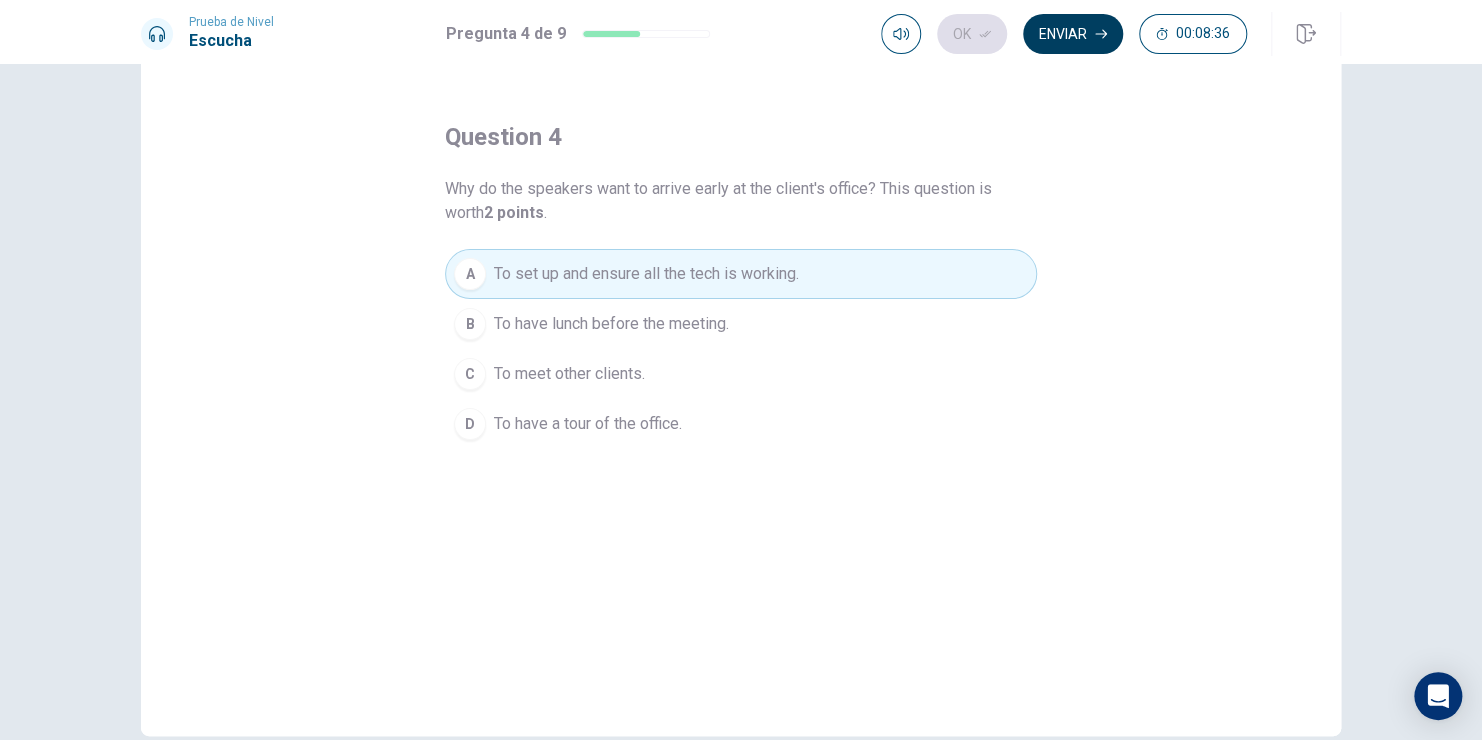 click on "Enviar" at bounding box center (1073, 34) 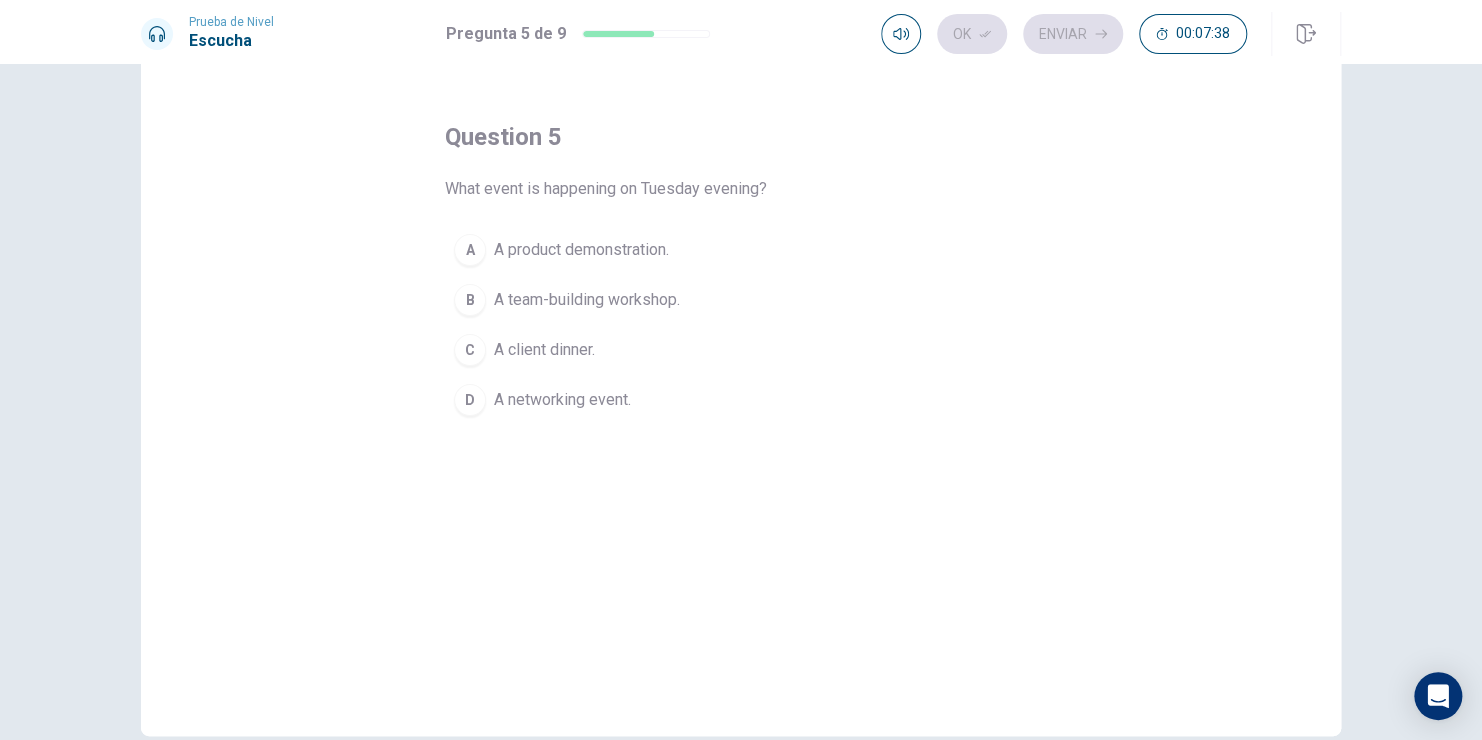 click on "A networking event." at bounding box center [562, 400] 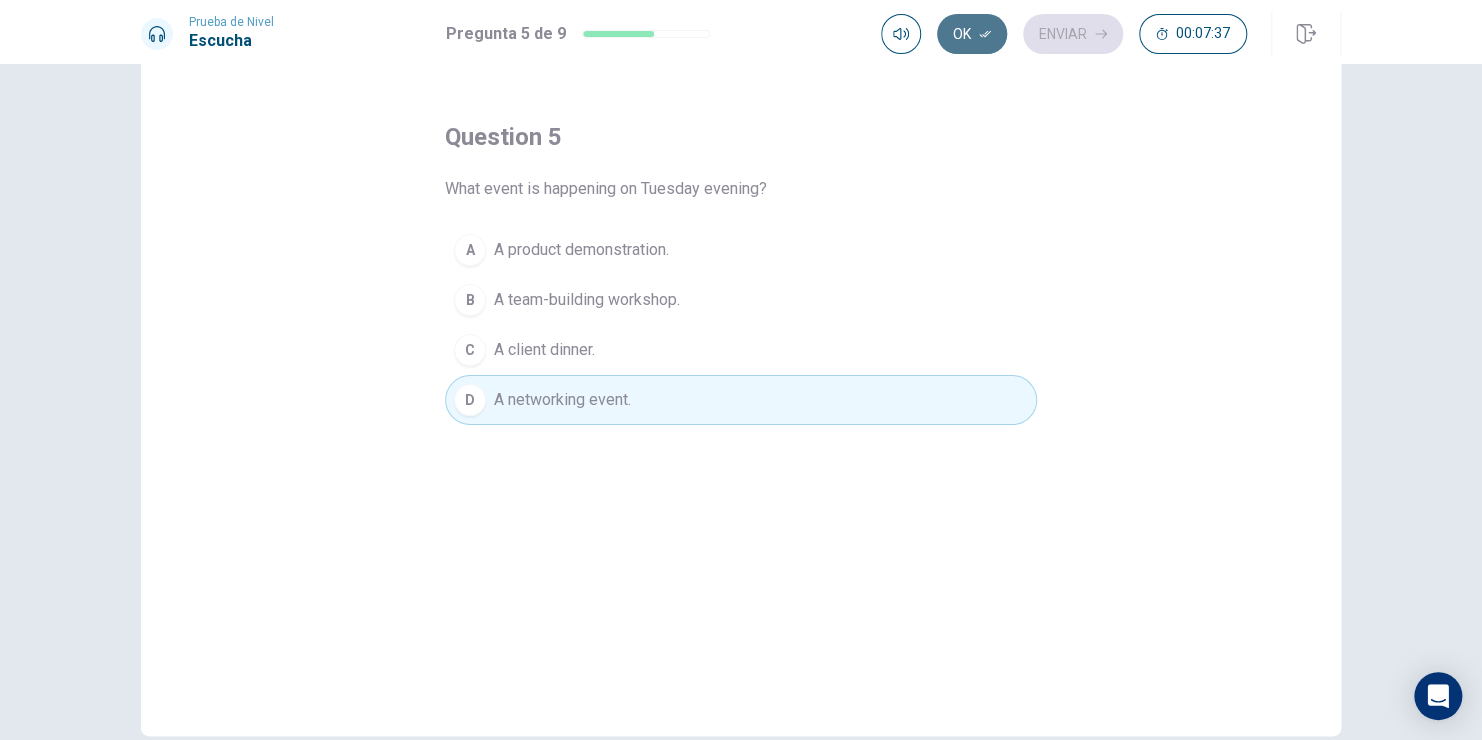 click on "Ok" at bounding box center (972, 34) 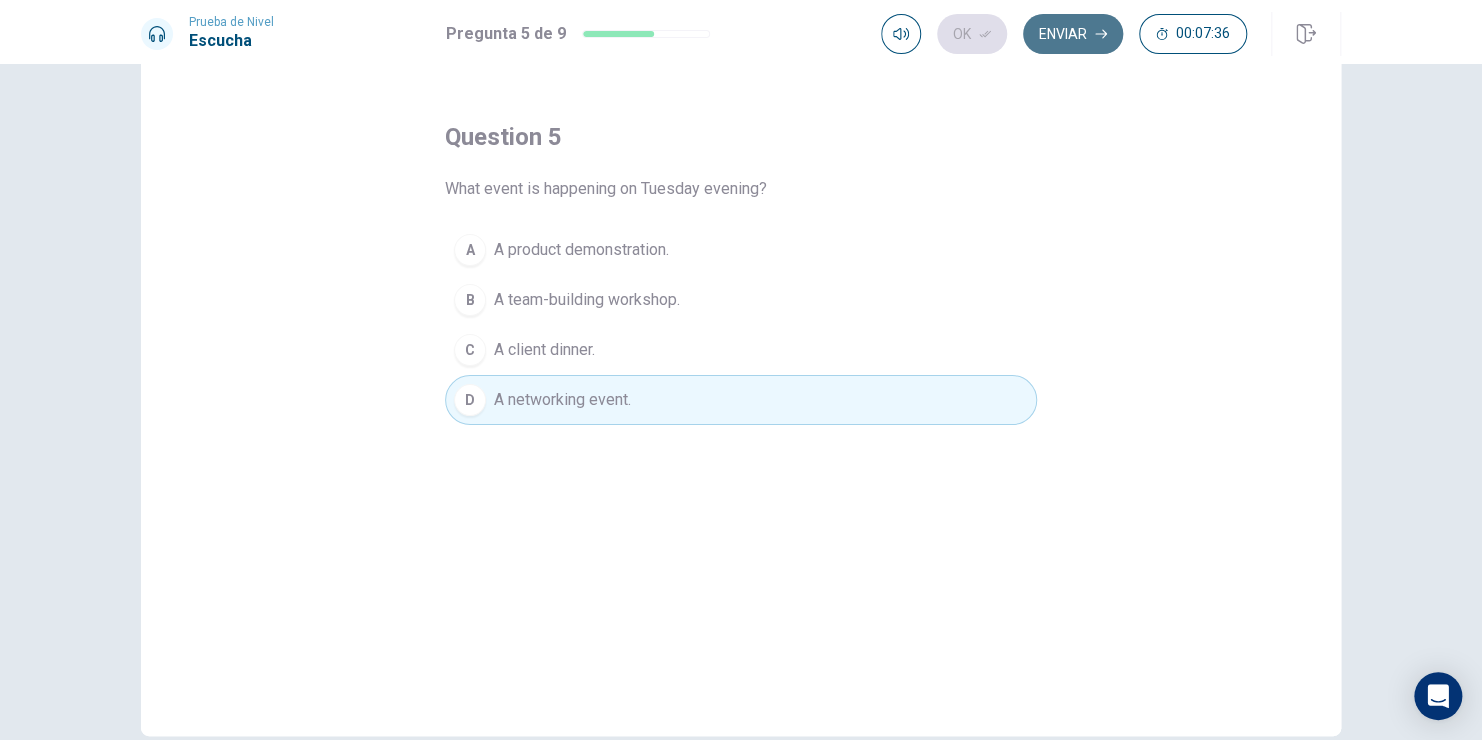 click on "Enviar" at bounding box center [1073, 34] 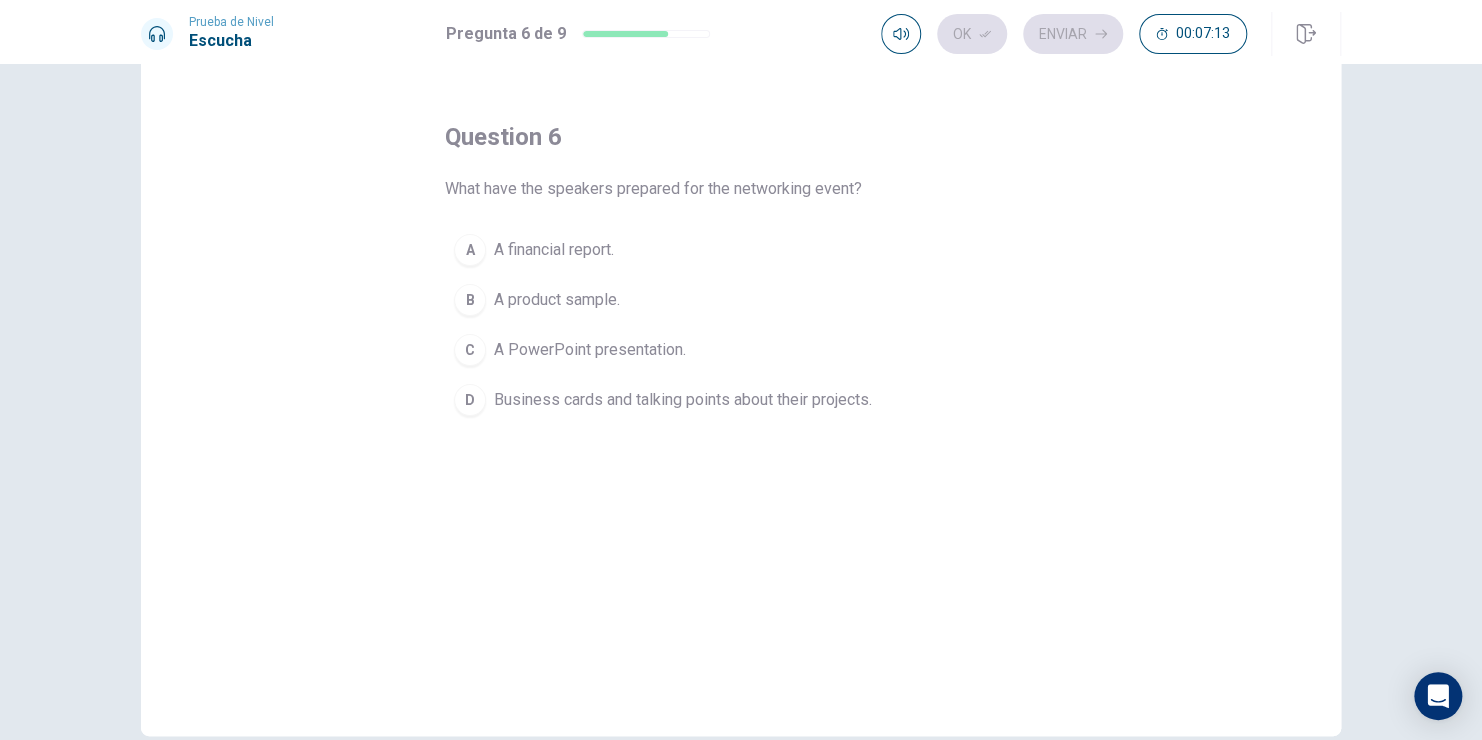 click on "Business cards and talking points about their projects." at bounding box center [683, 400] 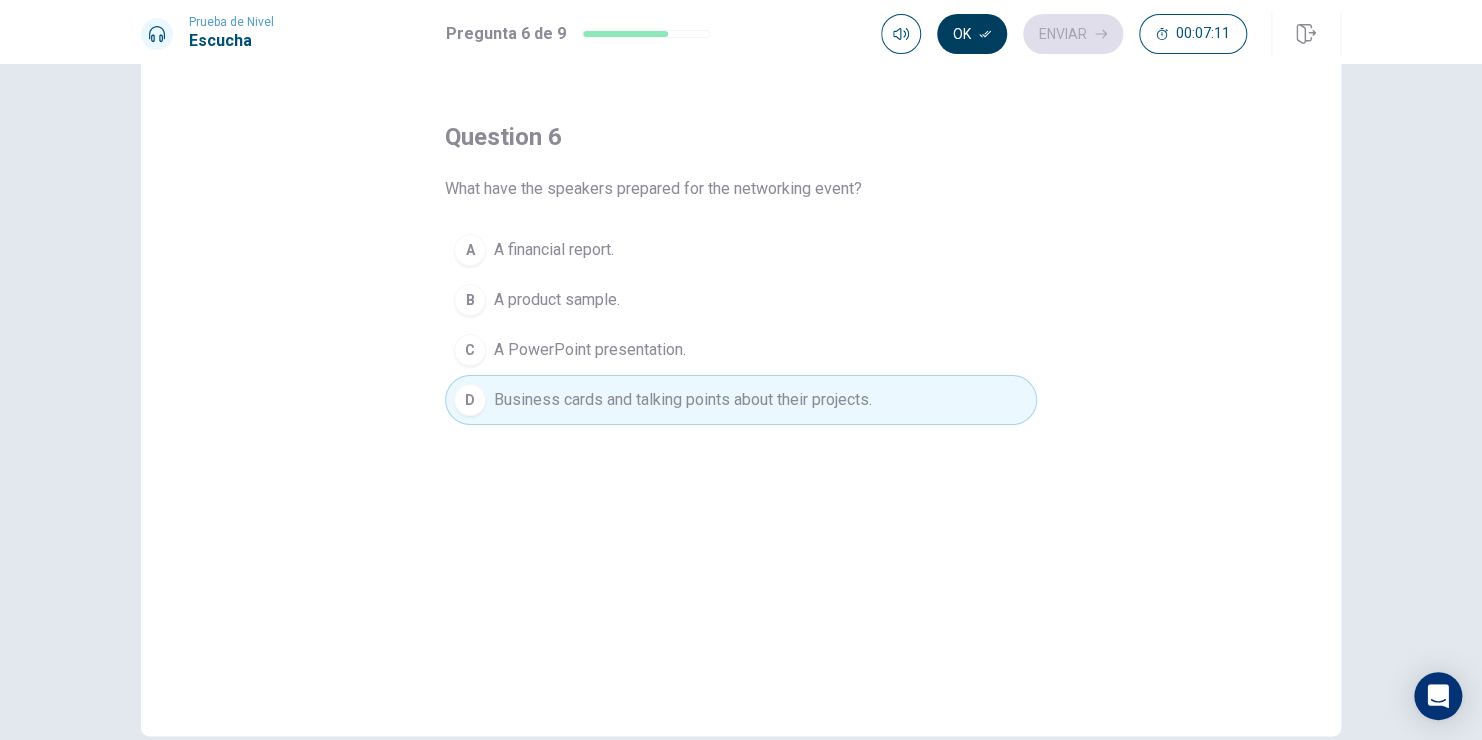 click on "Ok" at bounding box center [972, 34] 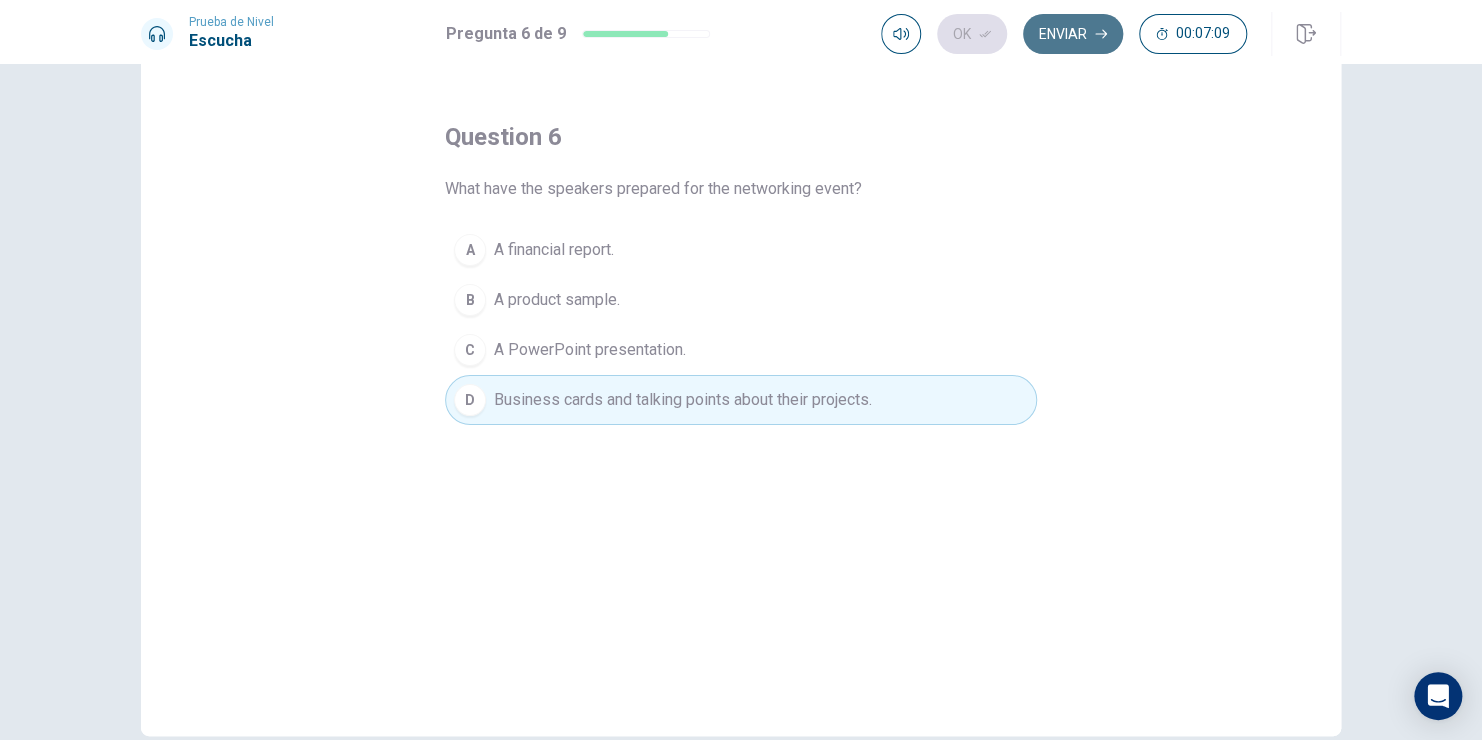 click on "Enviar" at bounding box center [1073, 34] 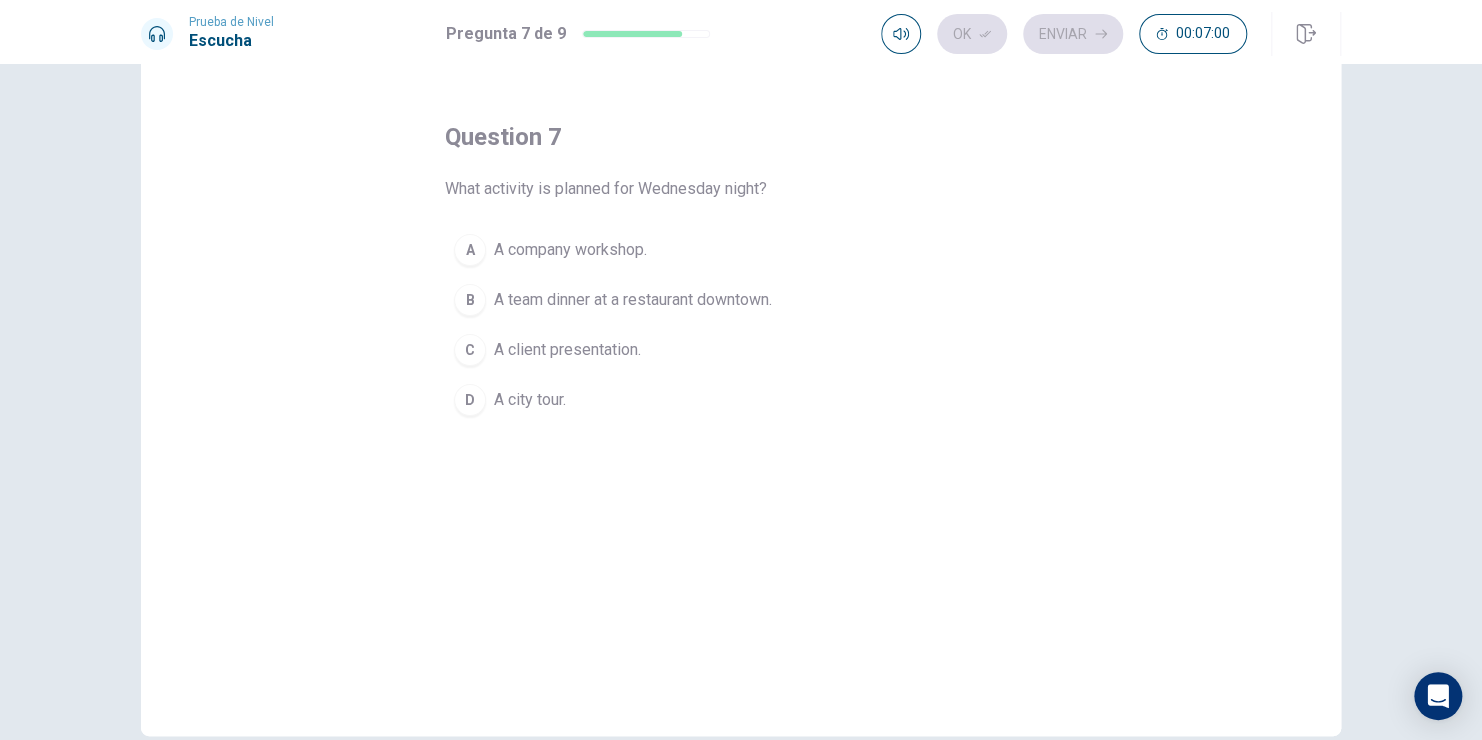click on "A team dinner at a restaurant downtown." at bounding box center (633, 300) 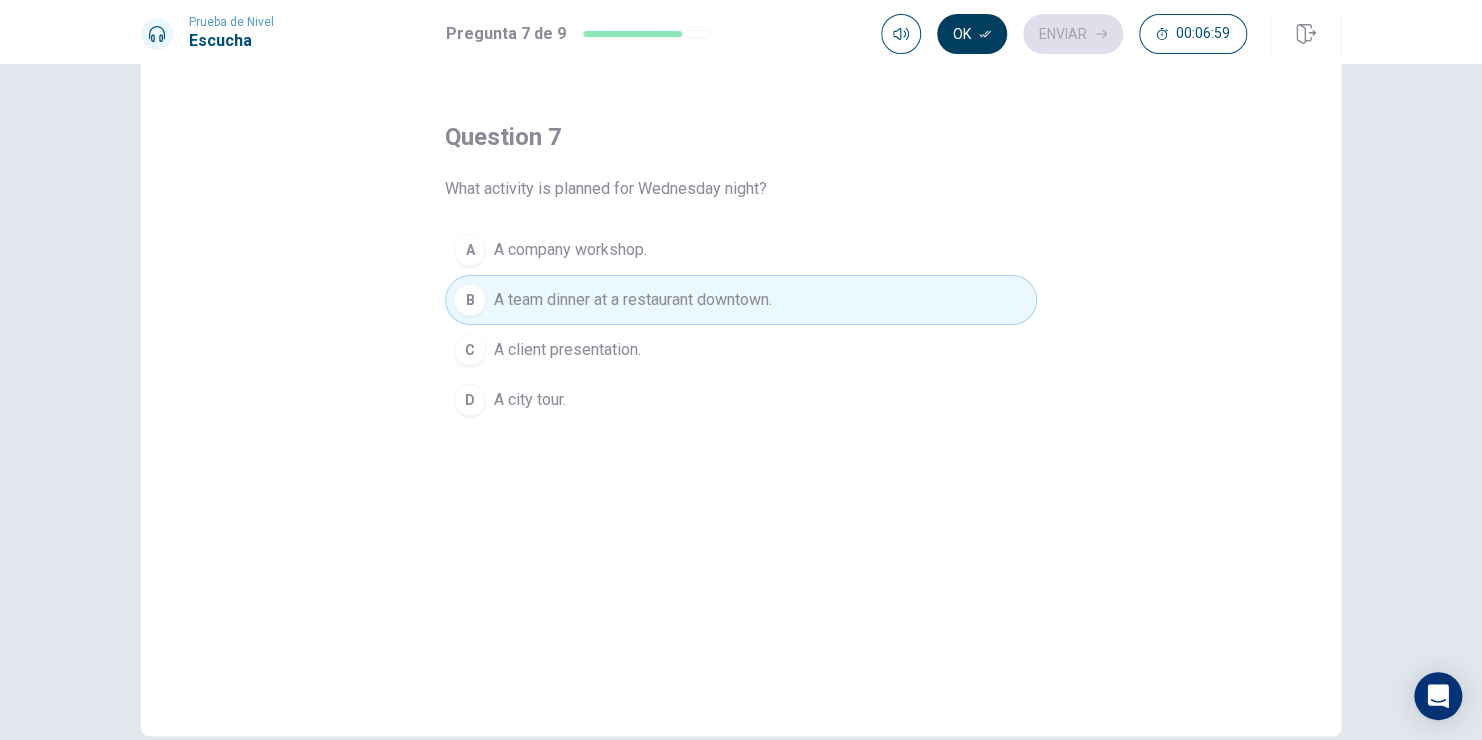 click on "Ok" at bounding box center [972, 34] 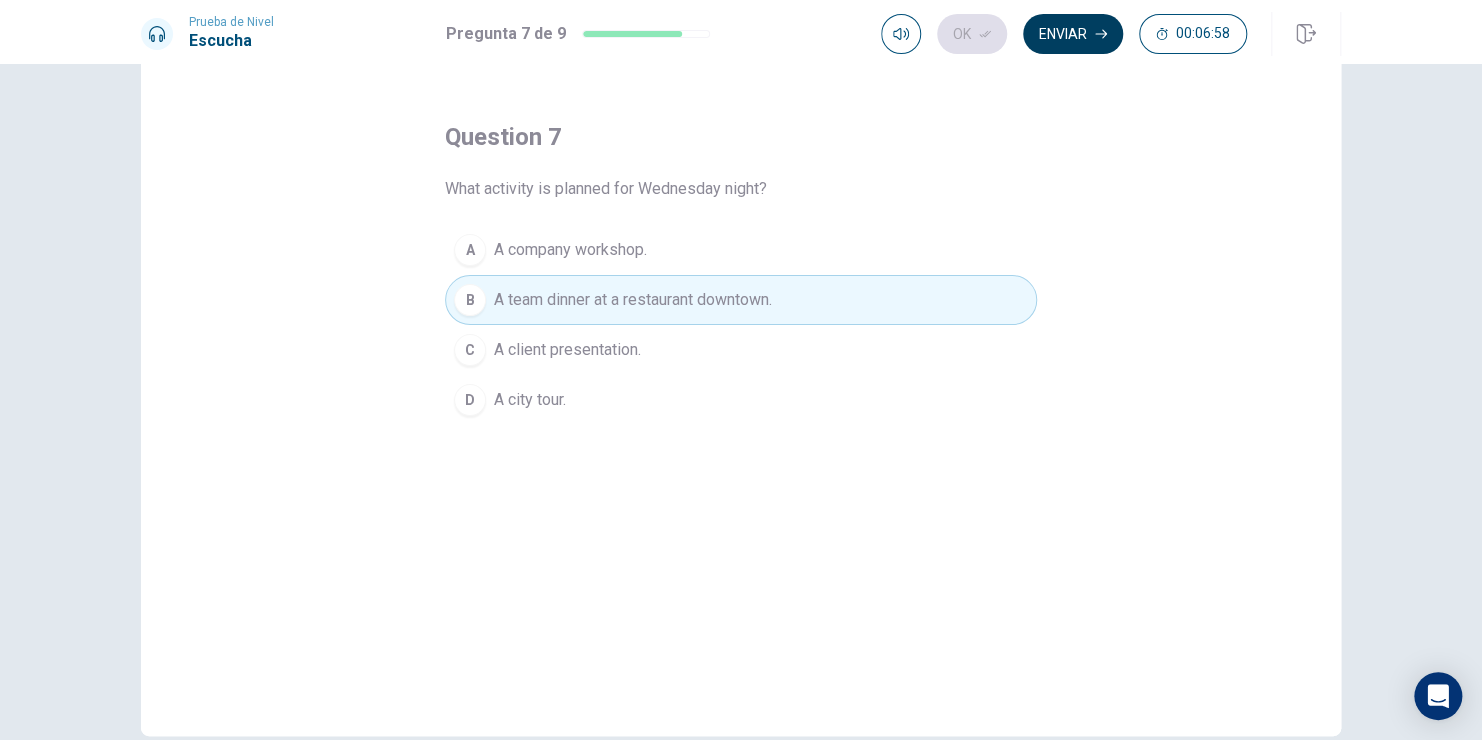 click on "Enviar" at bounding box center [1073, 34] 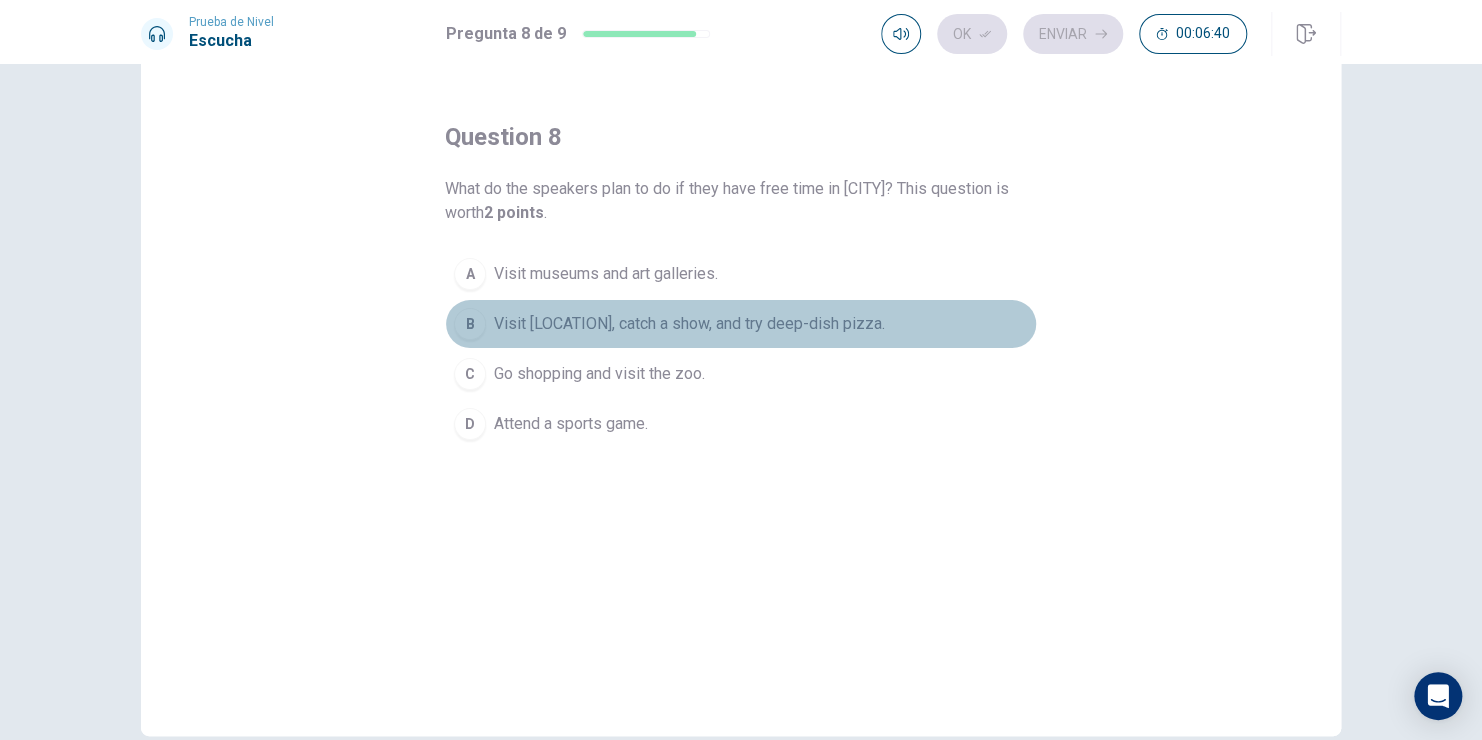 click on "Visit [LOCATION], catch a show, and try deep-dish pizza." at bounding box center (689, 324) 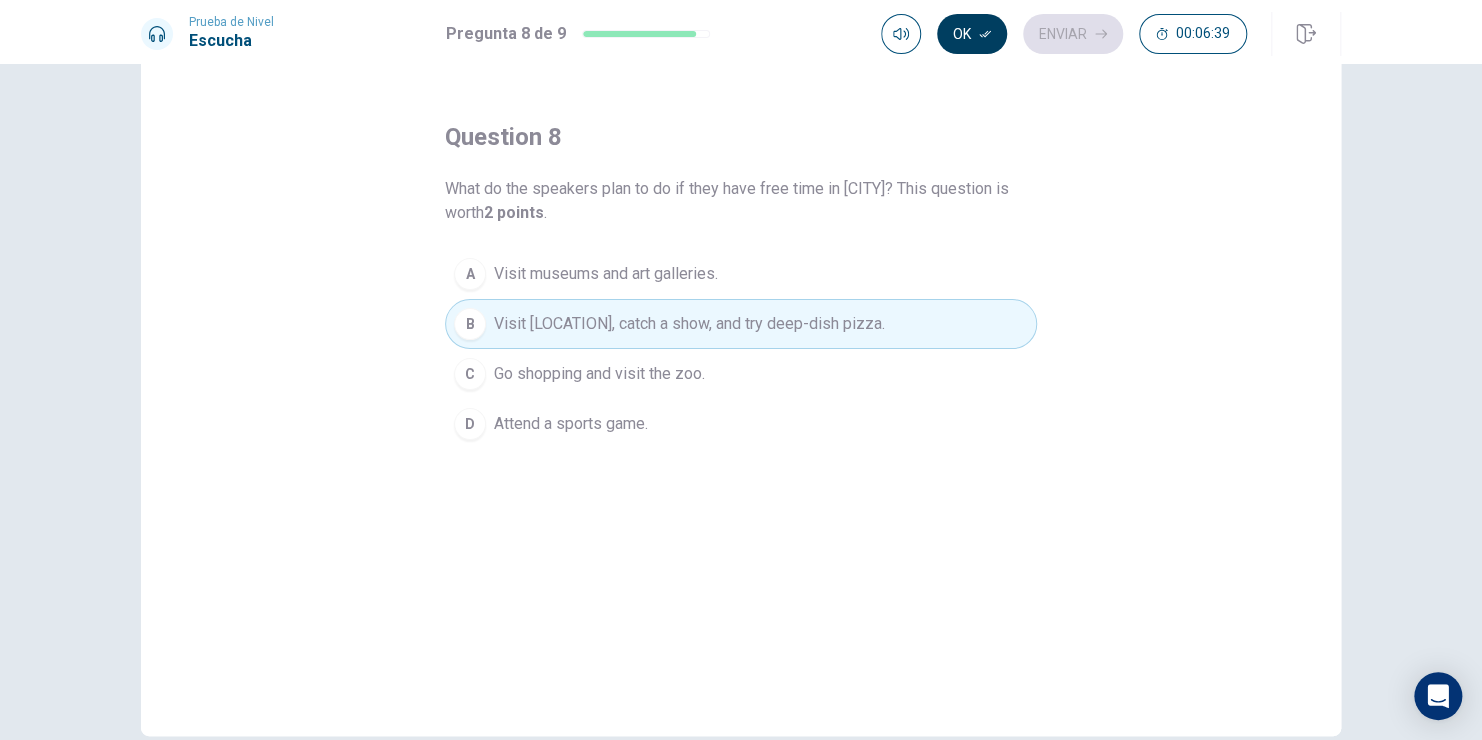 click on "Ok" at bounding box center [972, 34] 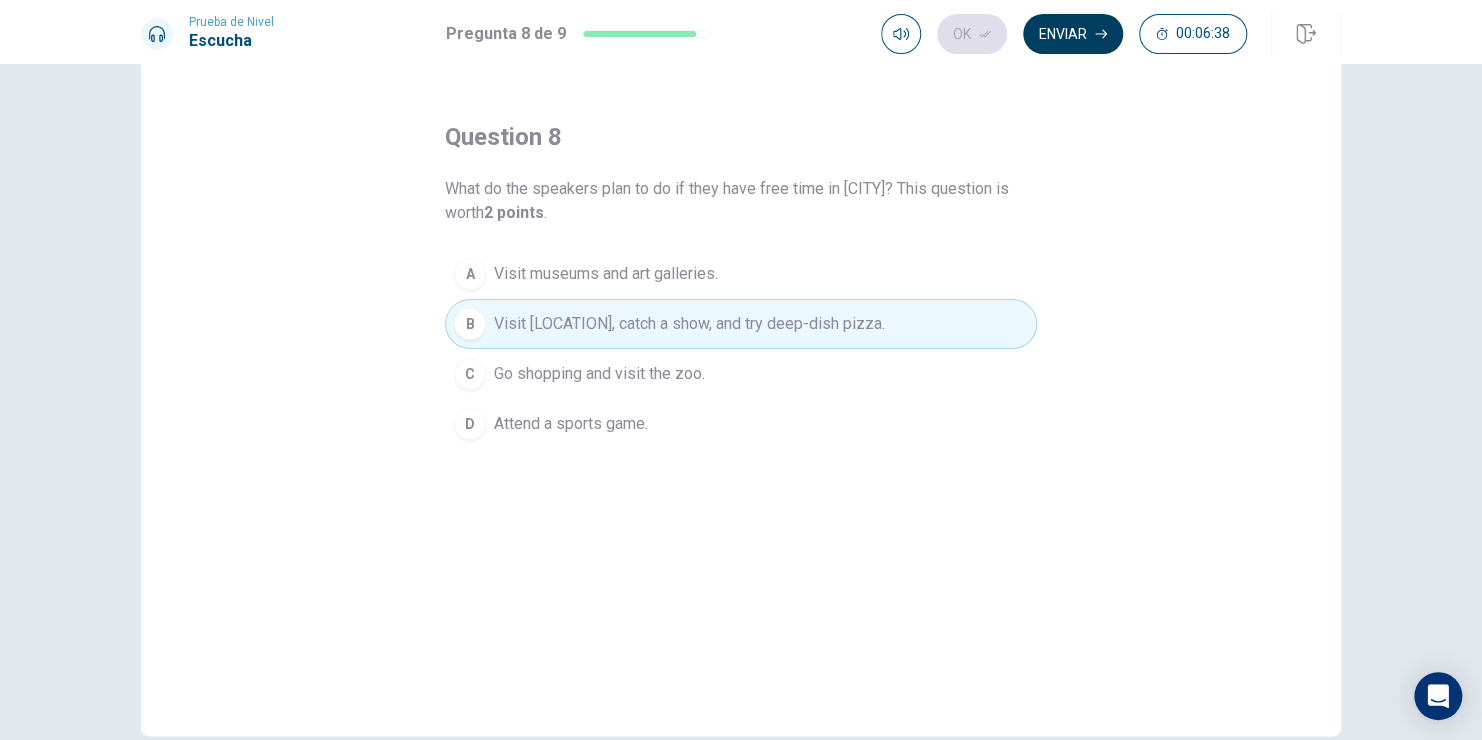 click on "Enviar" at bounding box center [1073, 34] 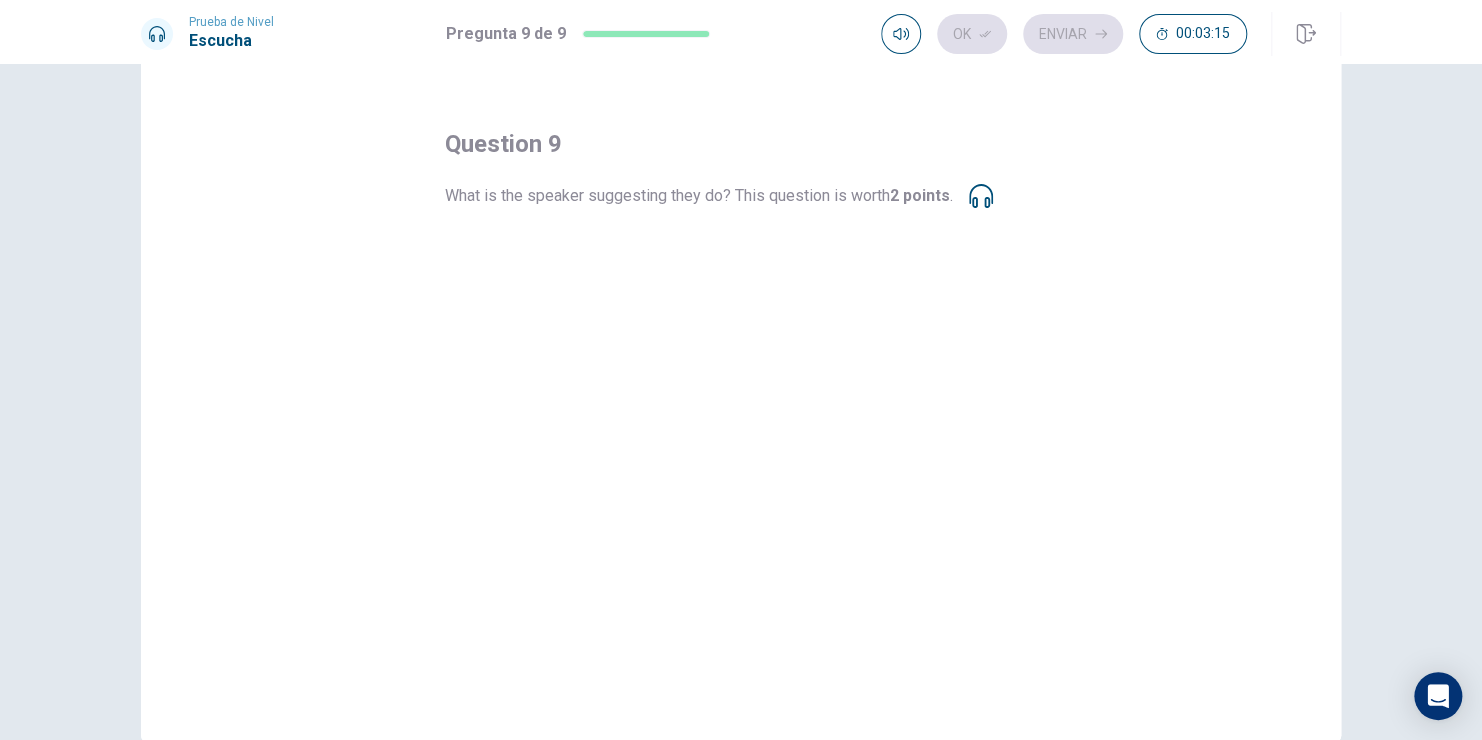 scroll, scrollTop: 100, scrollLeft: 0, axis: vertical 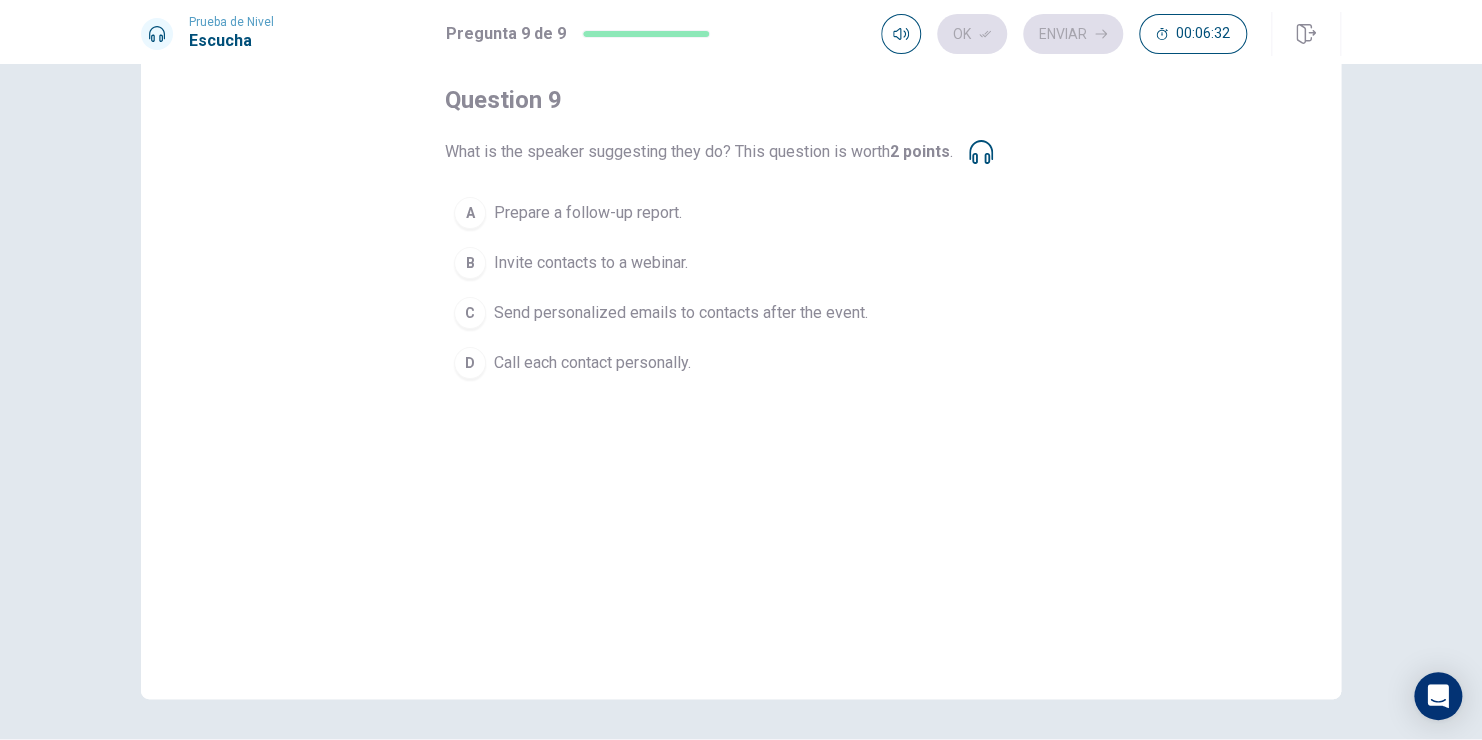 click on "Send personalized emails to contacts after the event." at bounding box center [681, 313] 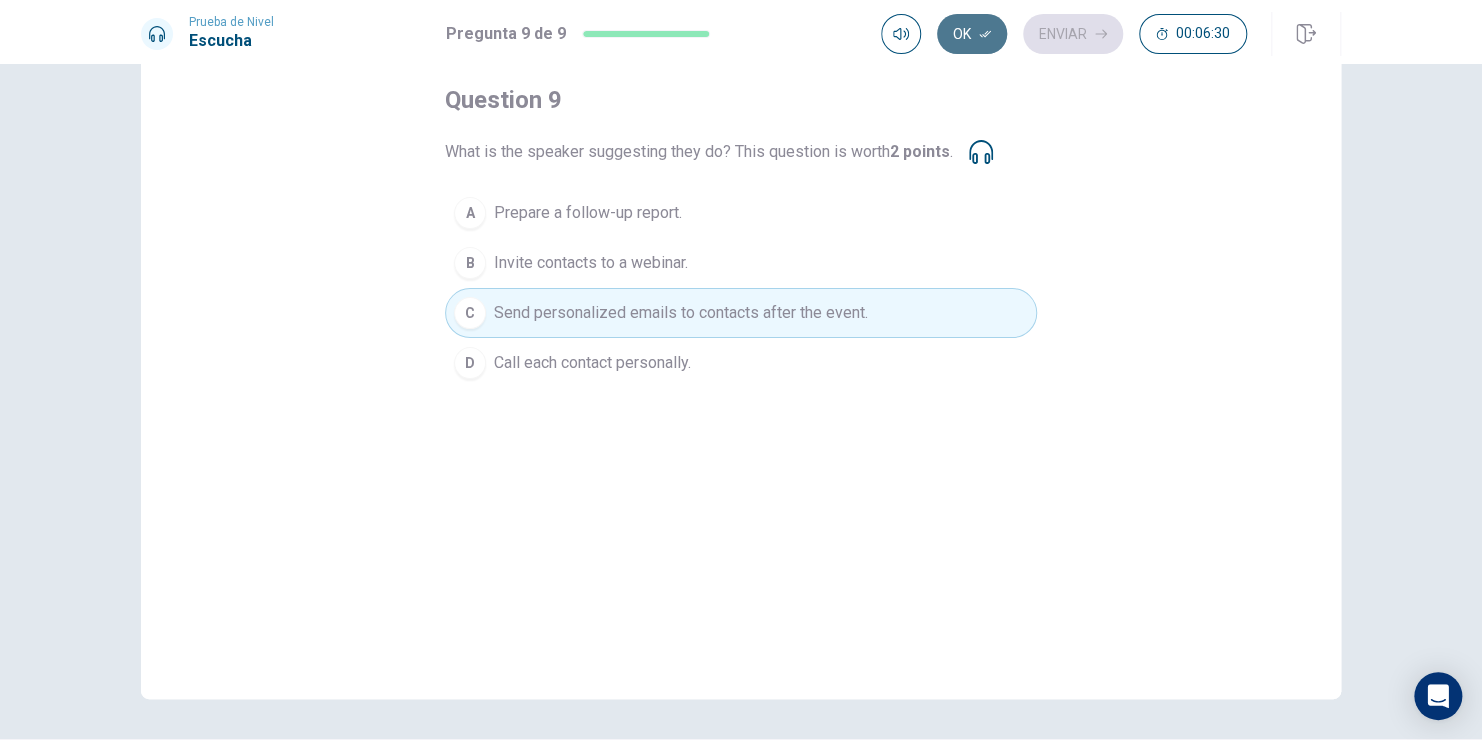 click on "Ok" at bounding box center (972, 34) 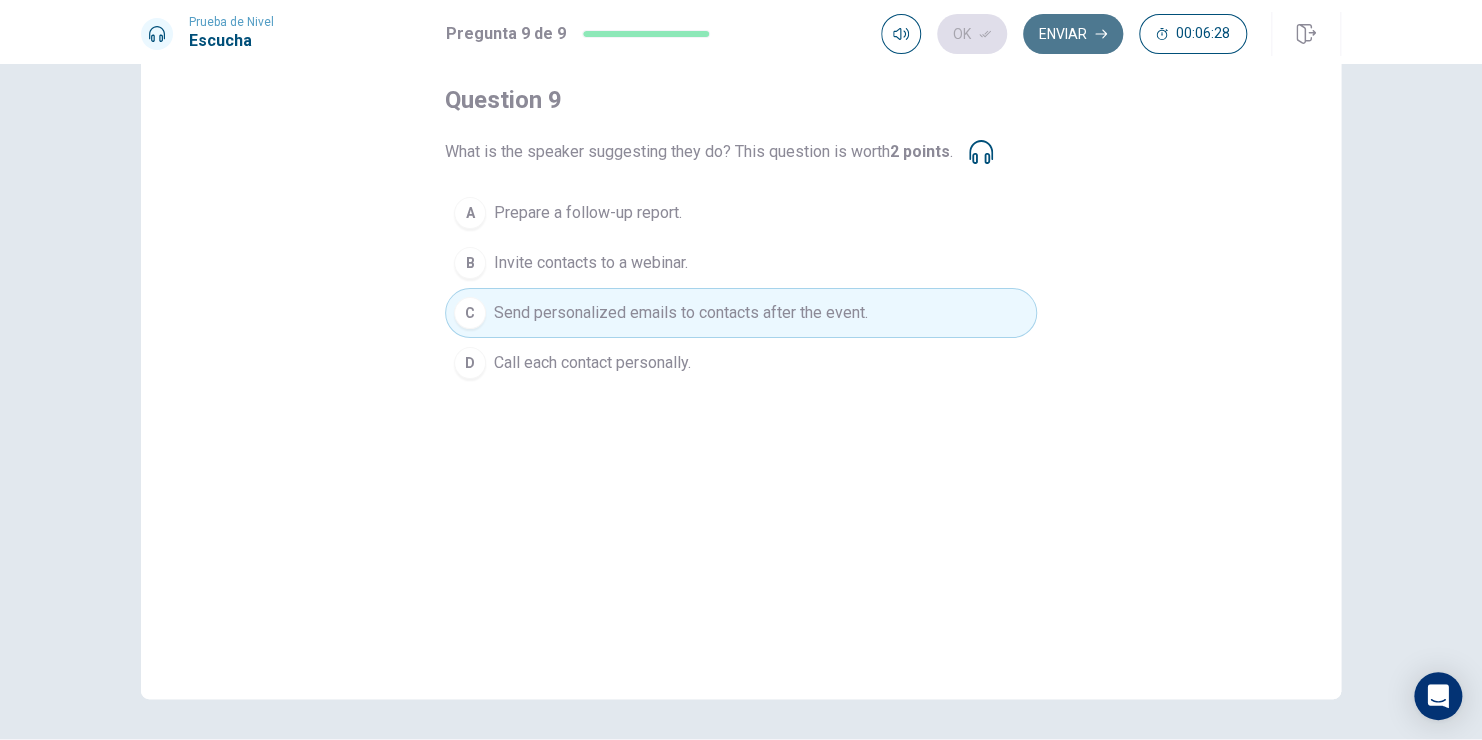 click on "Enviar" at bounding box center (1073, 34) 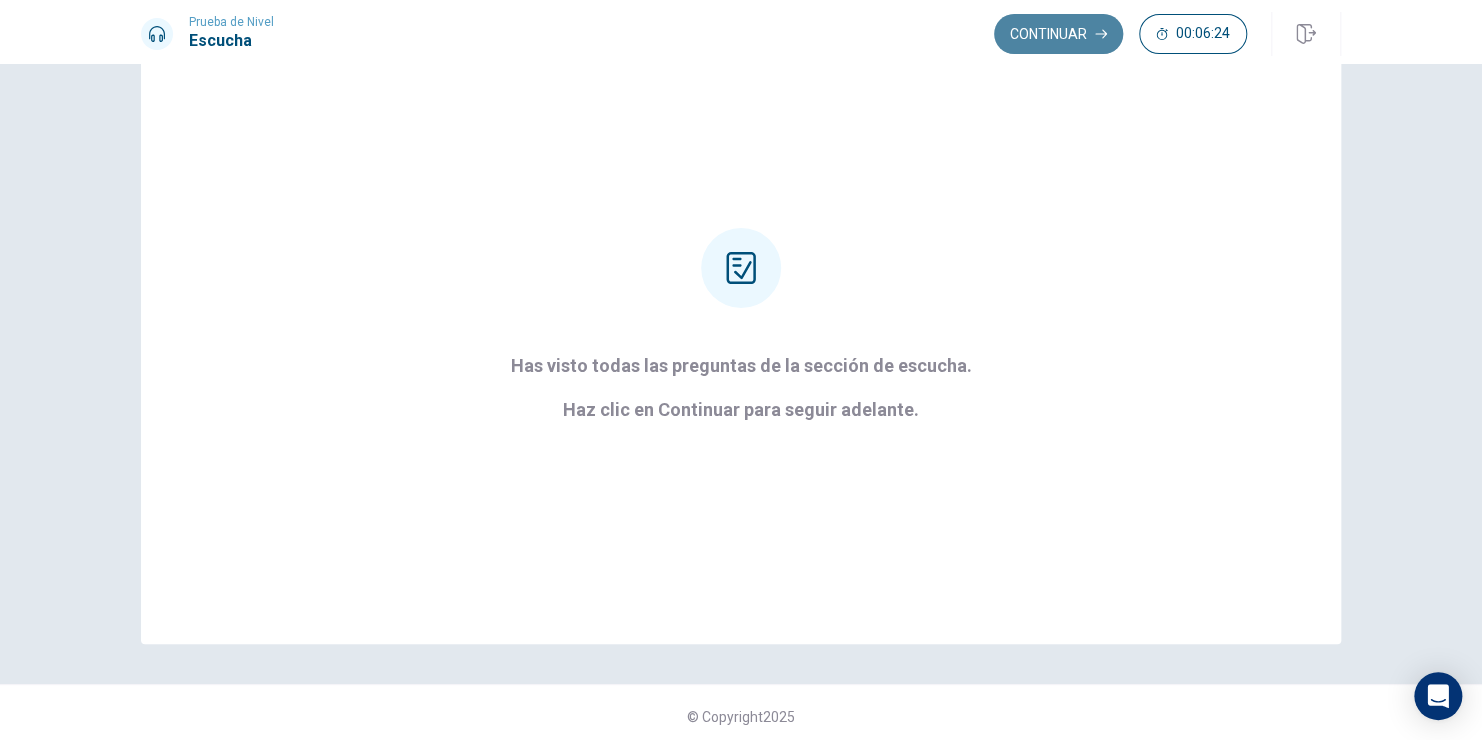 click on "Continuar" at bounding box center [1058, 34] 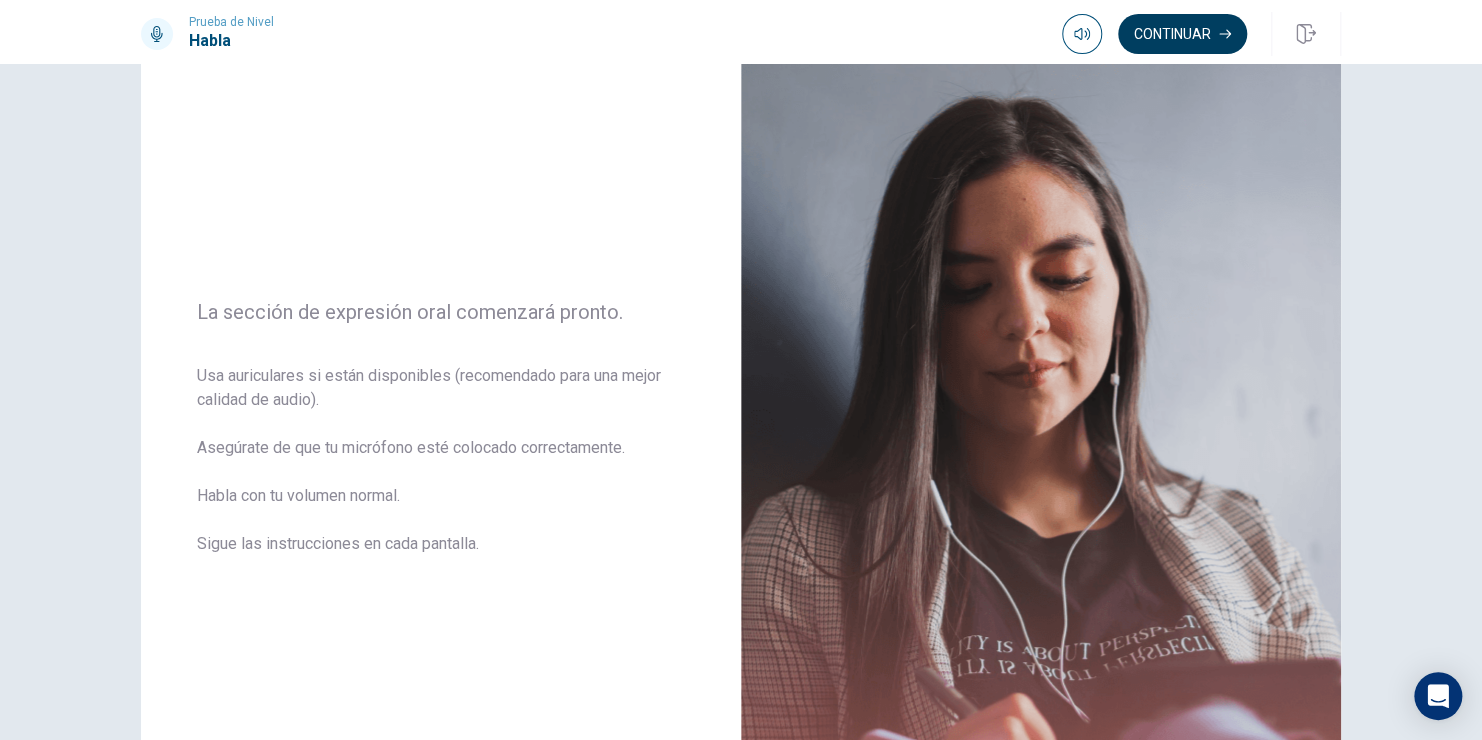 click on "Continuar" at bounding box center [1182, 34] 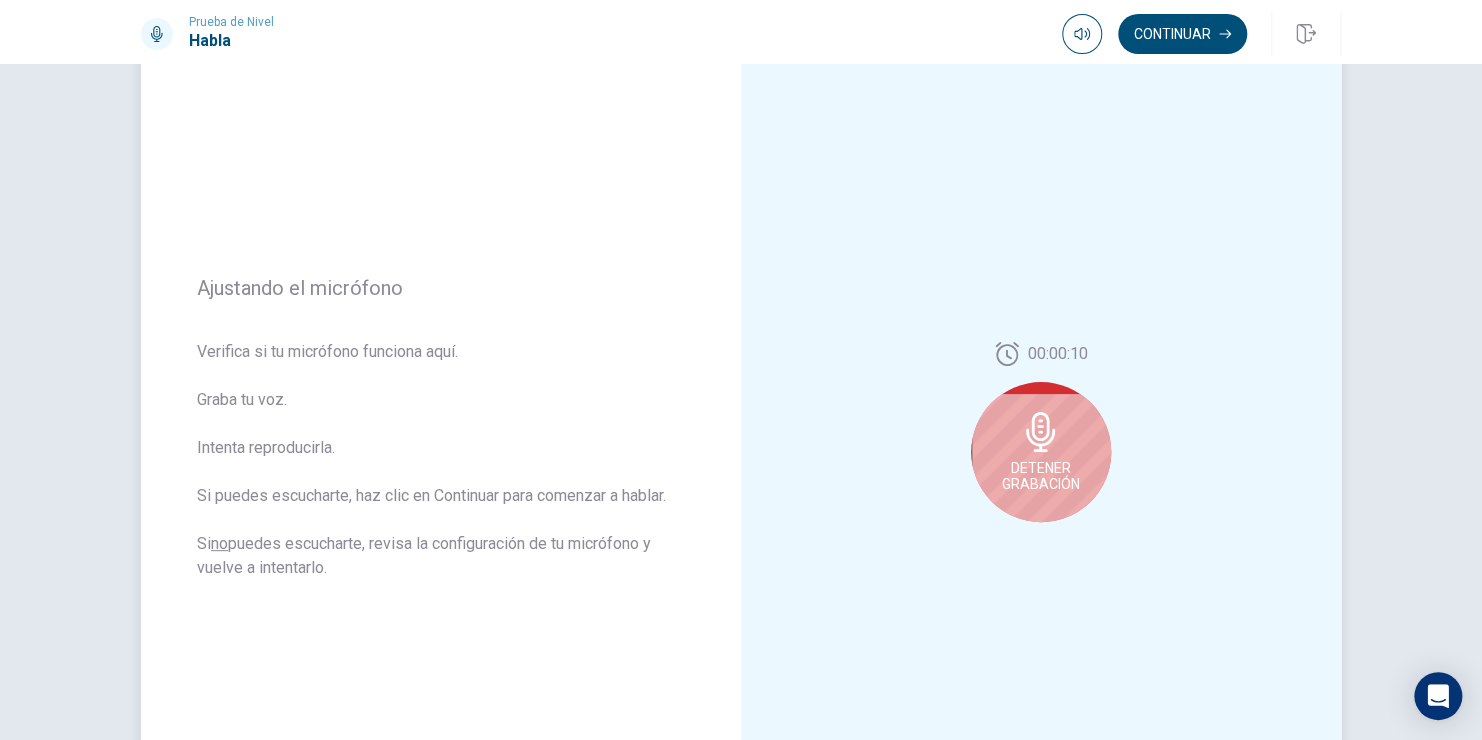 click on "Detener   Grabación" at bounding box center [1041, 476] 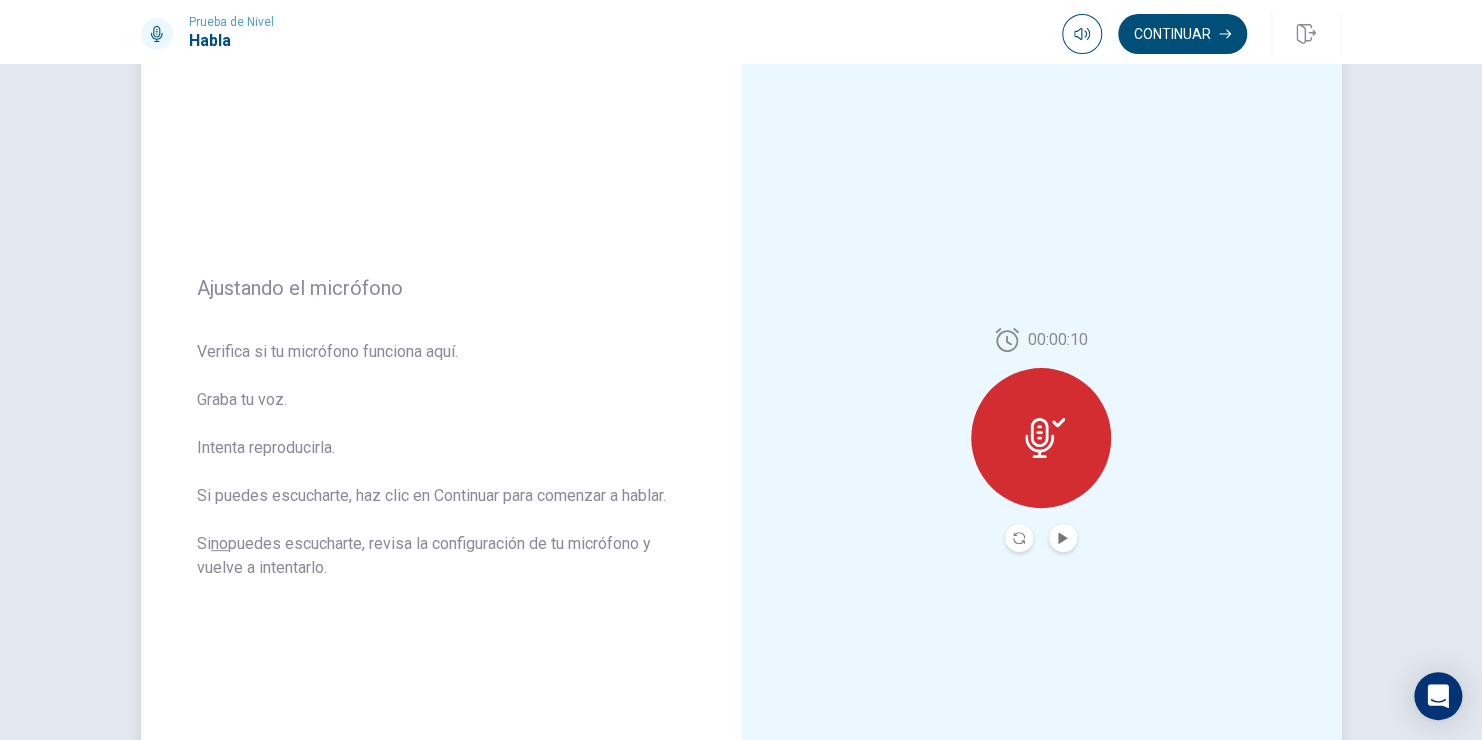 click at bounding box center [1041, 438] 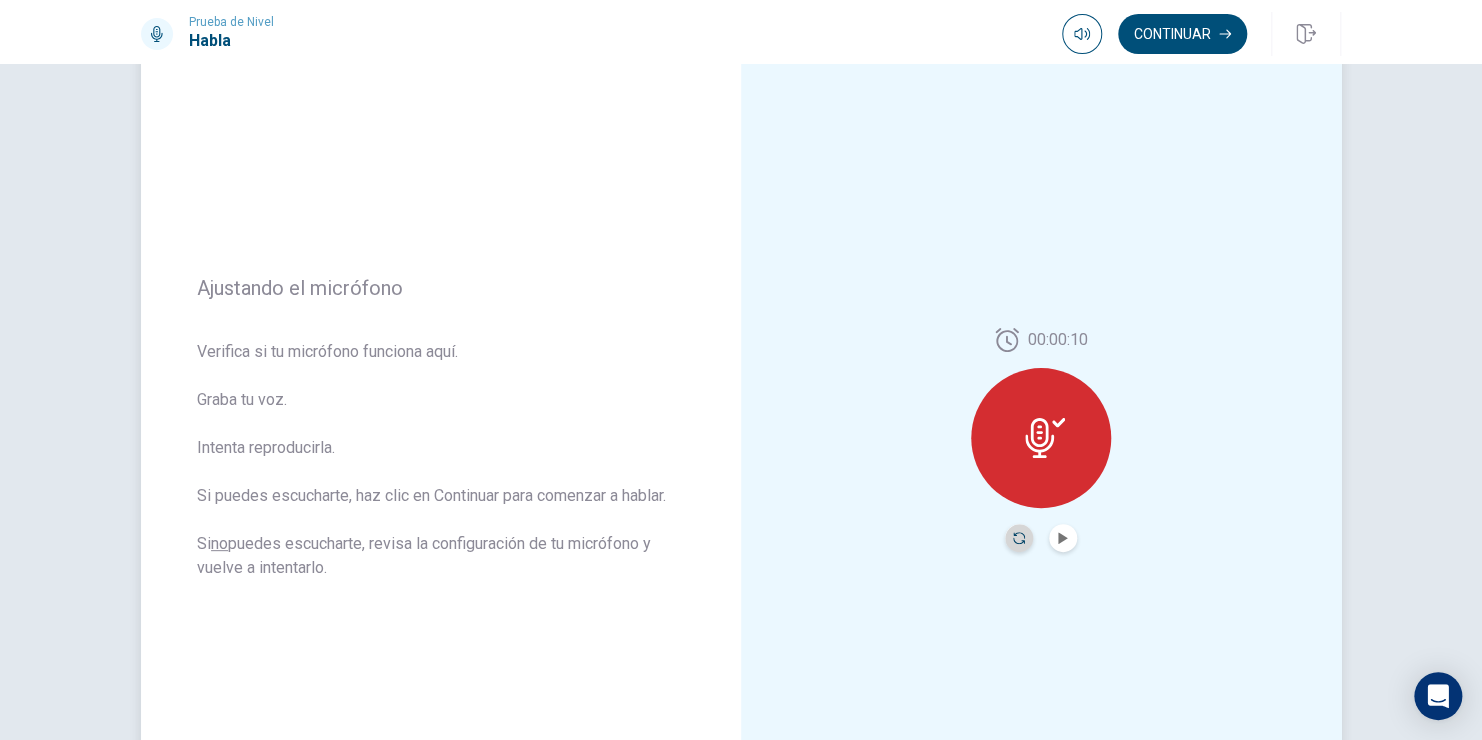 click 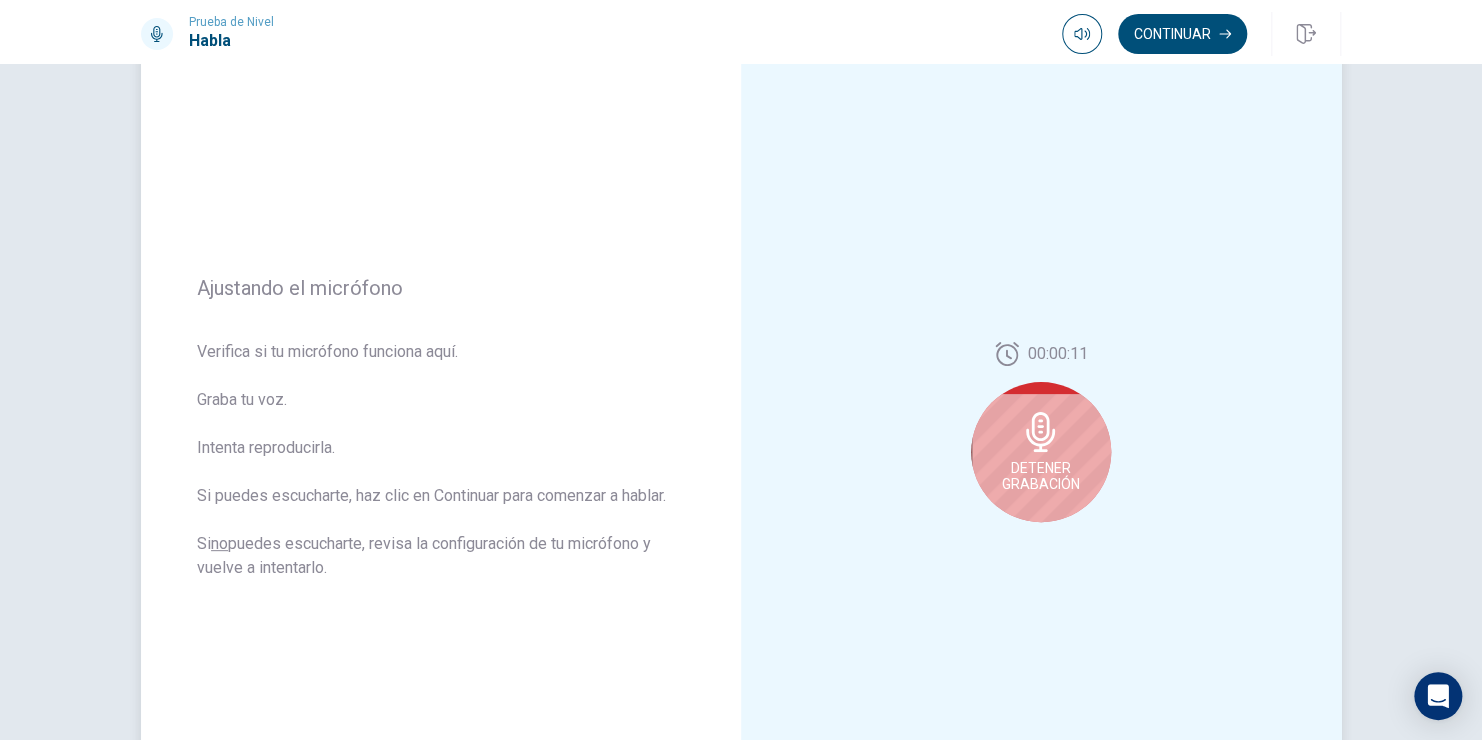 click on "Detener   Grabación" at bounding box center [1041, 476] 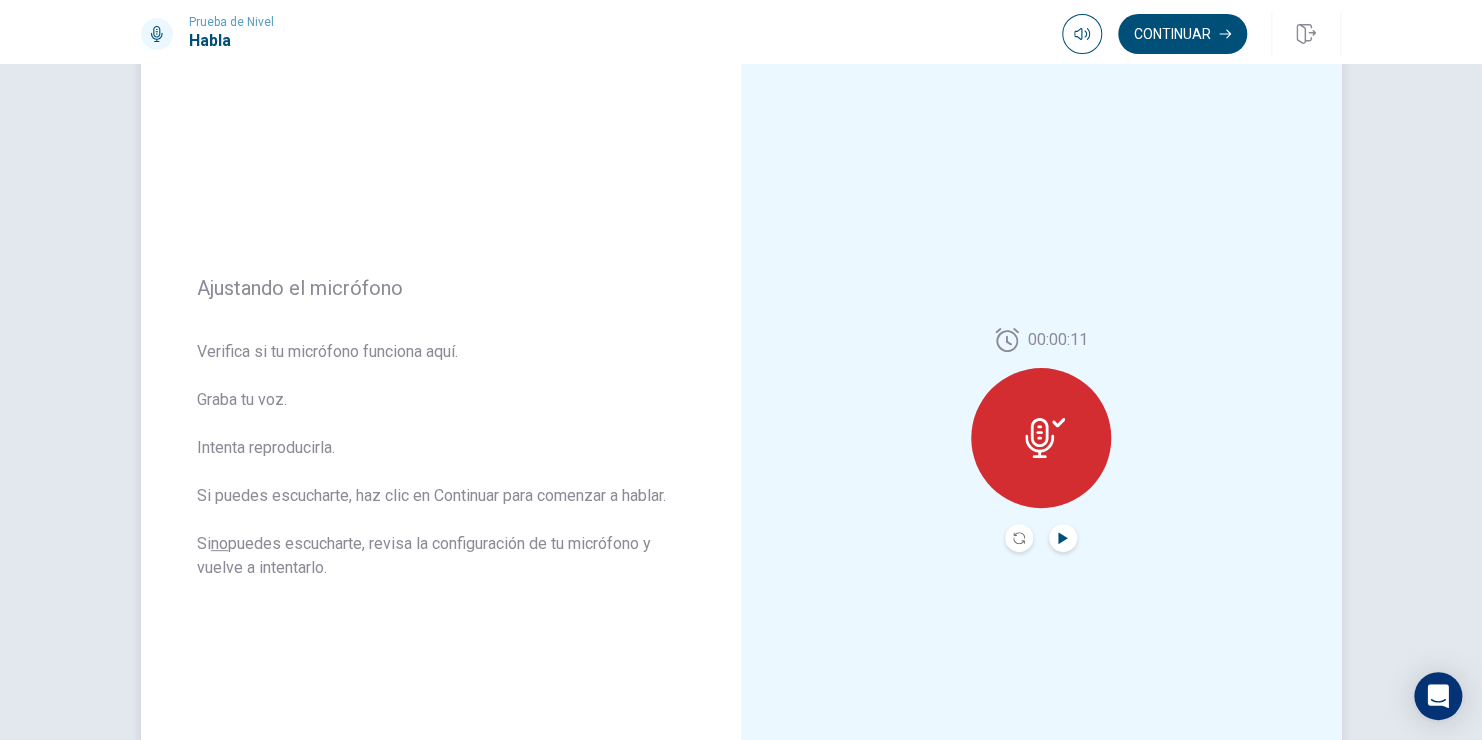 click 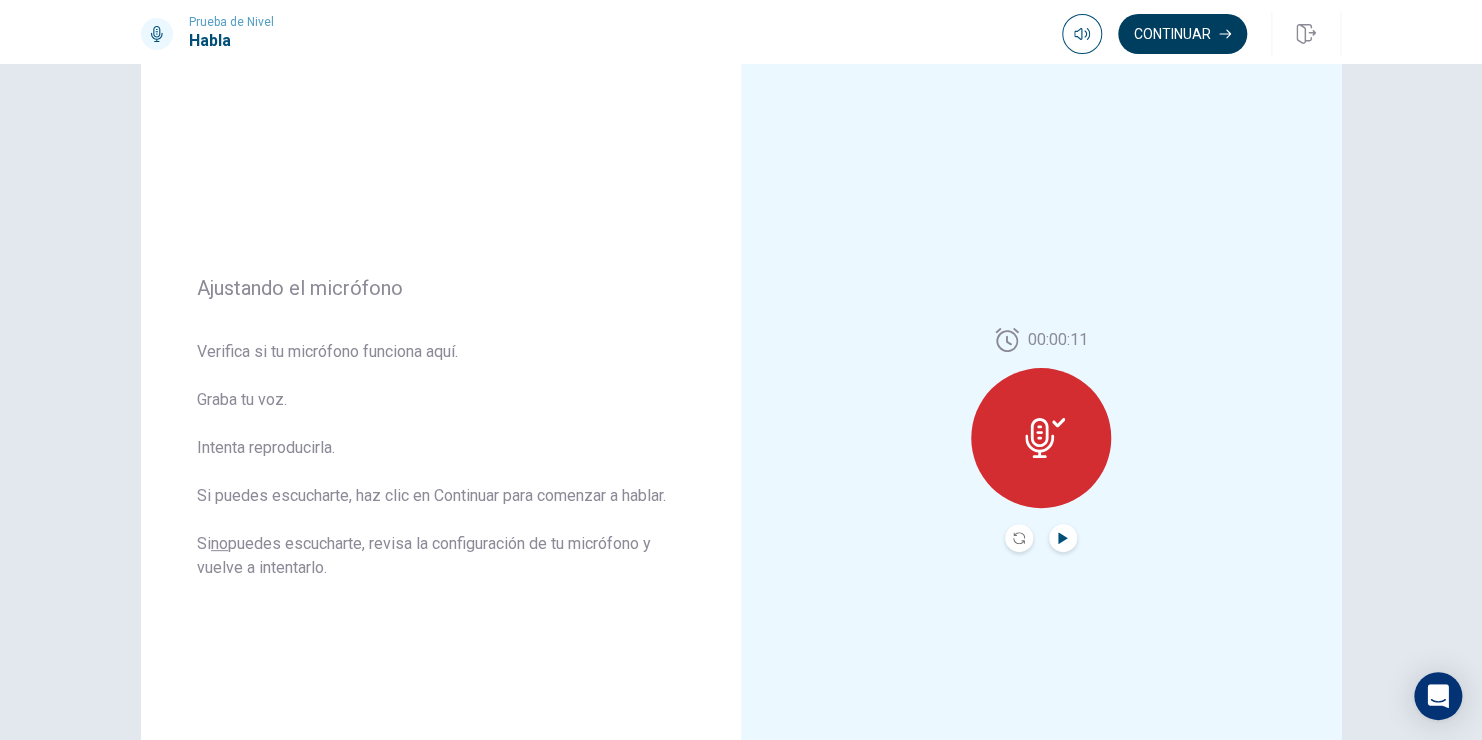 click on "Continuar" at bounding box center (1182, 34) 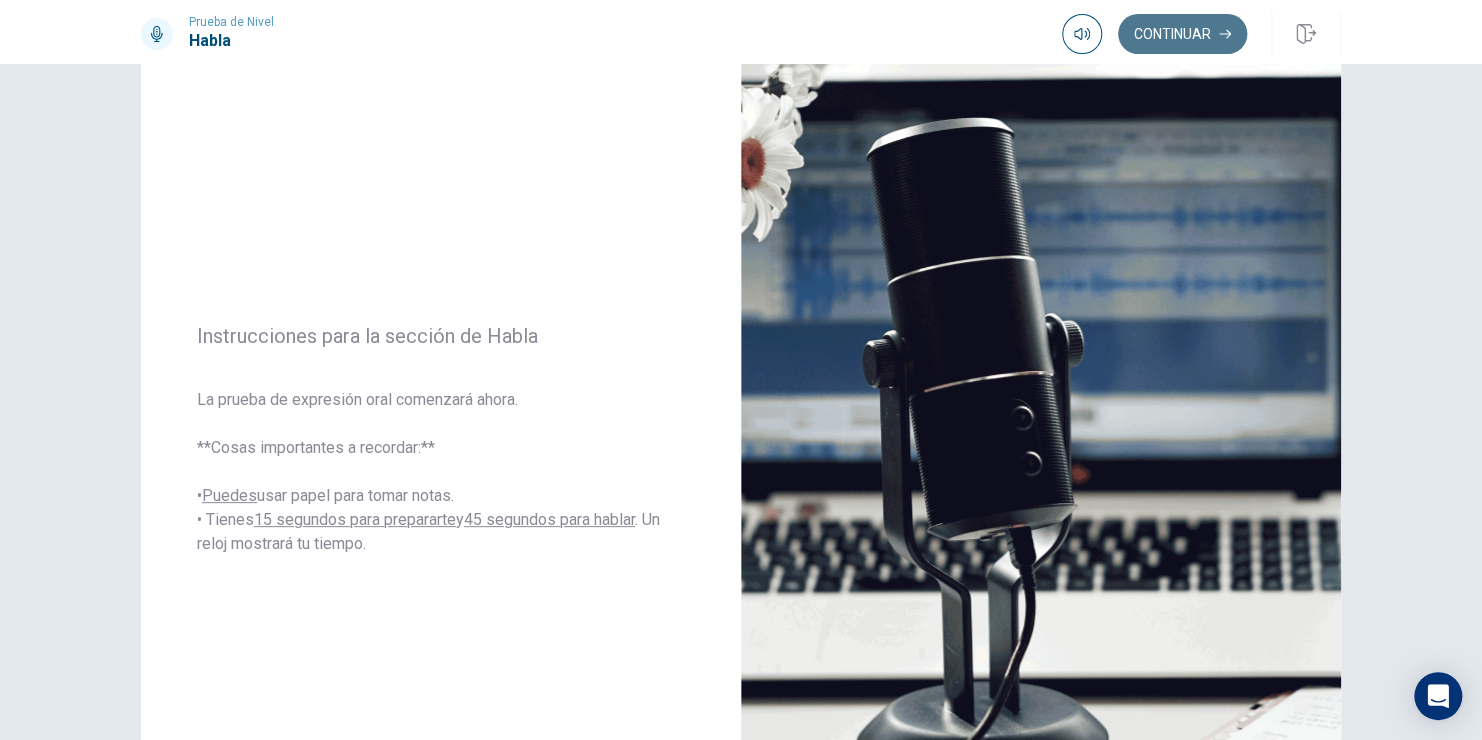 click on "Continuar" at bounding box center [1182, 34] 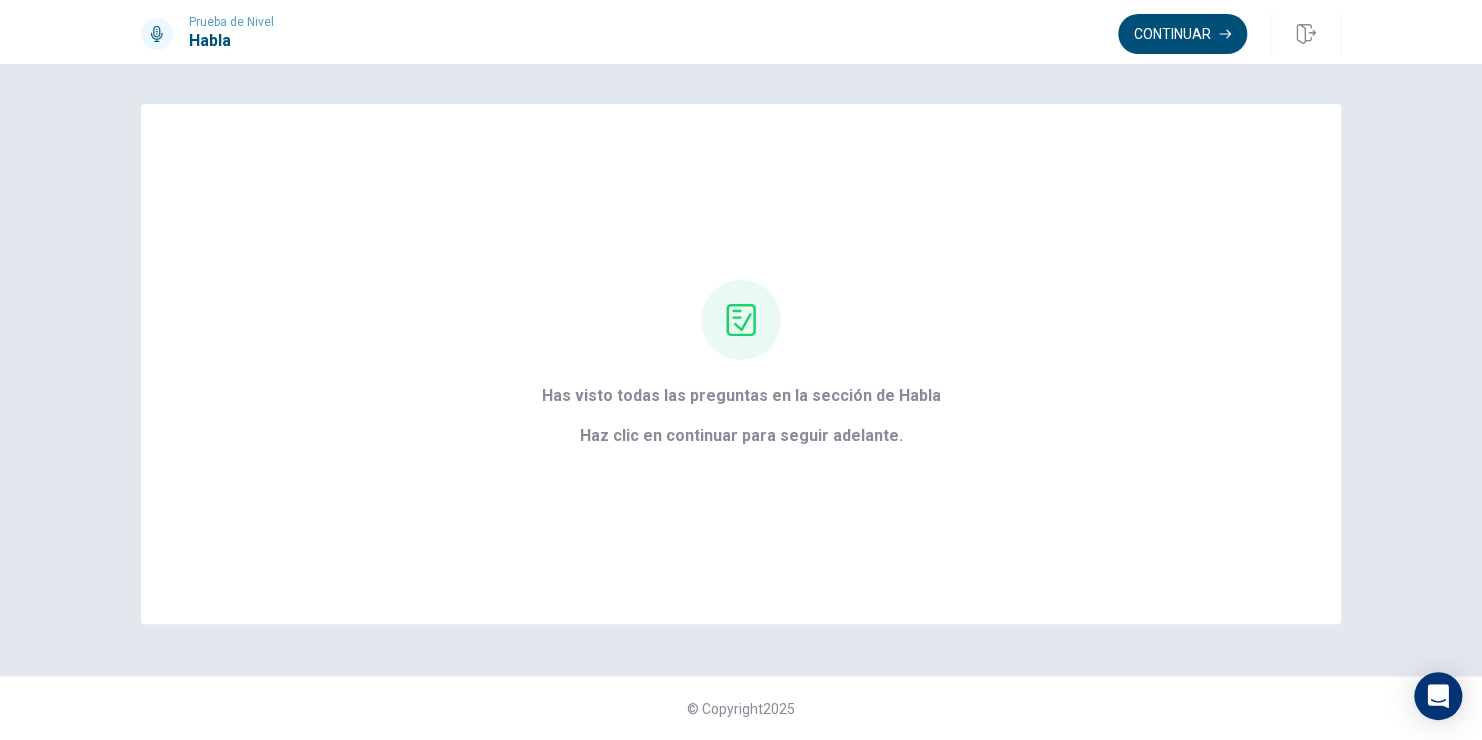 scroll, scrollTop: 0, scrollLeft: 0, axis: both 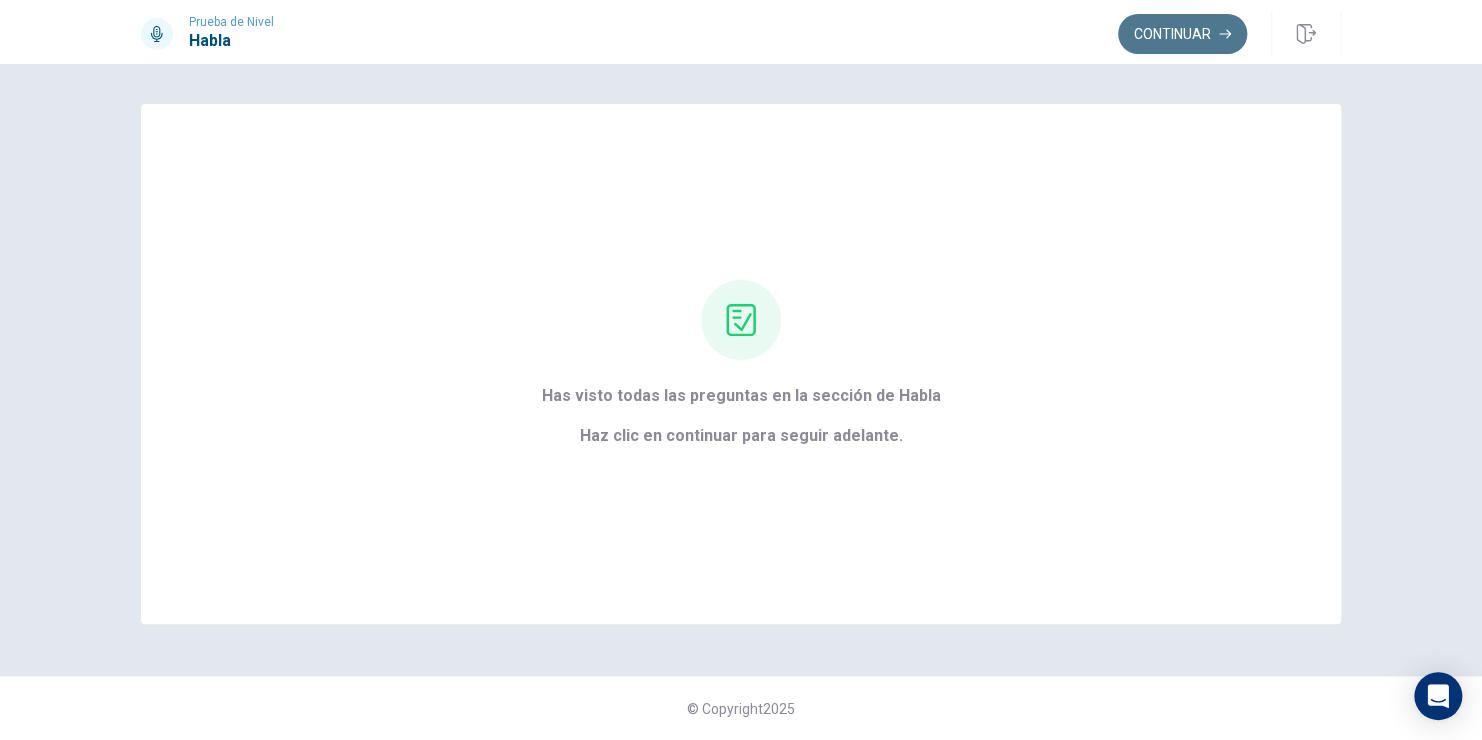 click on "Continuar" at bounding box center [1182, 34] 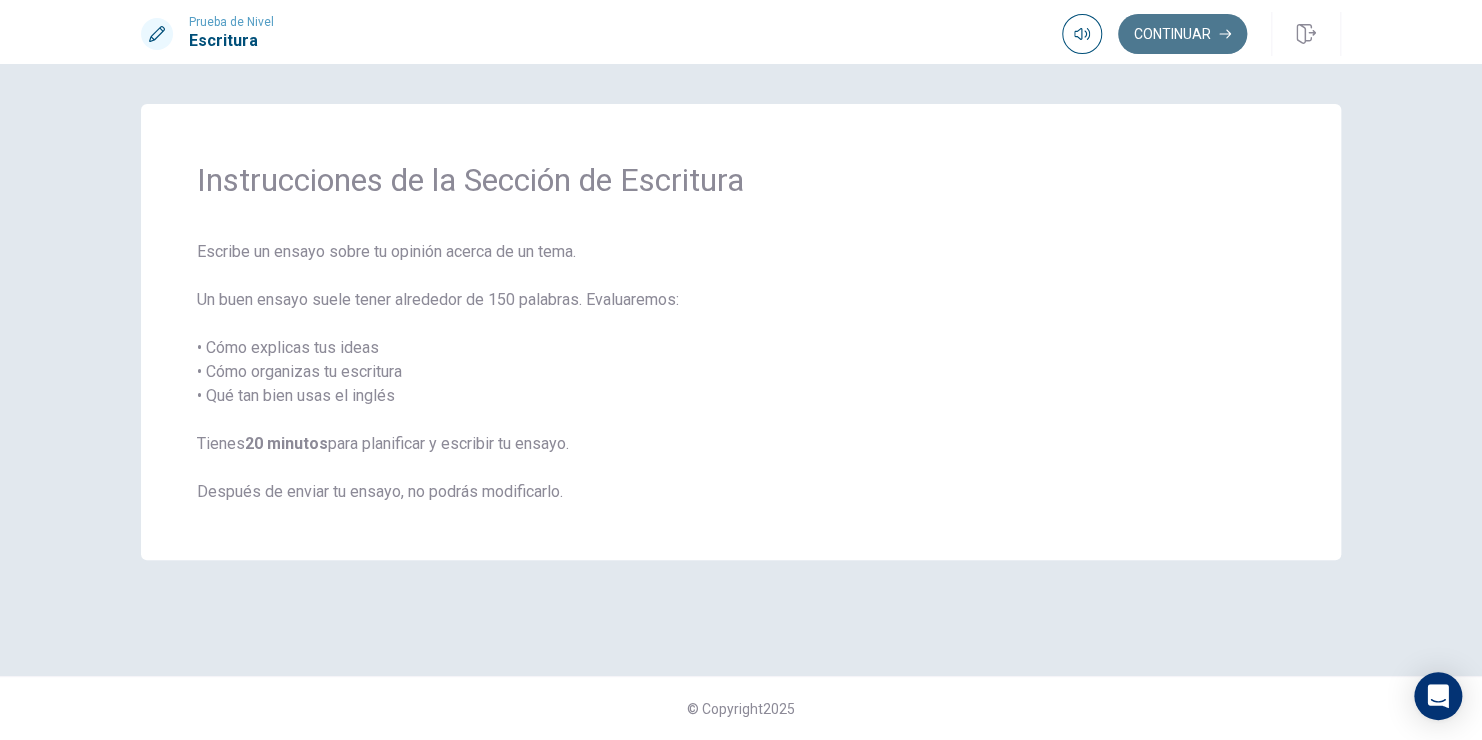 click on "Continuar" at bounding box center (1182, 34) 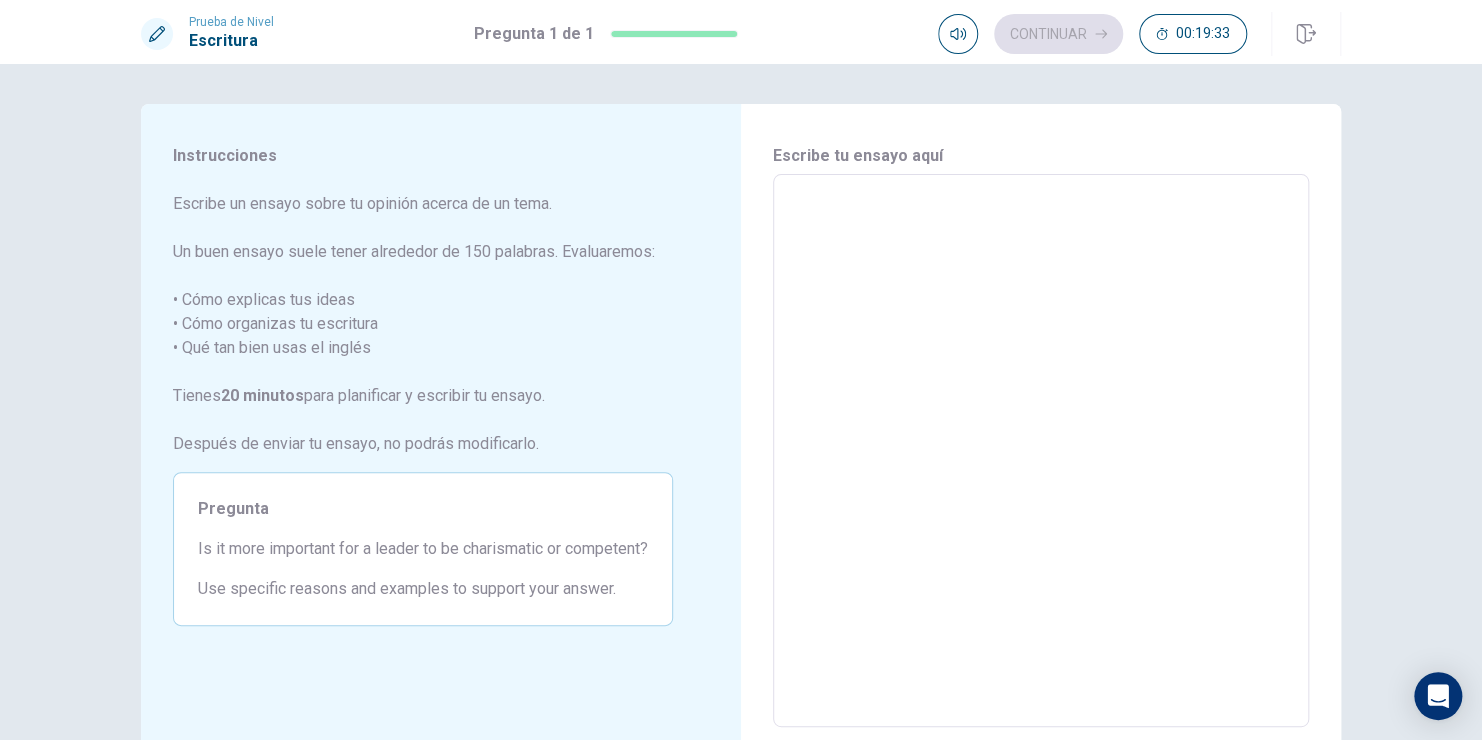 click at bounding box center [1041, 451] 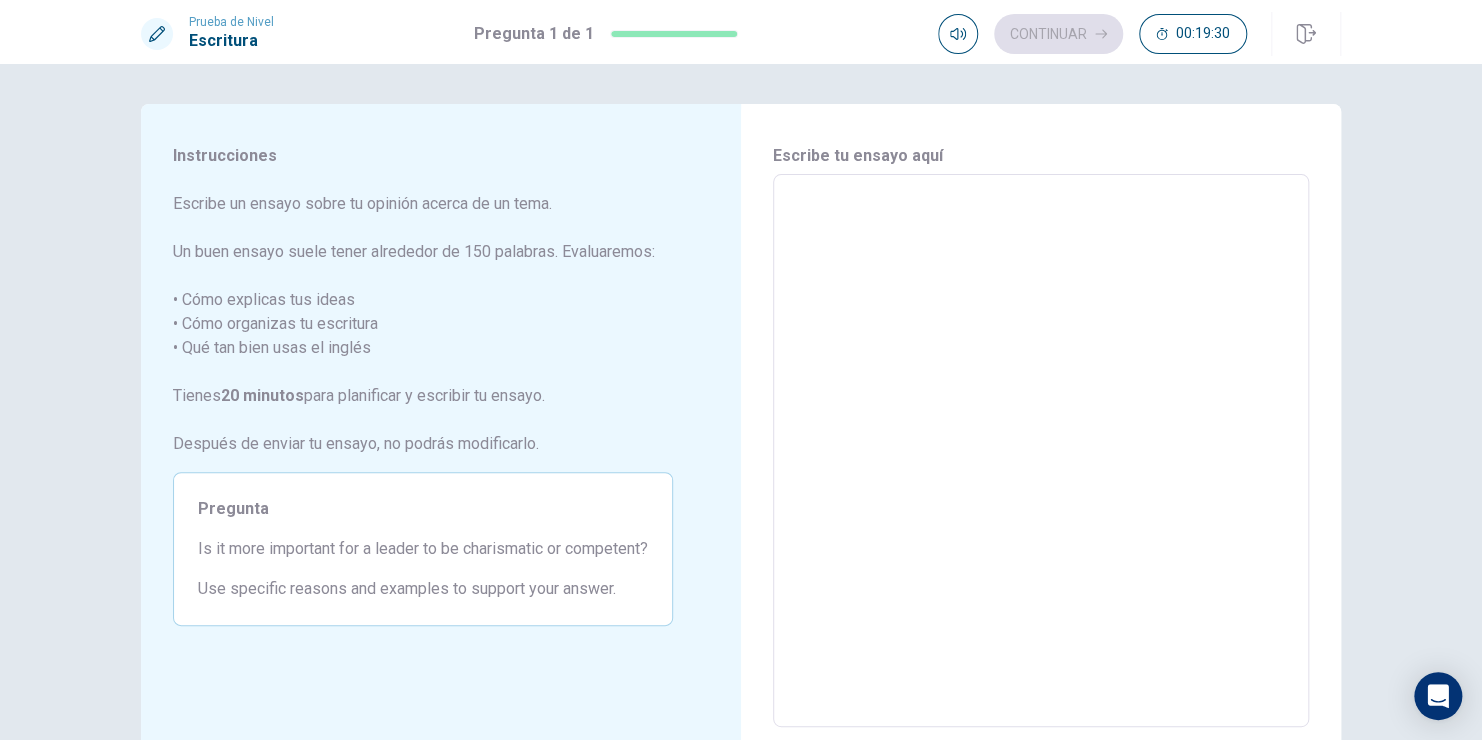 type on "w" 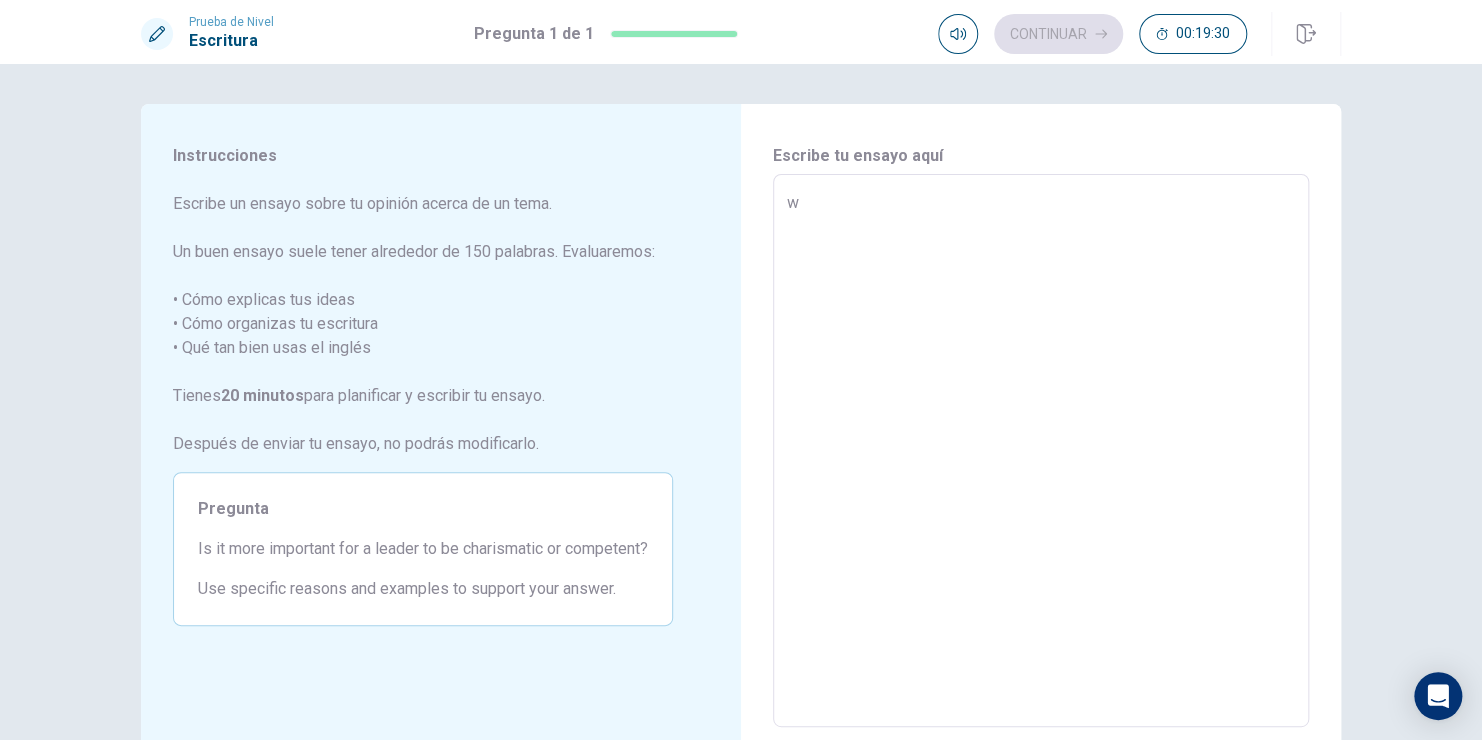 type on "x" 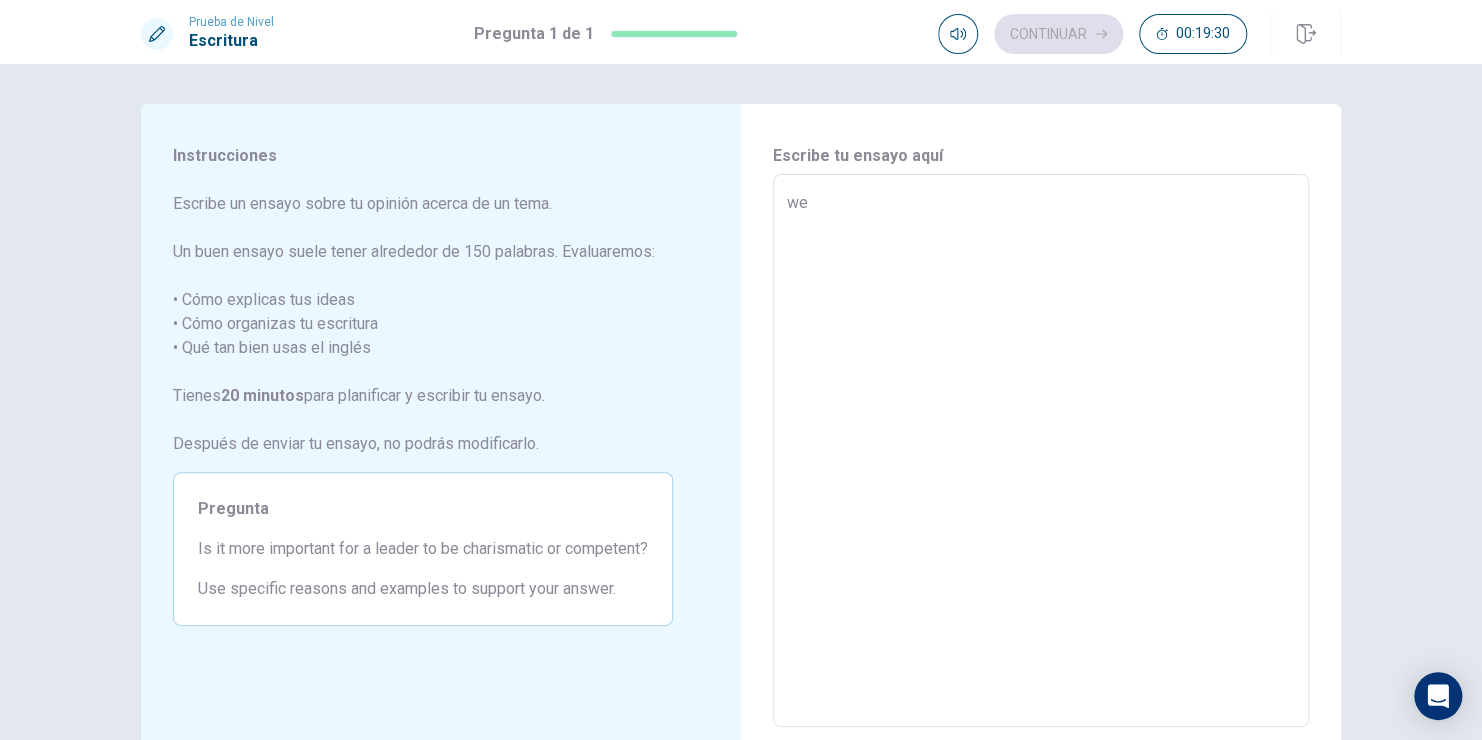type on "x" 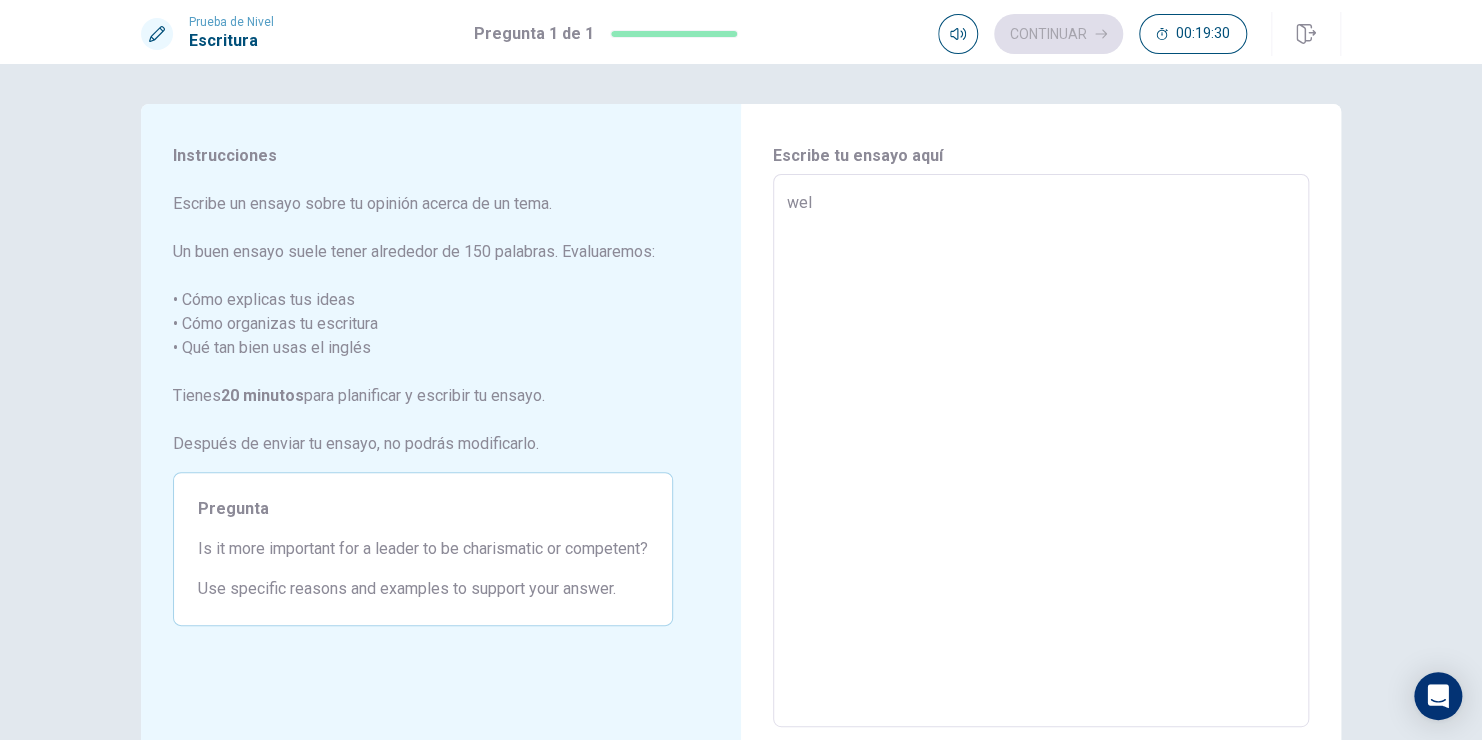 type on "well" 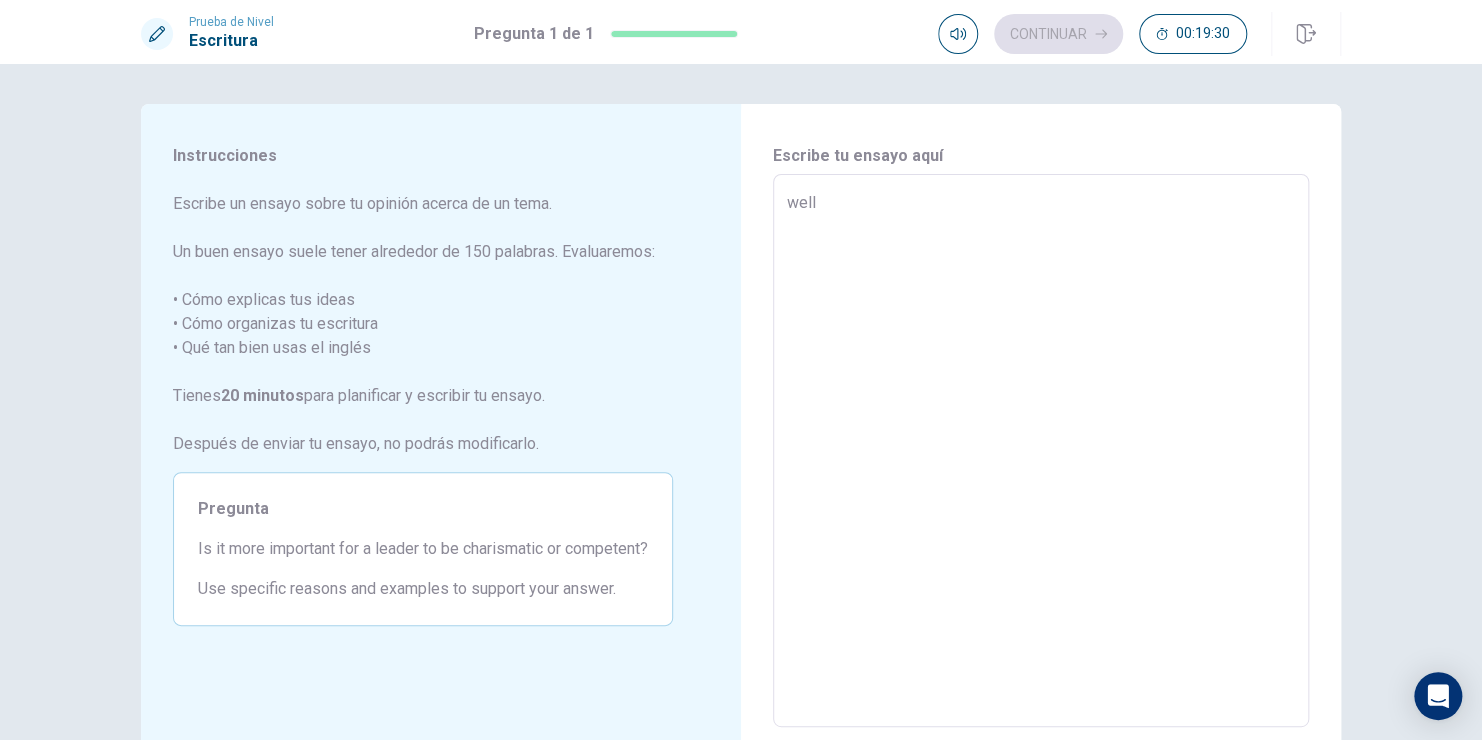 type on "x" 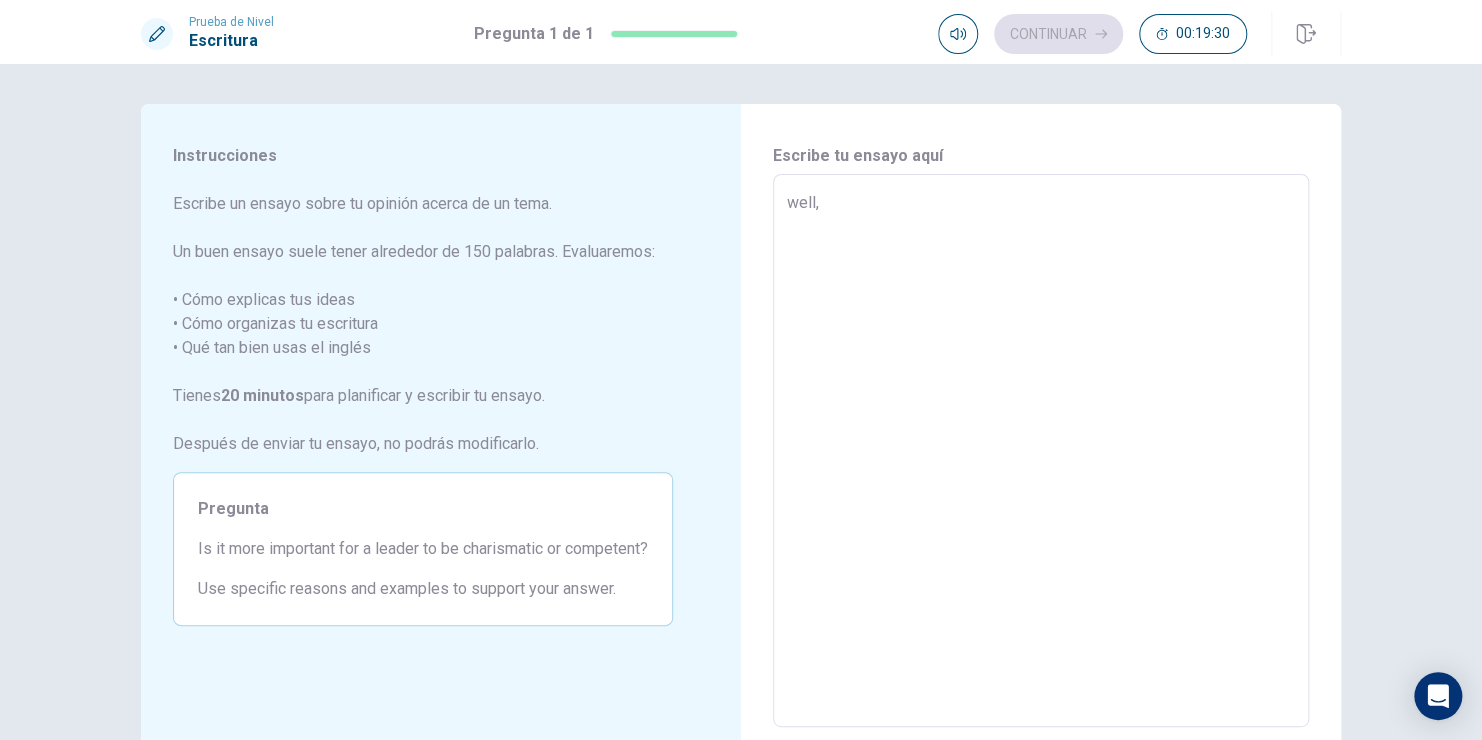 type on "x" 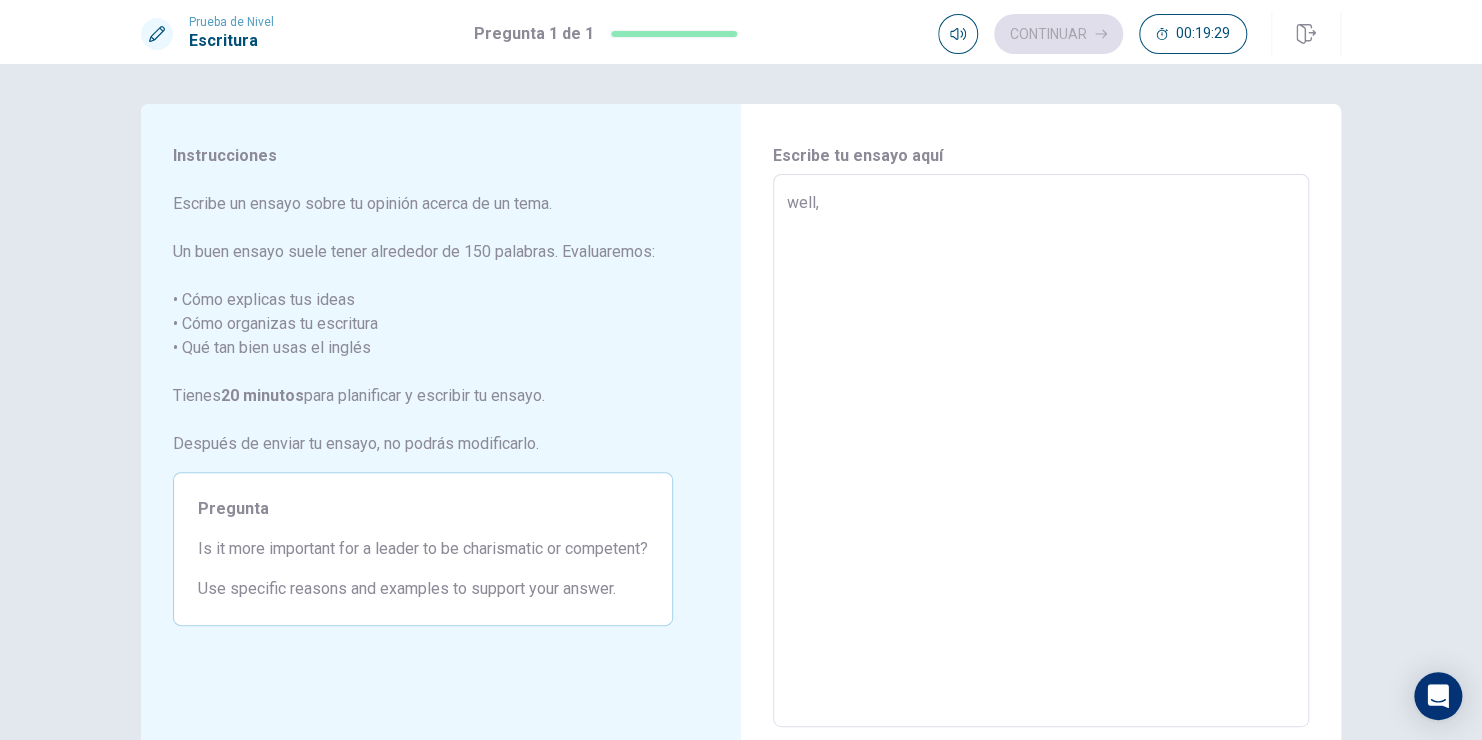 type on "well, I" 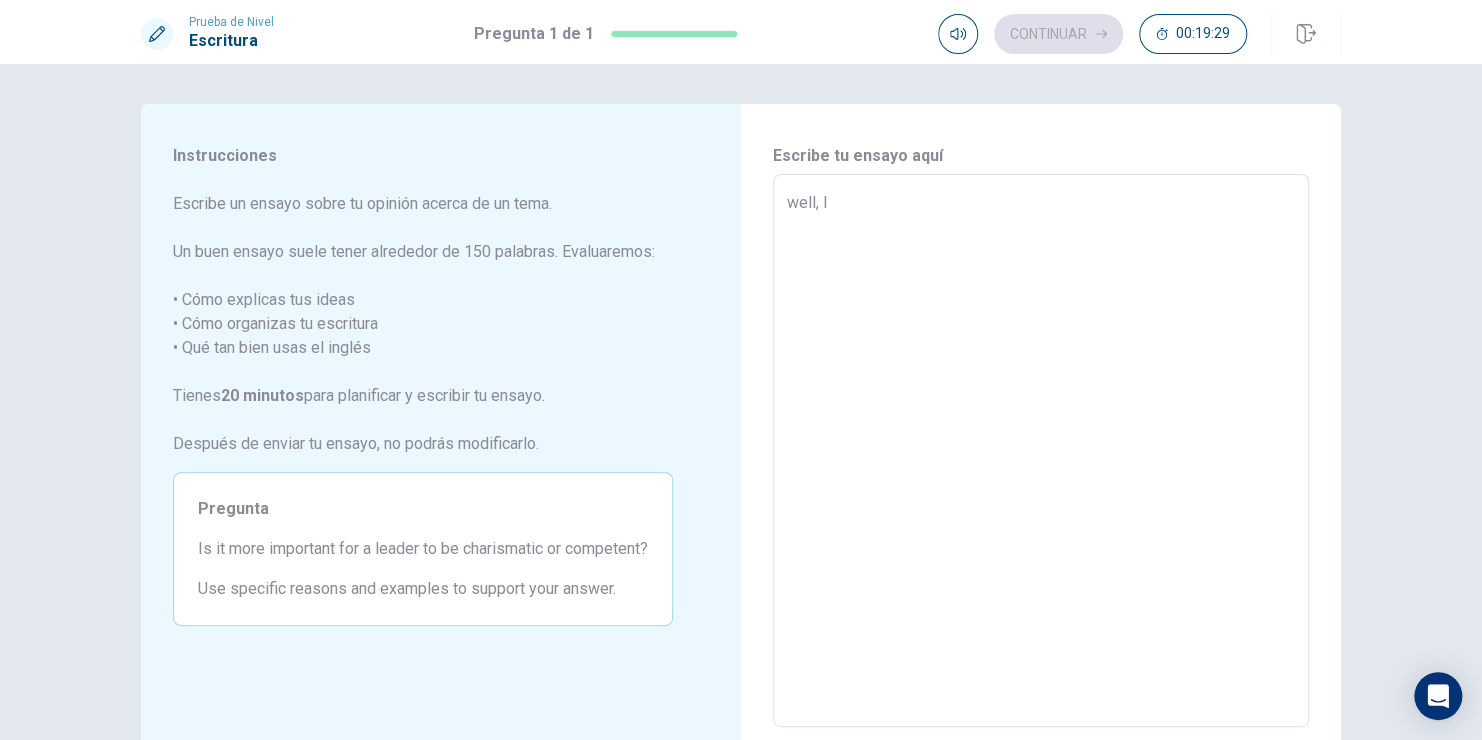 type on "x" 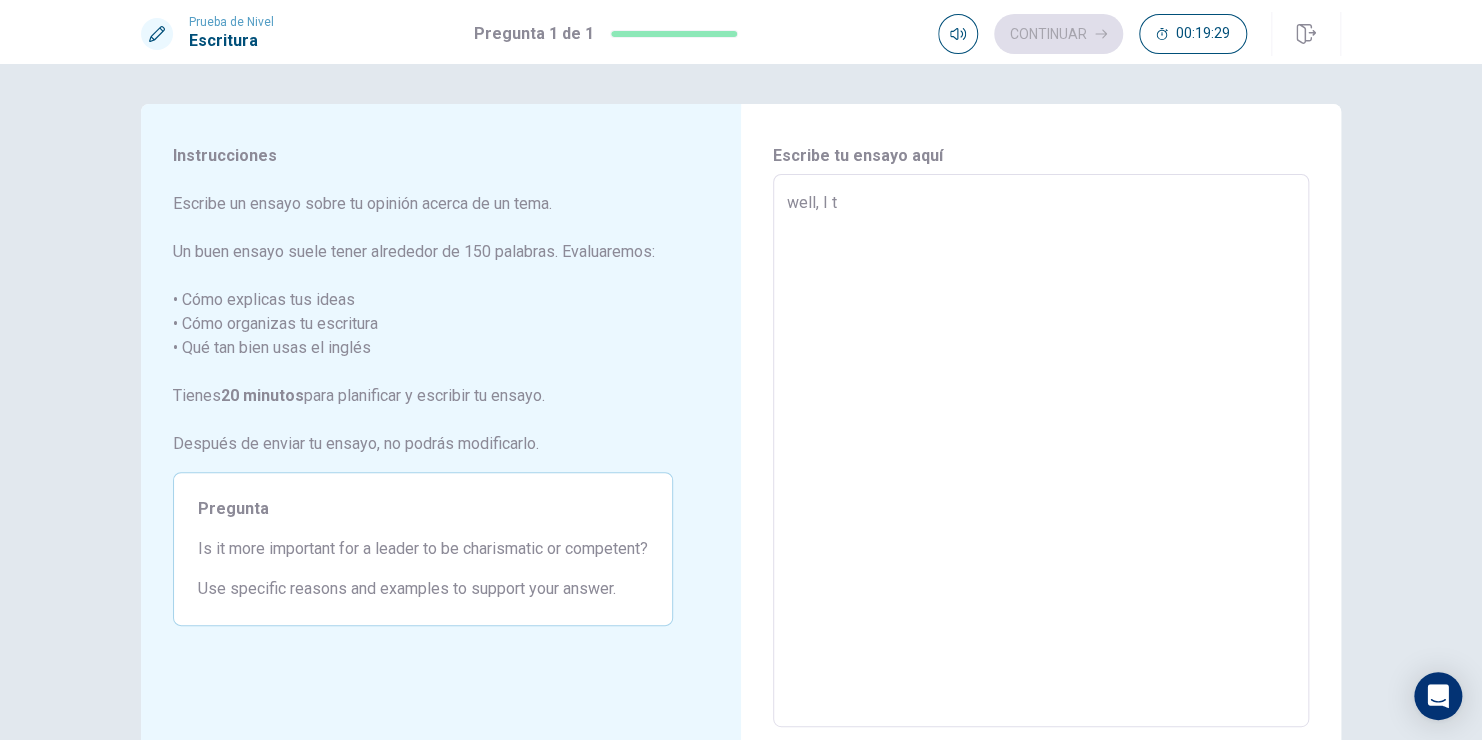 type on "x" 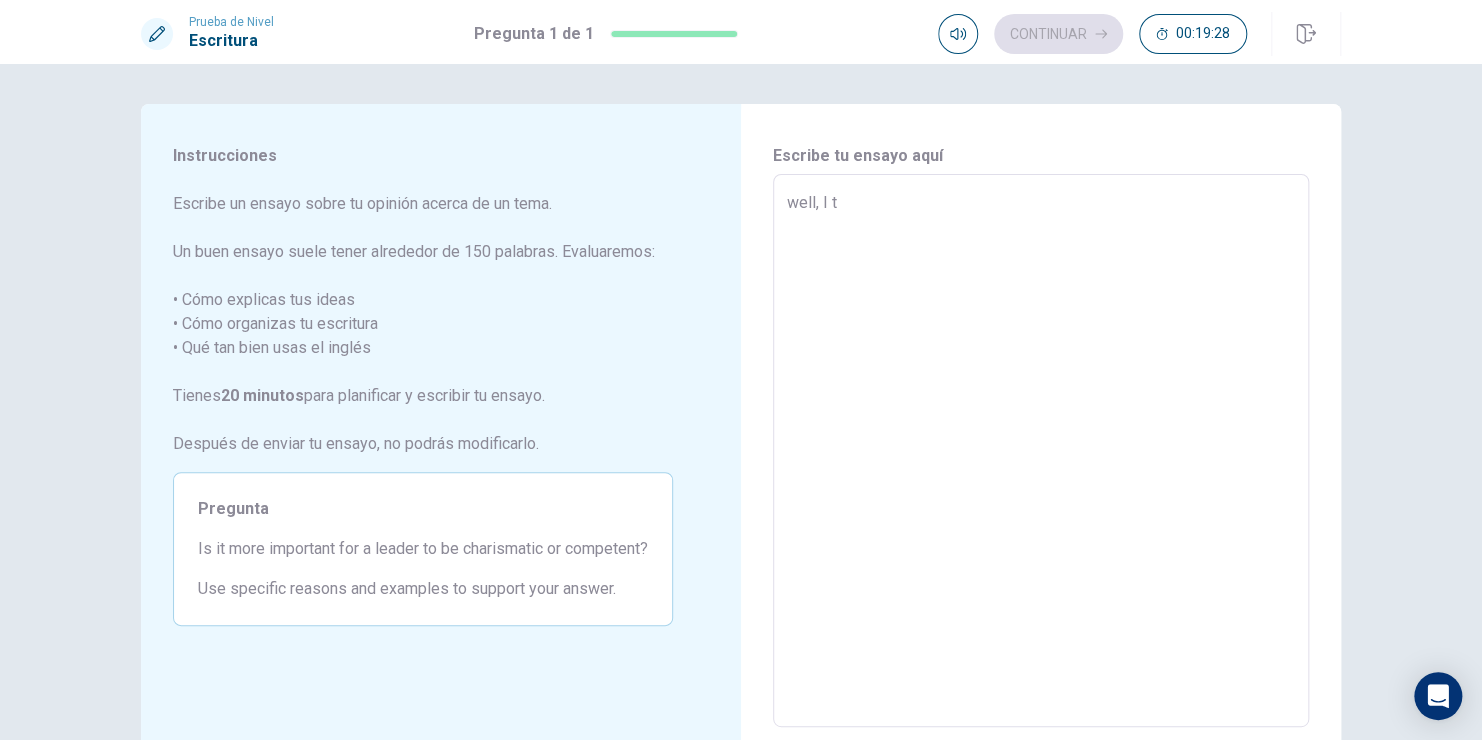 type on "well, I th" 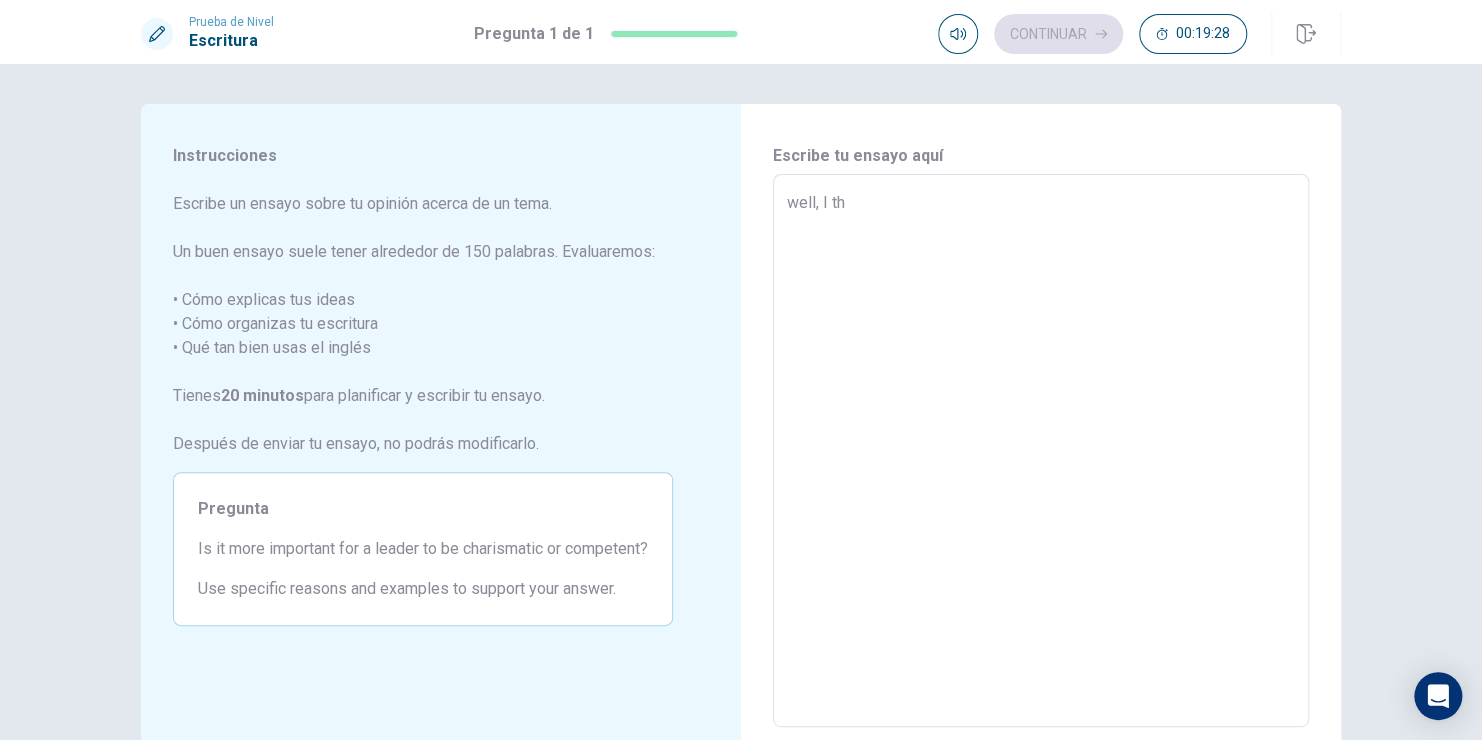 type on "x" 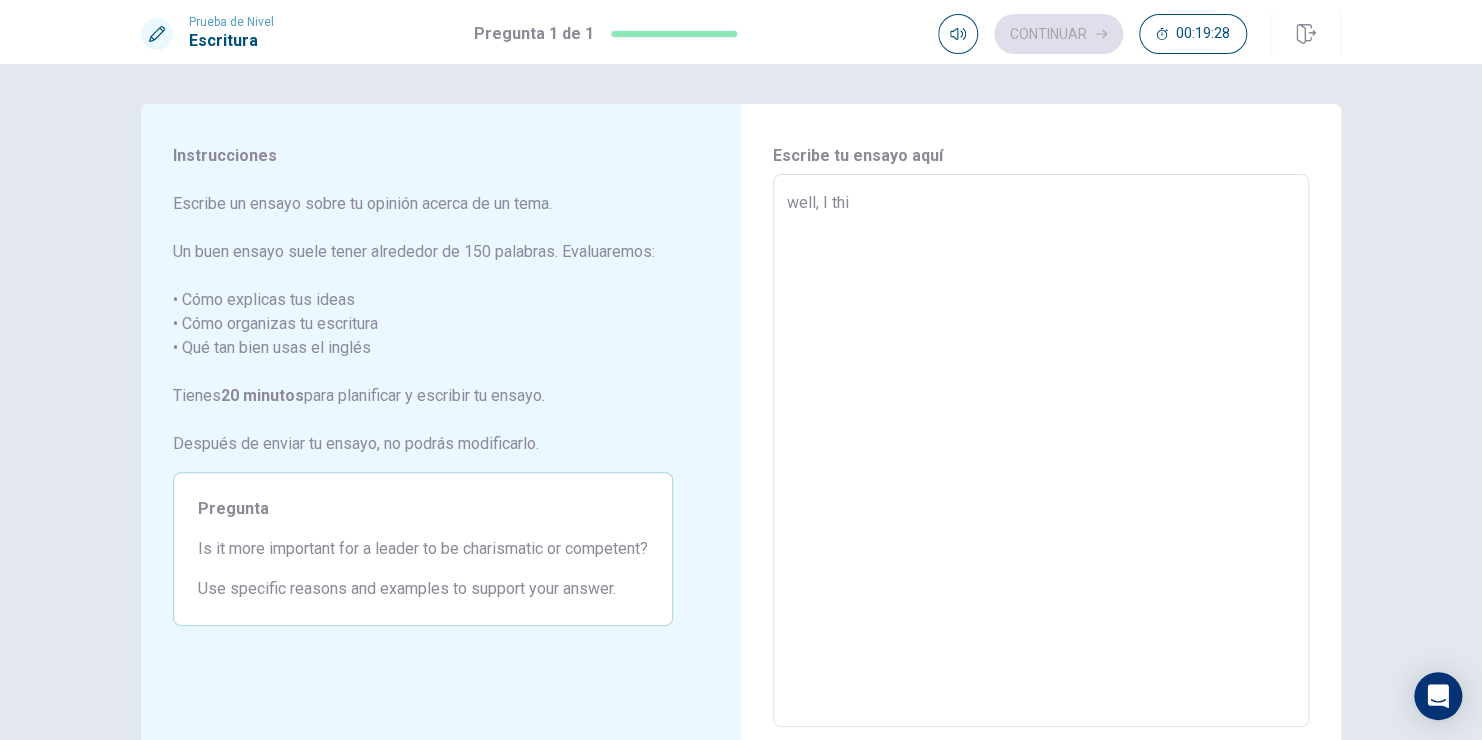 type on "x" 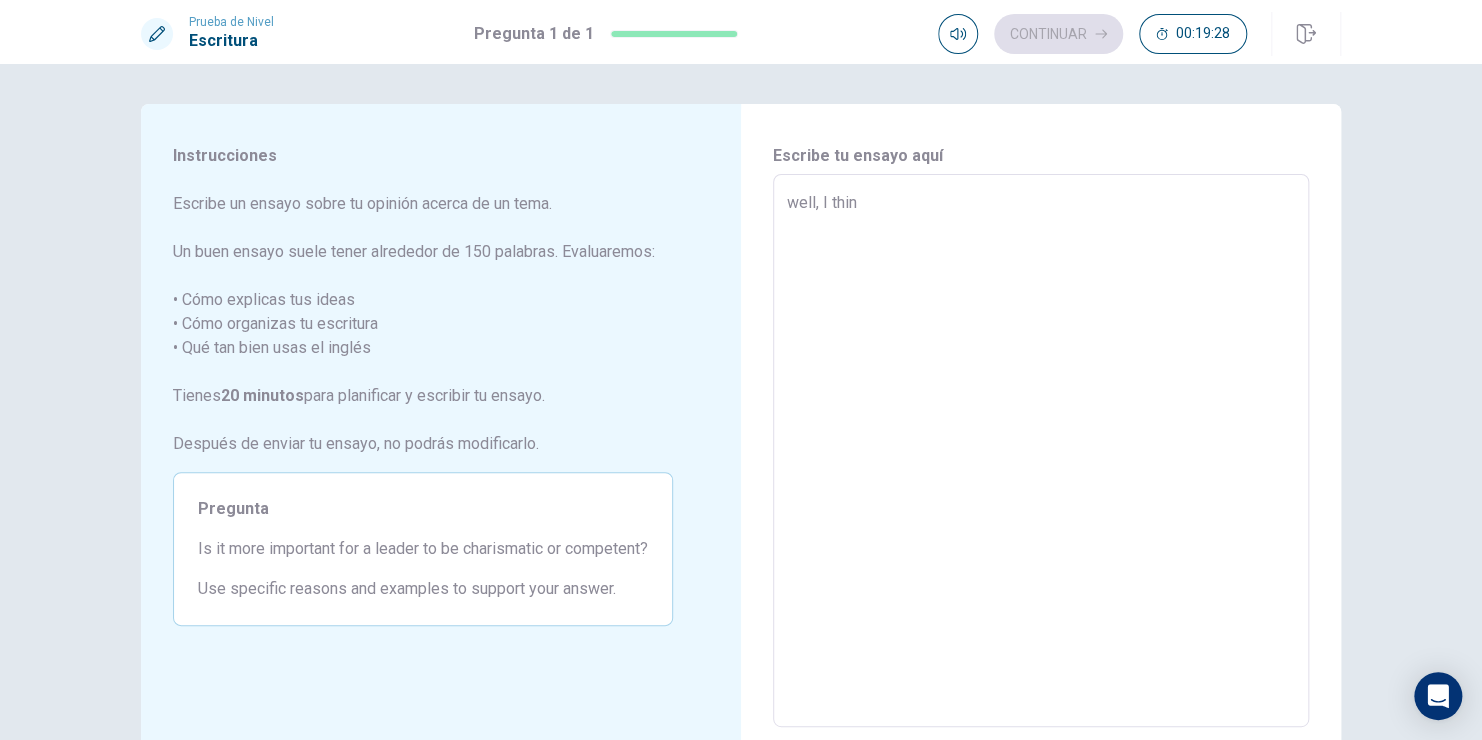 type on "x" 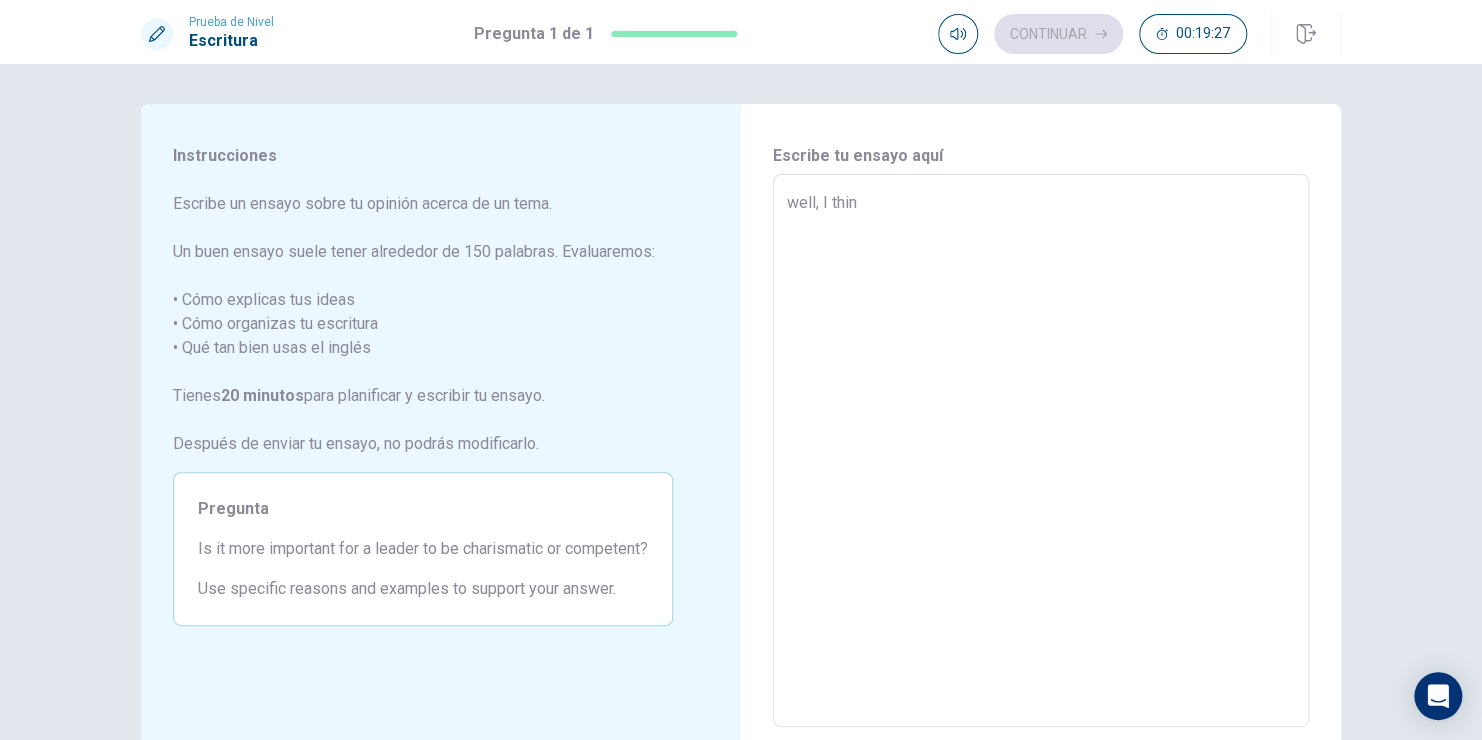type on "well, I think" 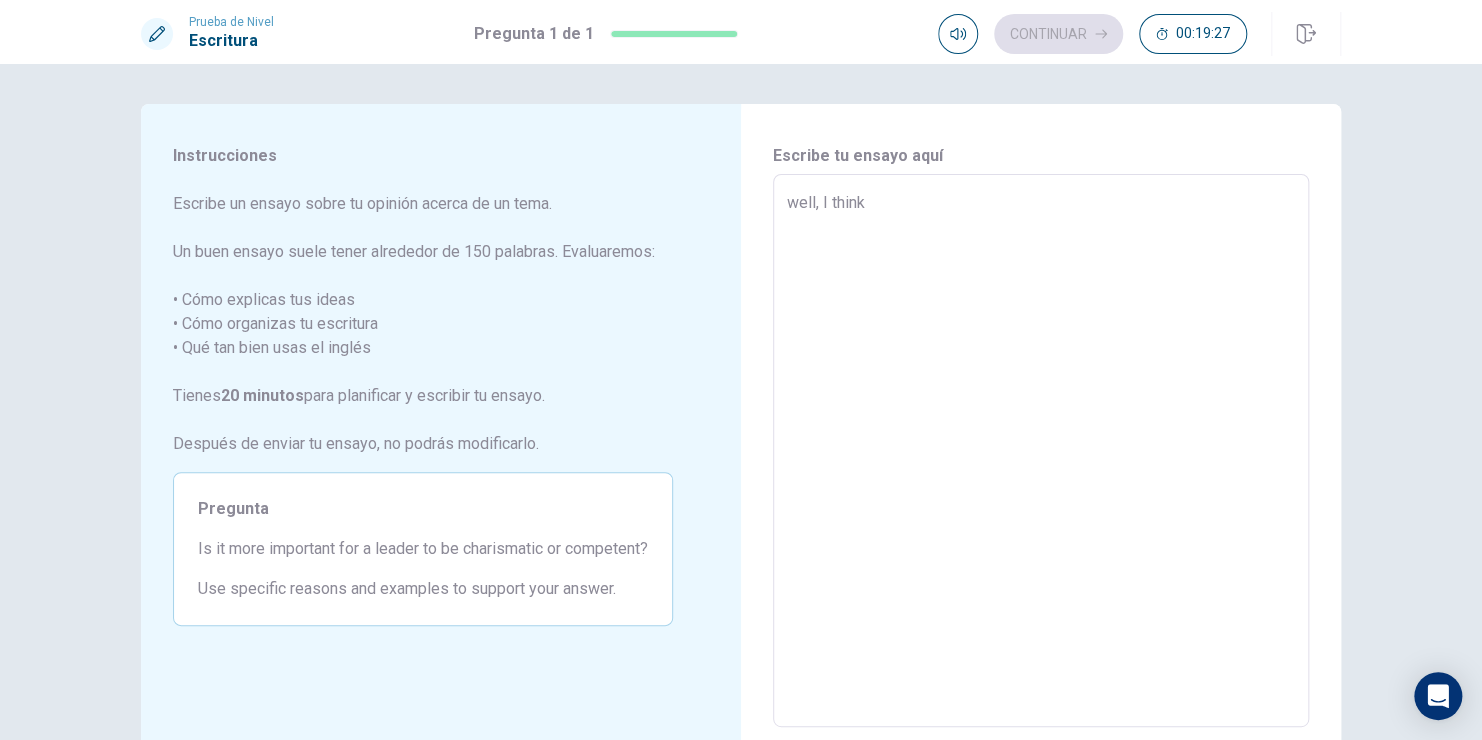 type on "x" 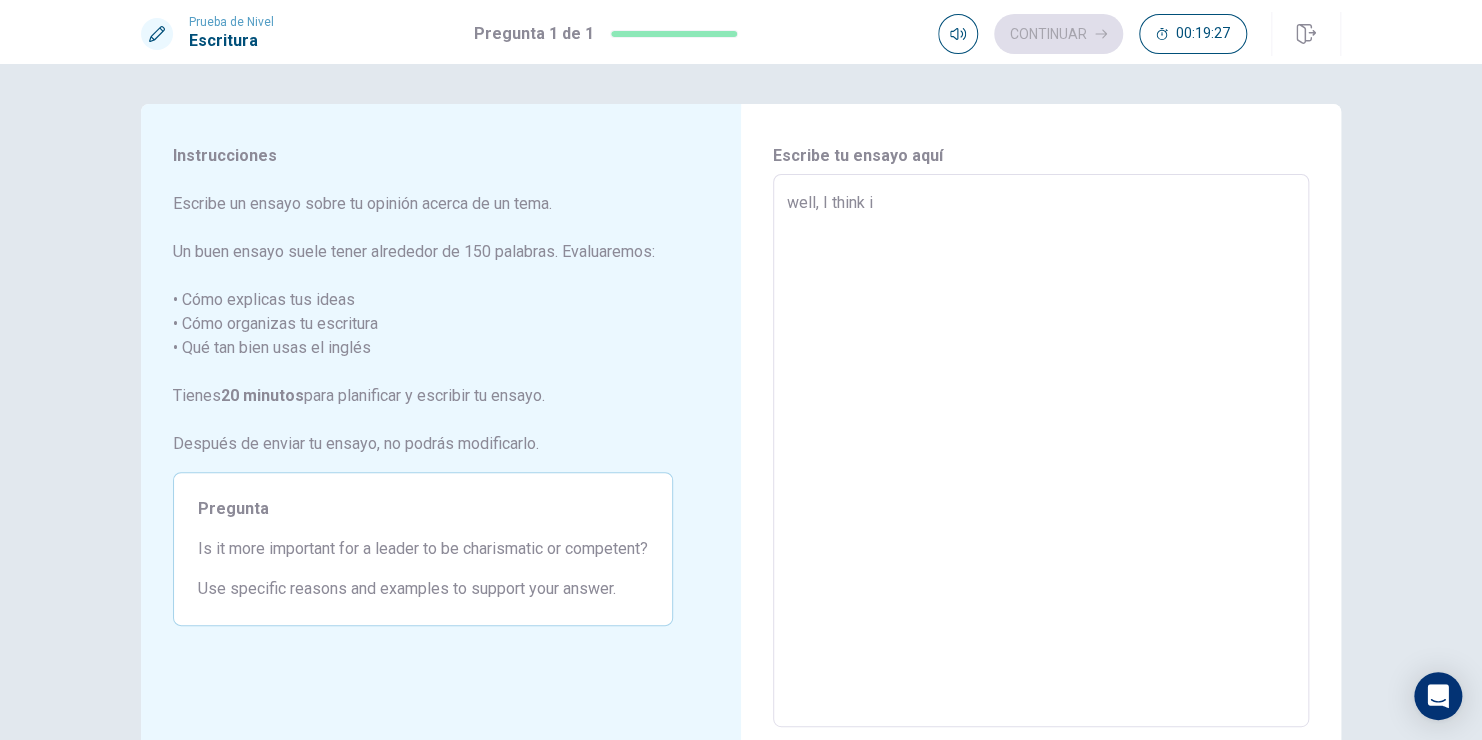 type on "x" 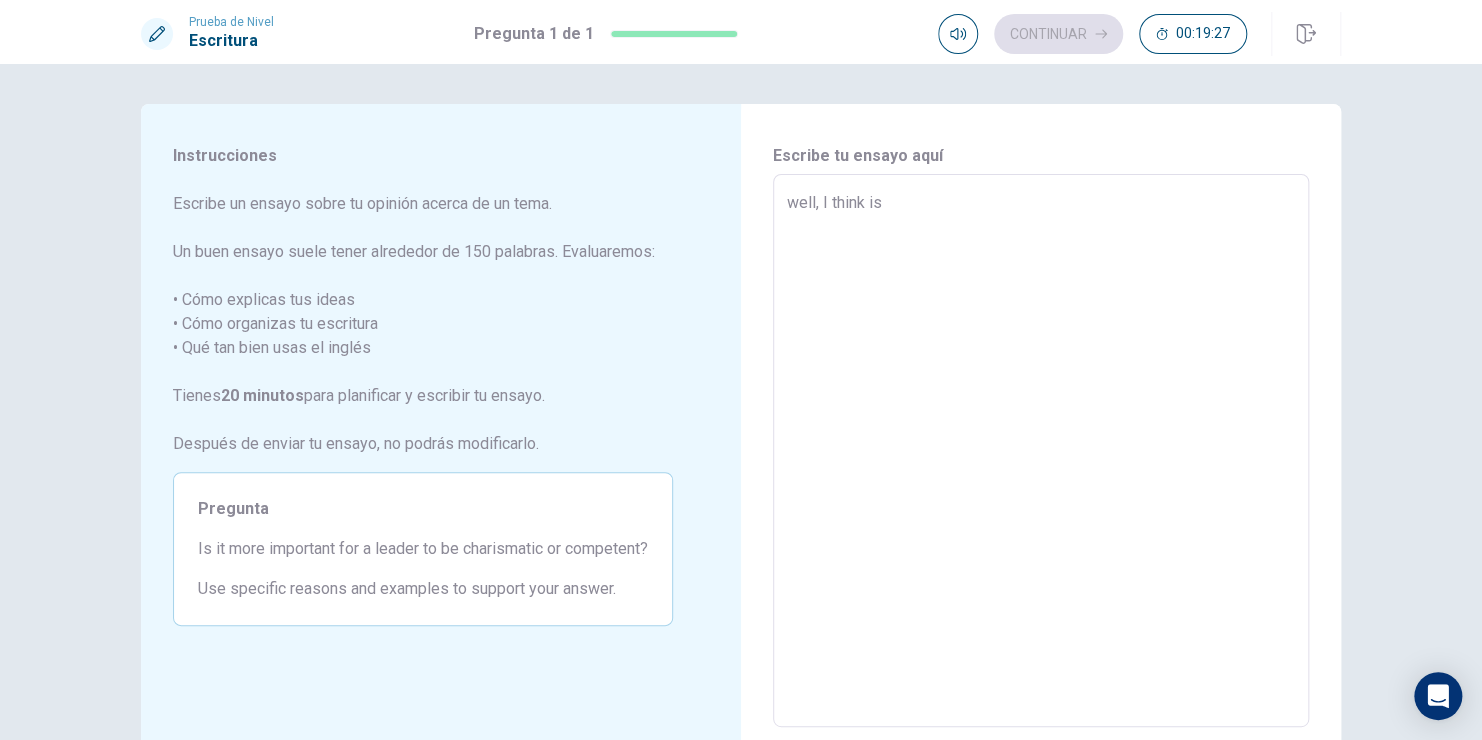 type on "x" 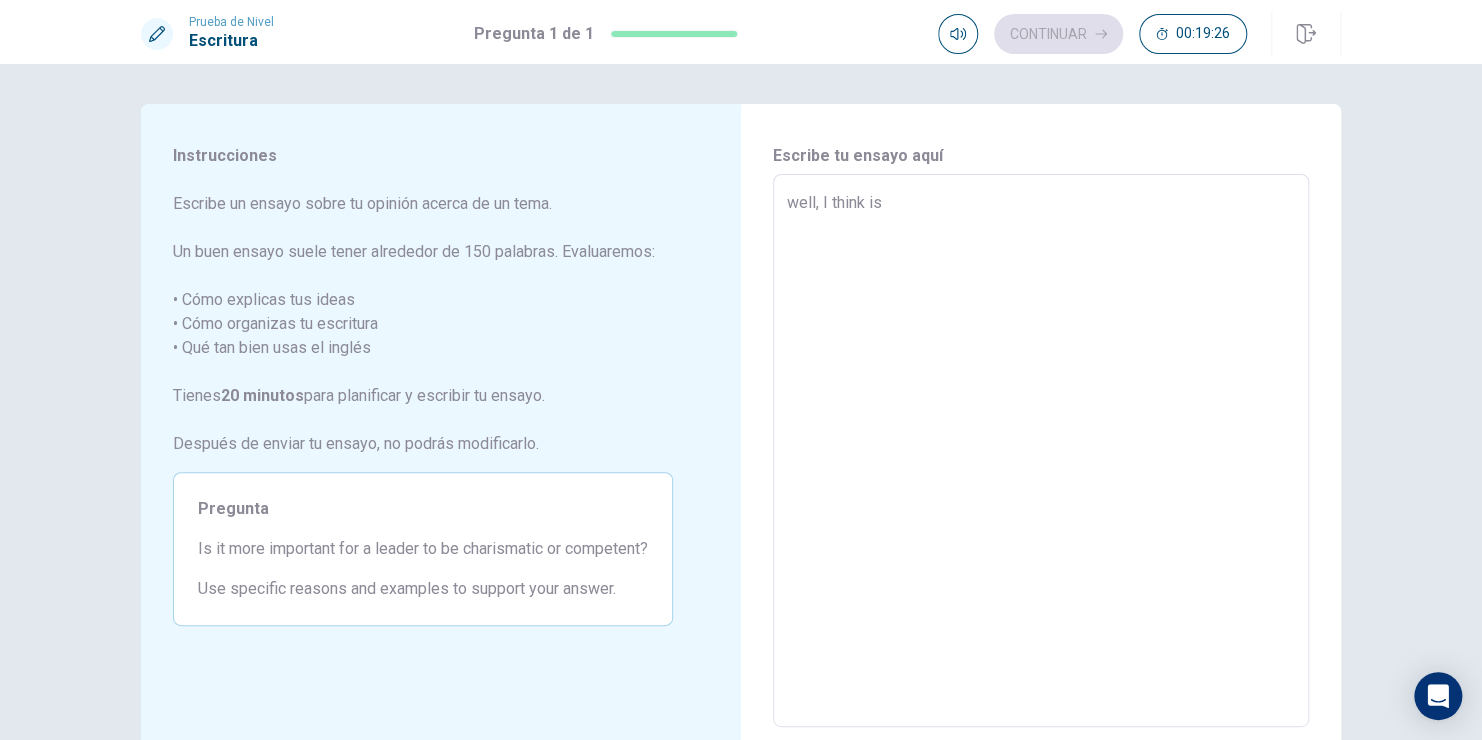 type on "x" 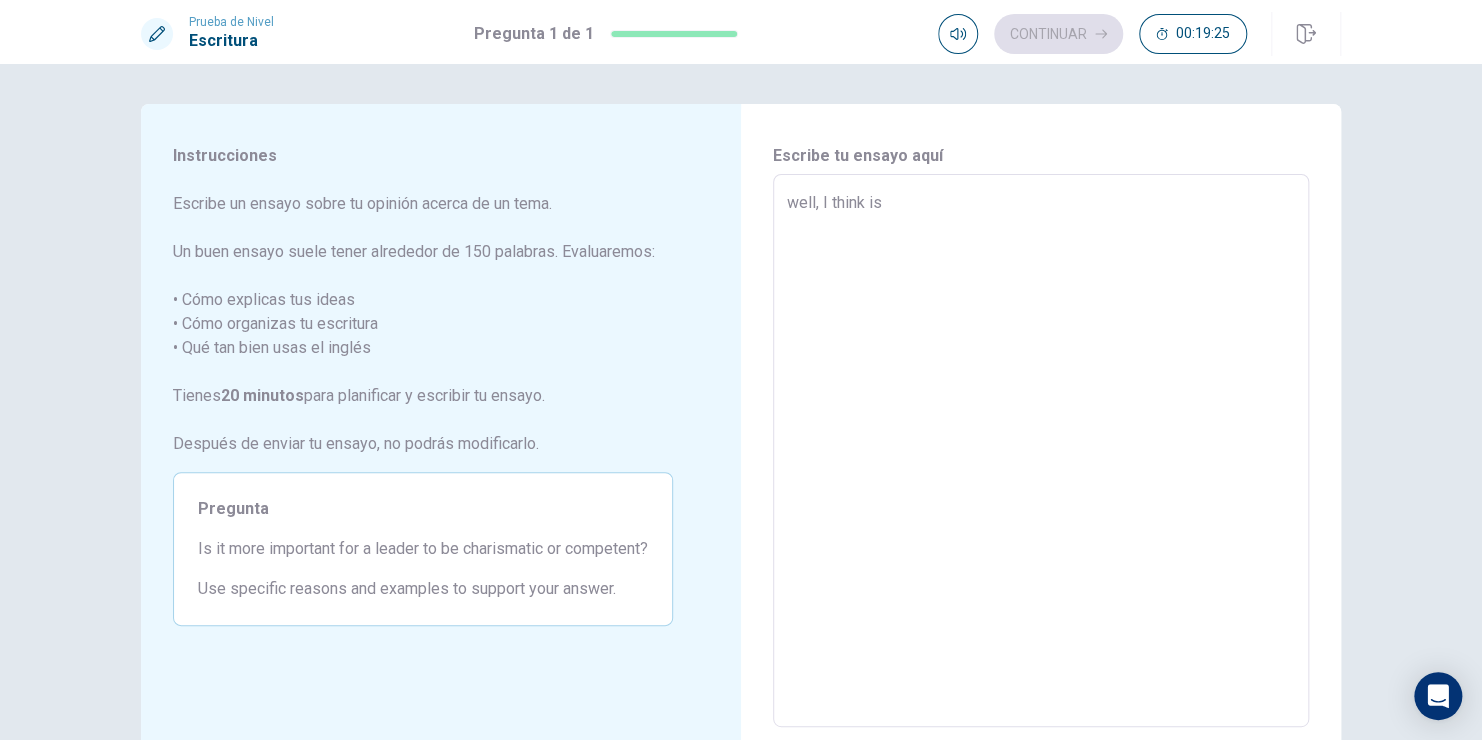 type on "well, I think is" 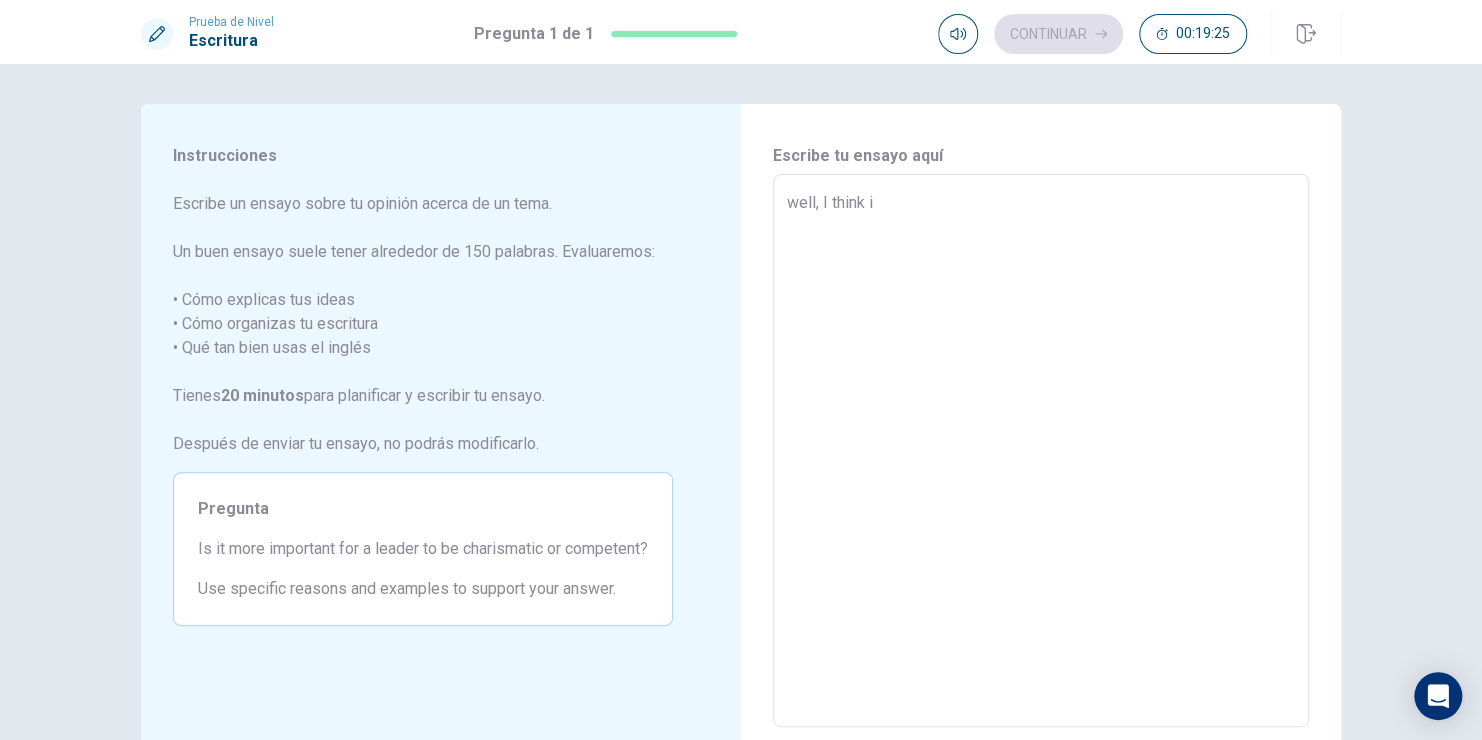 type on "x" 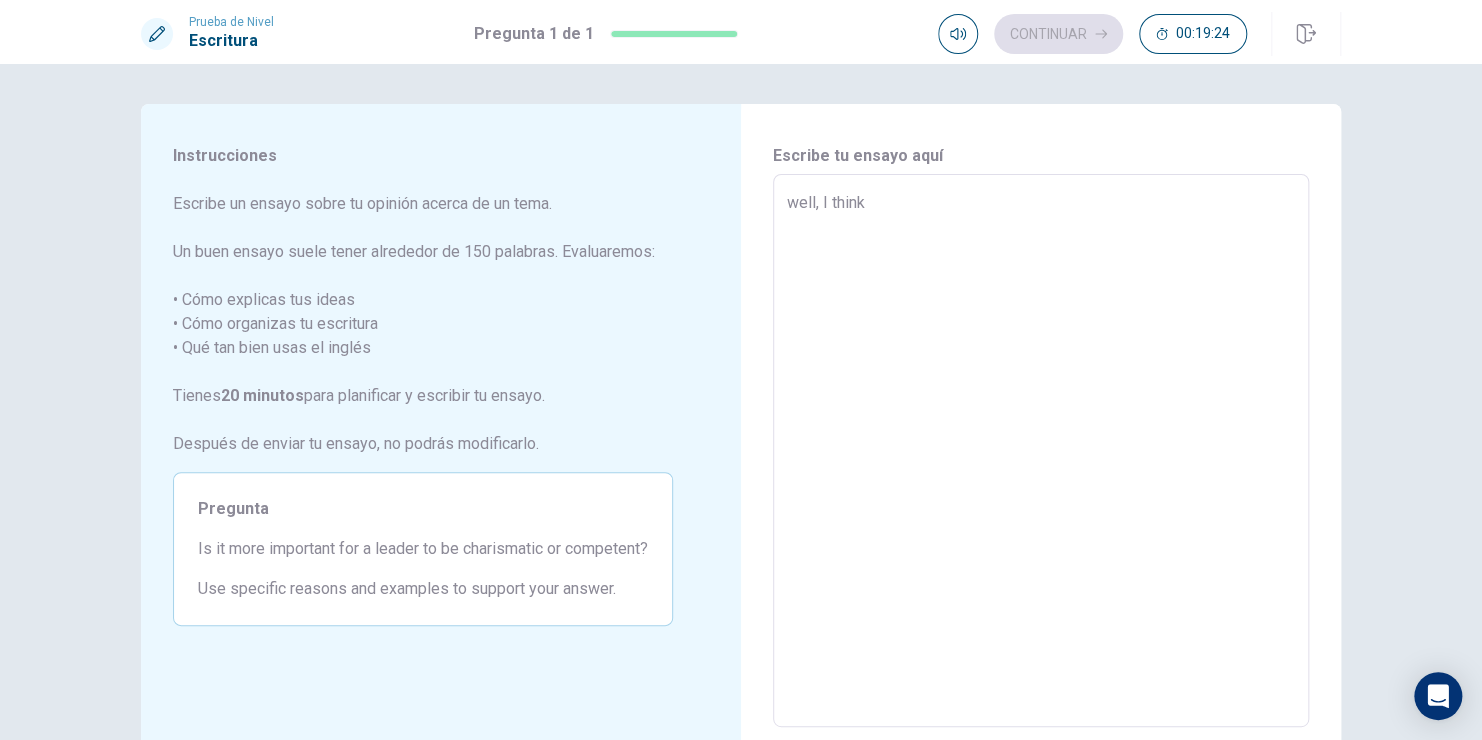 type on "x" 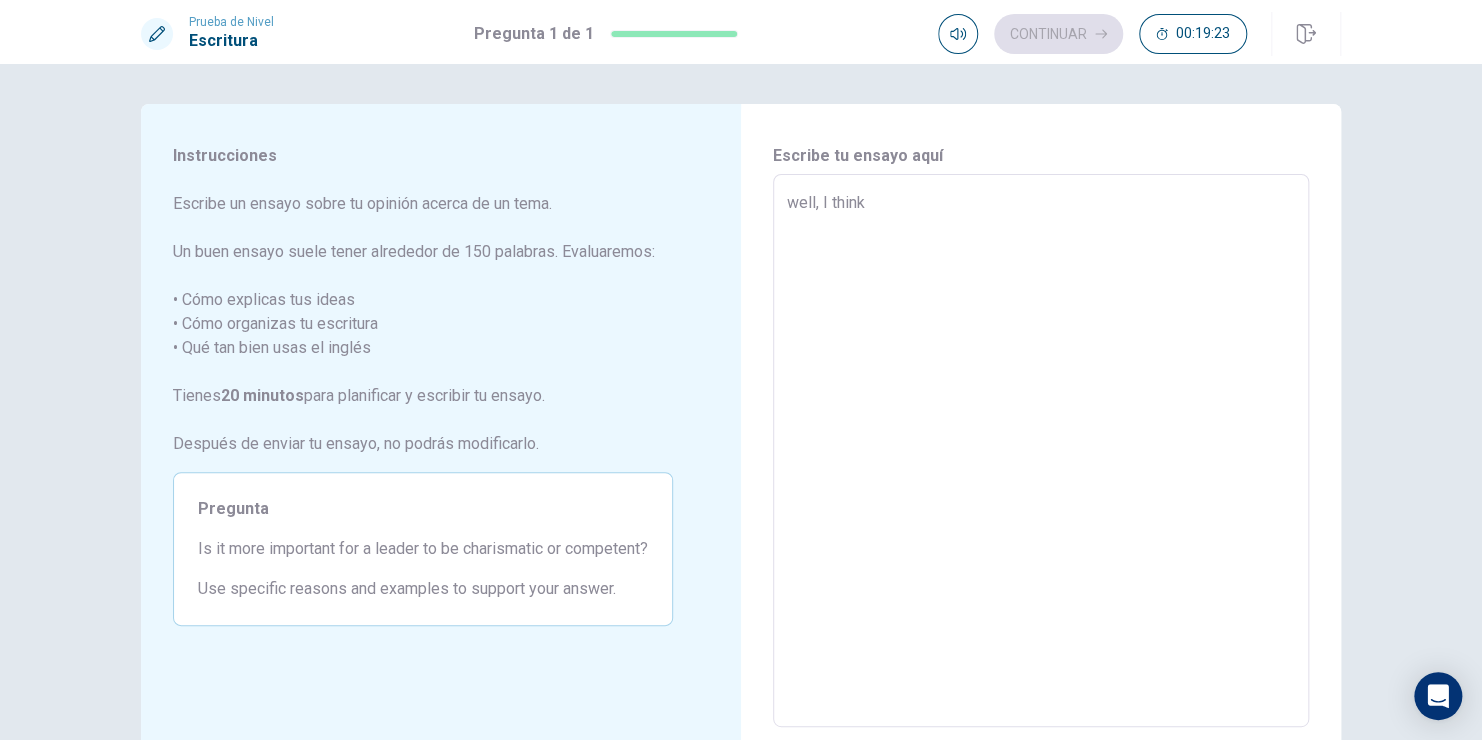 type on "well, I think y" 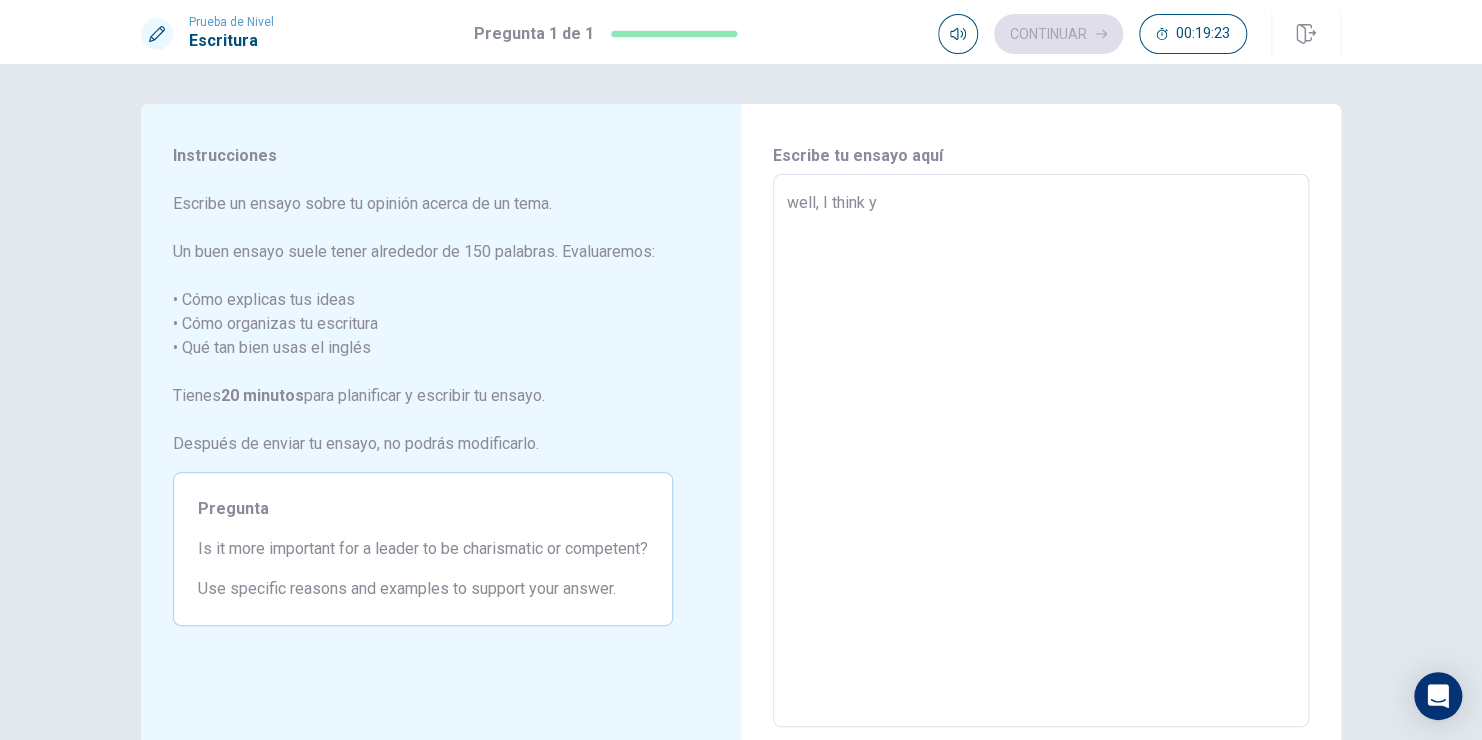 type on "x" 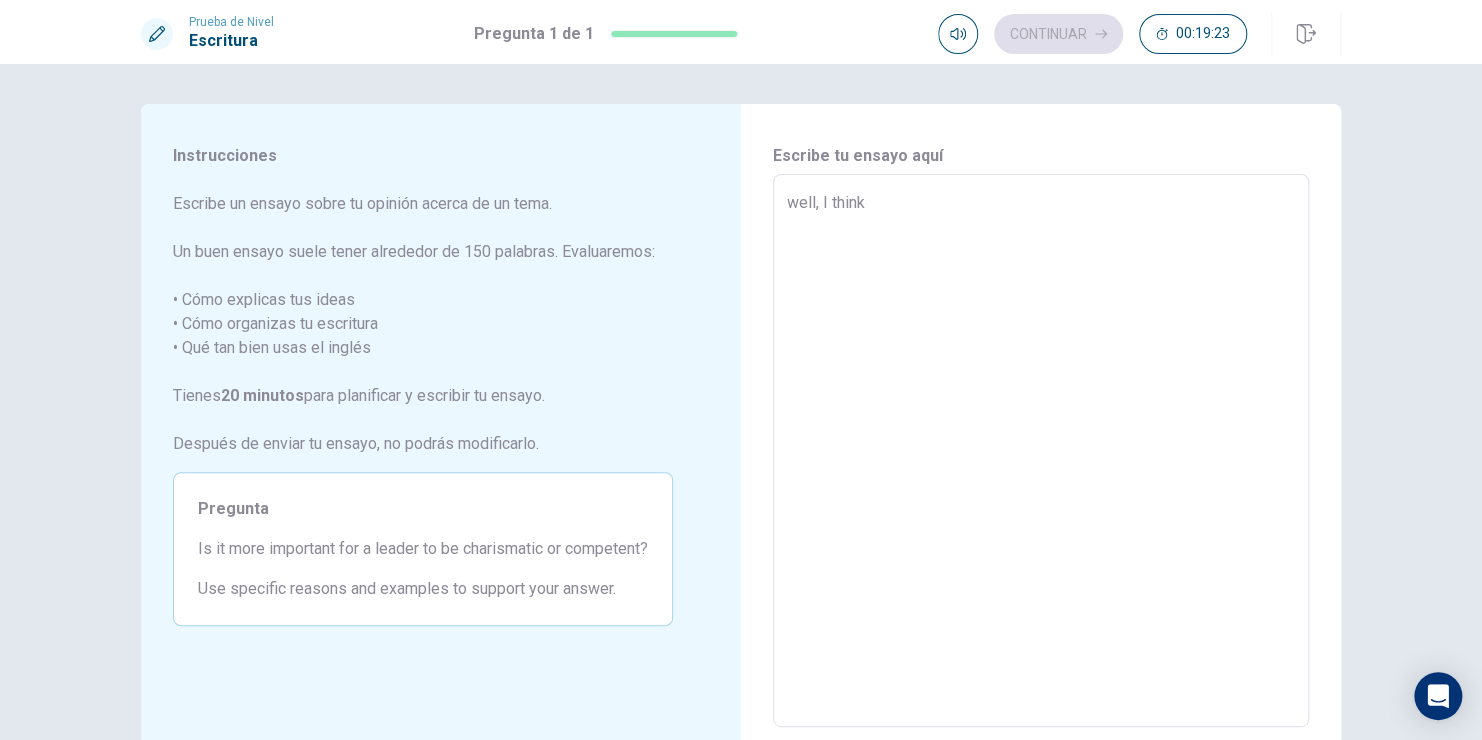 type on "x" 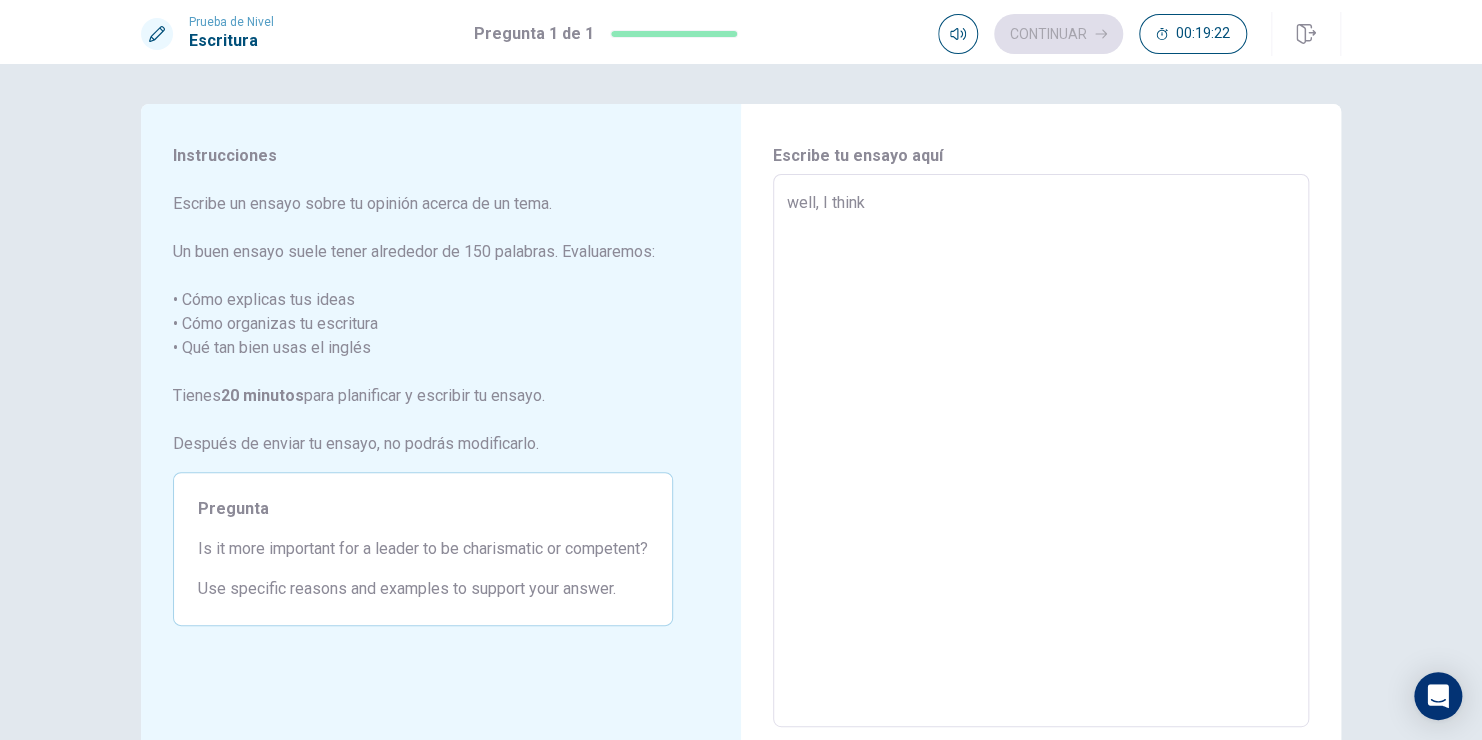 type on "well, I think a" 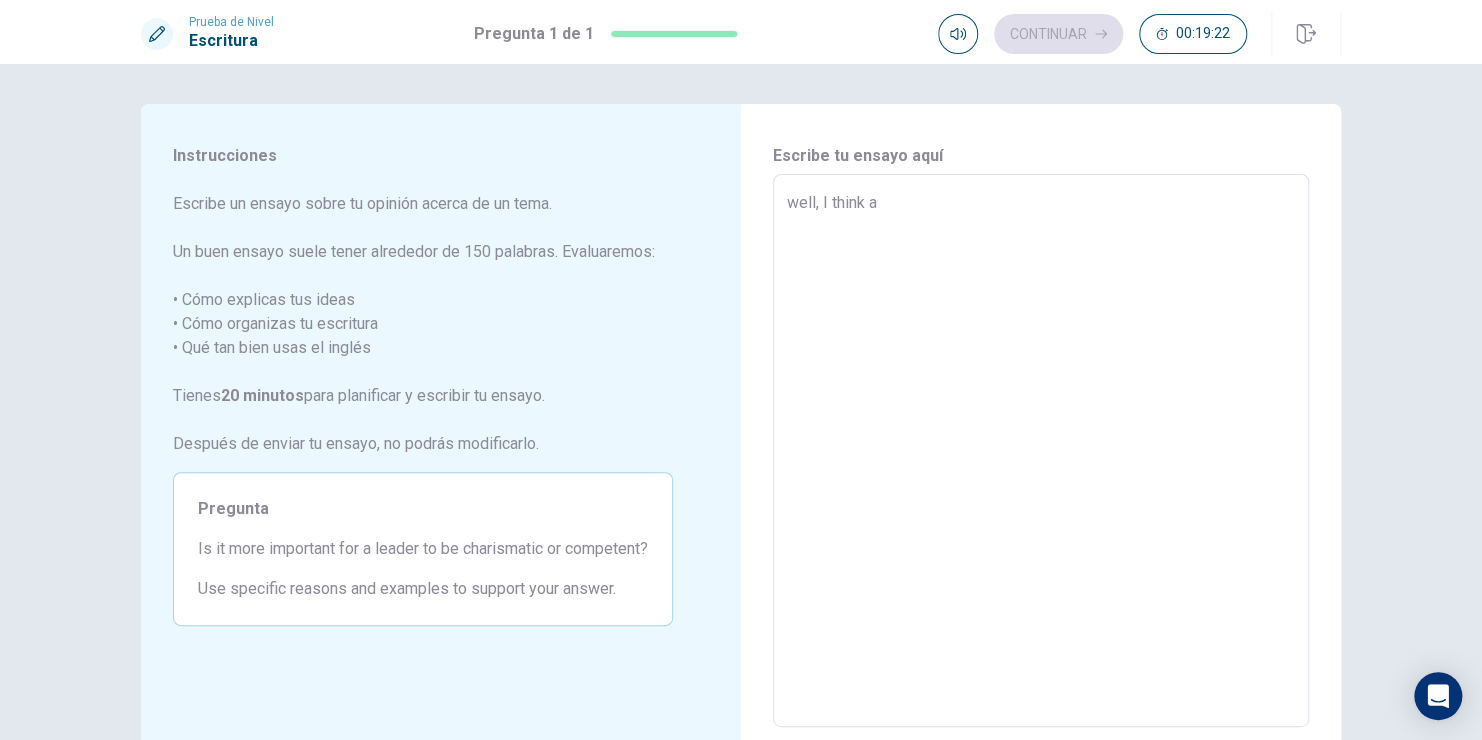 type on "x" 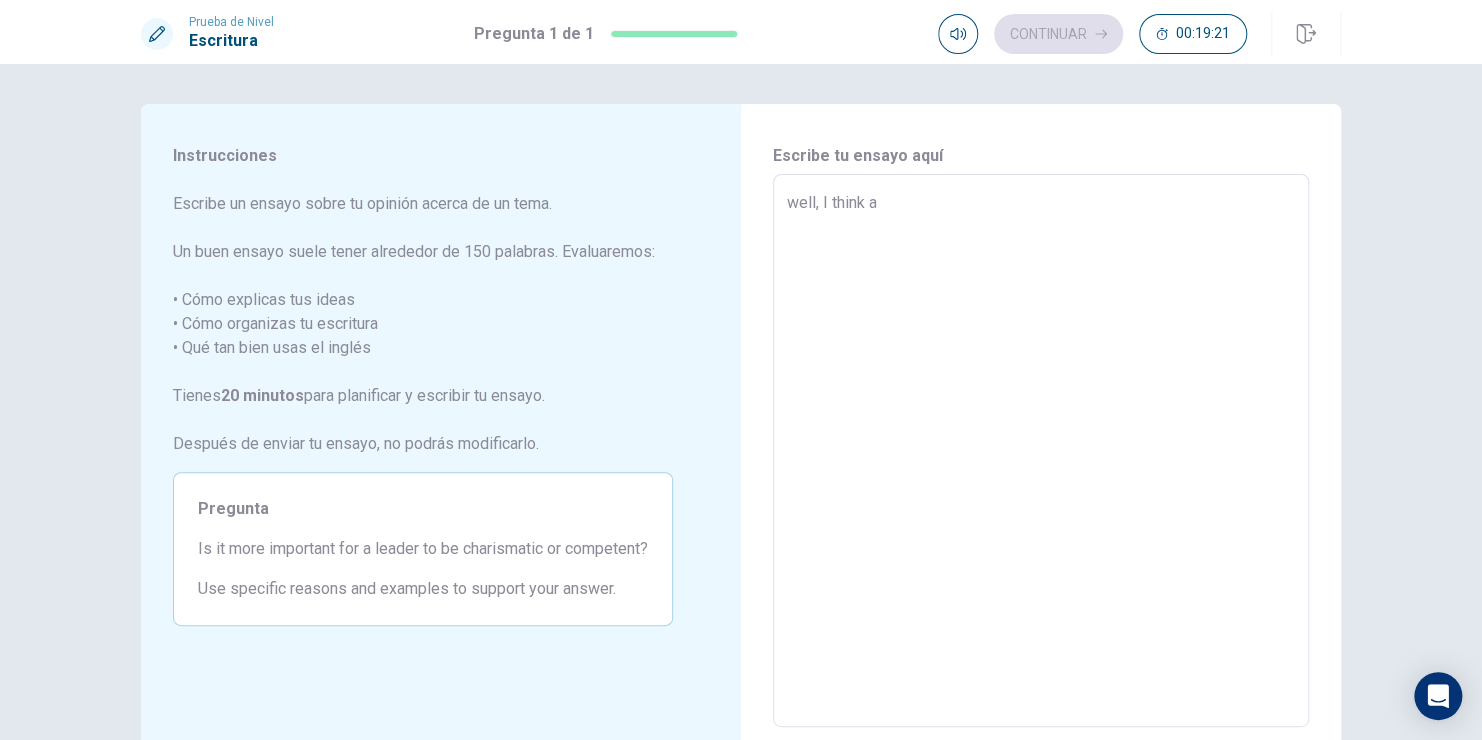 type on "well, I think a g" 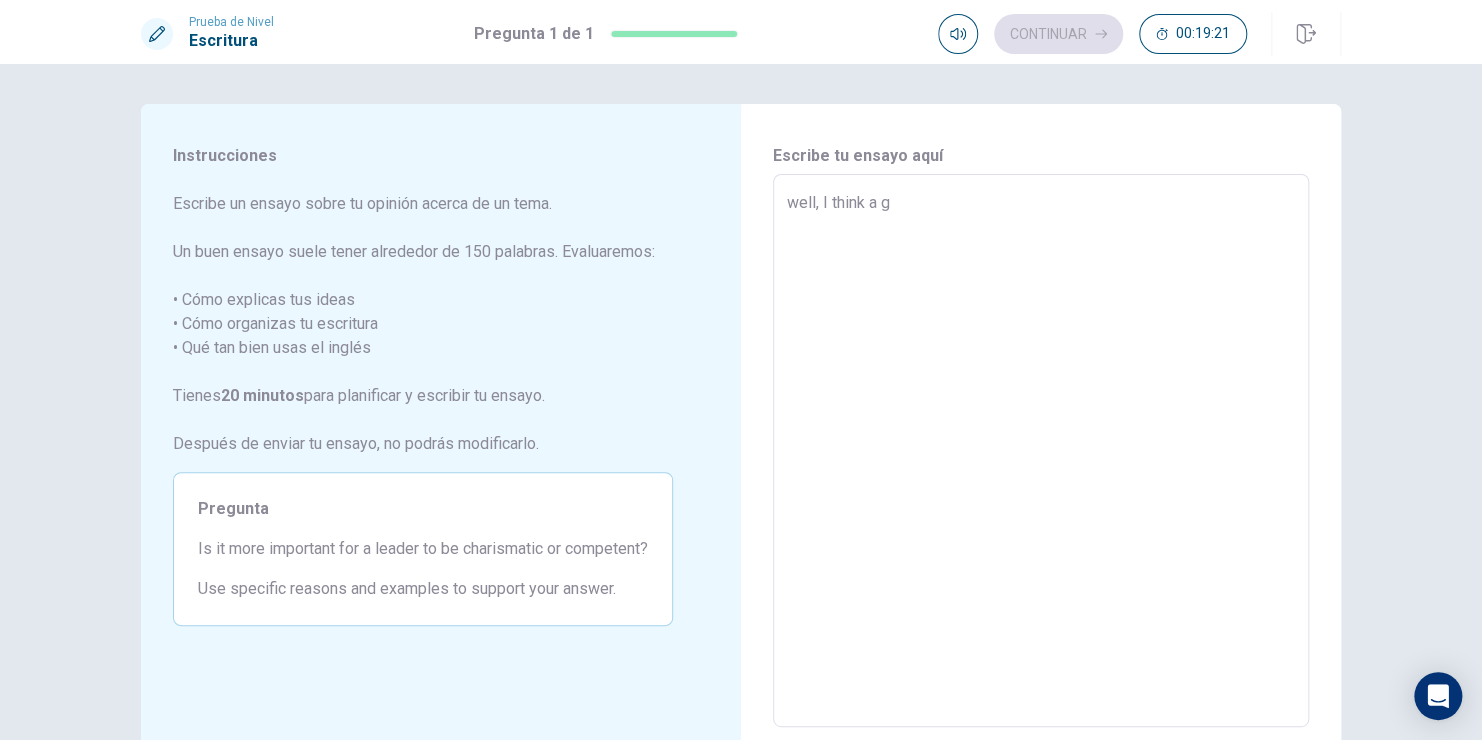 type on "x" 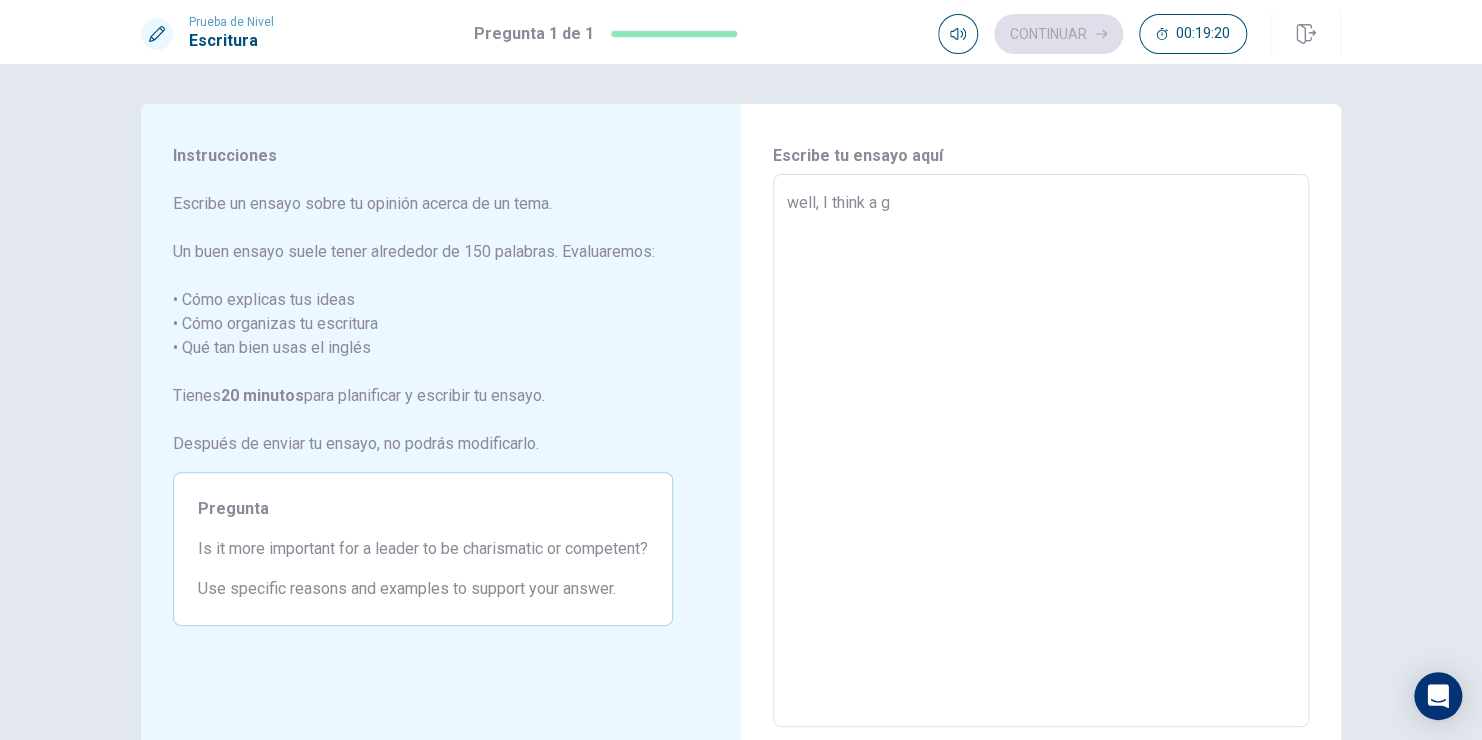 type on "well, I think a go" 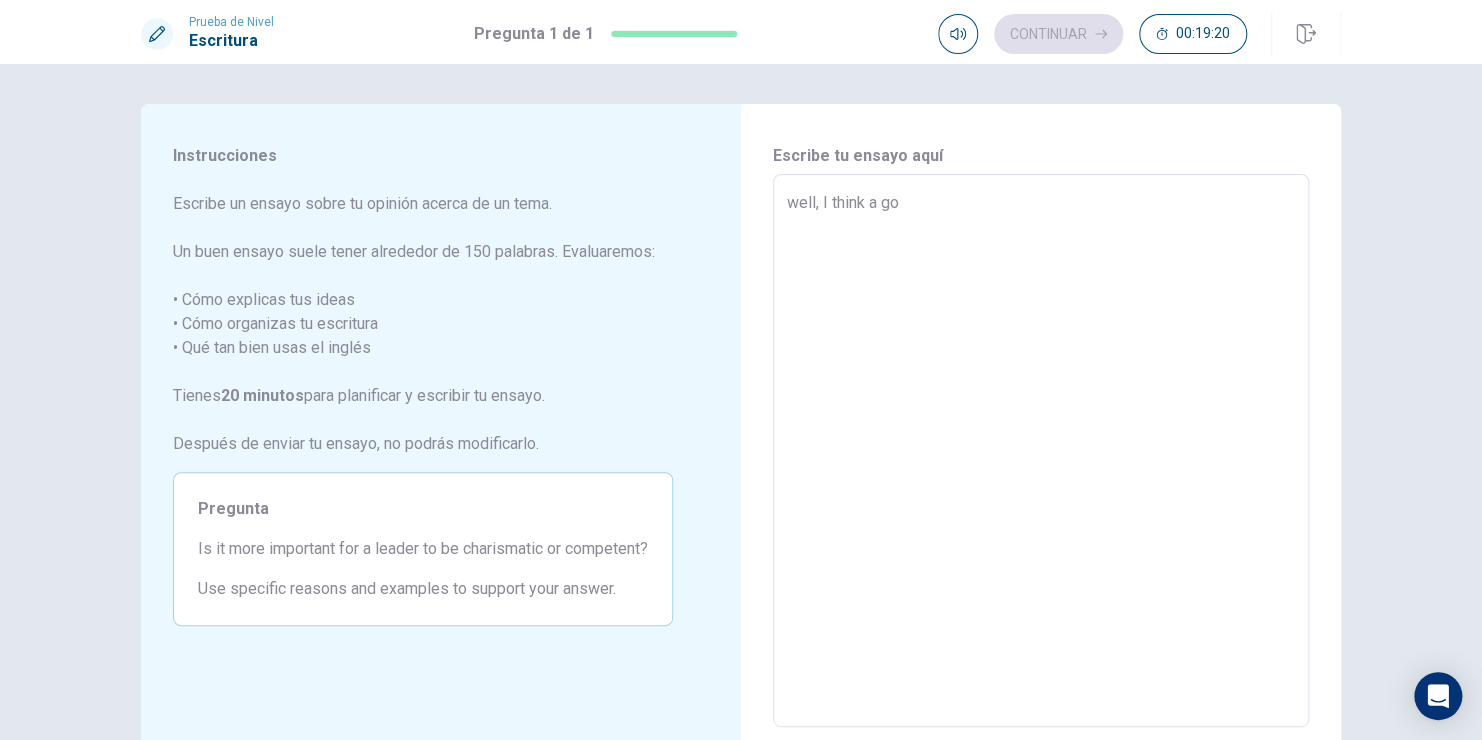type on "well, I think a goo" 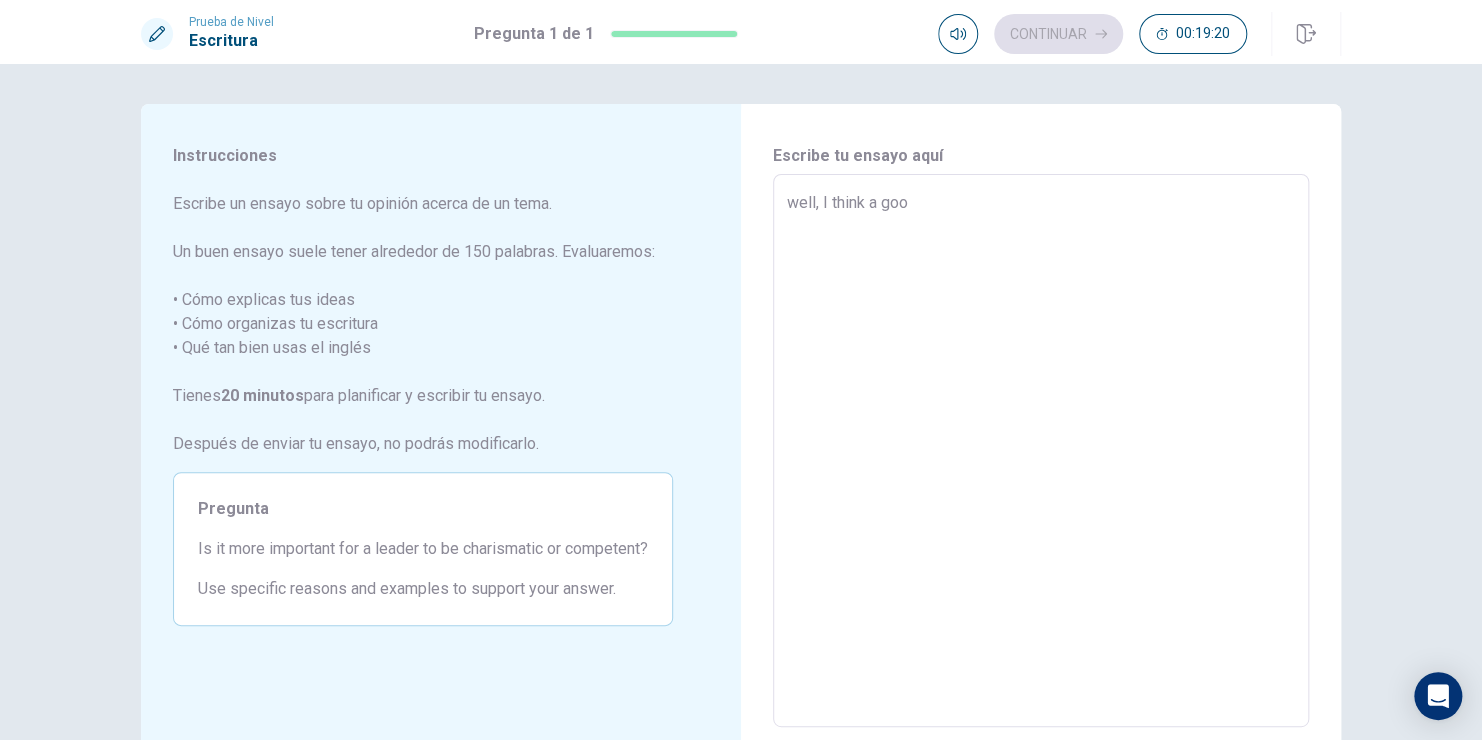type on "well, I think a good" 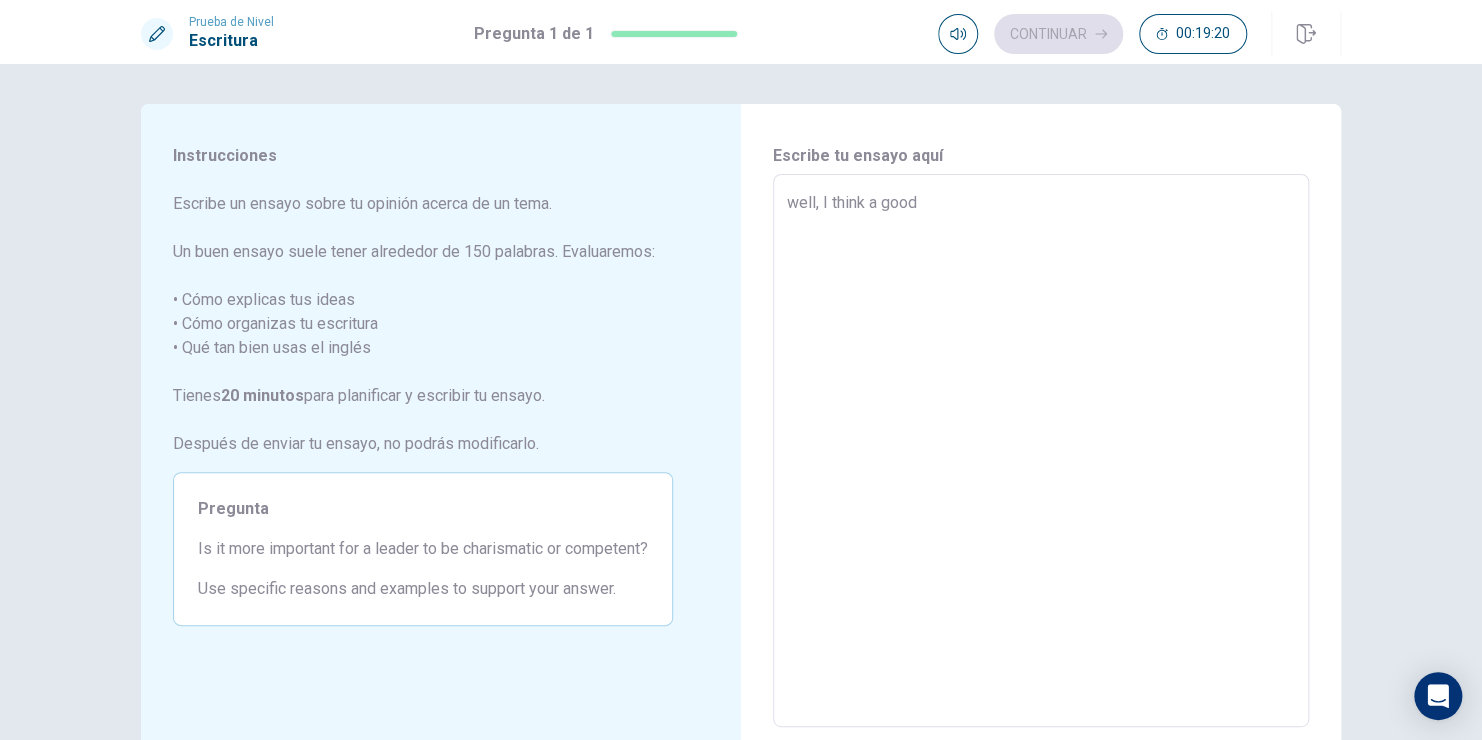 type on "x" 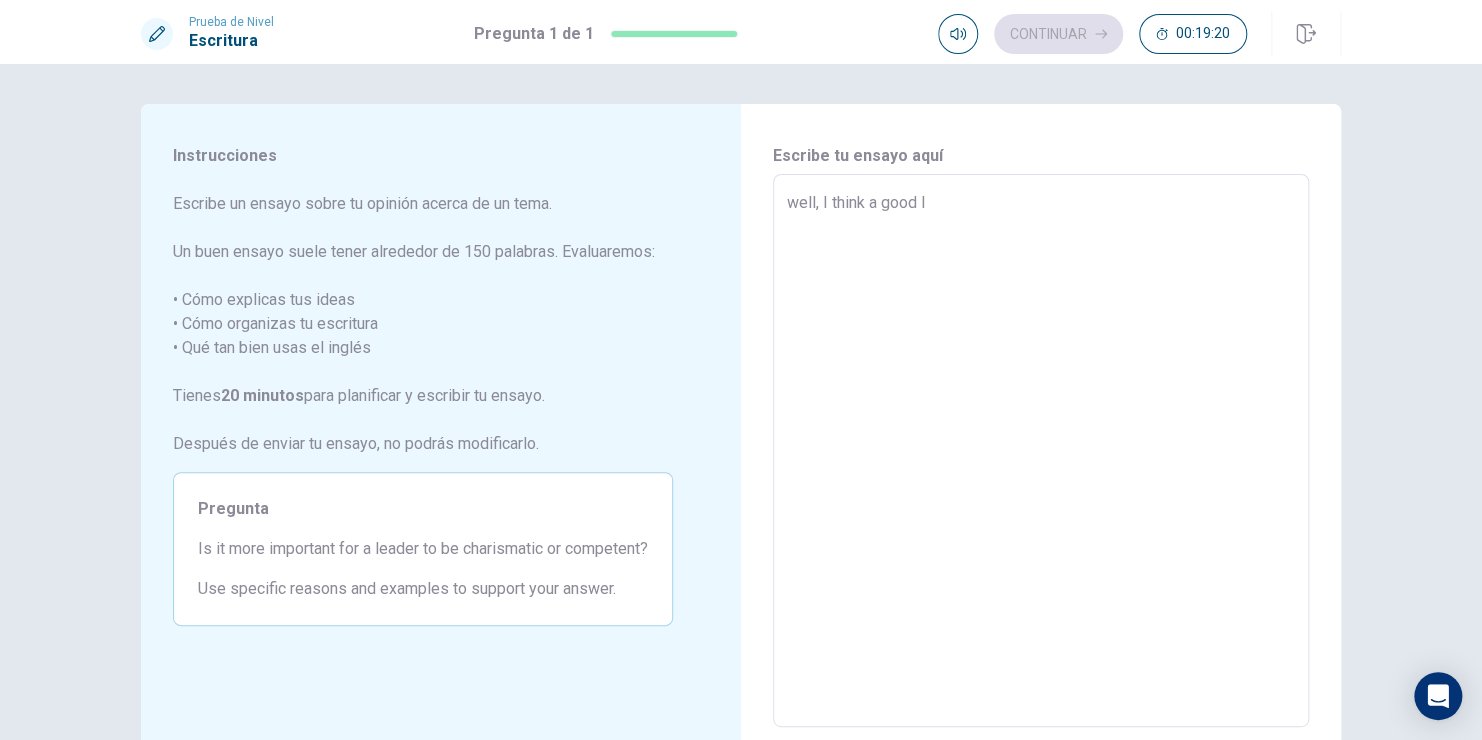 type on "x" 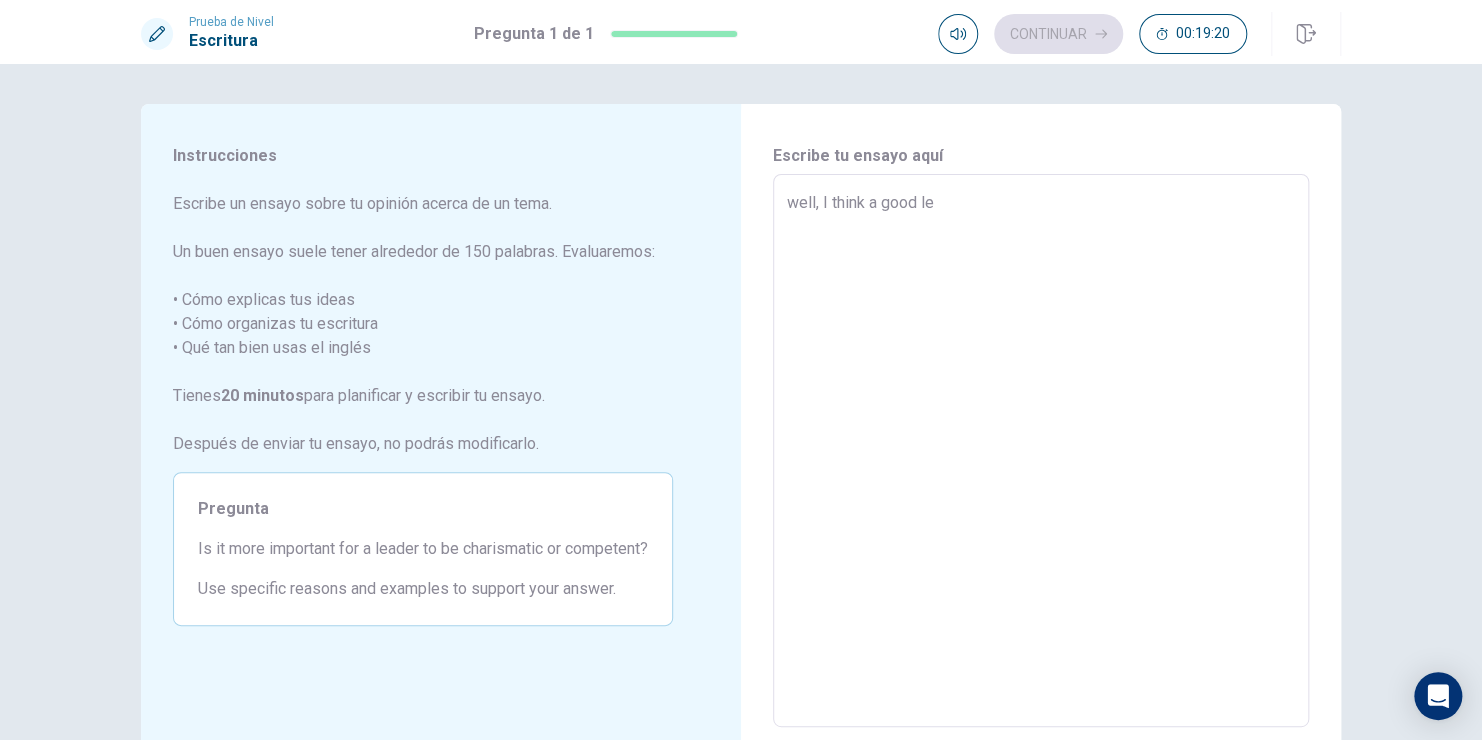 type on "x" 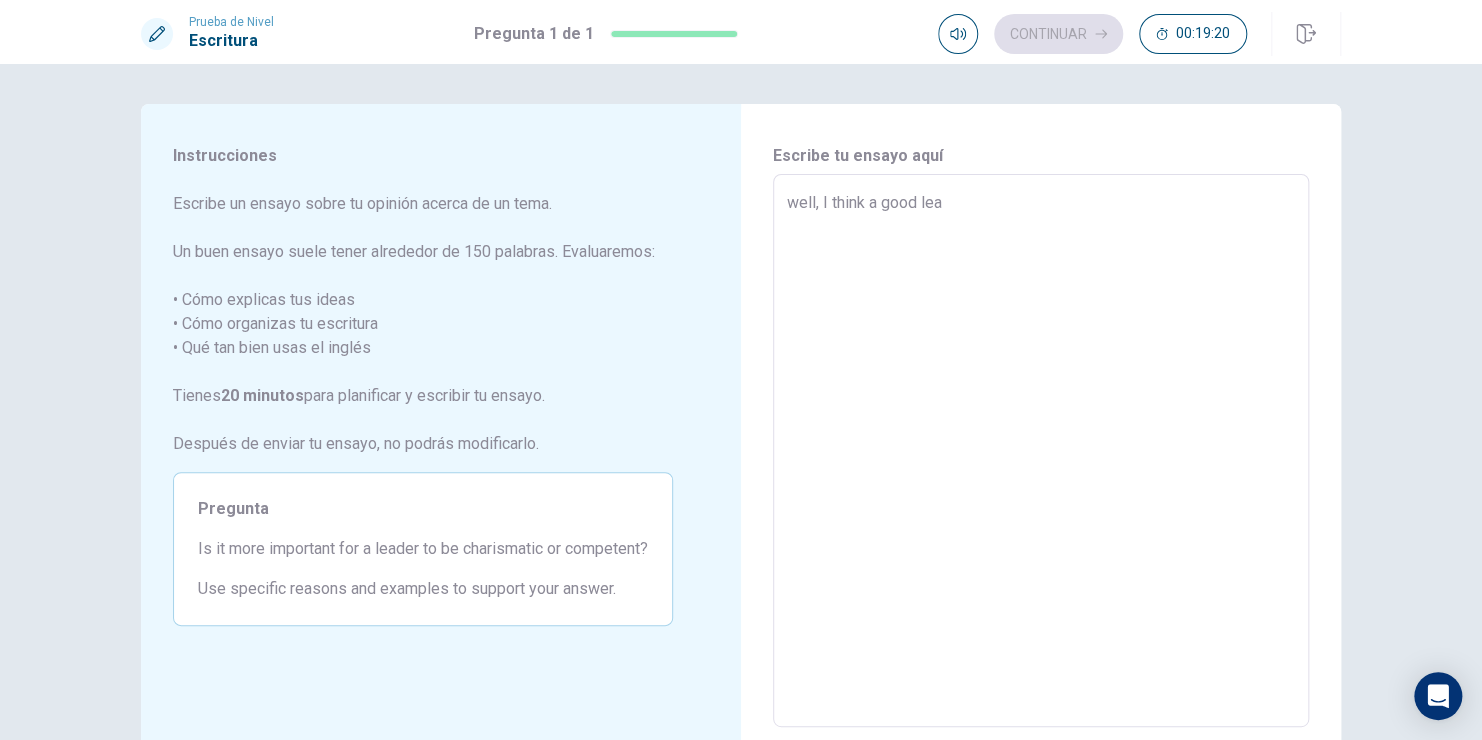 type on "x" 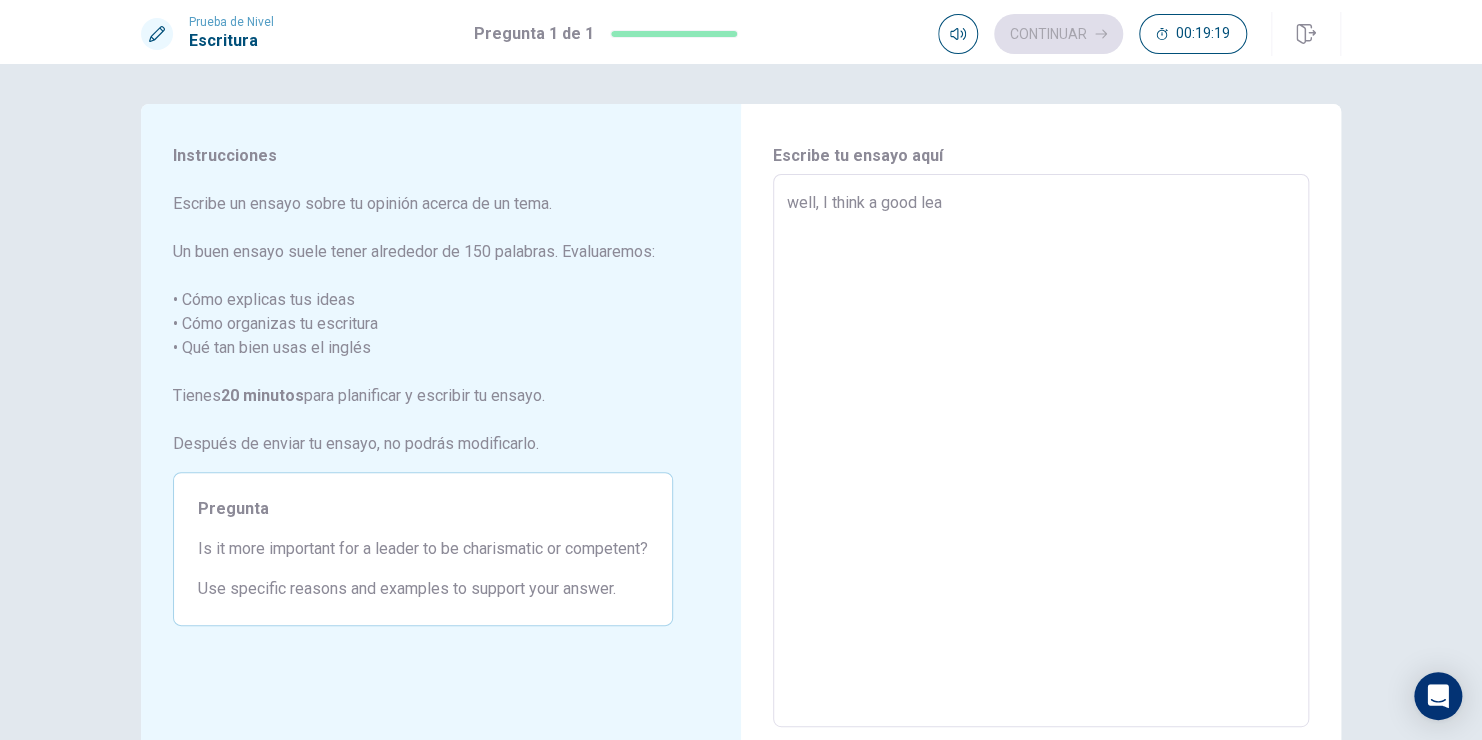 type on "well, I think a good lead" 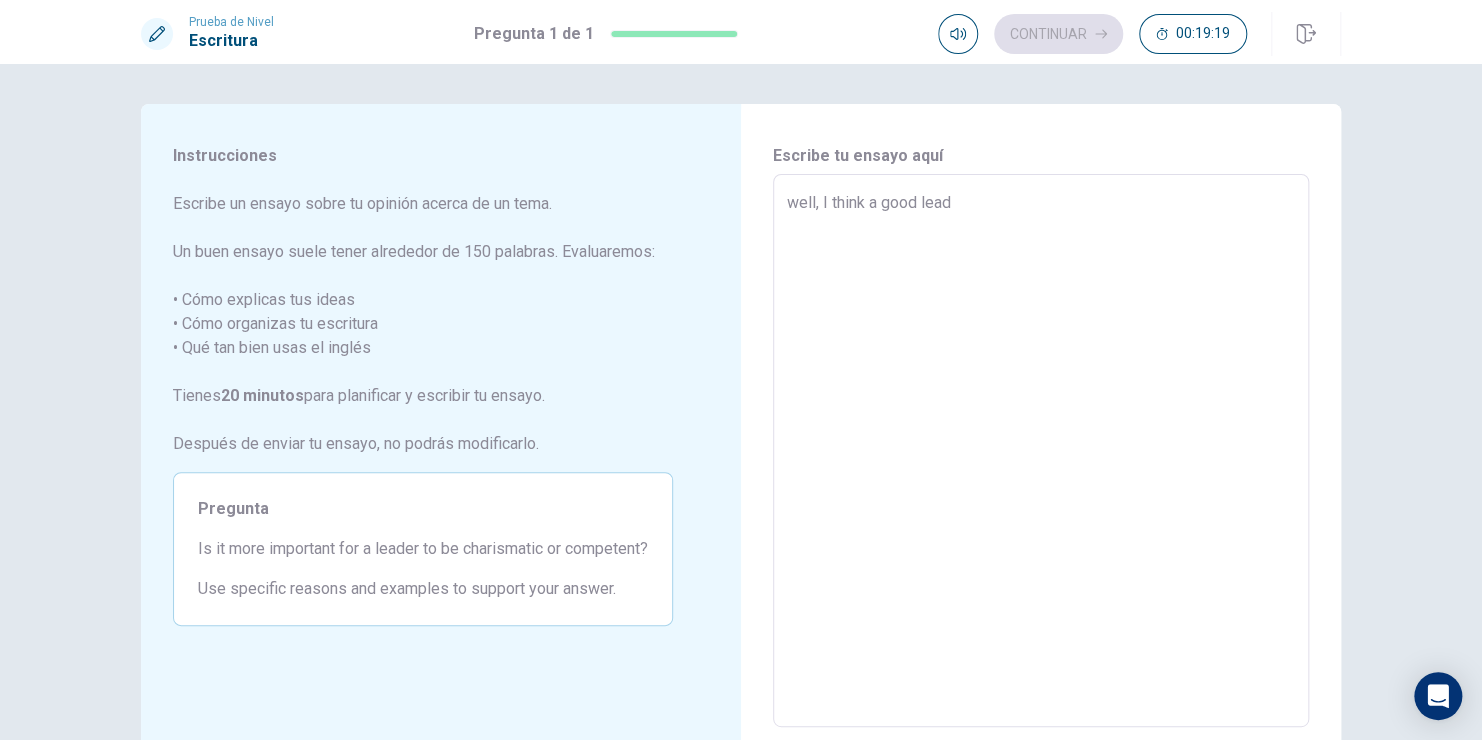 type on "x" 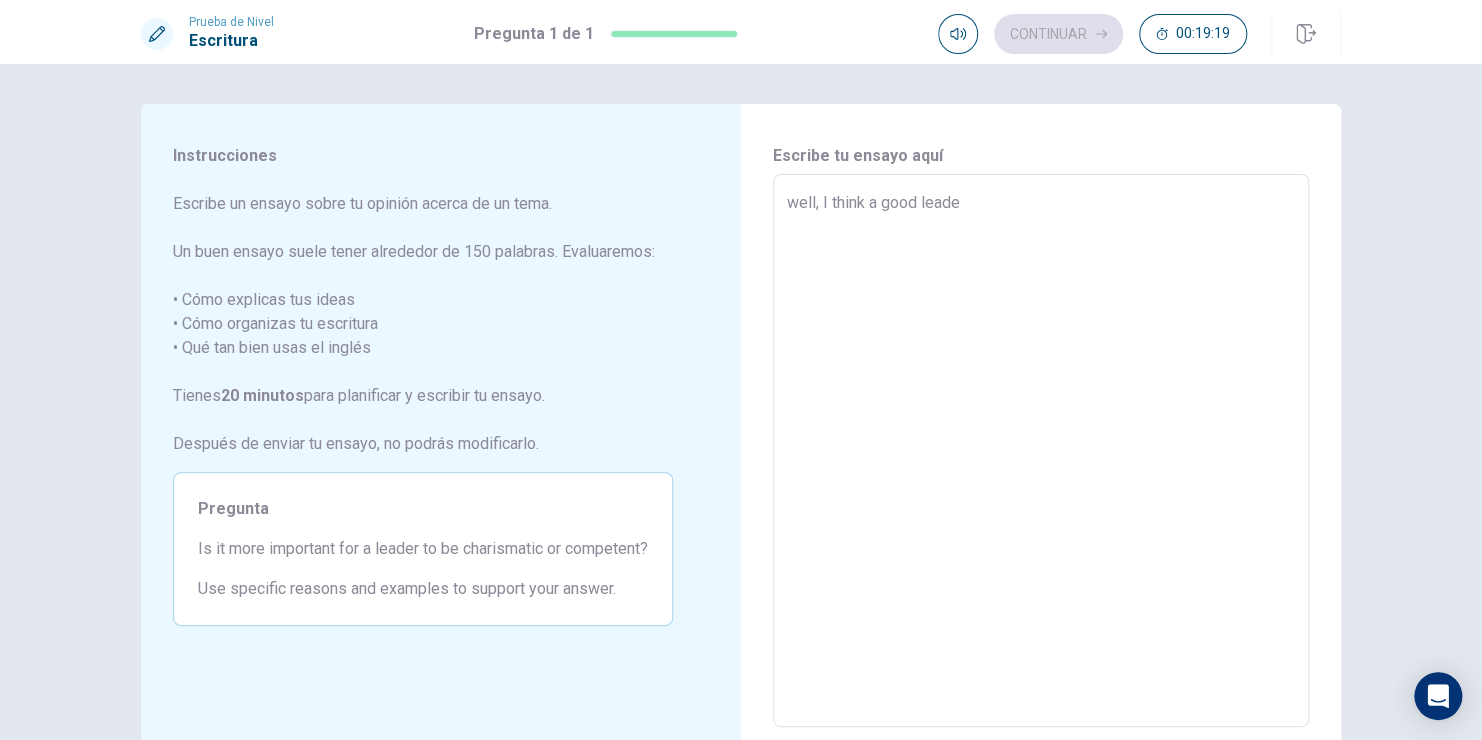 type on "x" 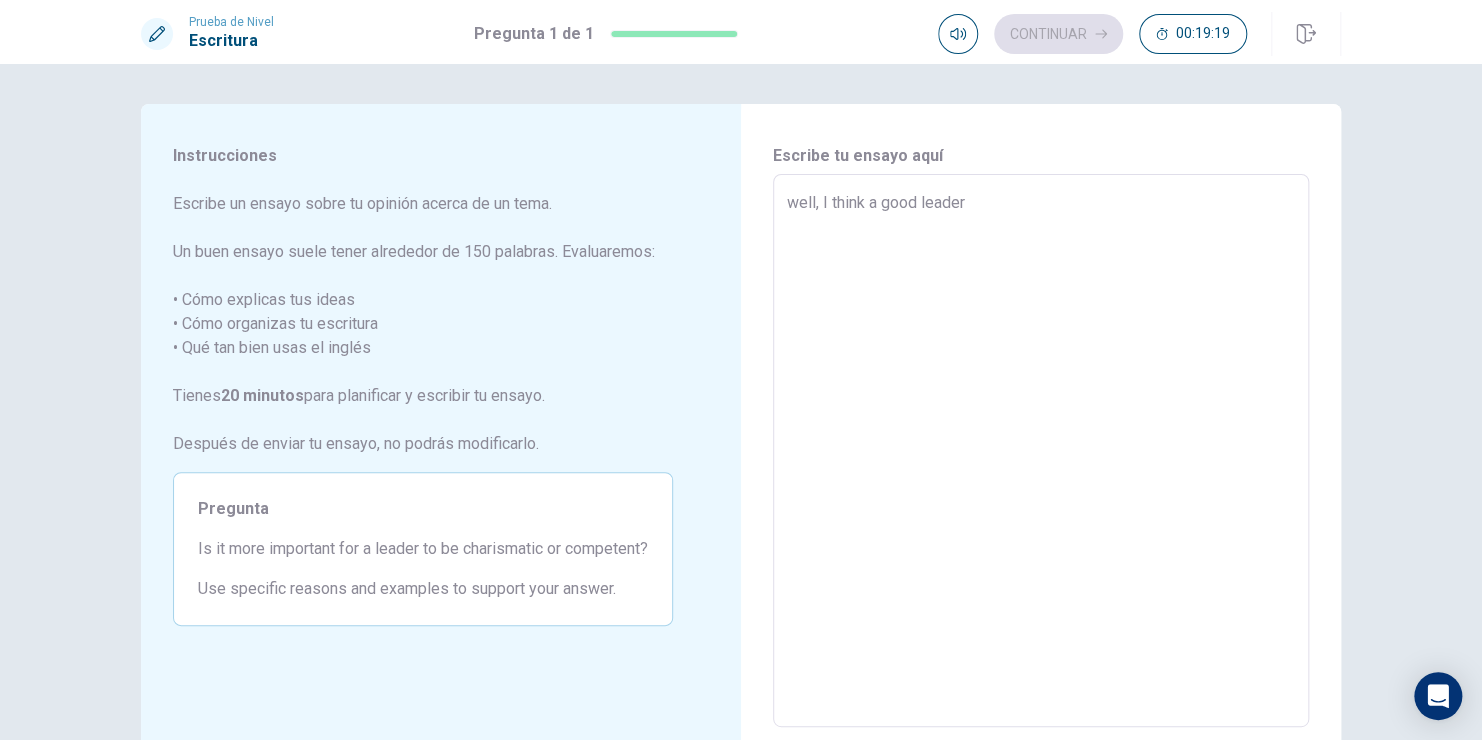 type on "x" 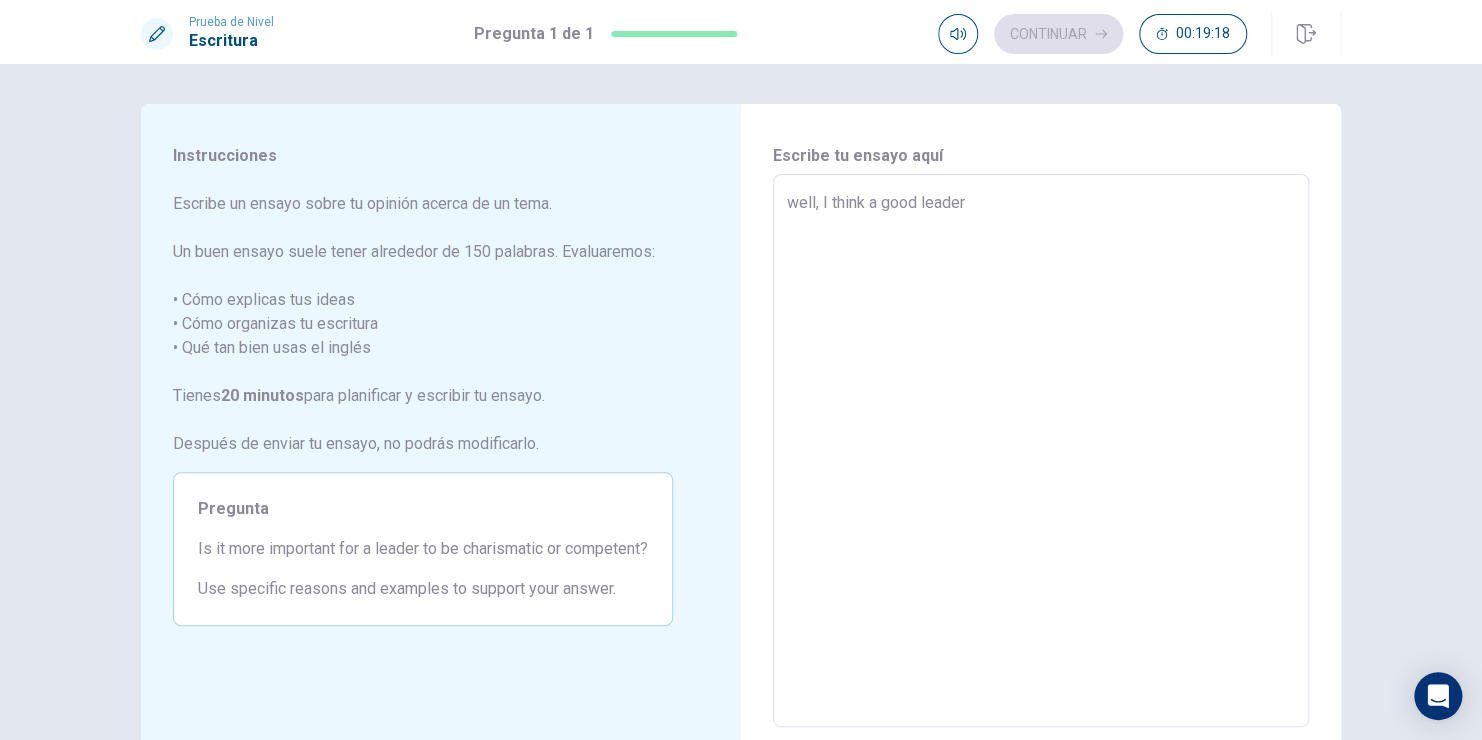 type on "well, I think a good leader m" 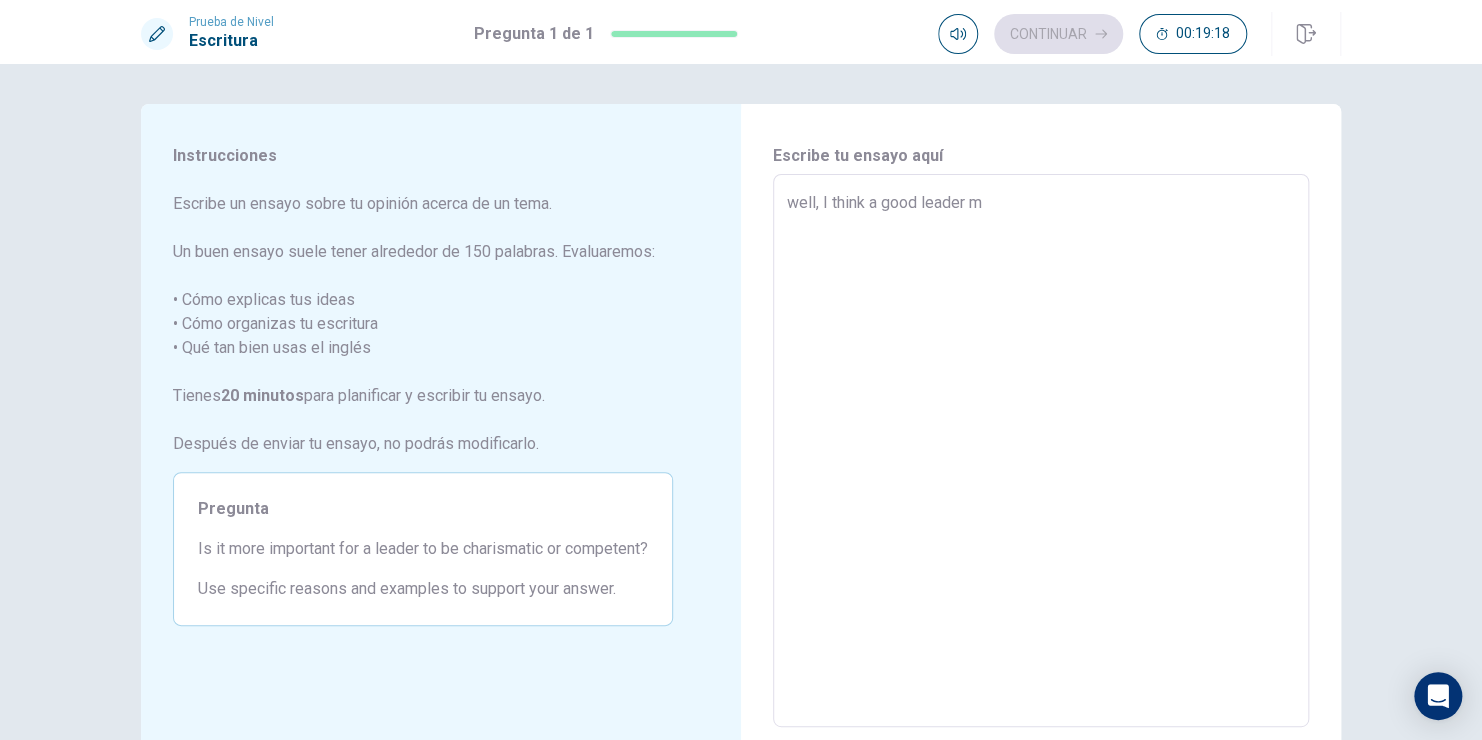 type on "x" 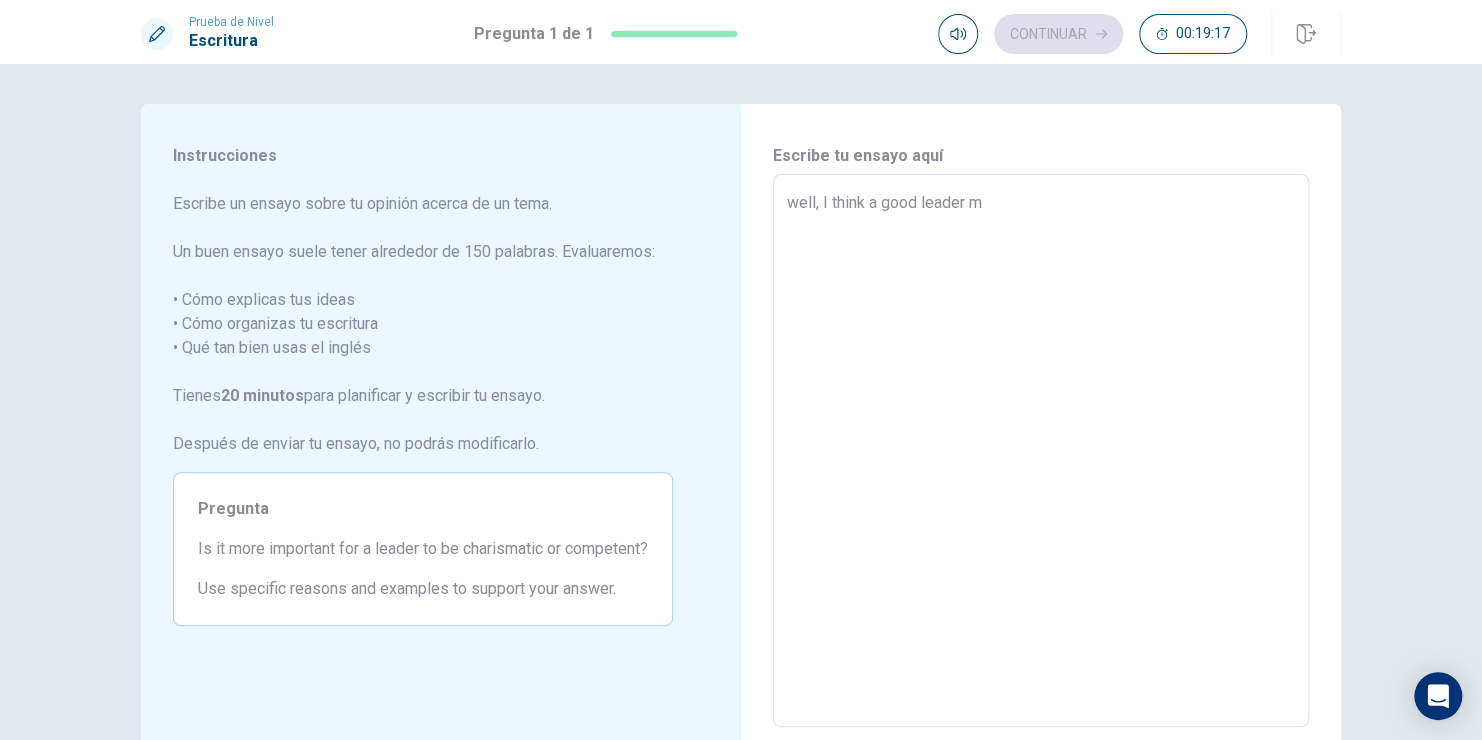 type on "well, I think a good leader must have both skills beacause you need to proof the data or that your desicions are sipported by numbers or stadisthics can help you to get a better results; but for the other side you are working with people so, you must be charismatic with your team, sometimes people are living a bad dy" 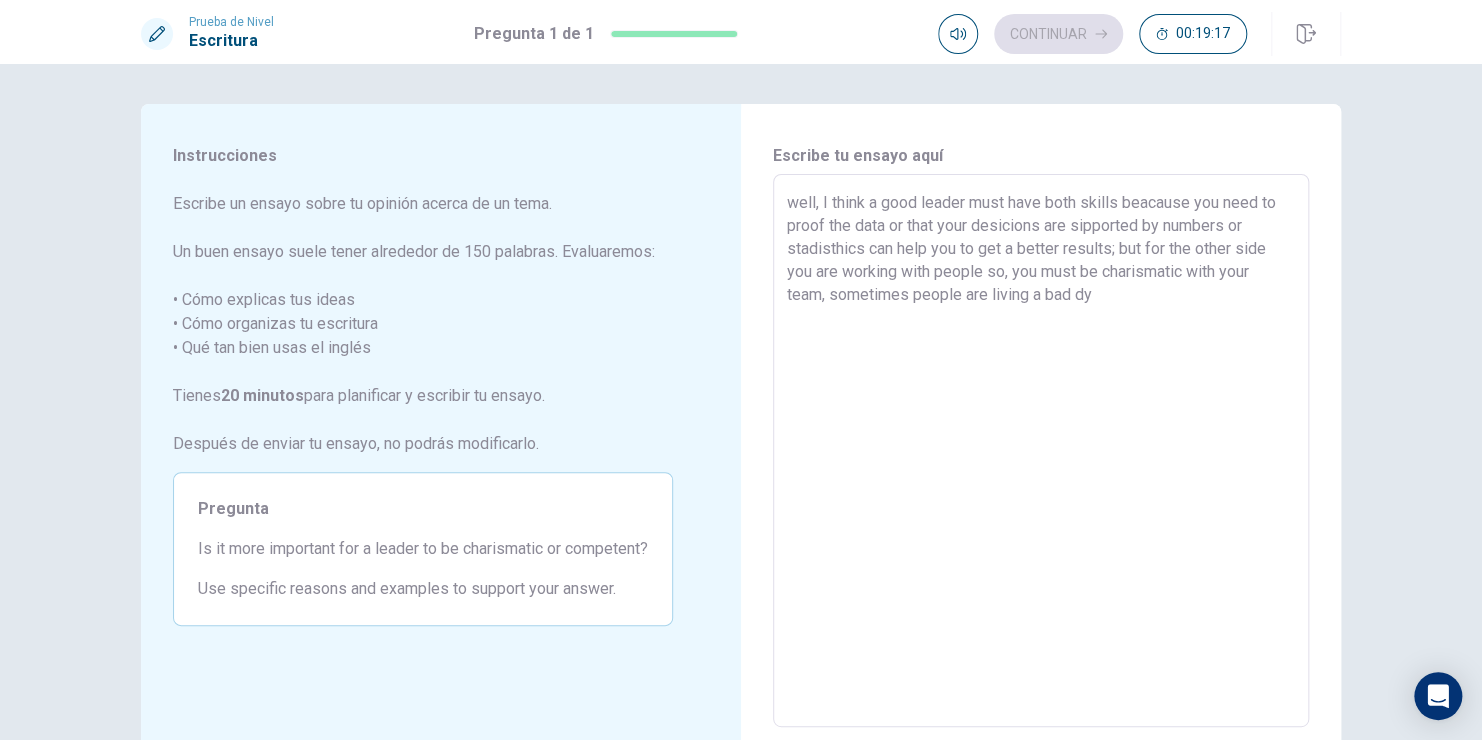 type on "x" 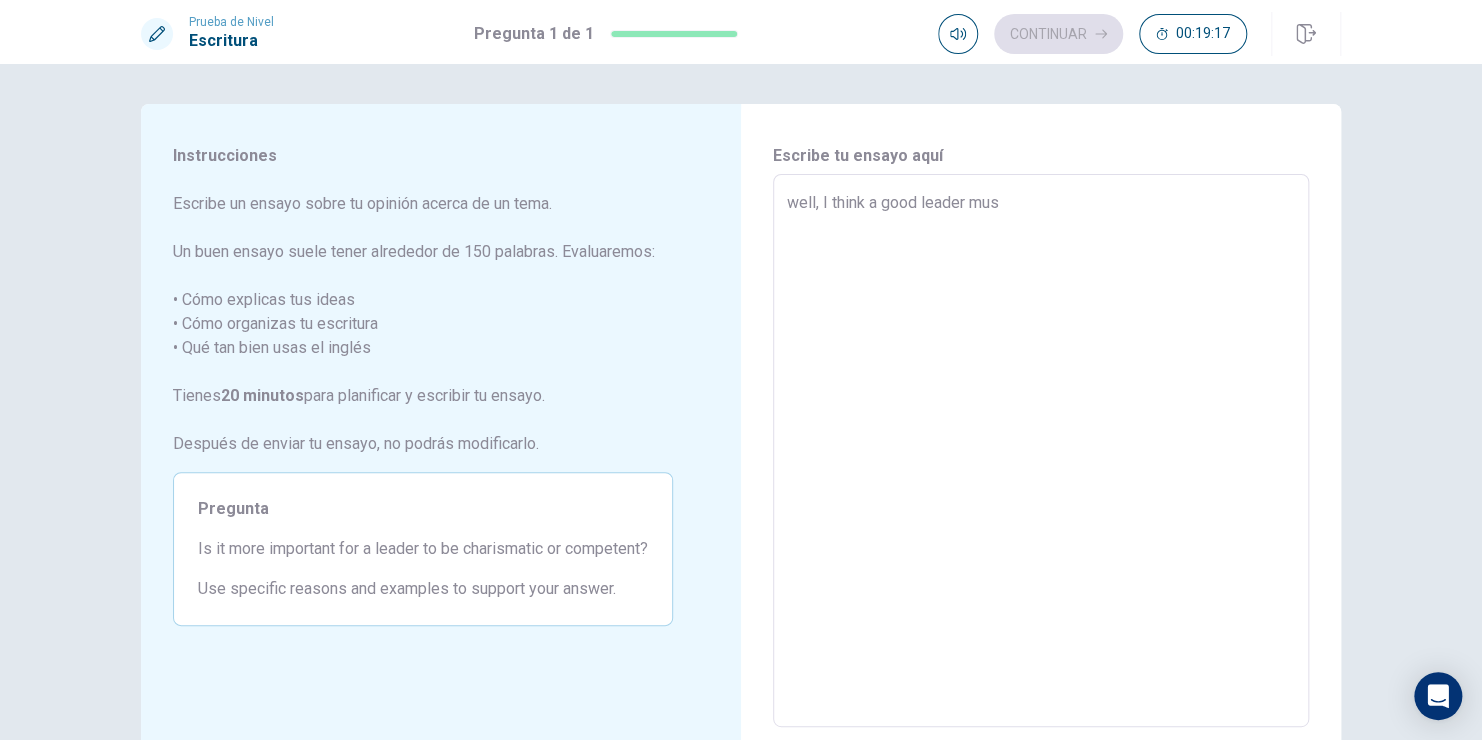 type on "x" 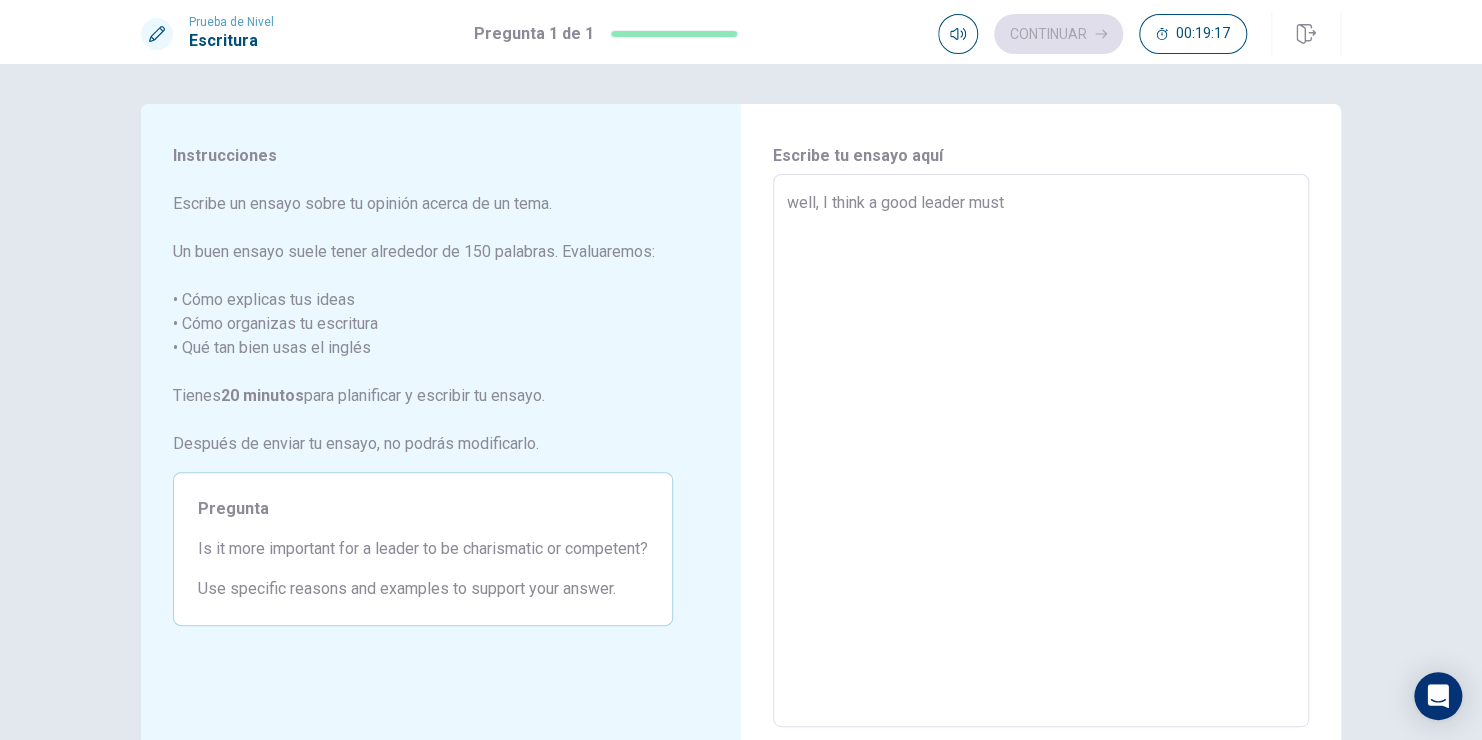 type on "x" 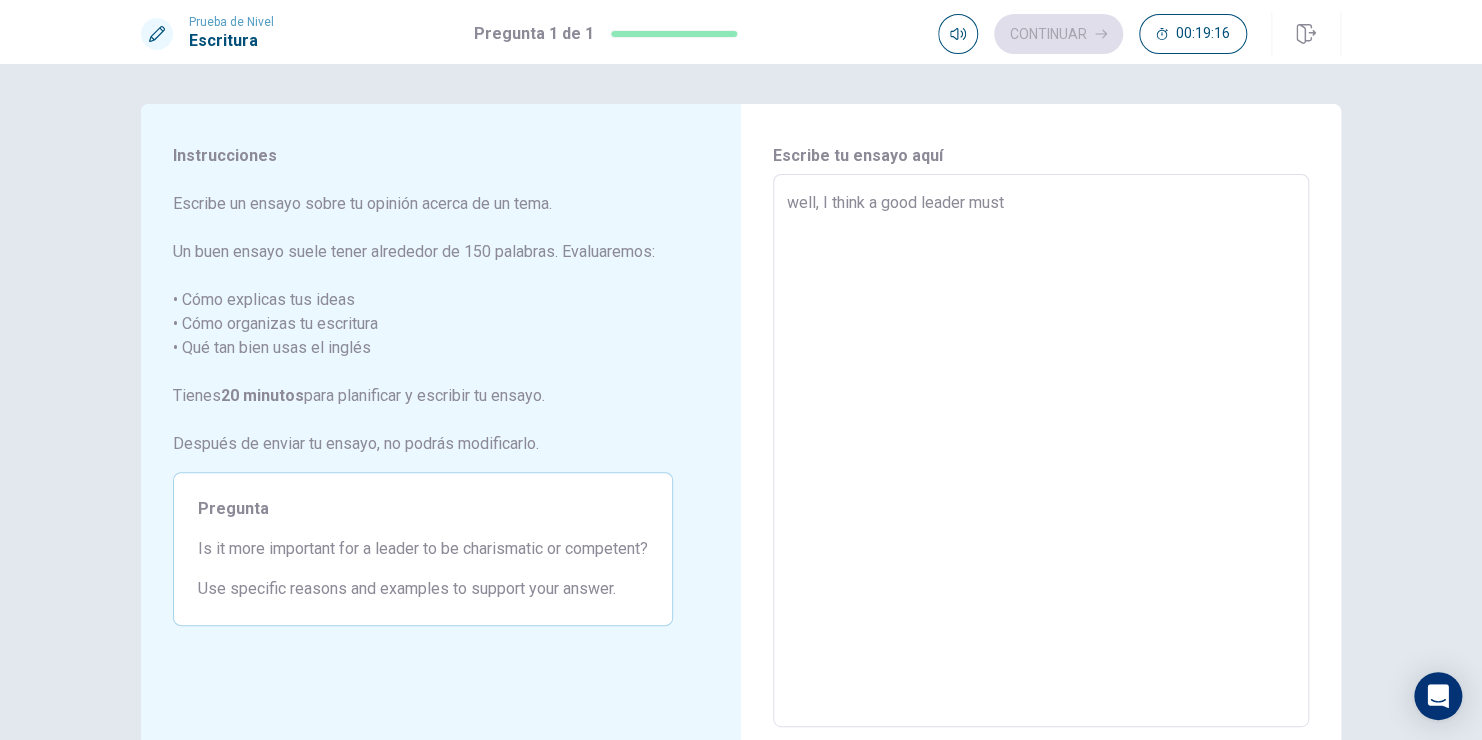 type on "well, I think a good leader must h" 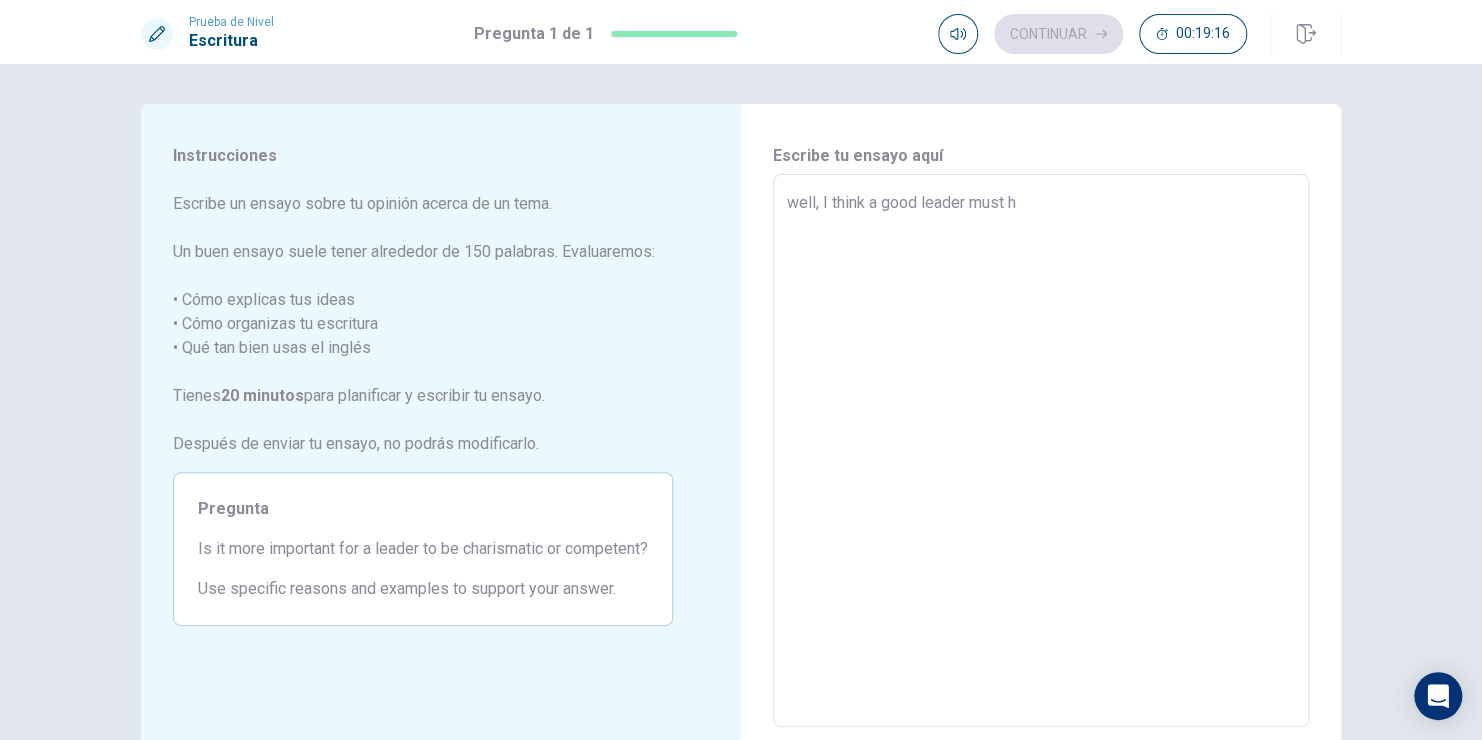 type on "x" 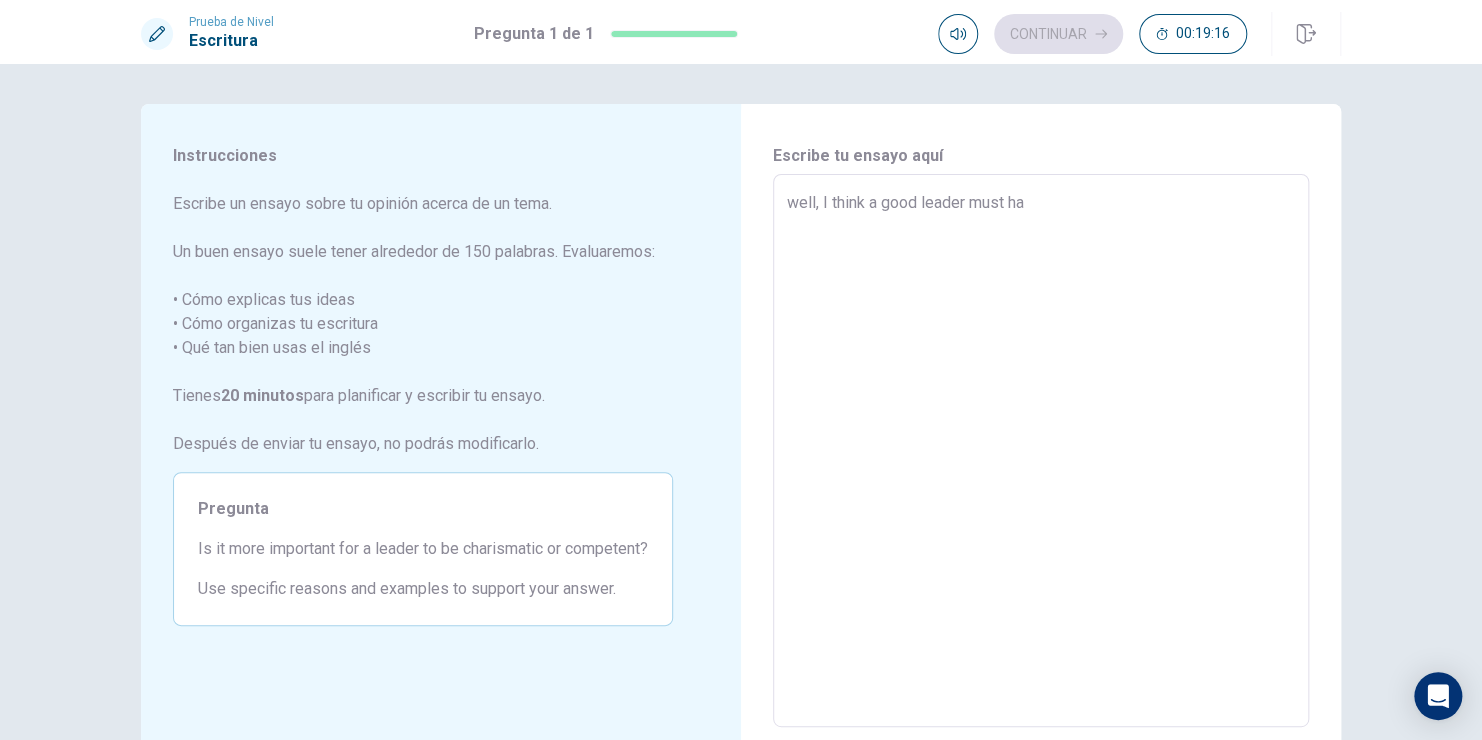 type on "x" 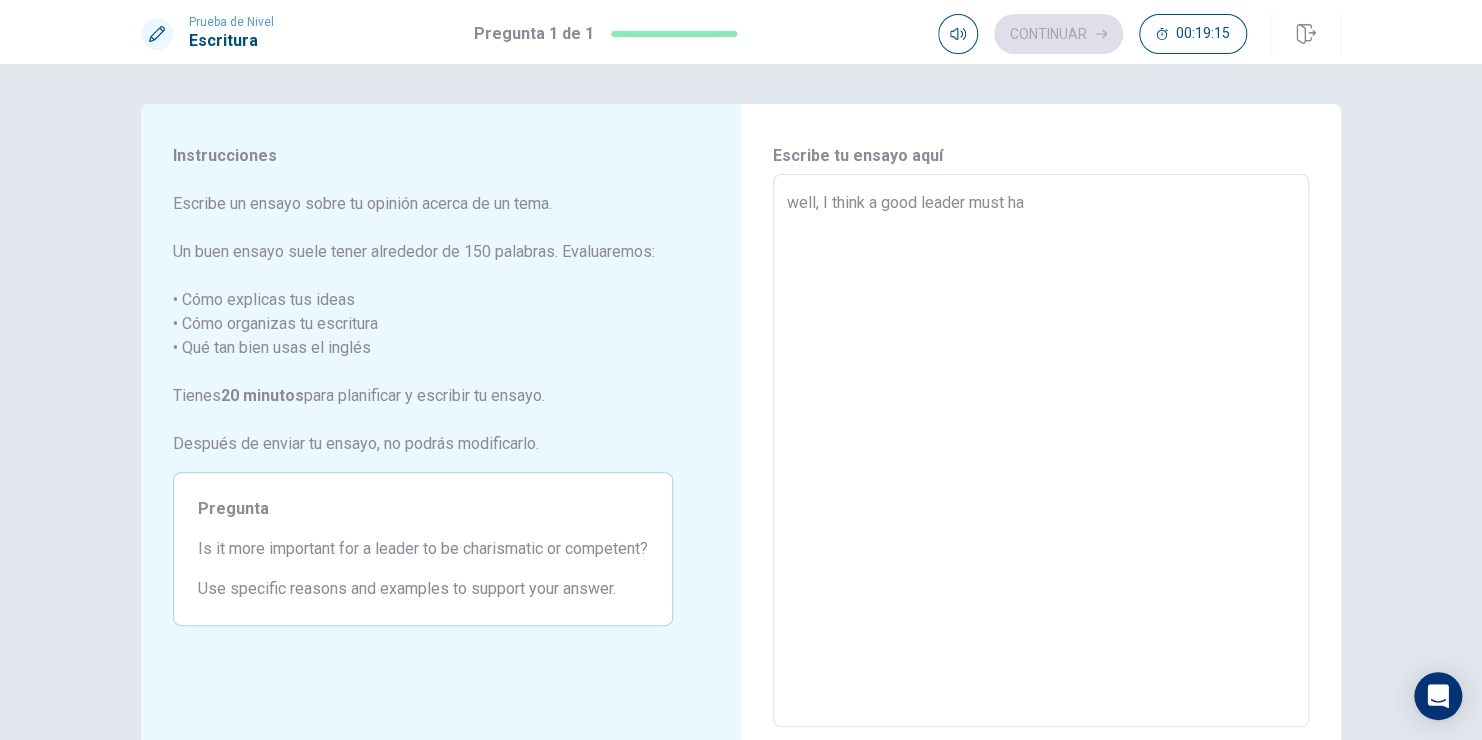 type on "well, I think a good leader must hav" 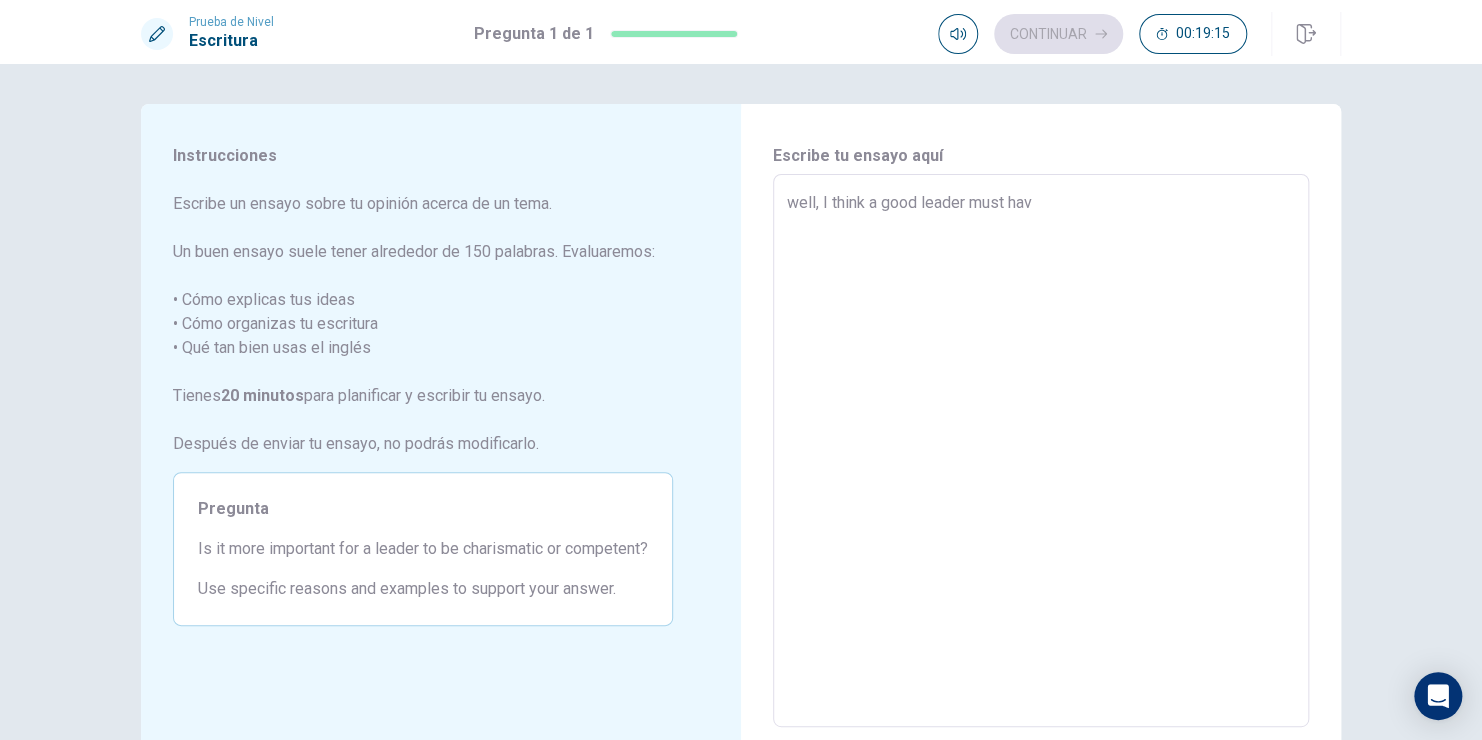 type on "x" 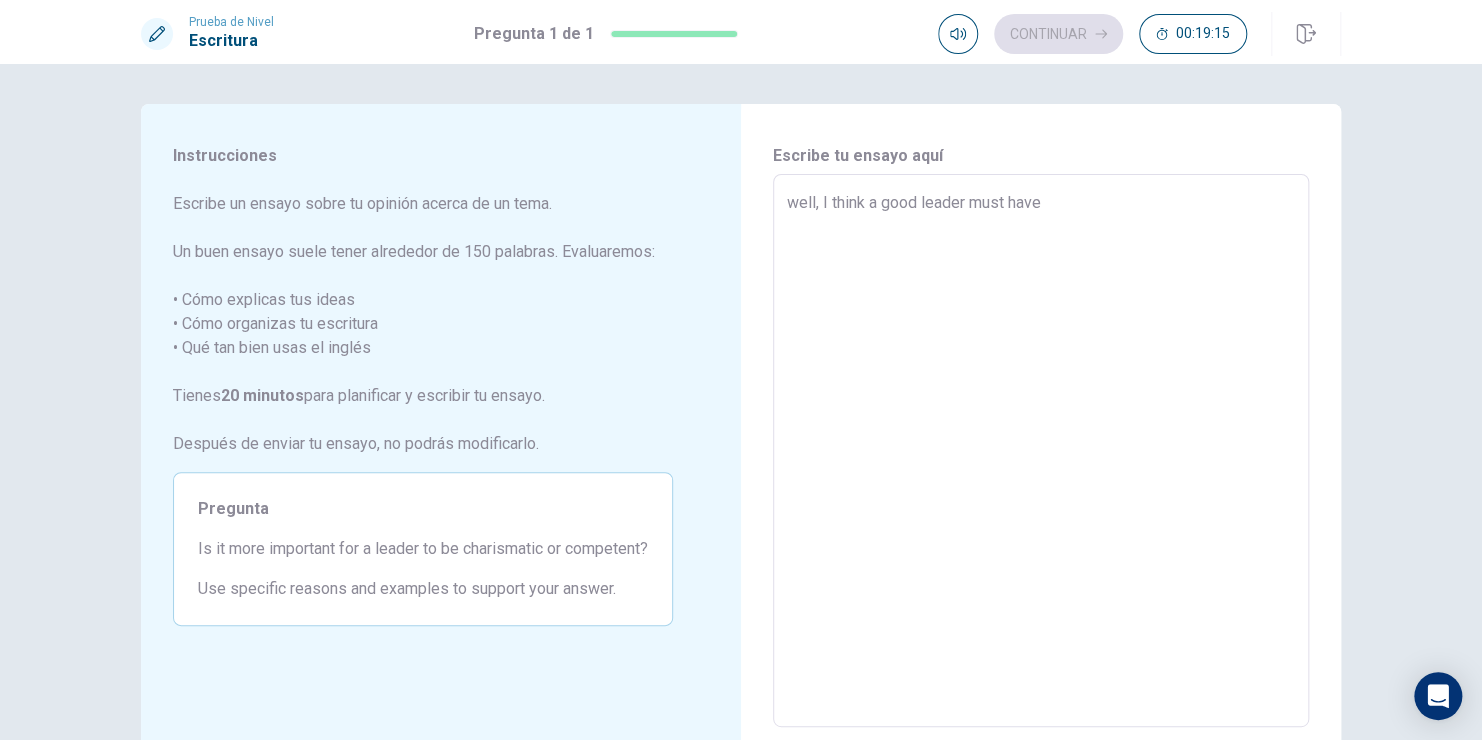 type on "x" 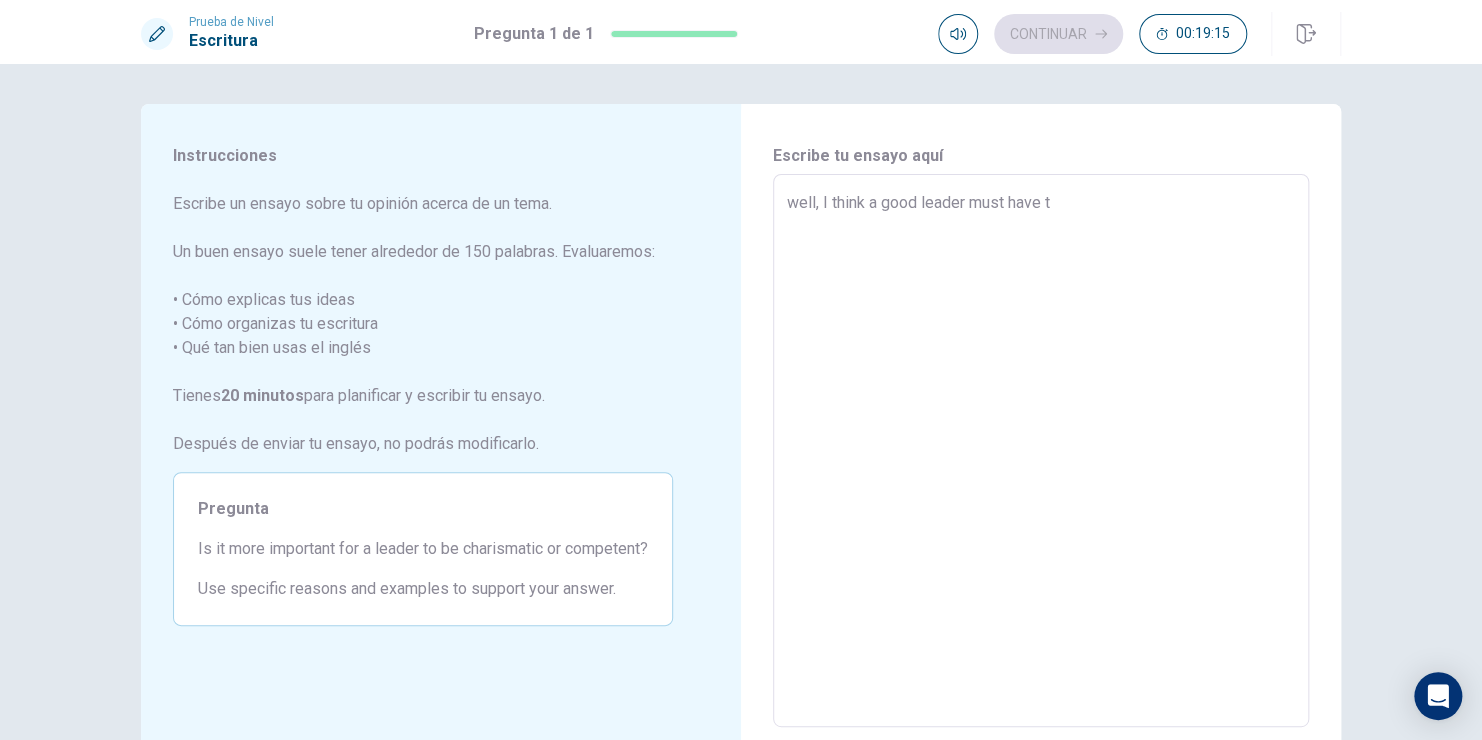 type on "well, I think a good leader must have th" 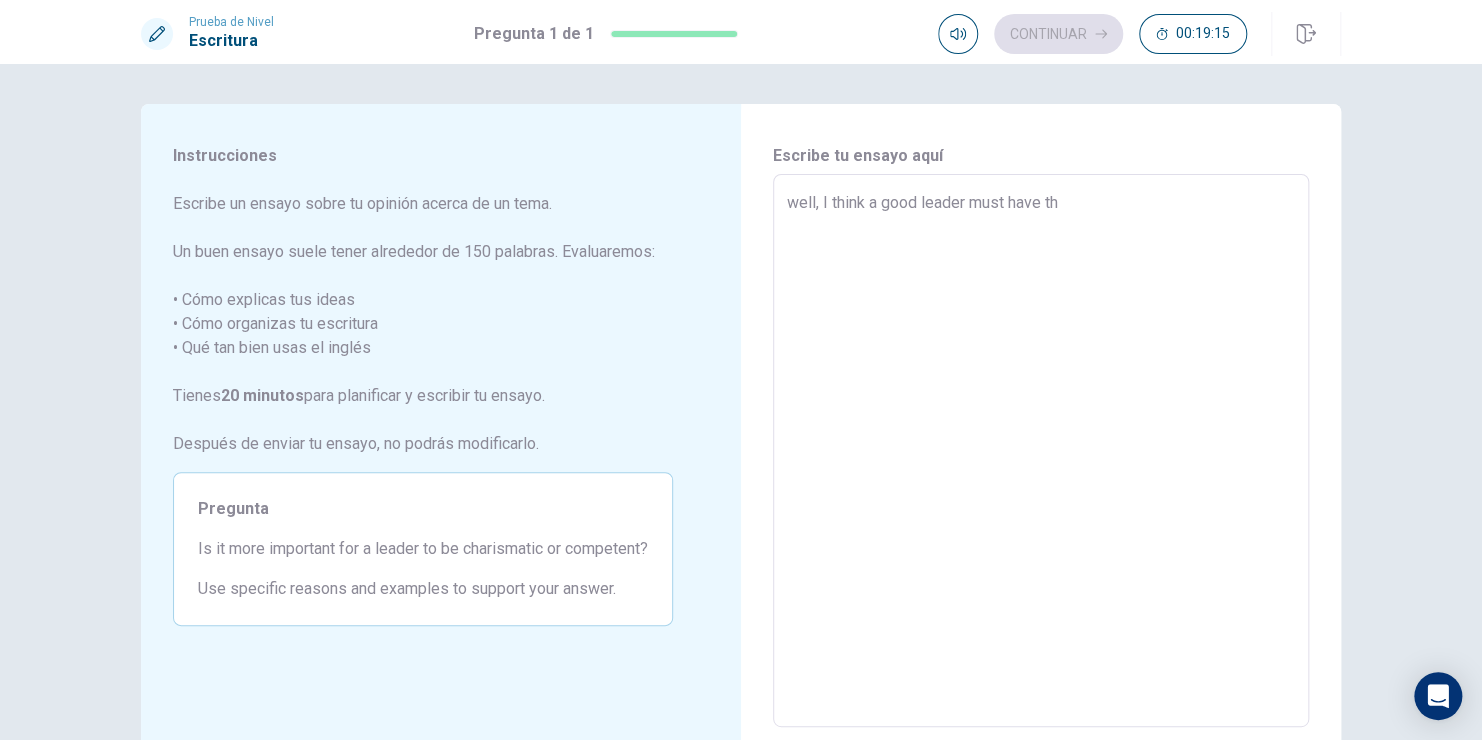 type on "x" 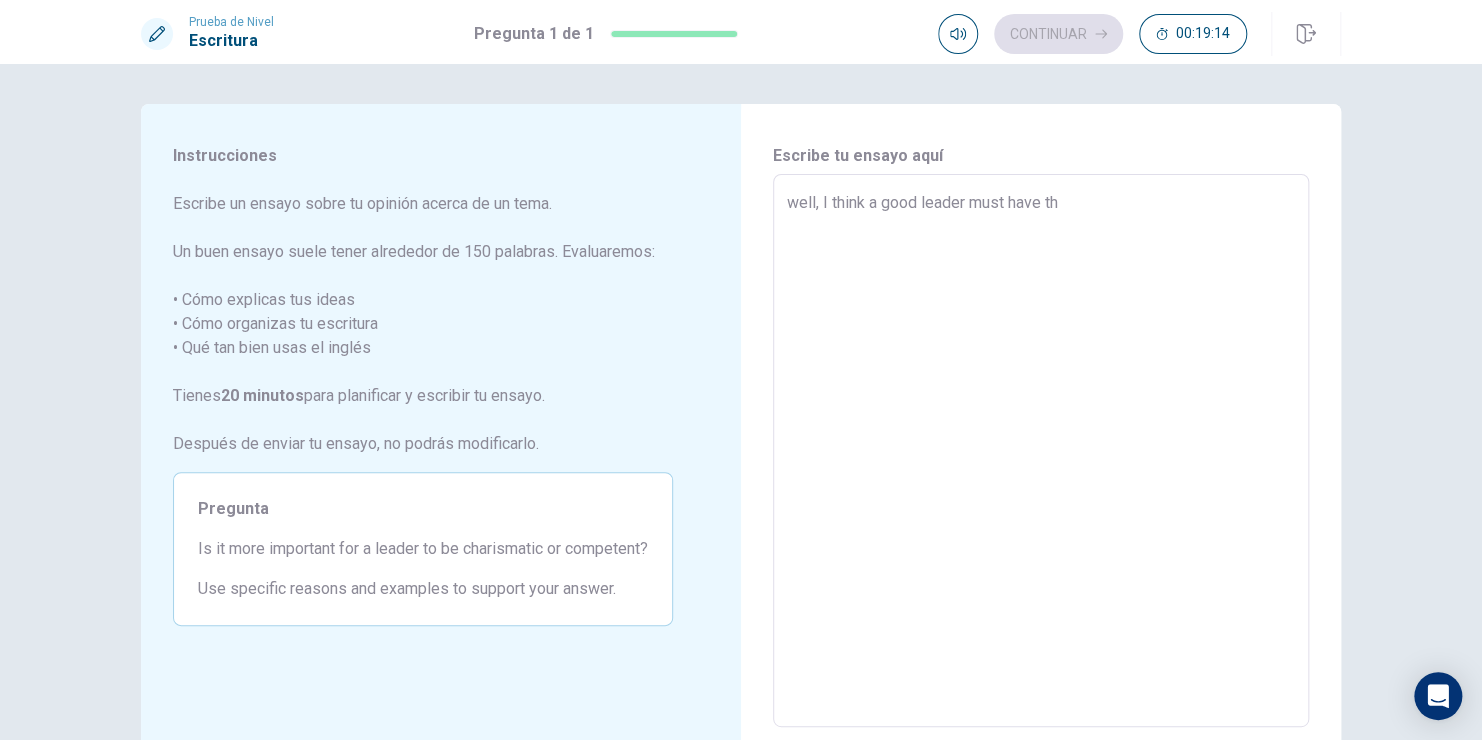 type on "well, I think a good leader must have t" 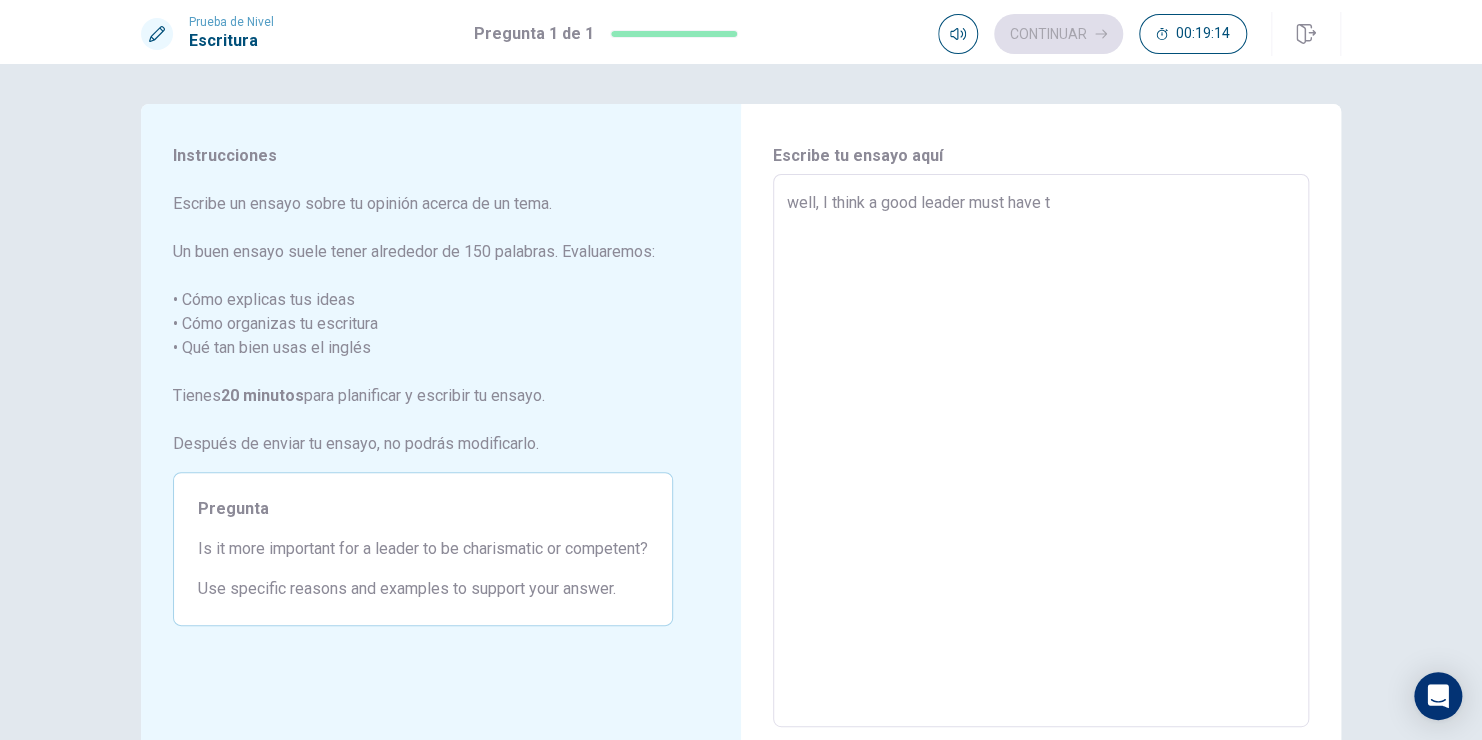 type on "x" 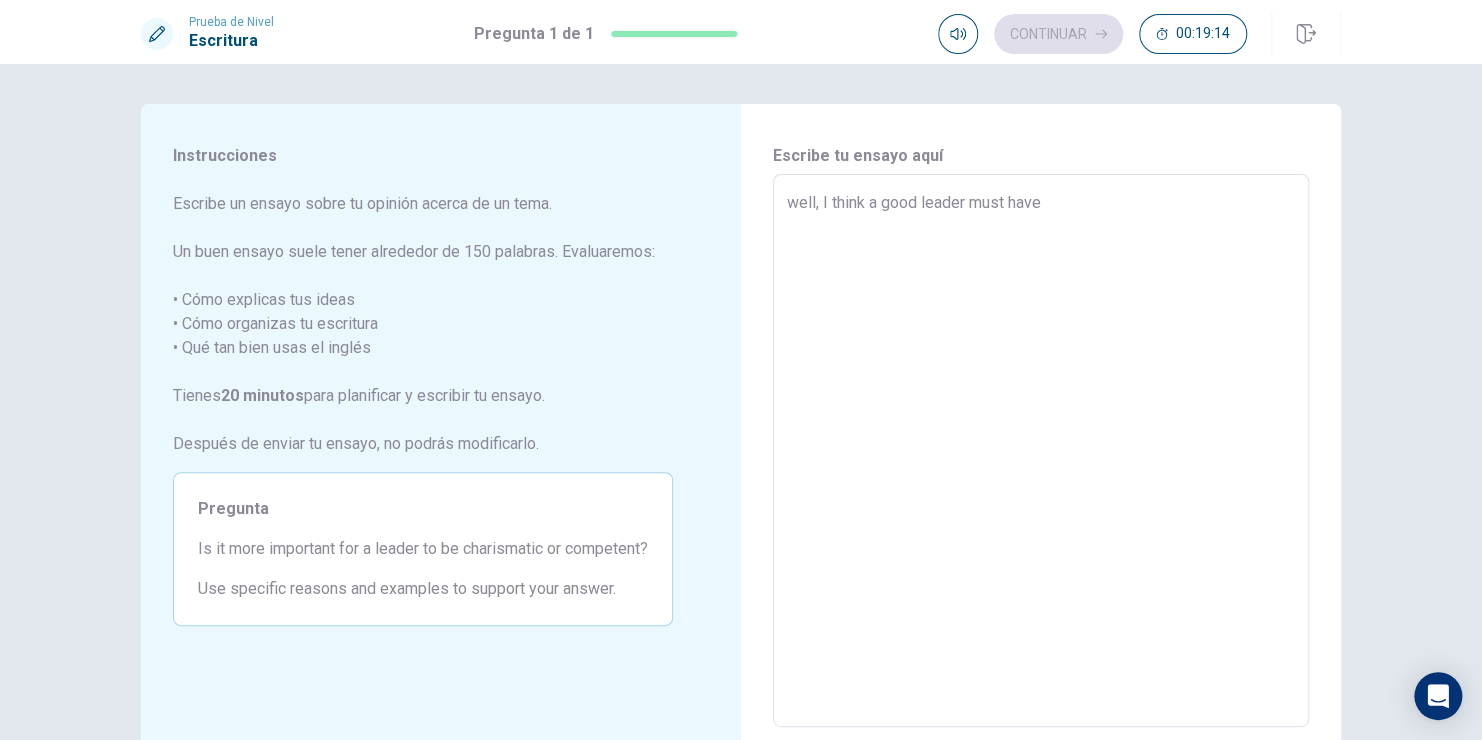 type on "x" 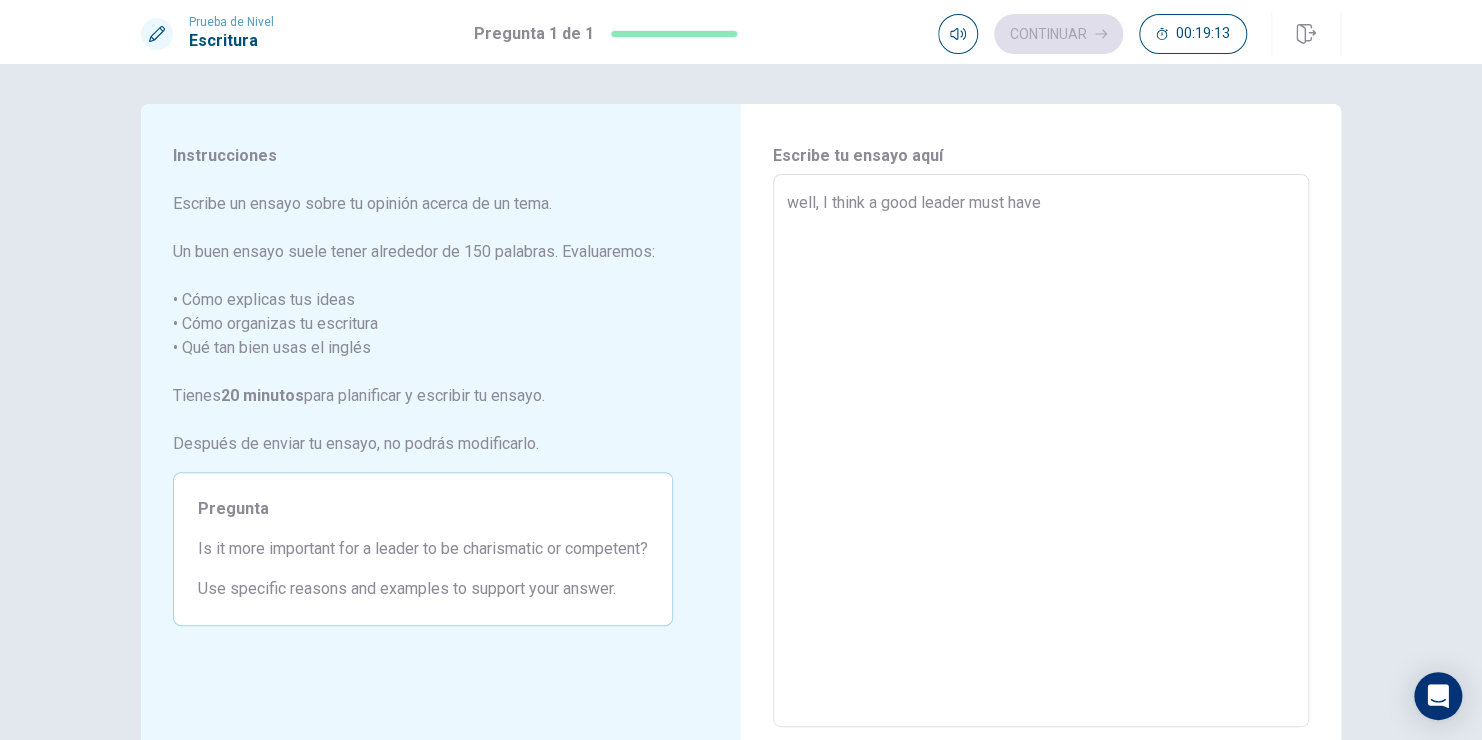 type on "well, I think a good leader must have b" 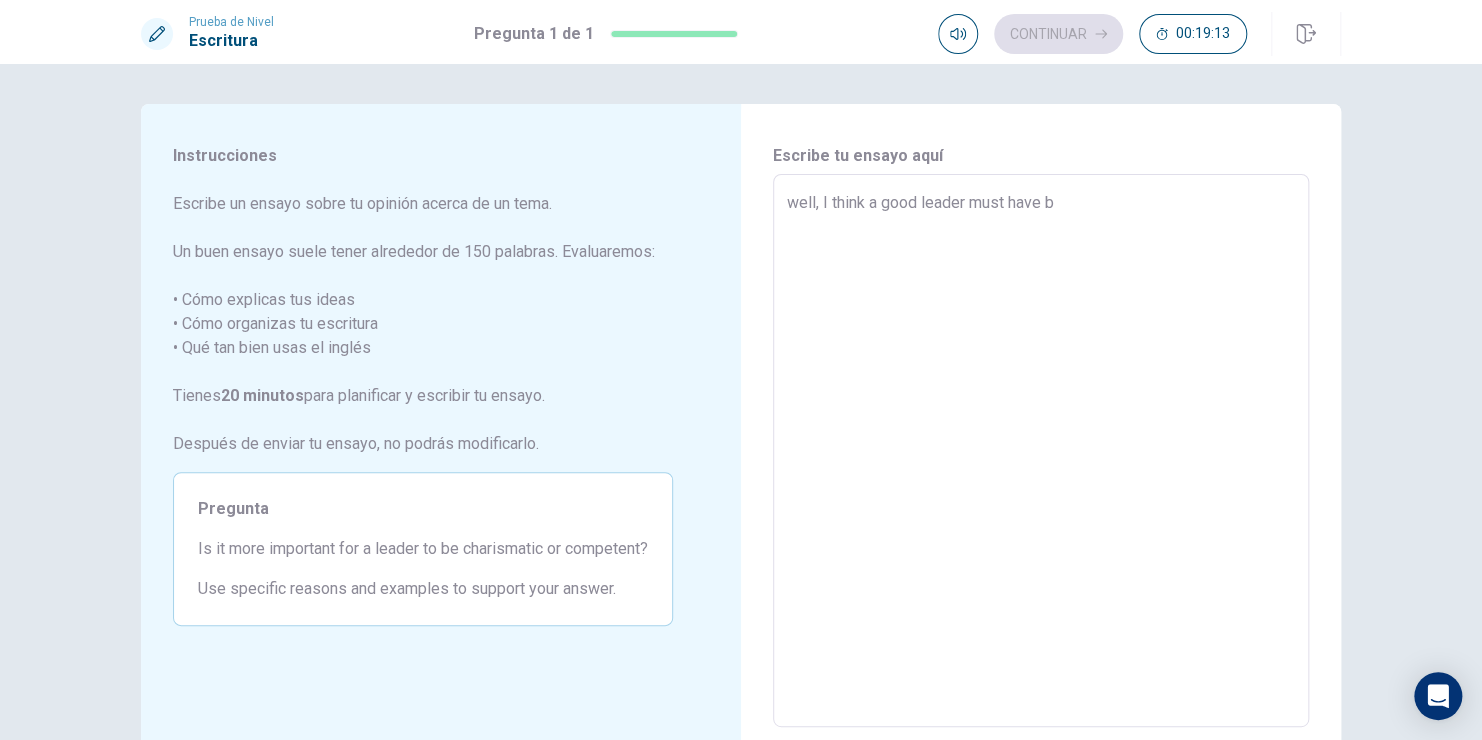 type on "x" 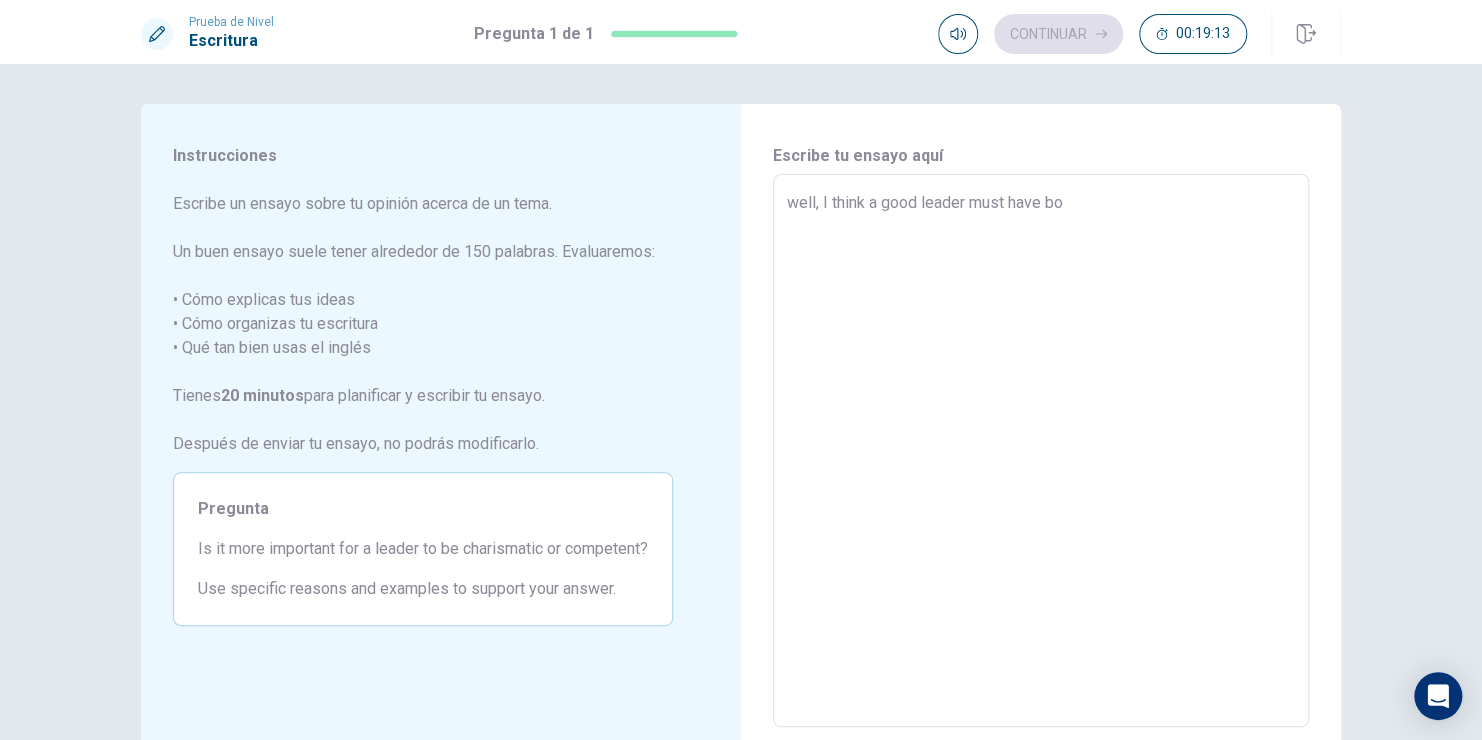 type on "x" 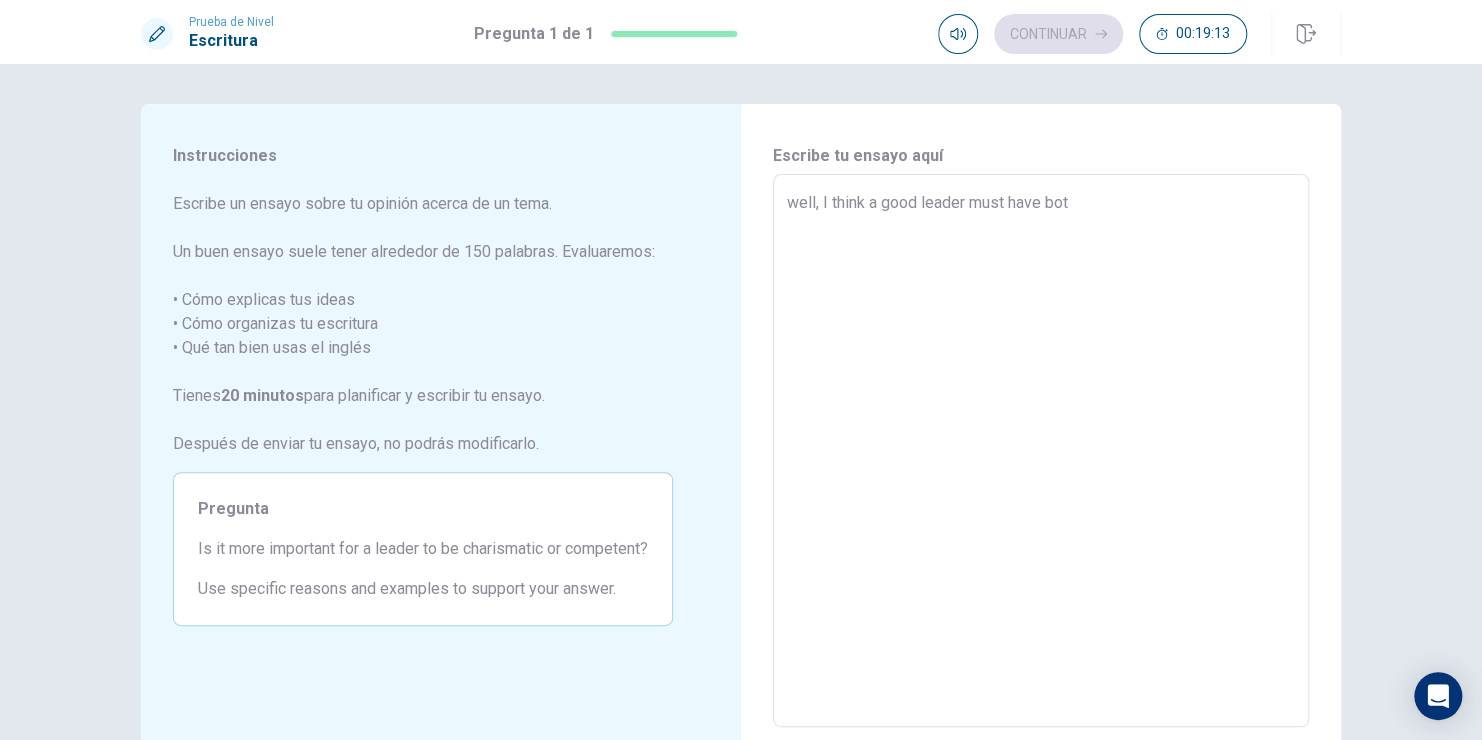 type on "x" 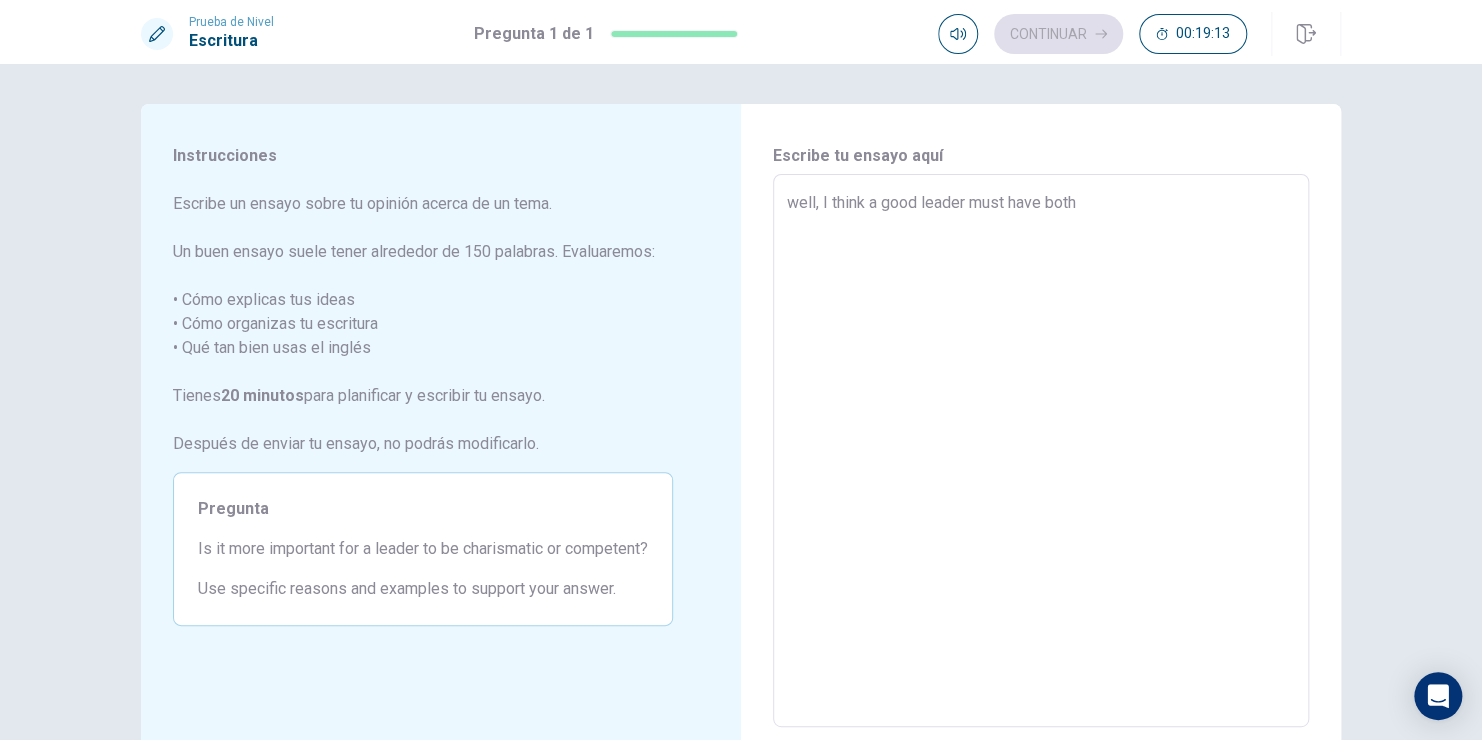 type on "x" 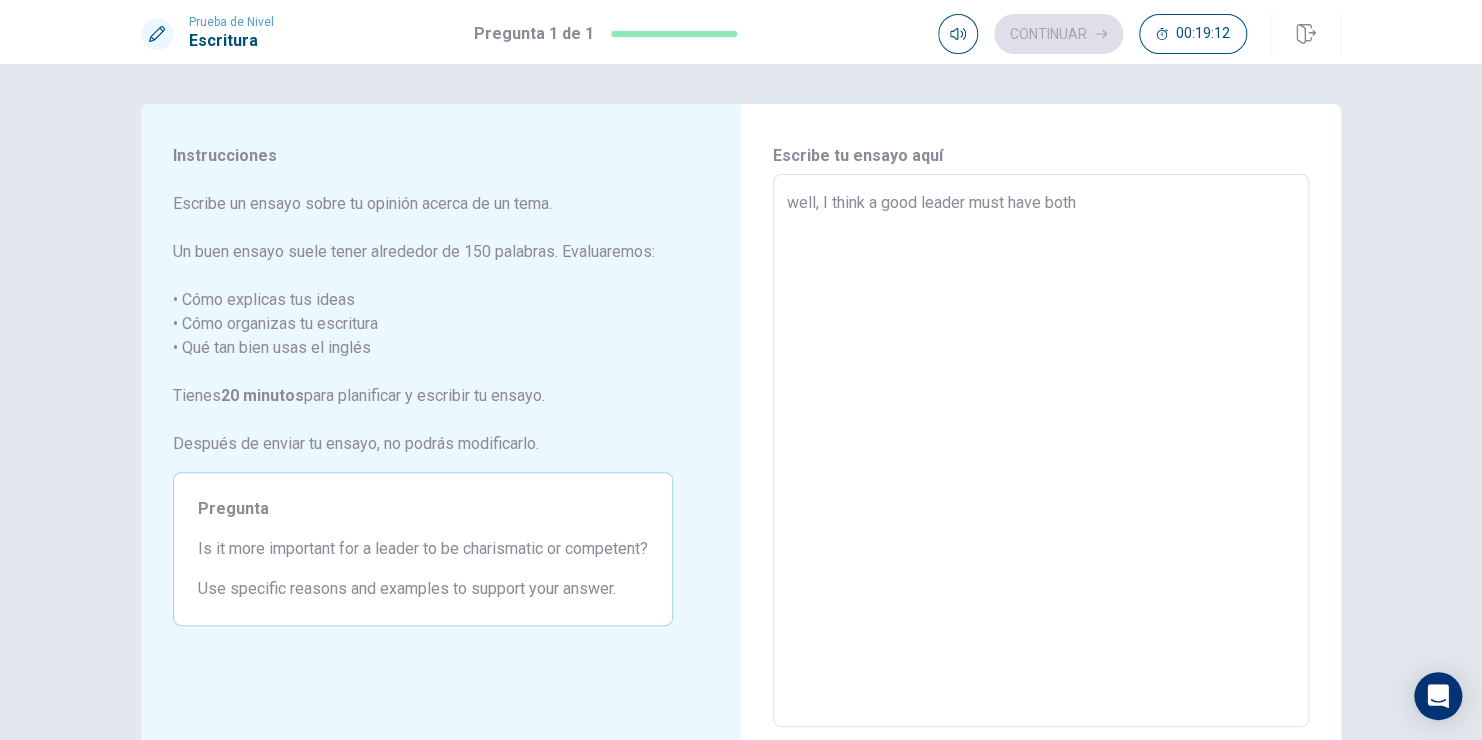 type on "well, I think a good leader must have both s" 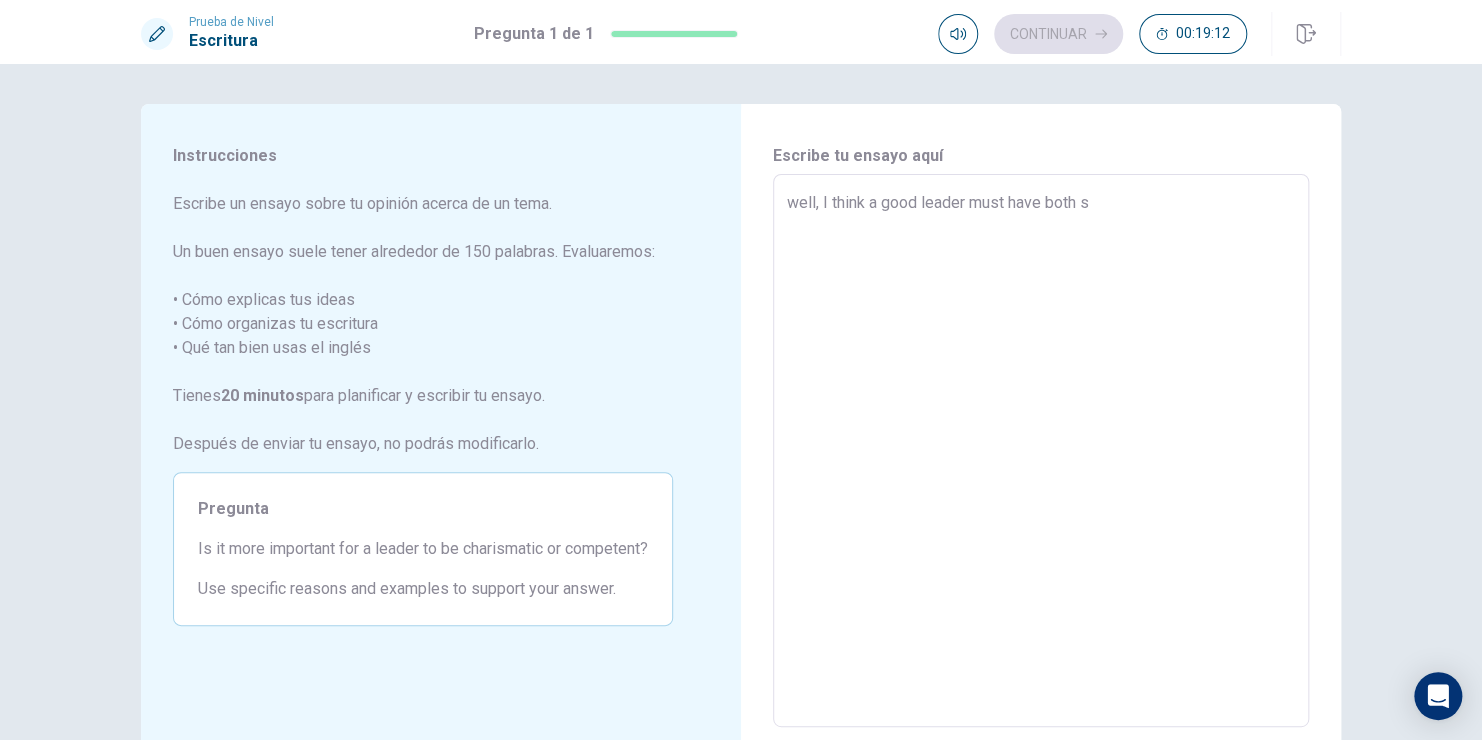 type on "x" 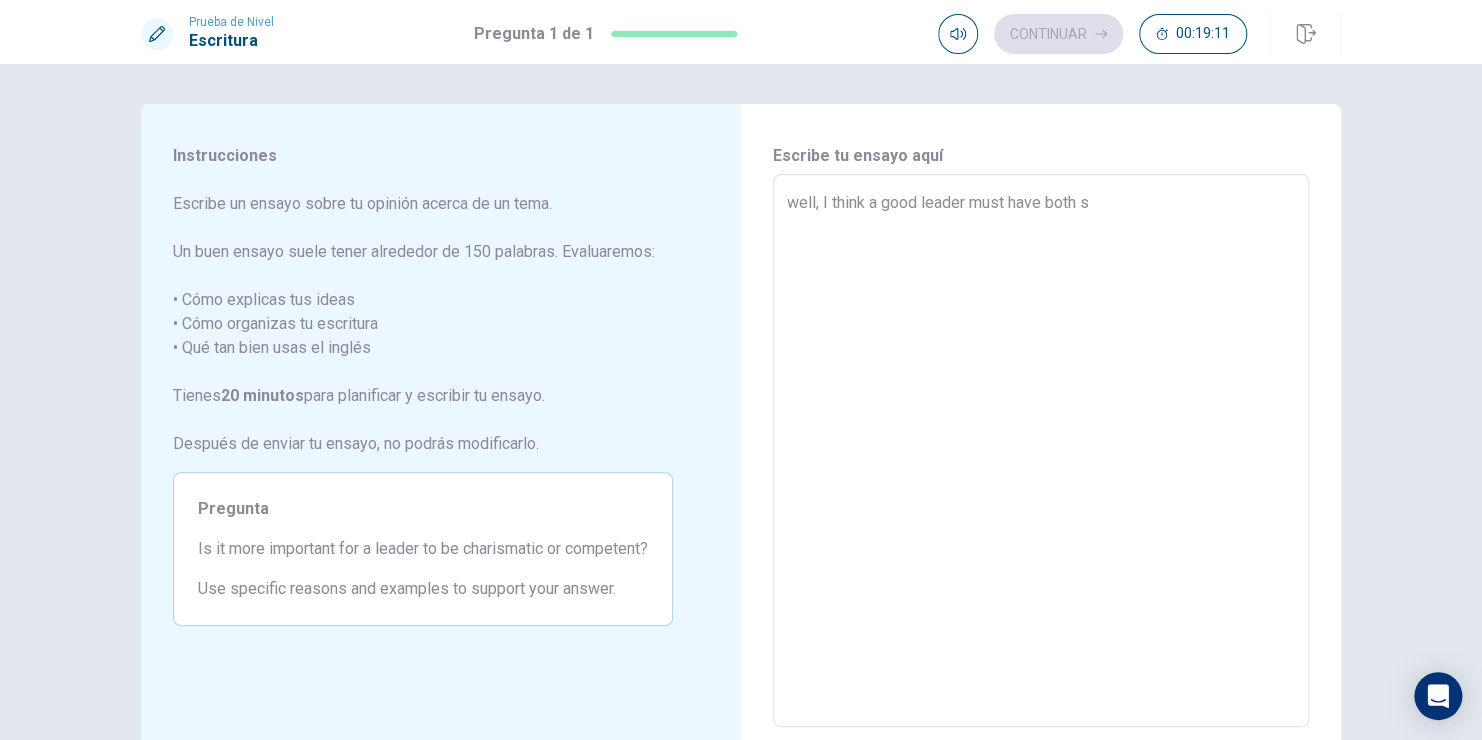 type on "well, I think a good leader must have both sk" 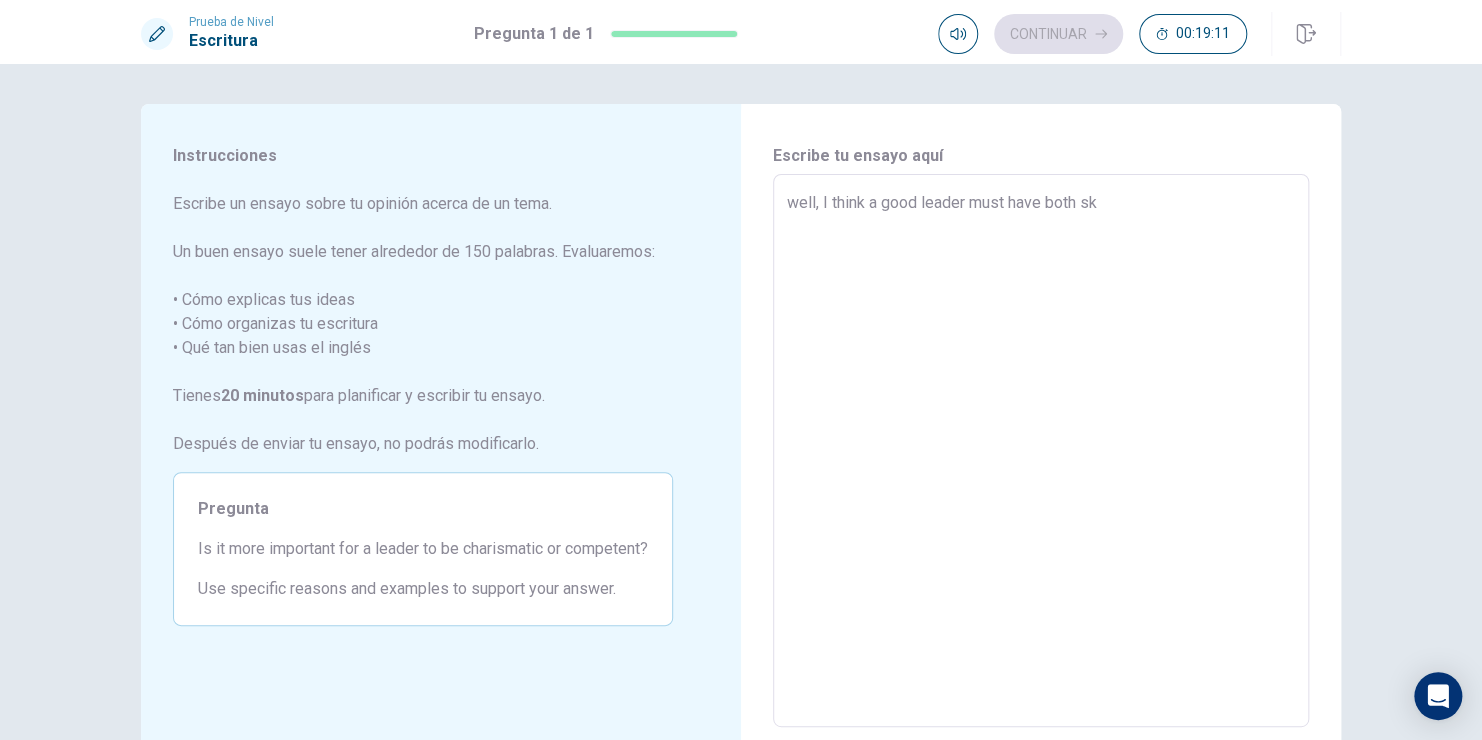 type on "well, I think a good leader must have both ski" 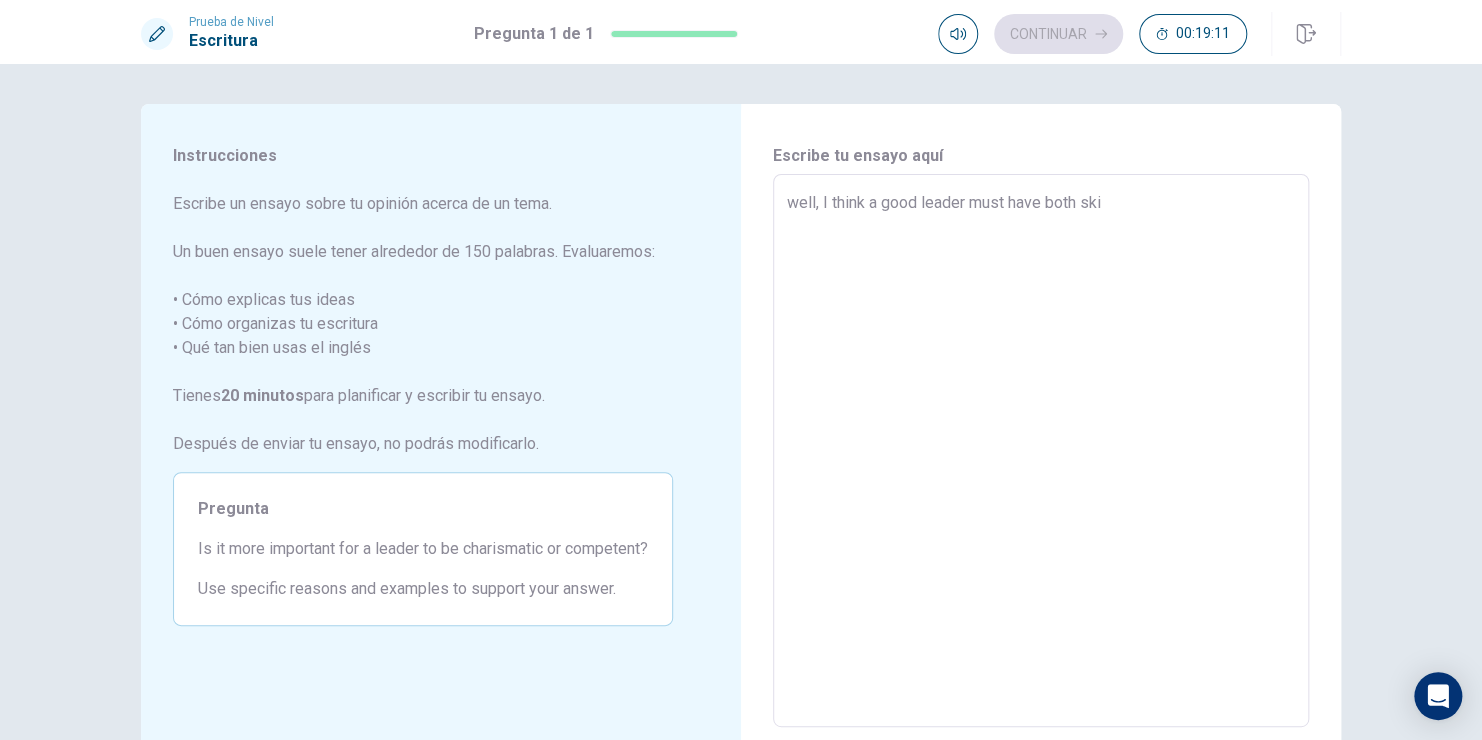 type on "x" 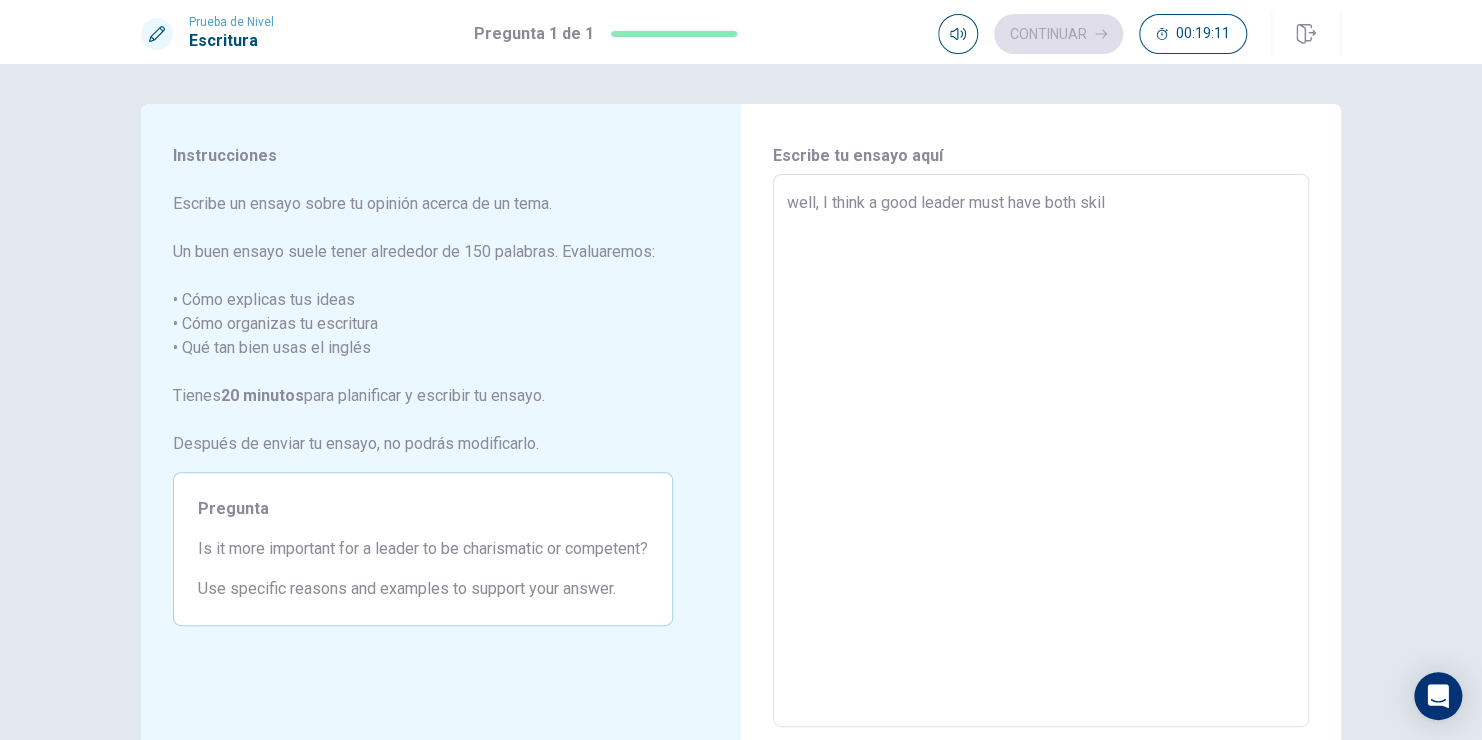 type on "x" 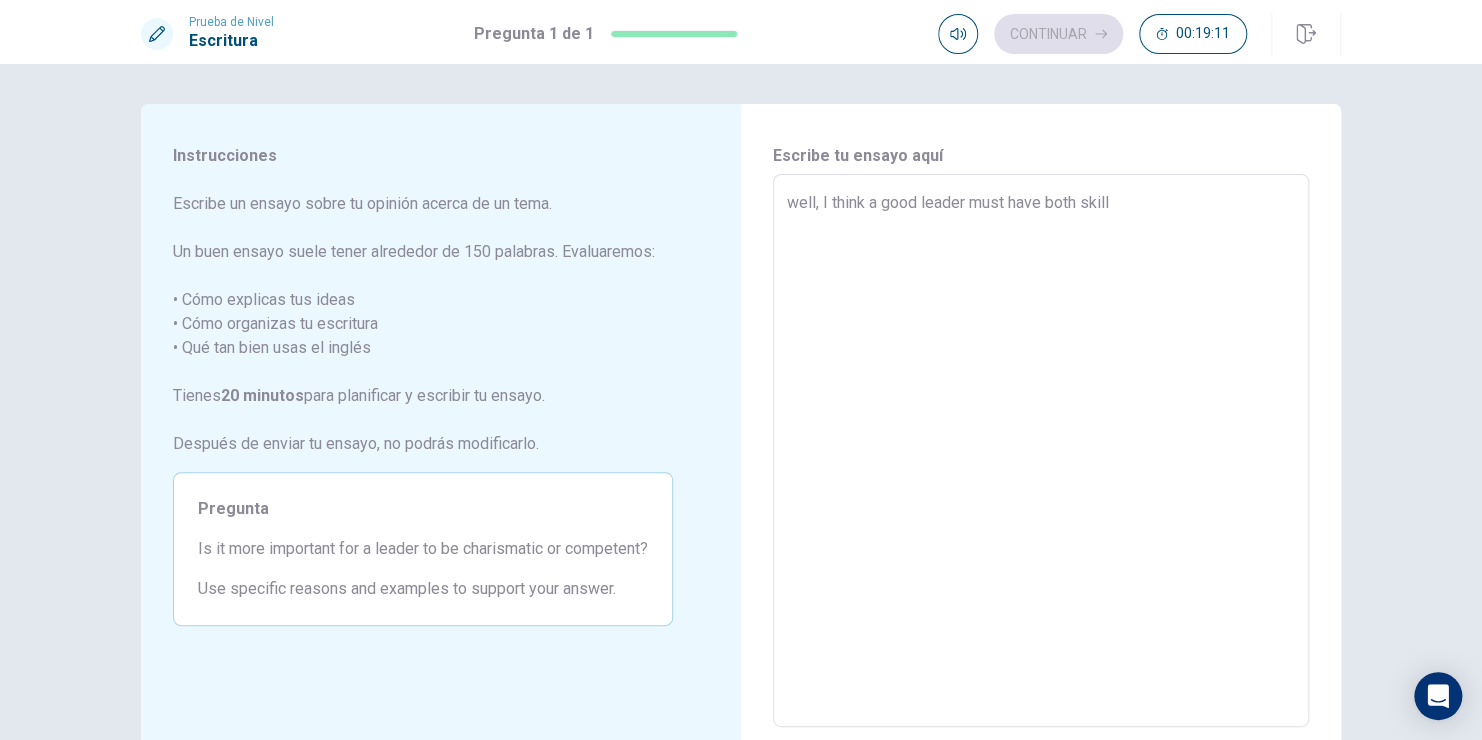 type on "x" 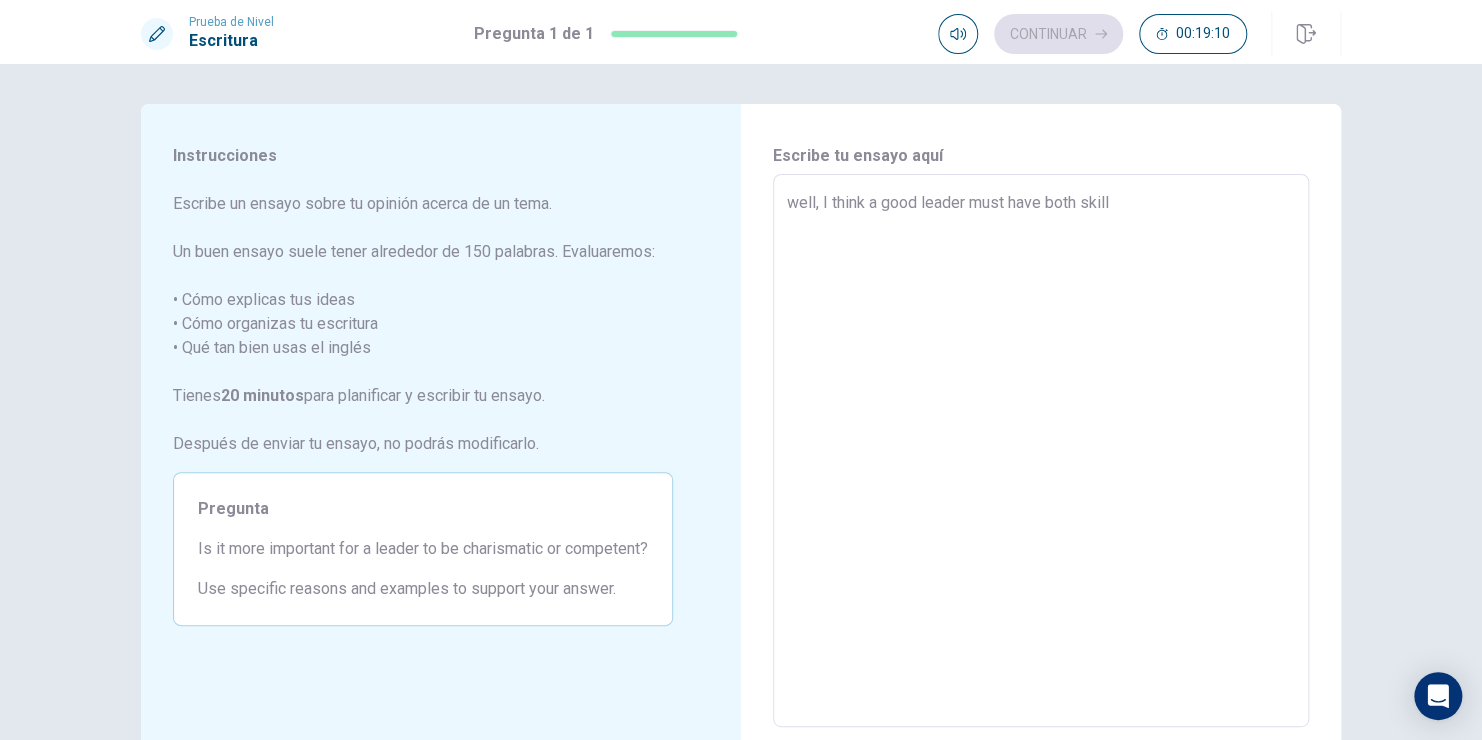 type on "well, I think a good leader must have both skill" 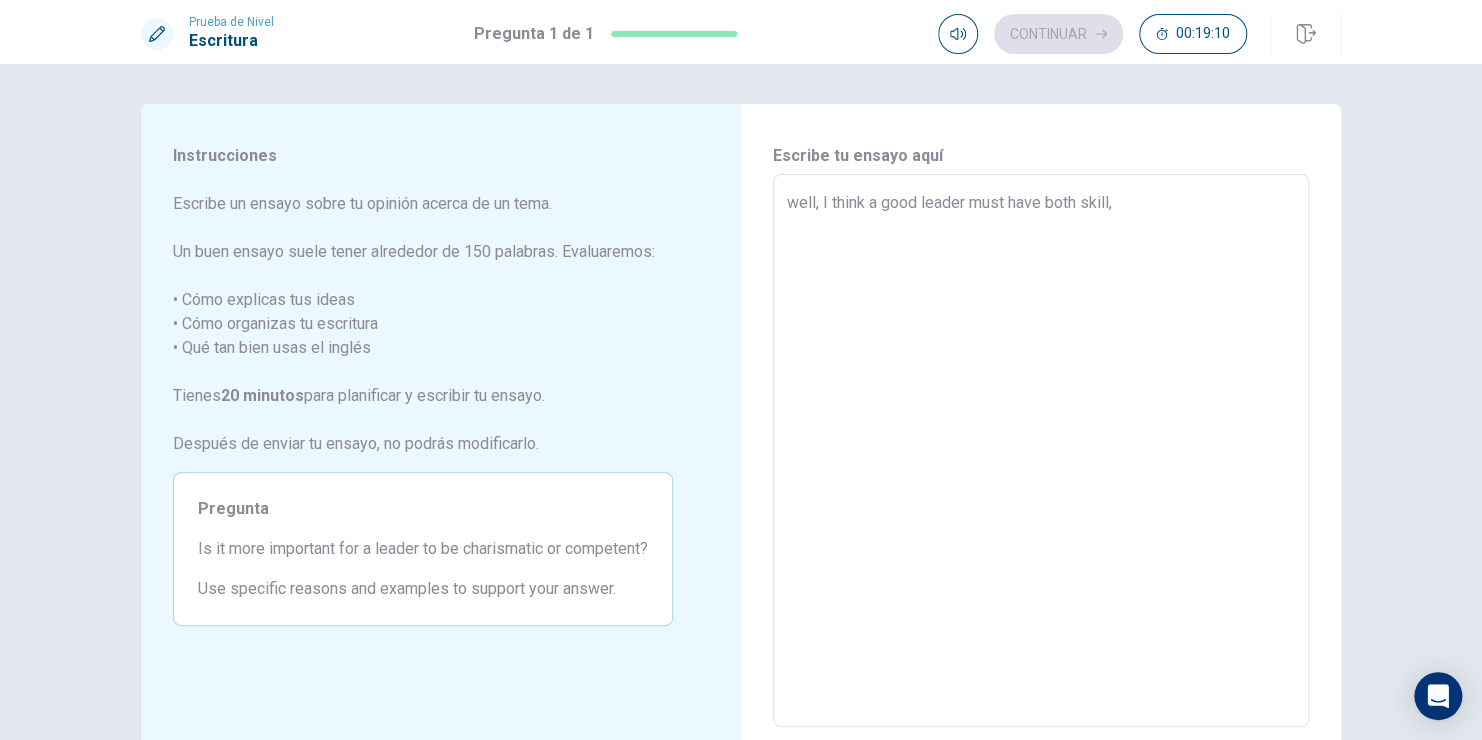 type on "x" 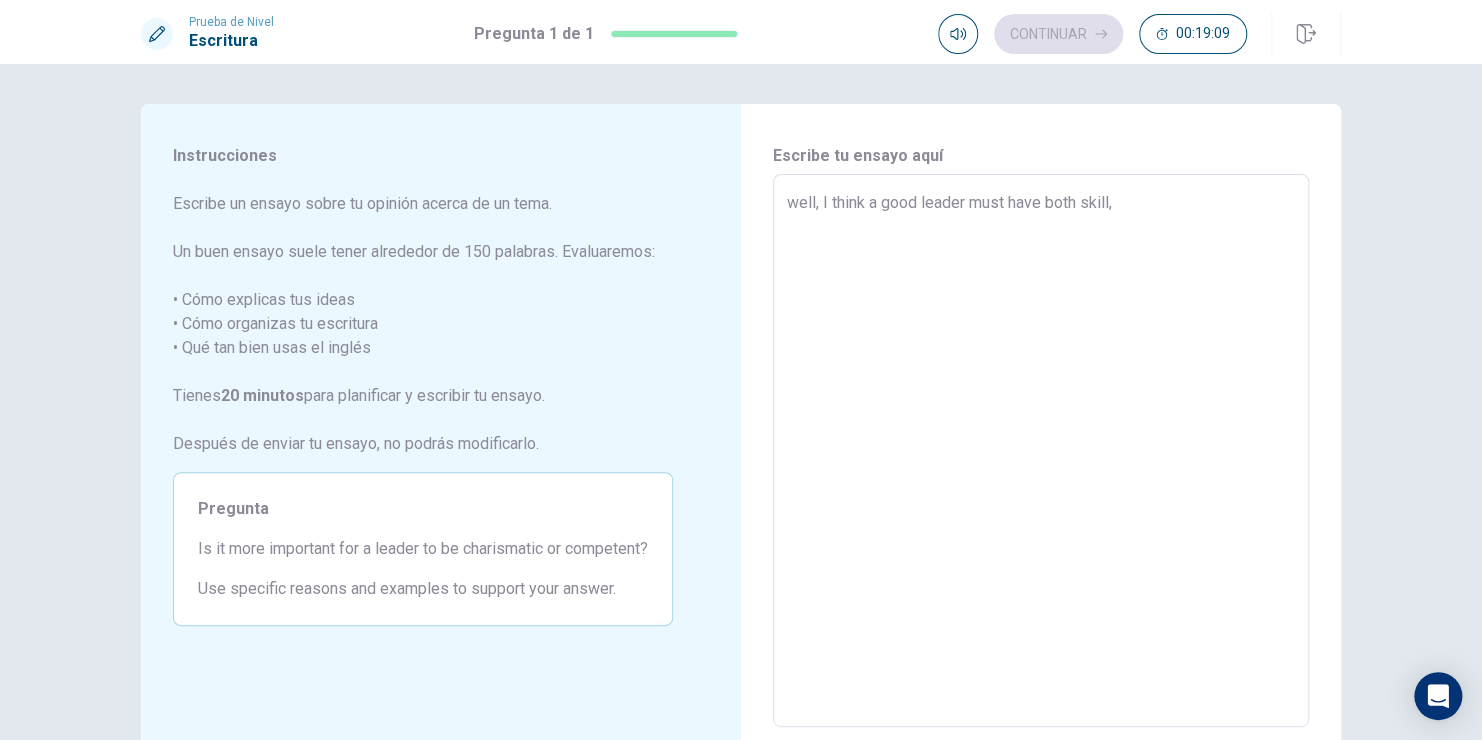 type on "well, I think a good leader must have both skill," 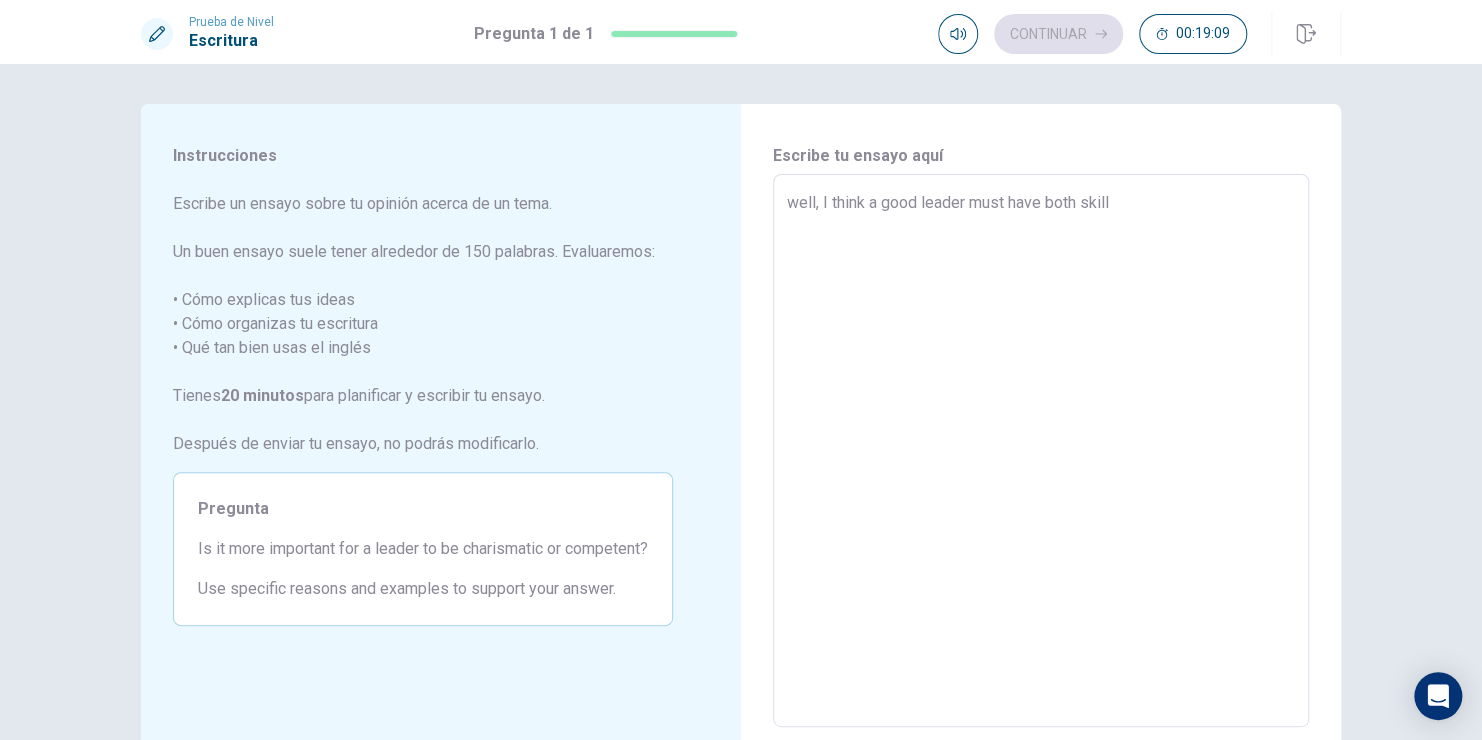 type on "x" 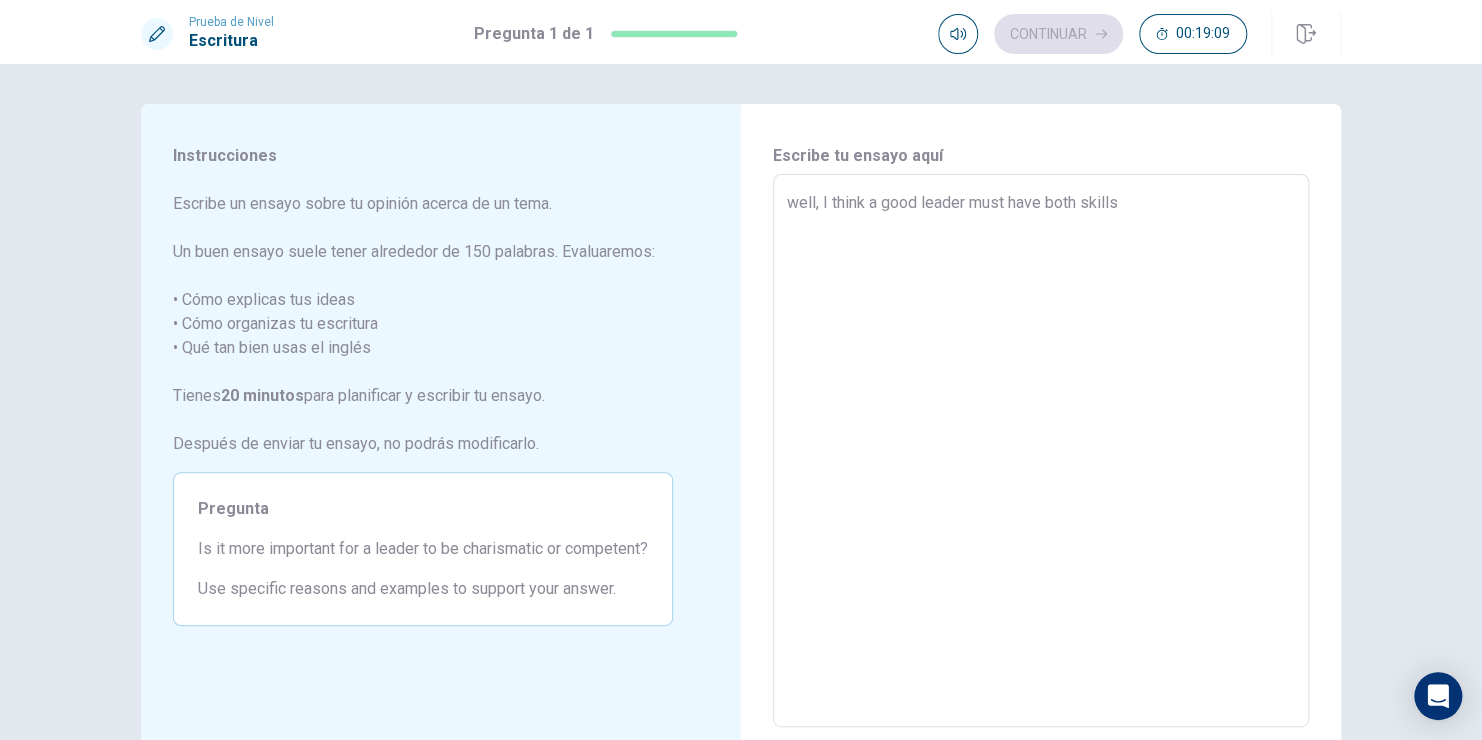 type on "x" 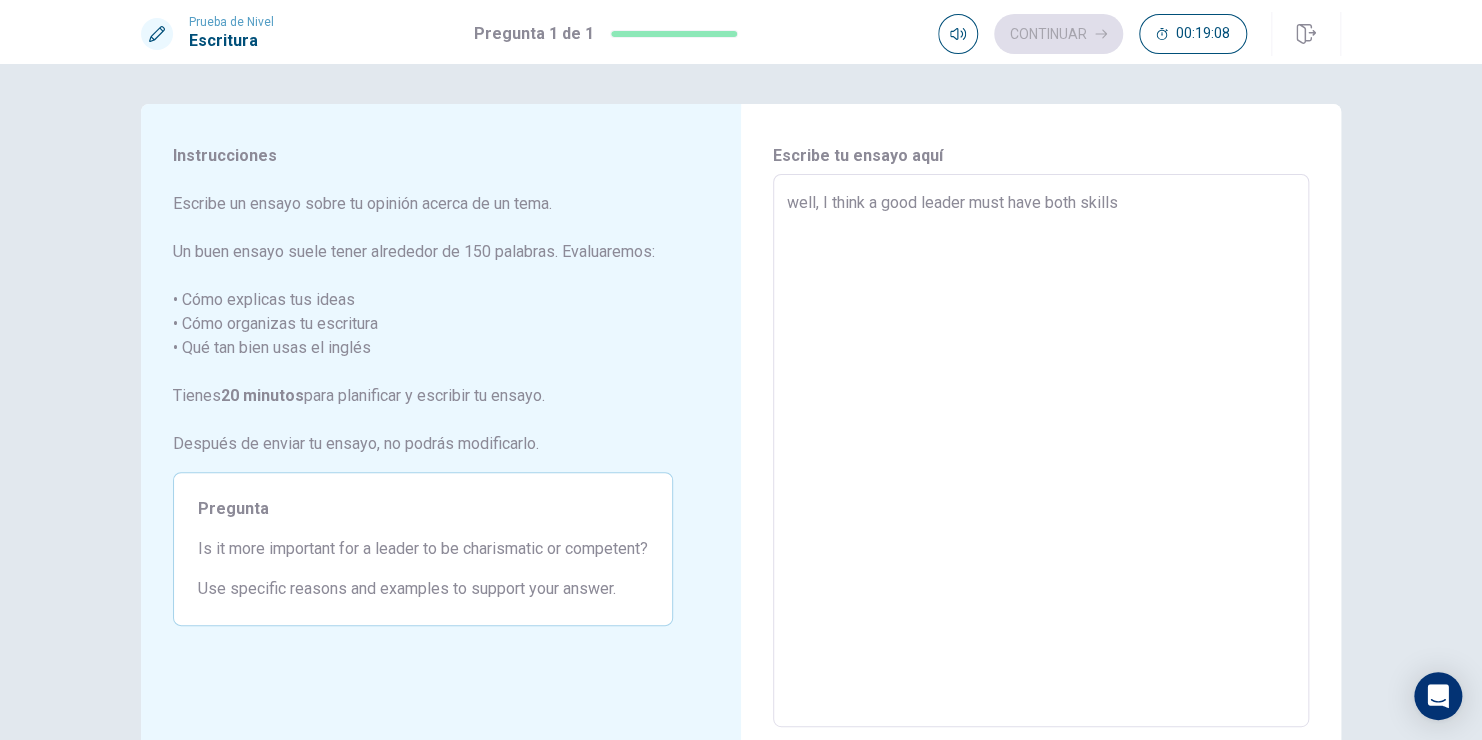 type on "well, I think a good leader must have both skills b" 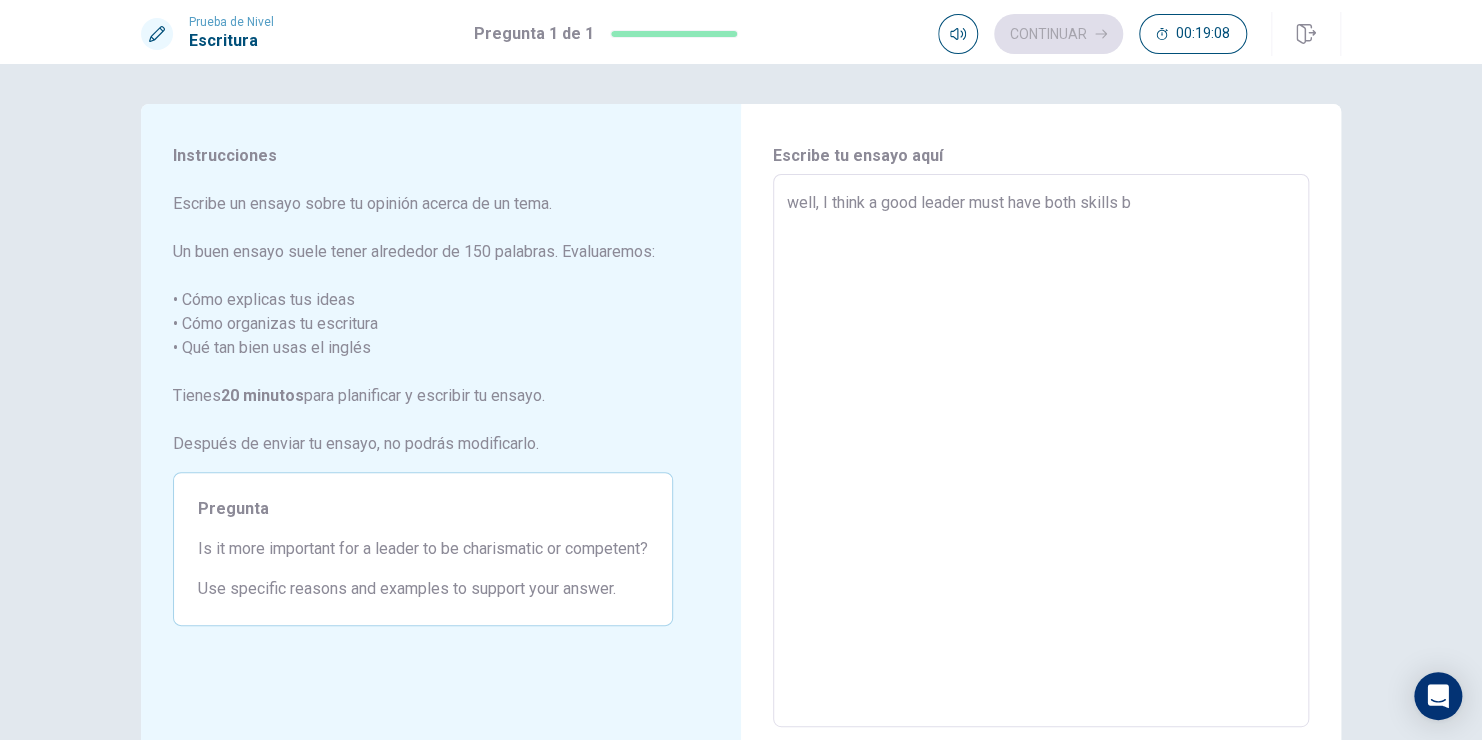 type on "x" 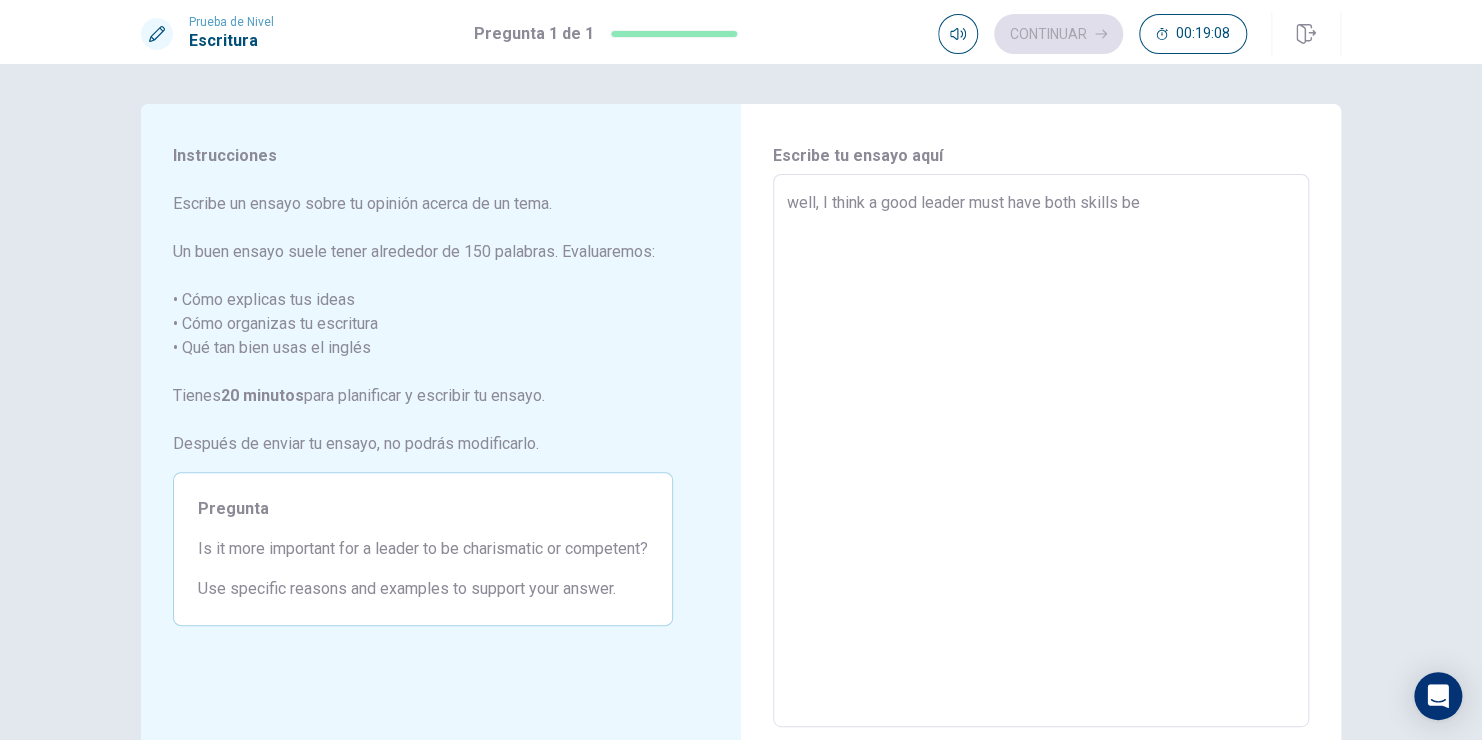 type on "well, I think a good leader must have both skills bea" 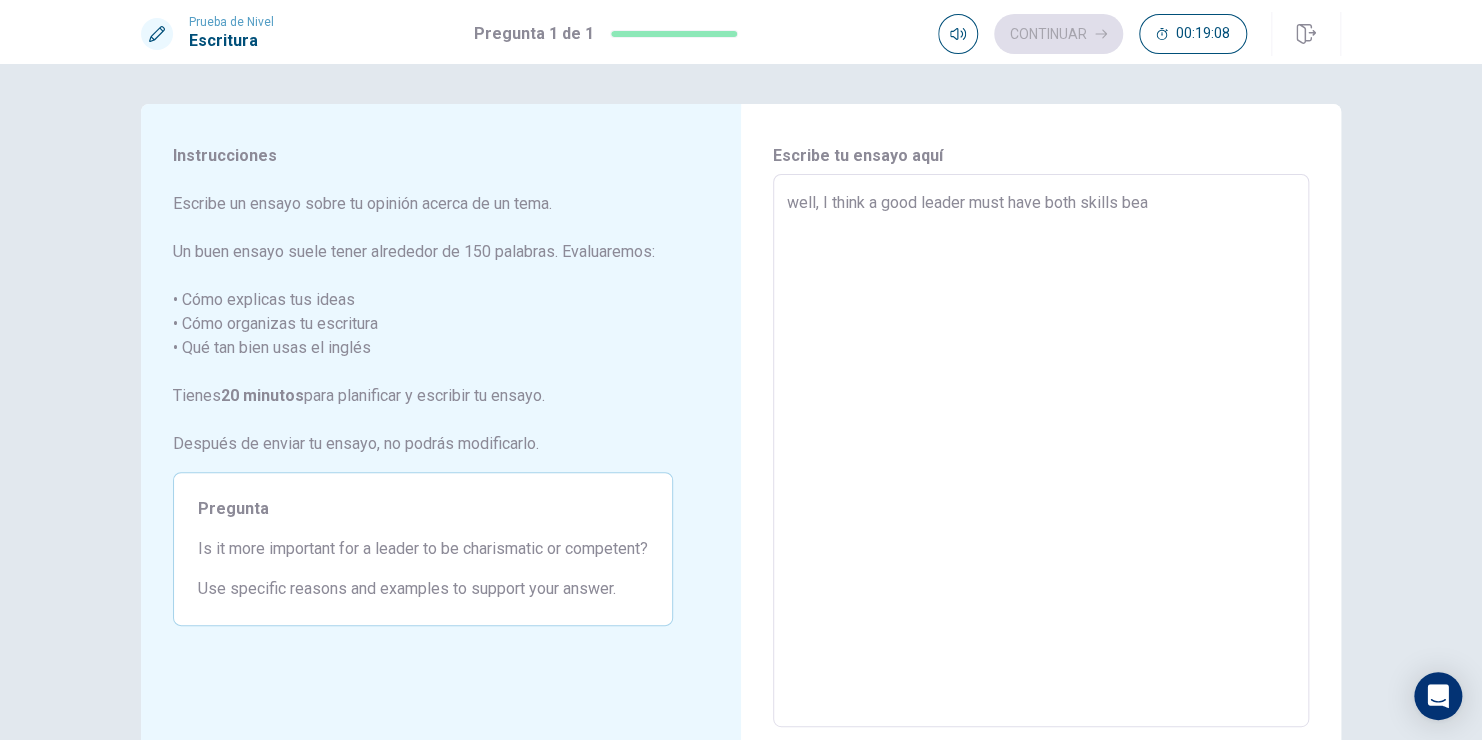 type on "x" 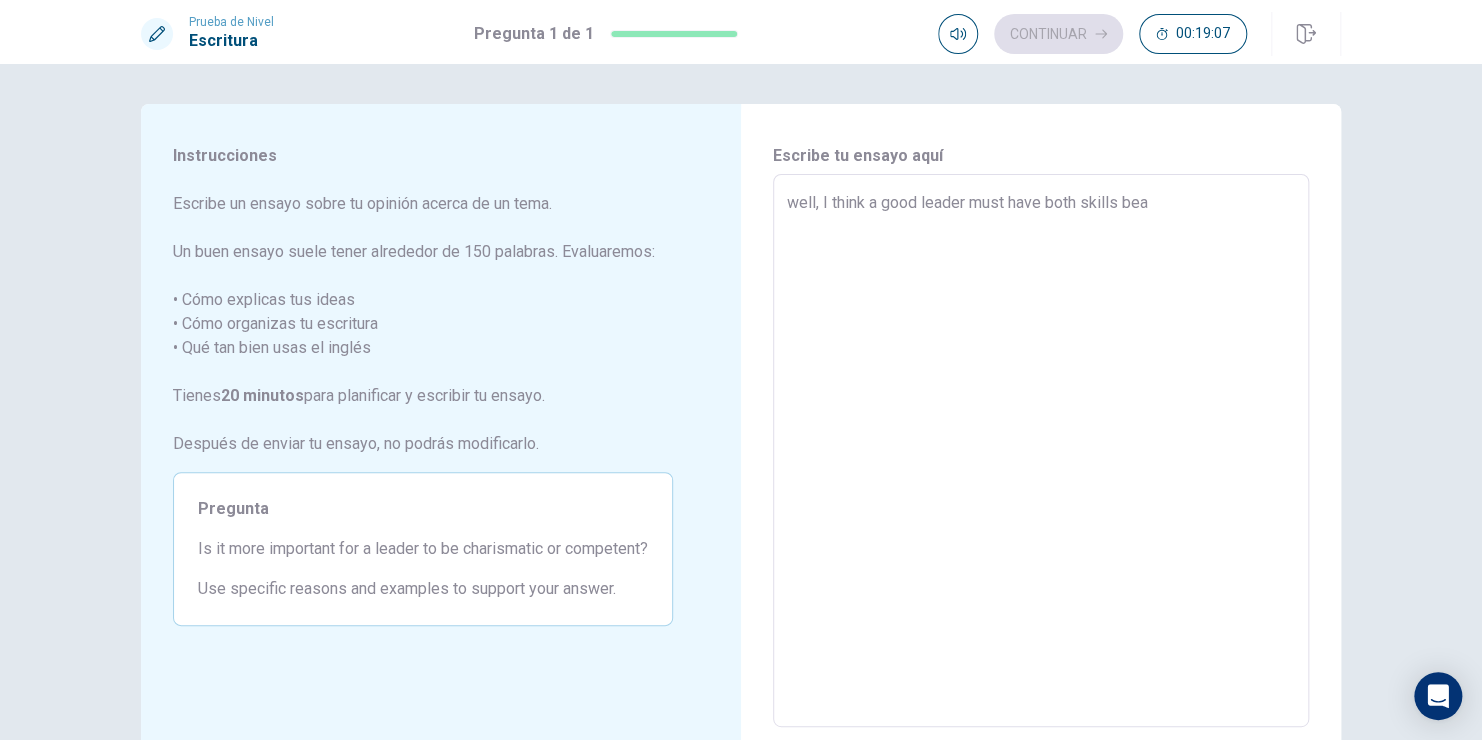 type on "well, I think a good leader must have both skills beac" 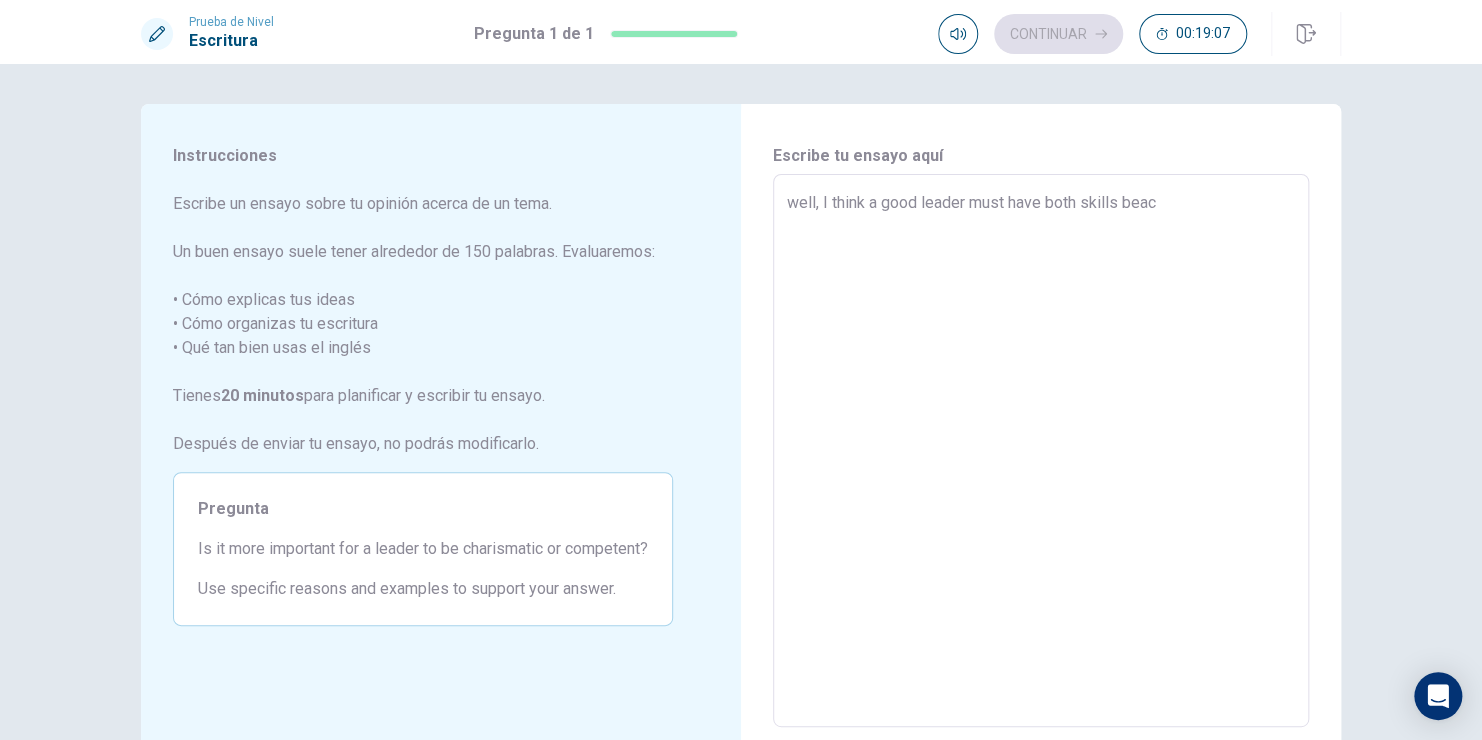 type on "x" 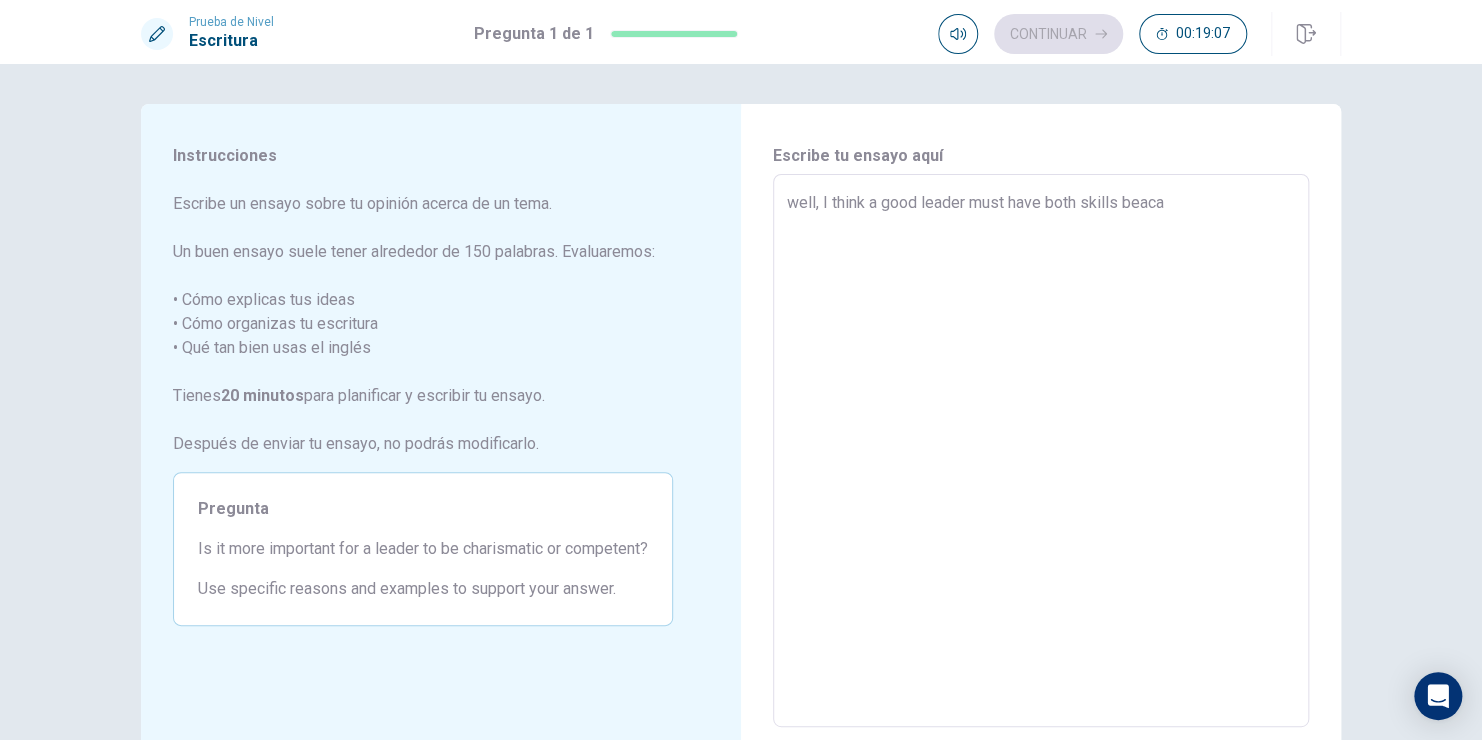 type on "x" 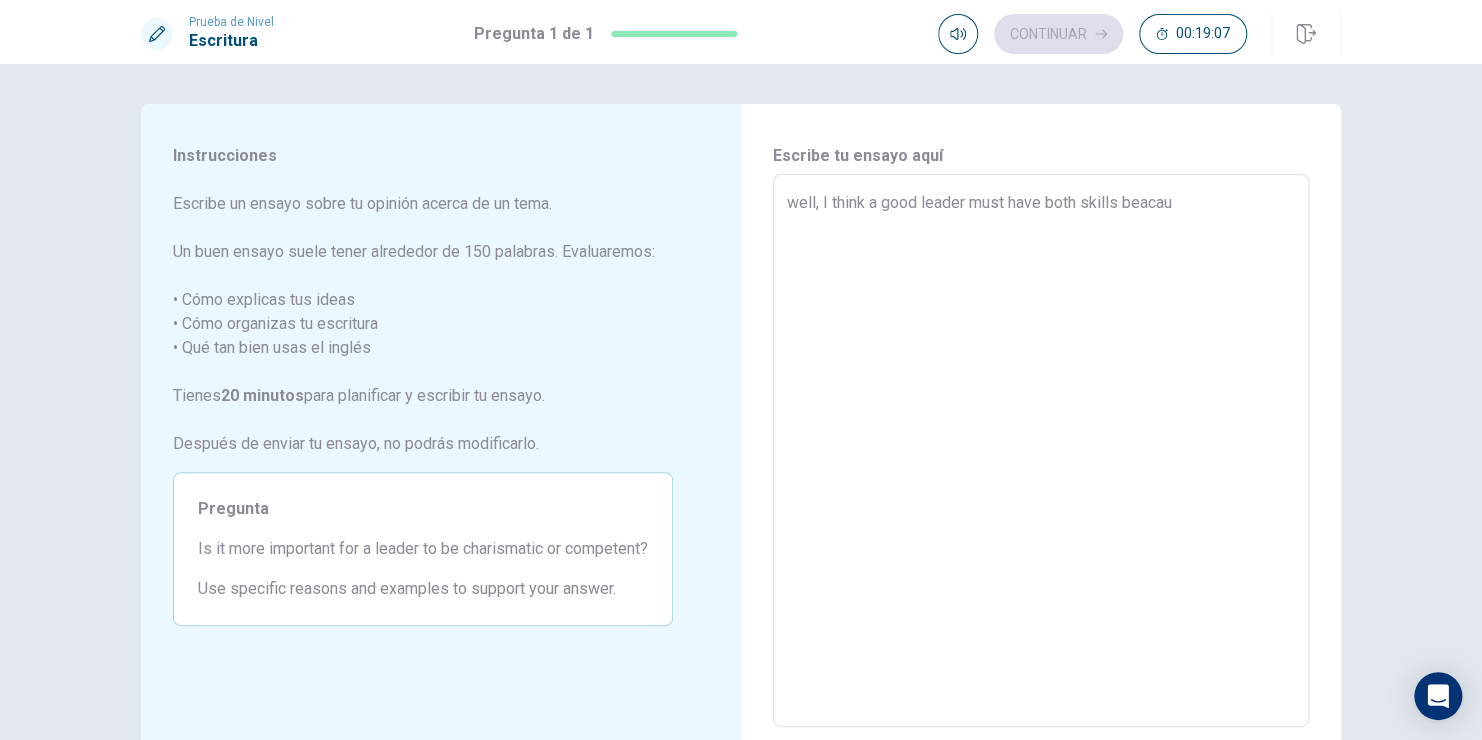 type on "x" 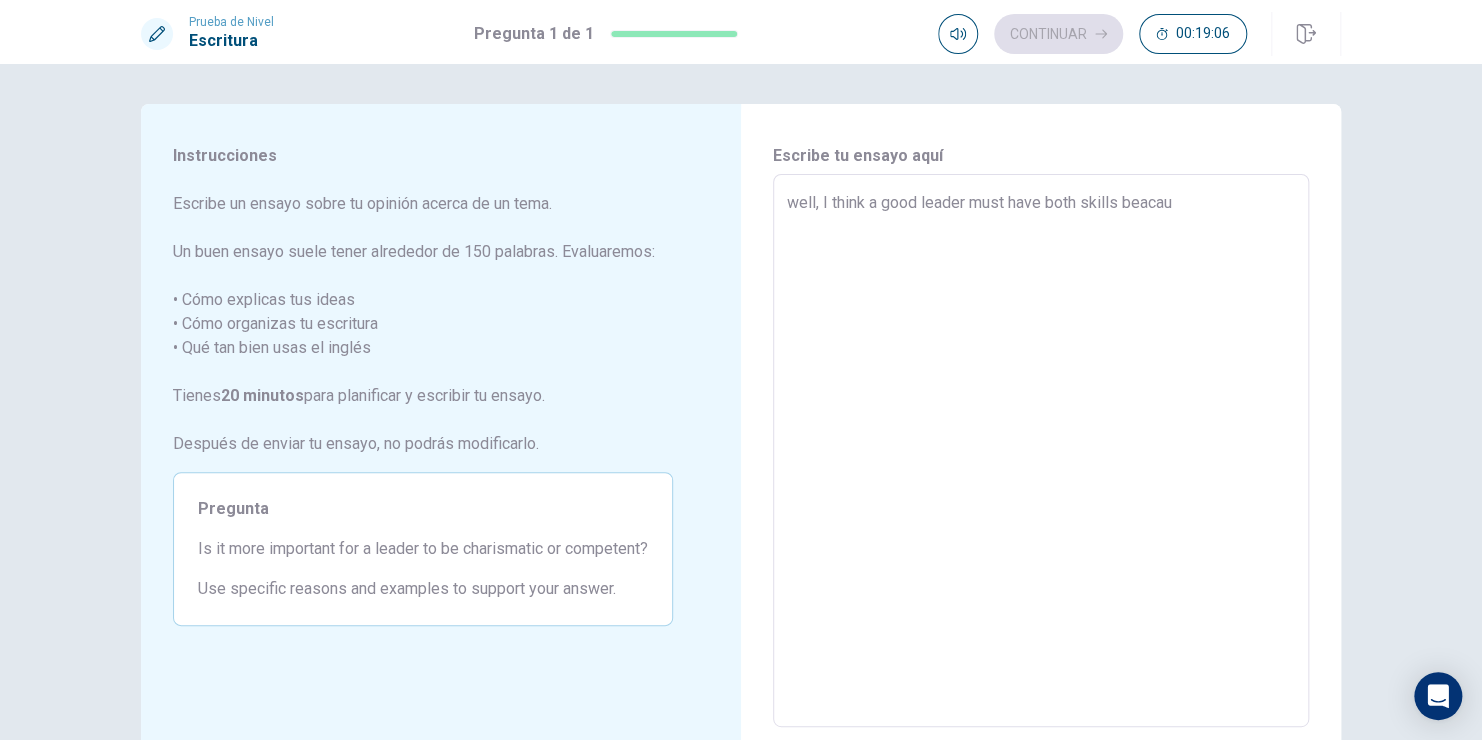 type on "well, I think a good leader must have both skills beacaus" 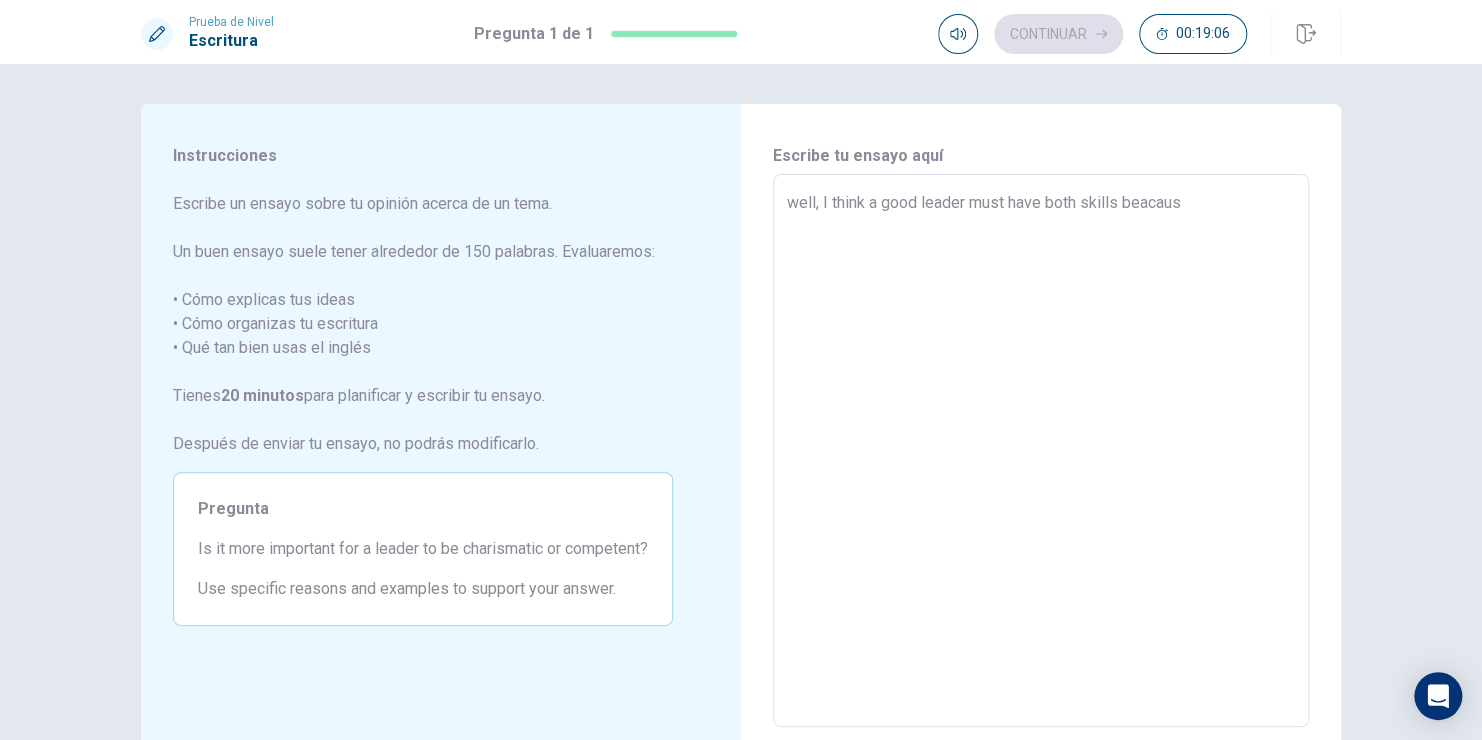 type on "x" 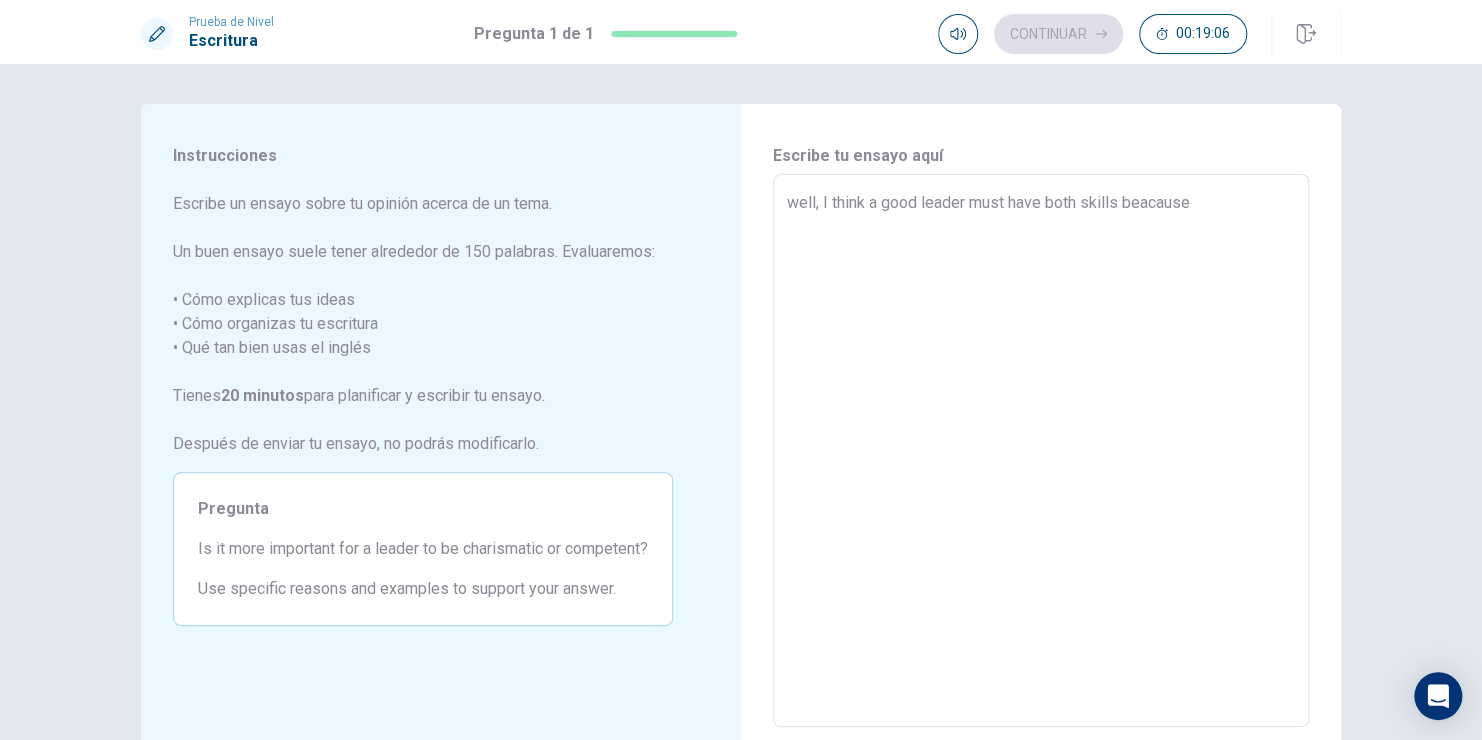 type on "x" 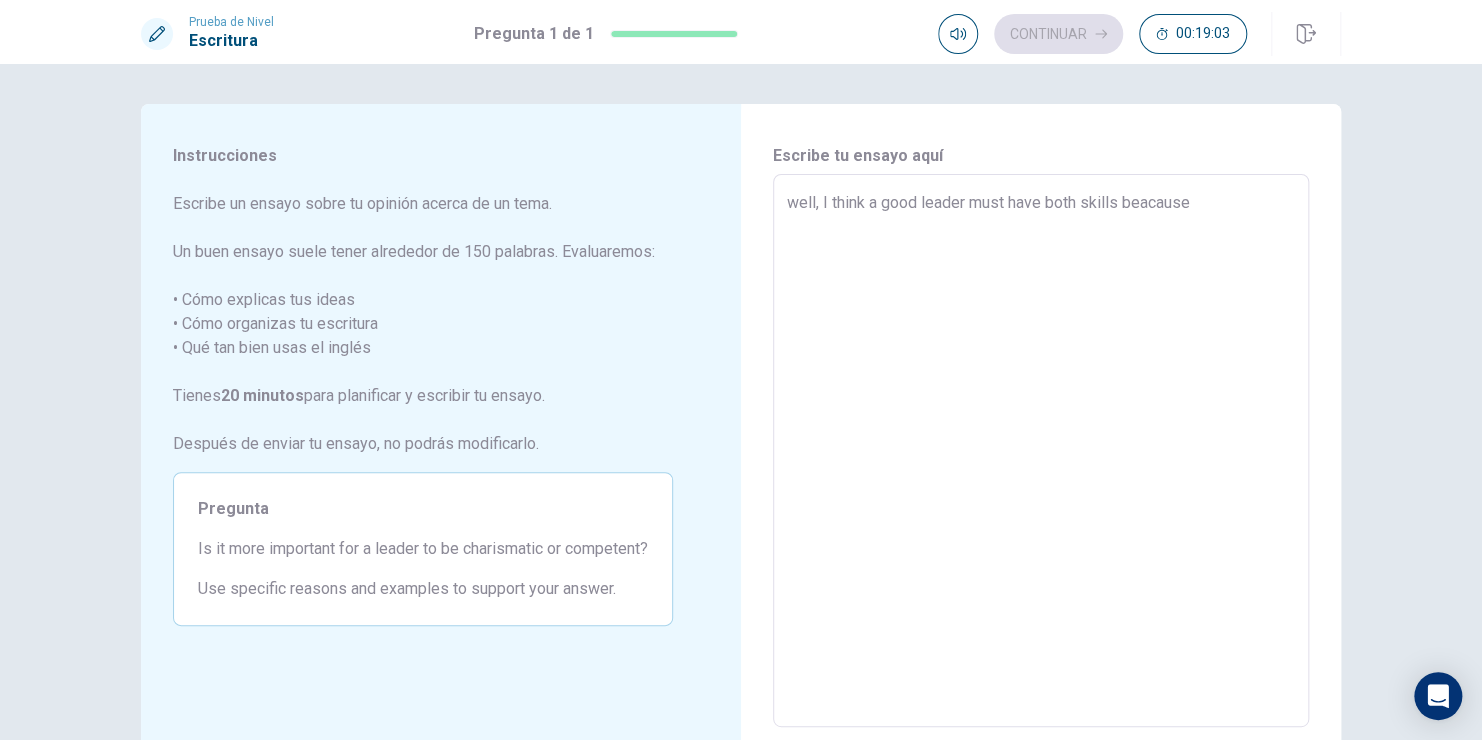 type on "x" 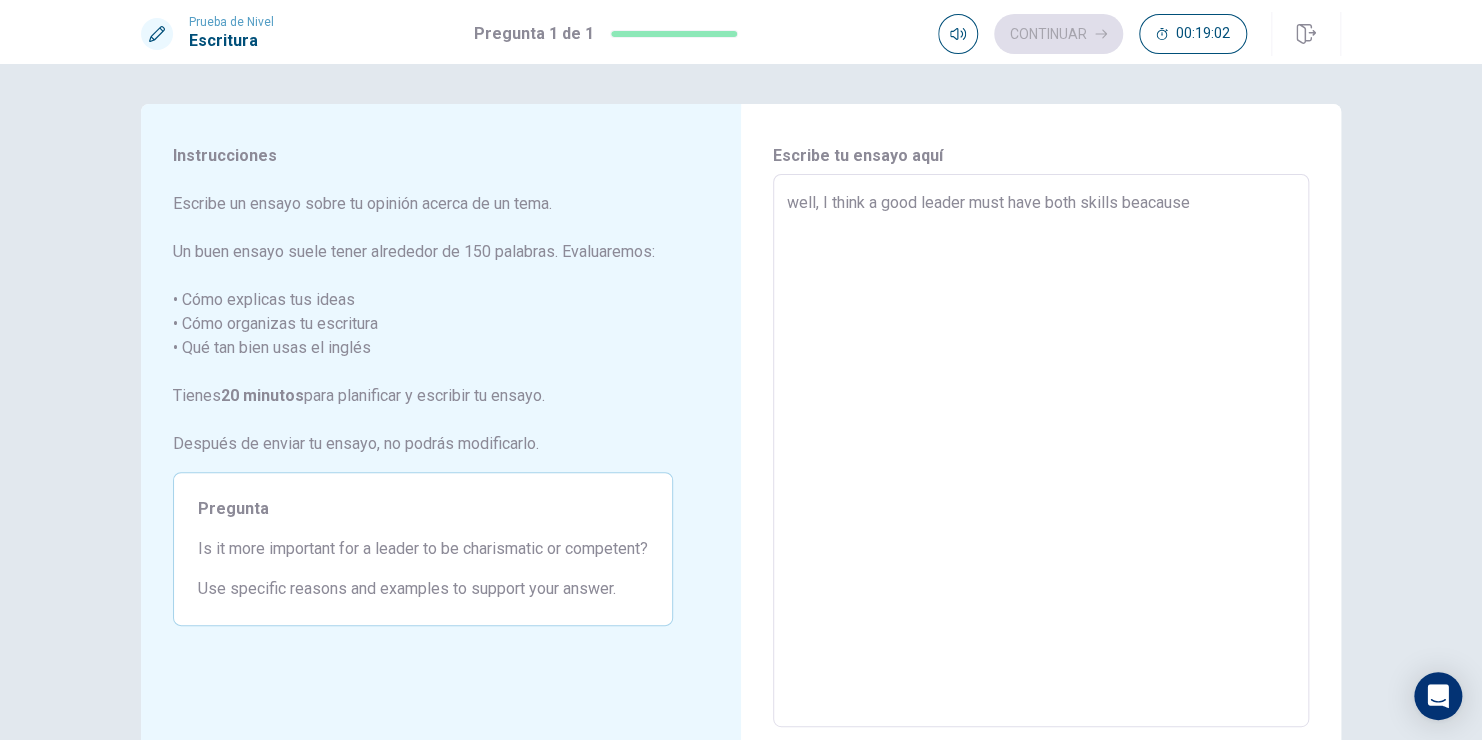 type on "well, I think a good leader must have both skills beacause y" 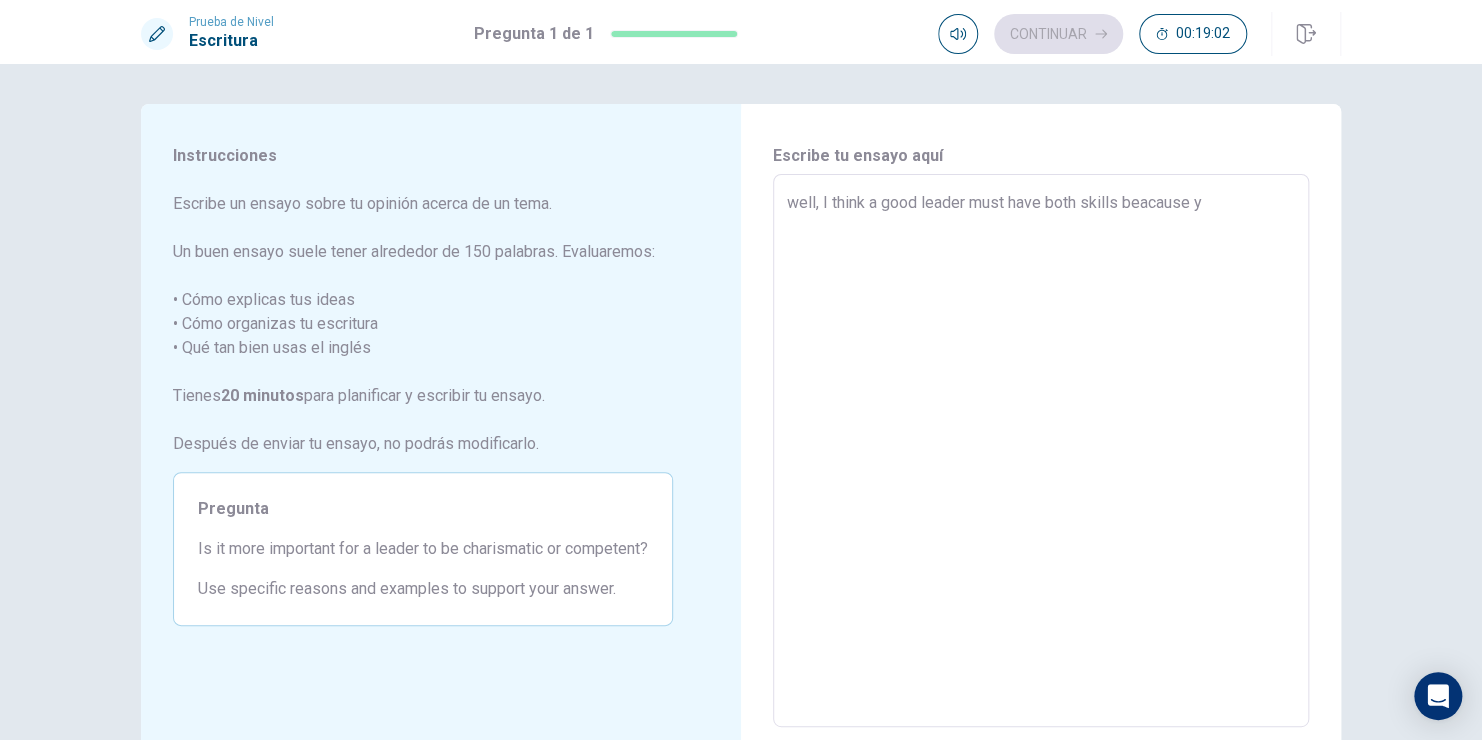 type on "x" 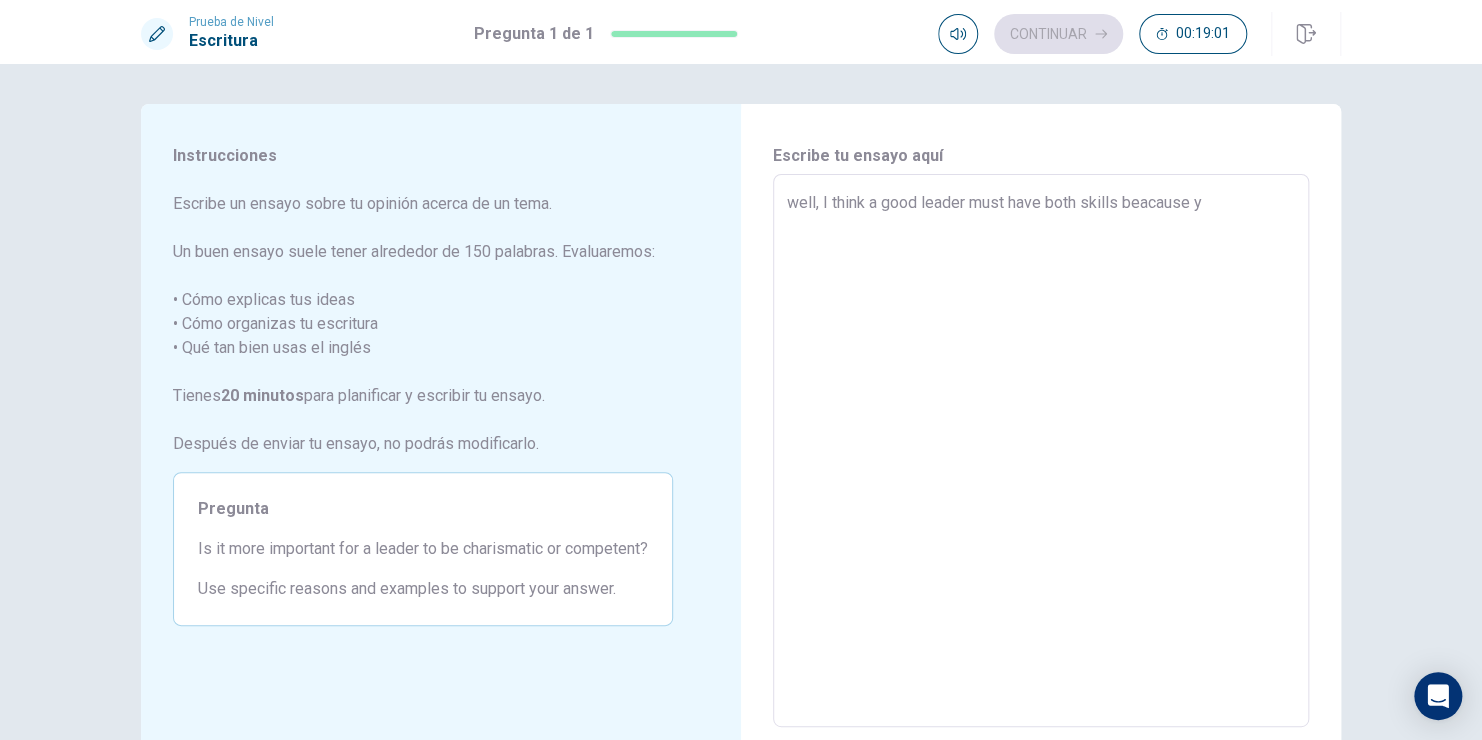 type on "well, I think a good leader must have both skills beacause yo" 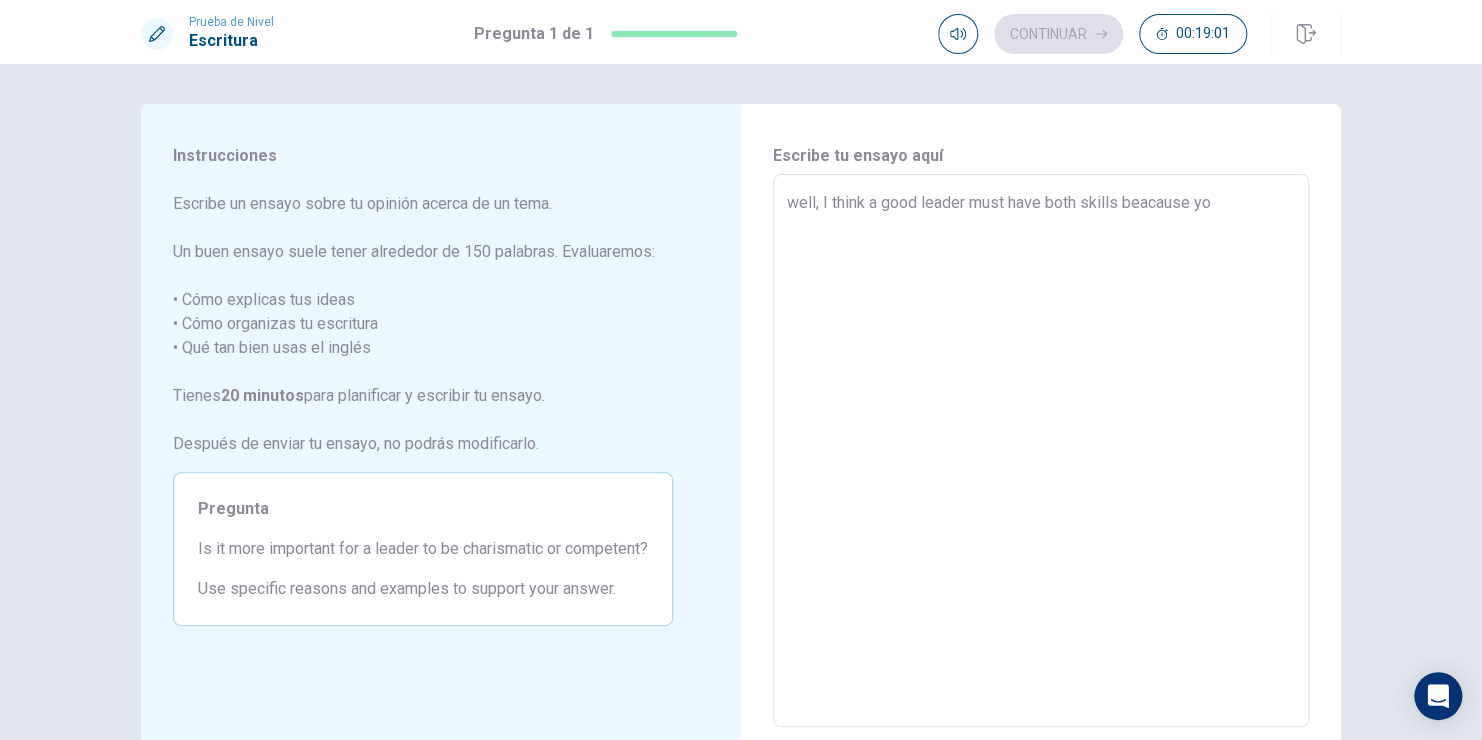type on "x" 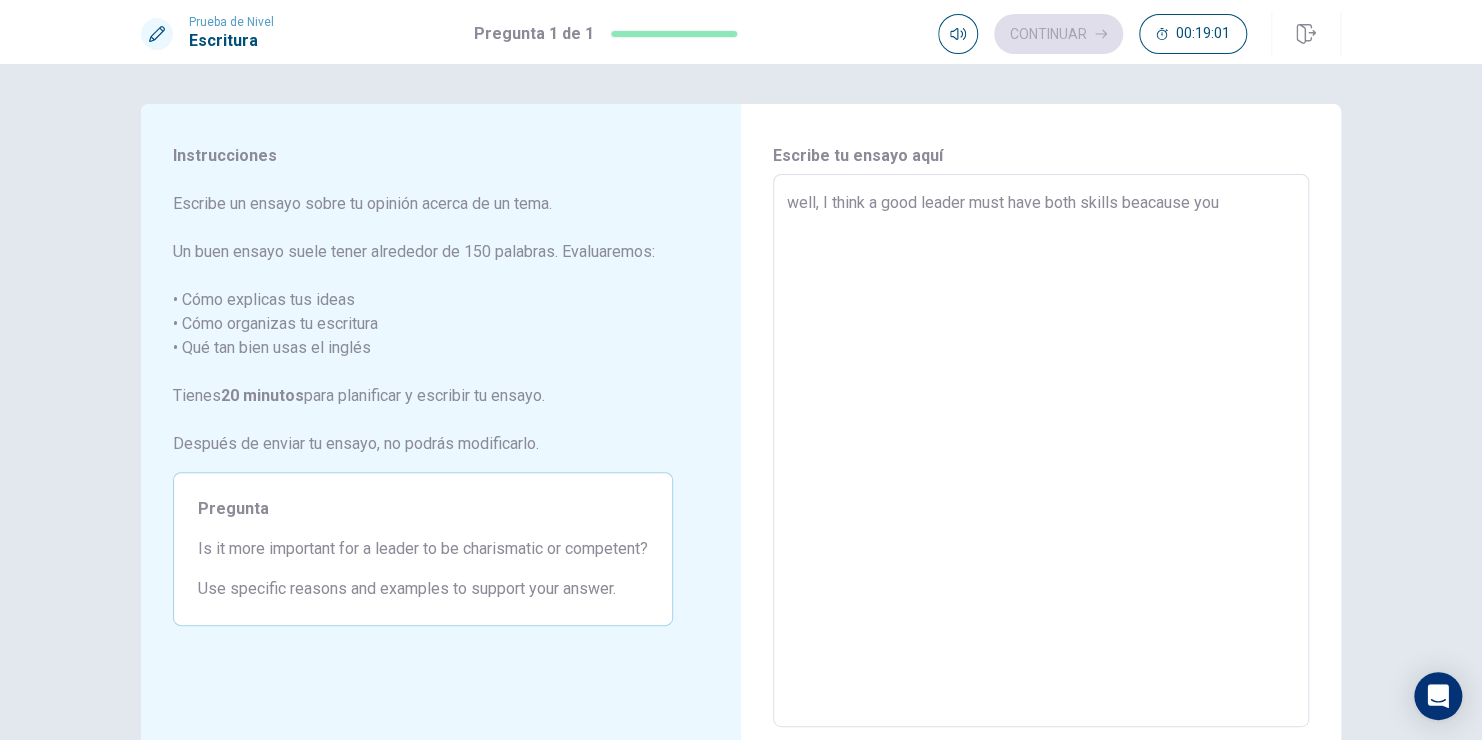 type on "x" 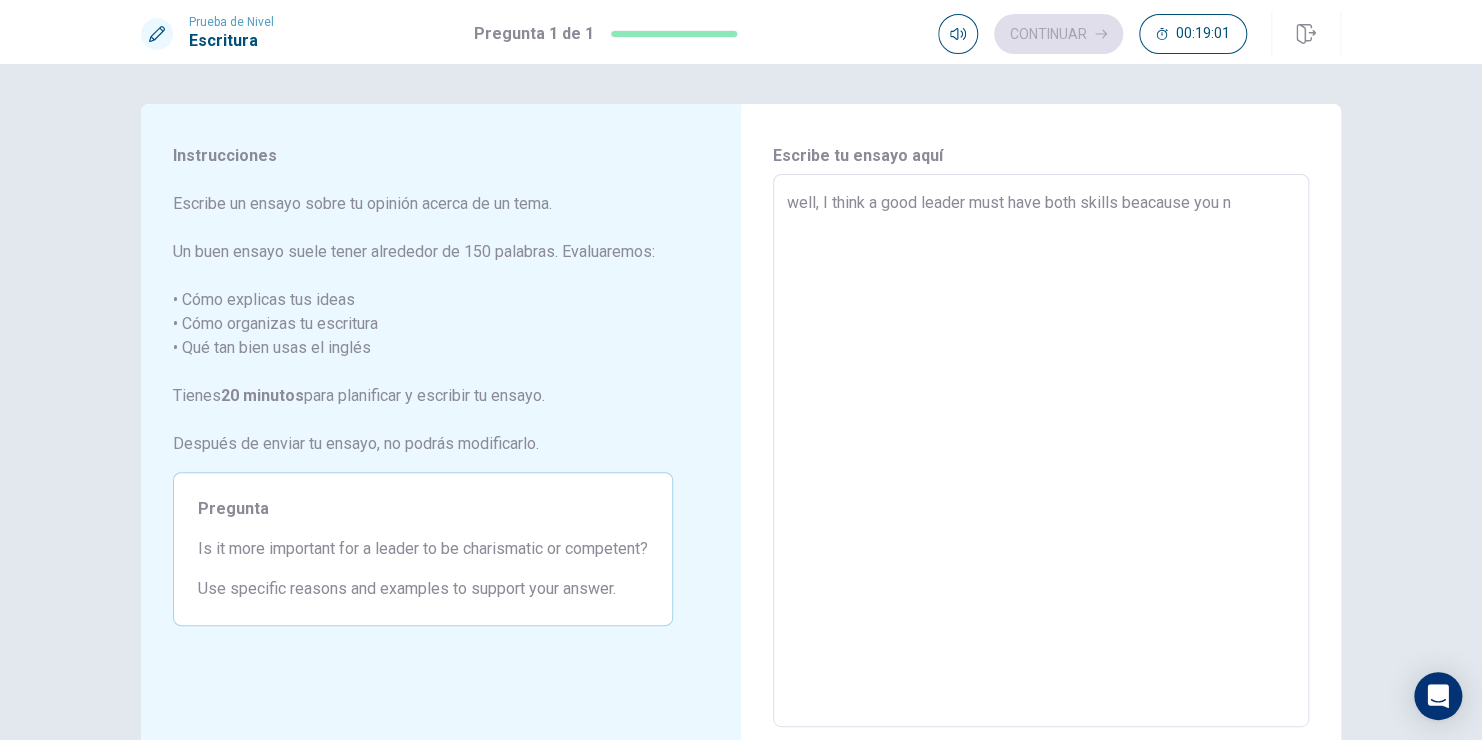 type on "x" 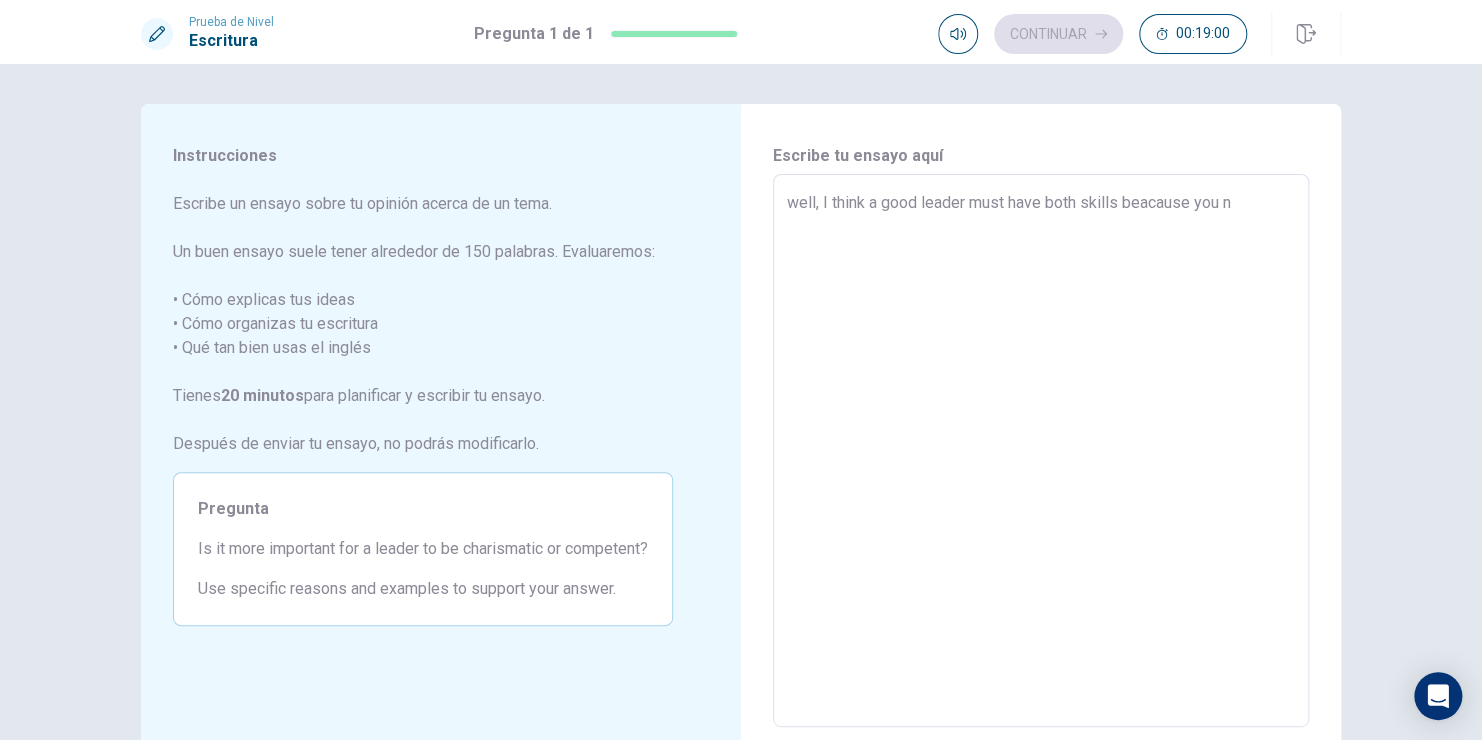 type on "well, I think a good leader must have both skills beacause you ne" 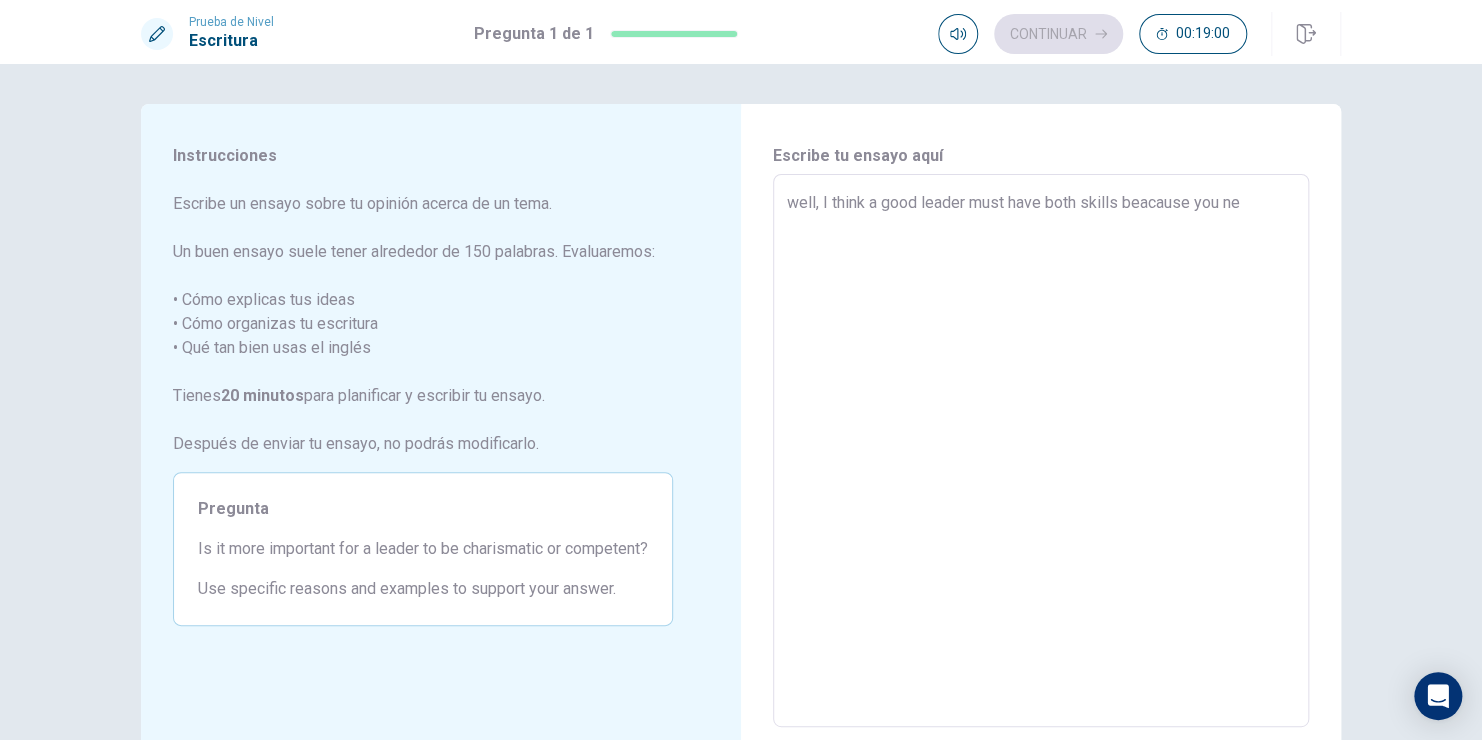 type on "x" 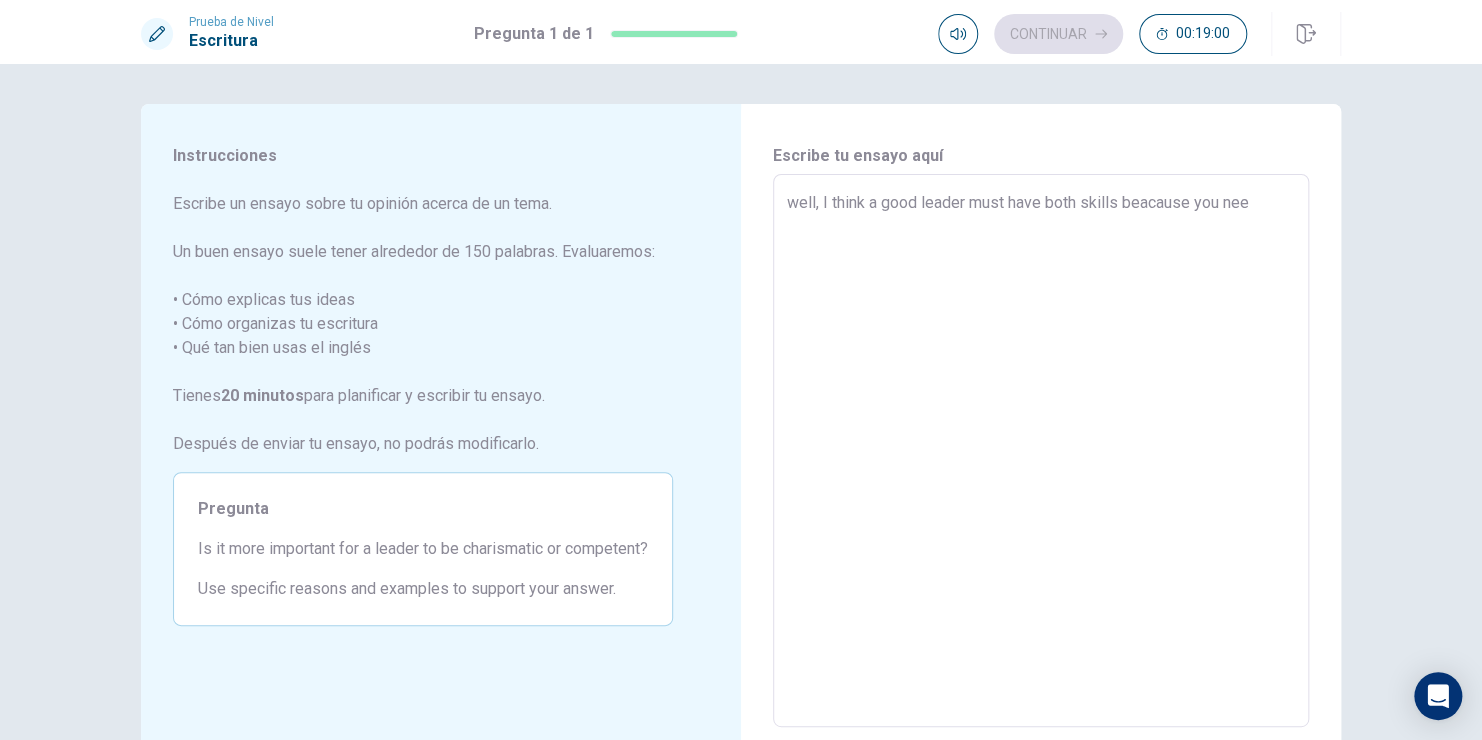 type on "well, I think a good leader must have both skills beacause you need" 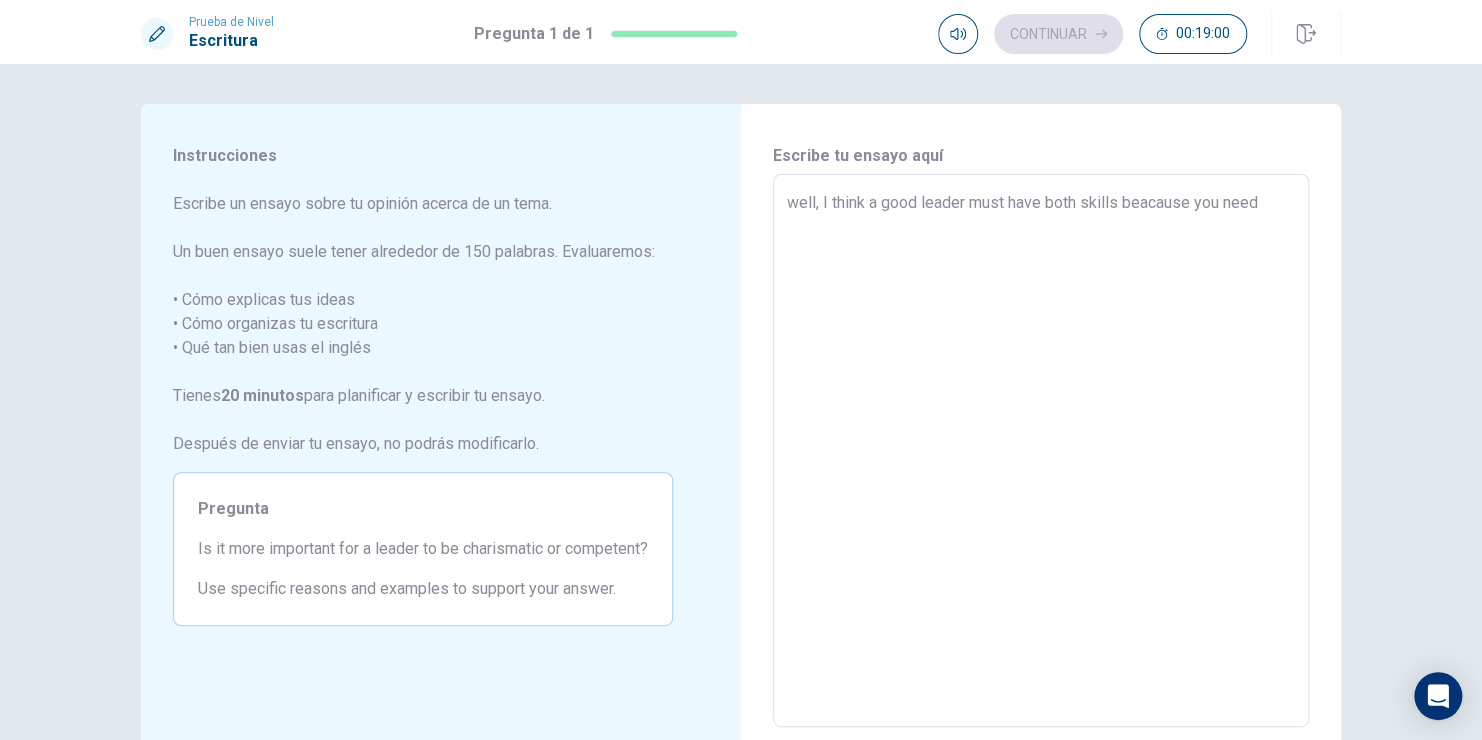 type on "x" 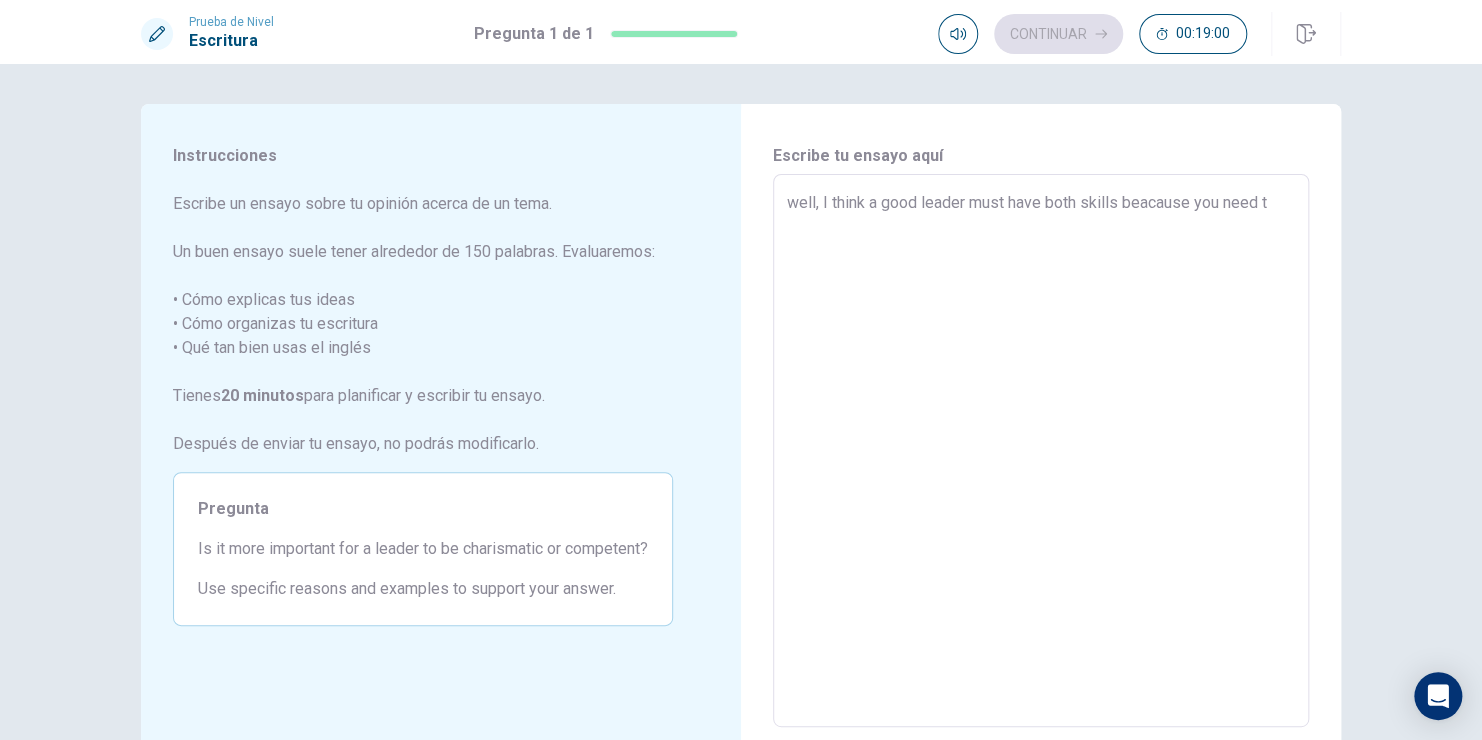 type on "x" 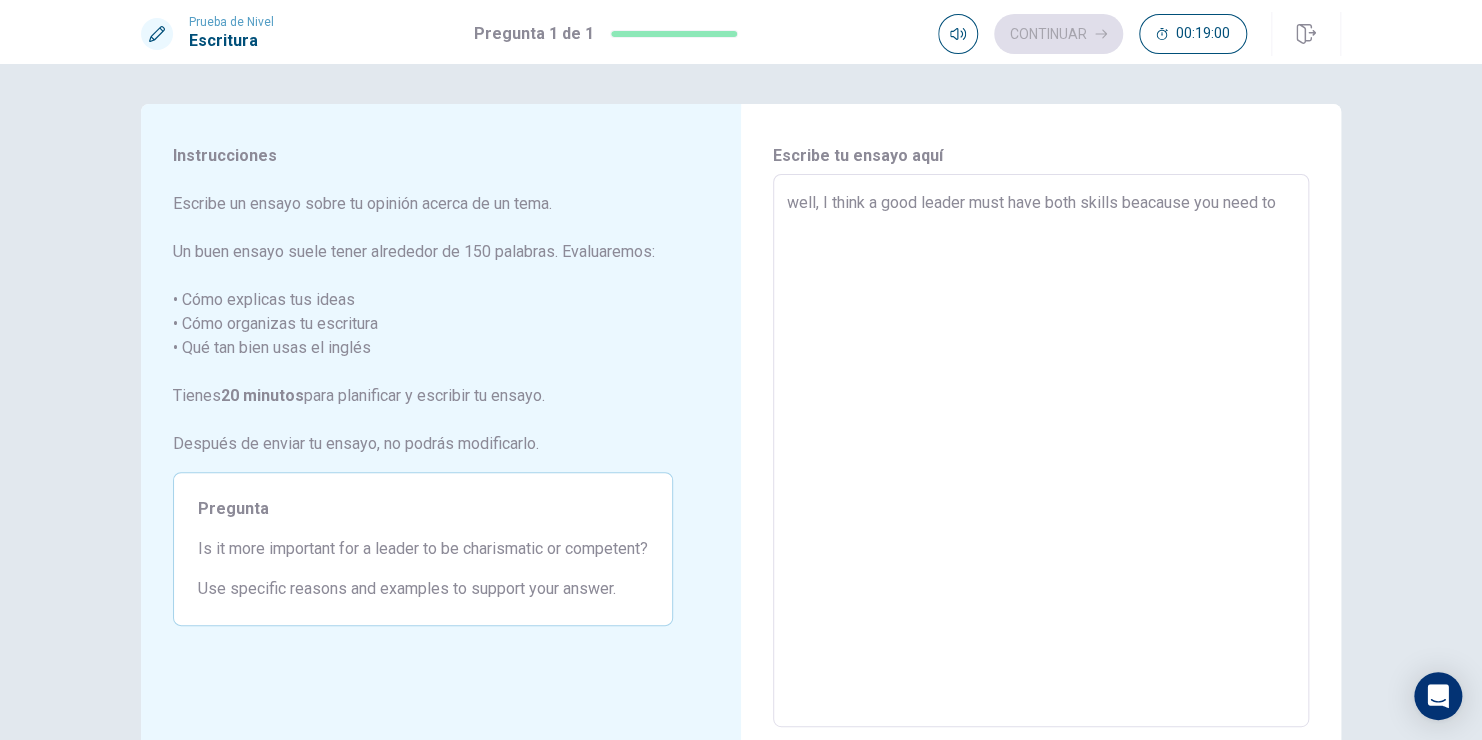 type on "x" 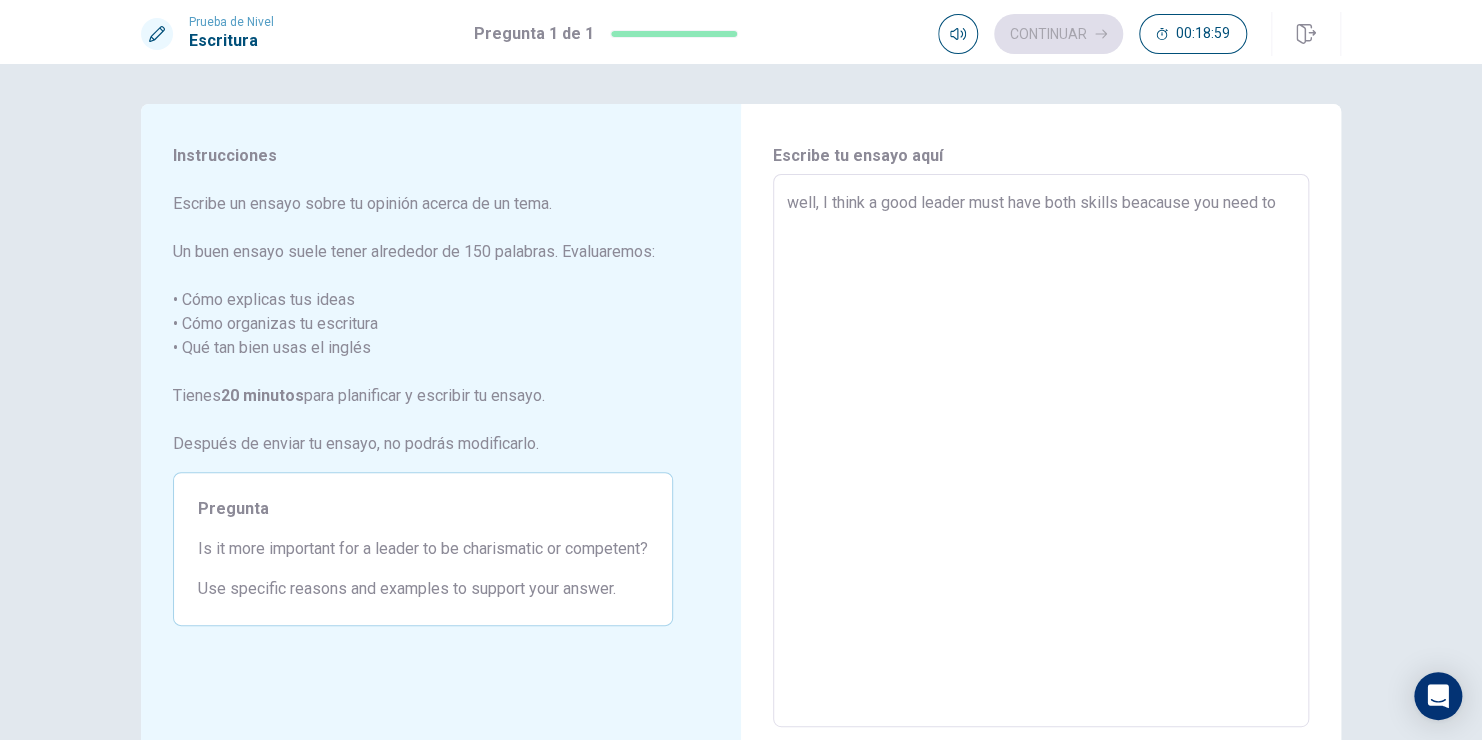 type on "well, I think a good leader must have both skills beacause you need to p" 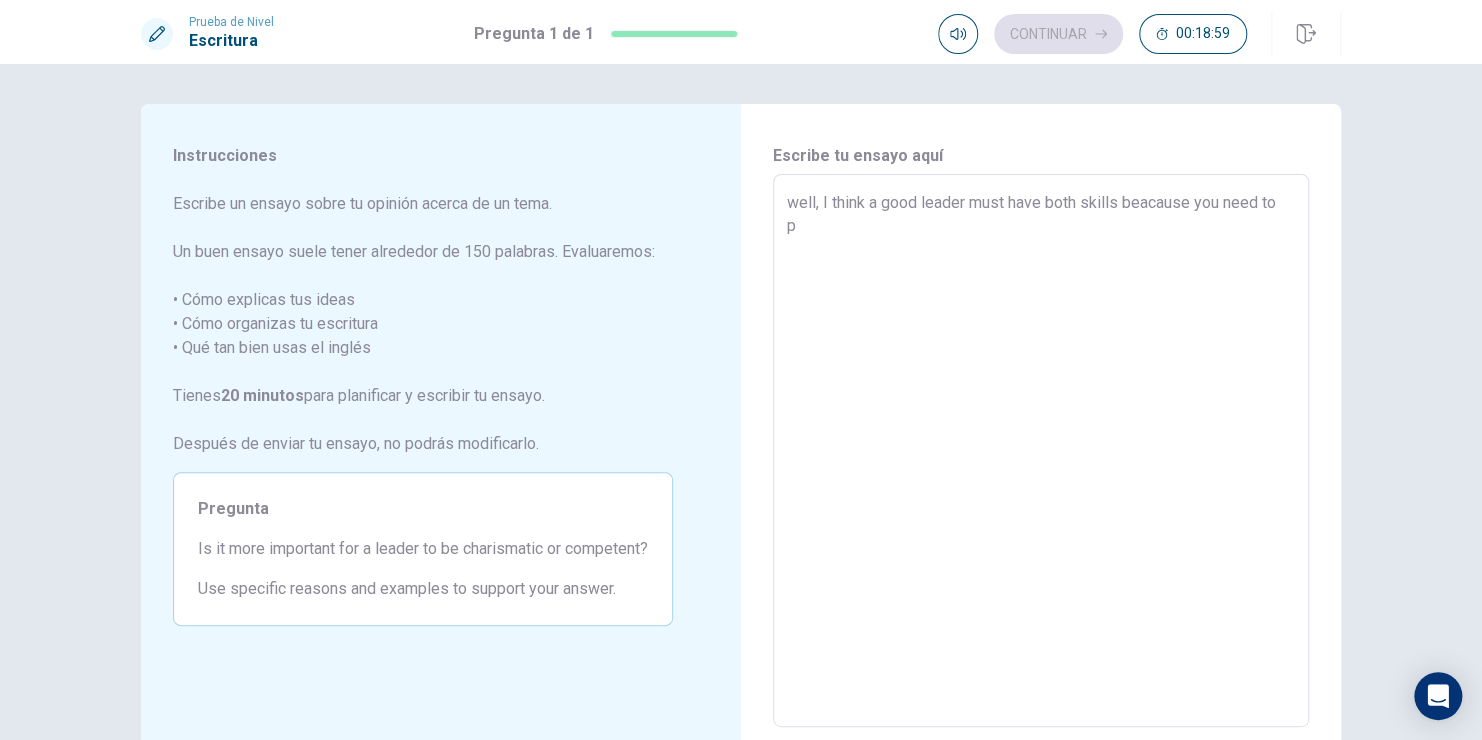 type on "x" 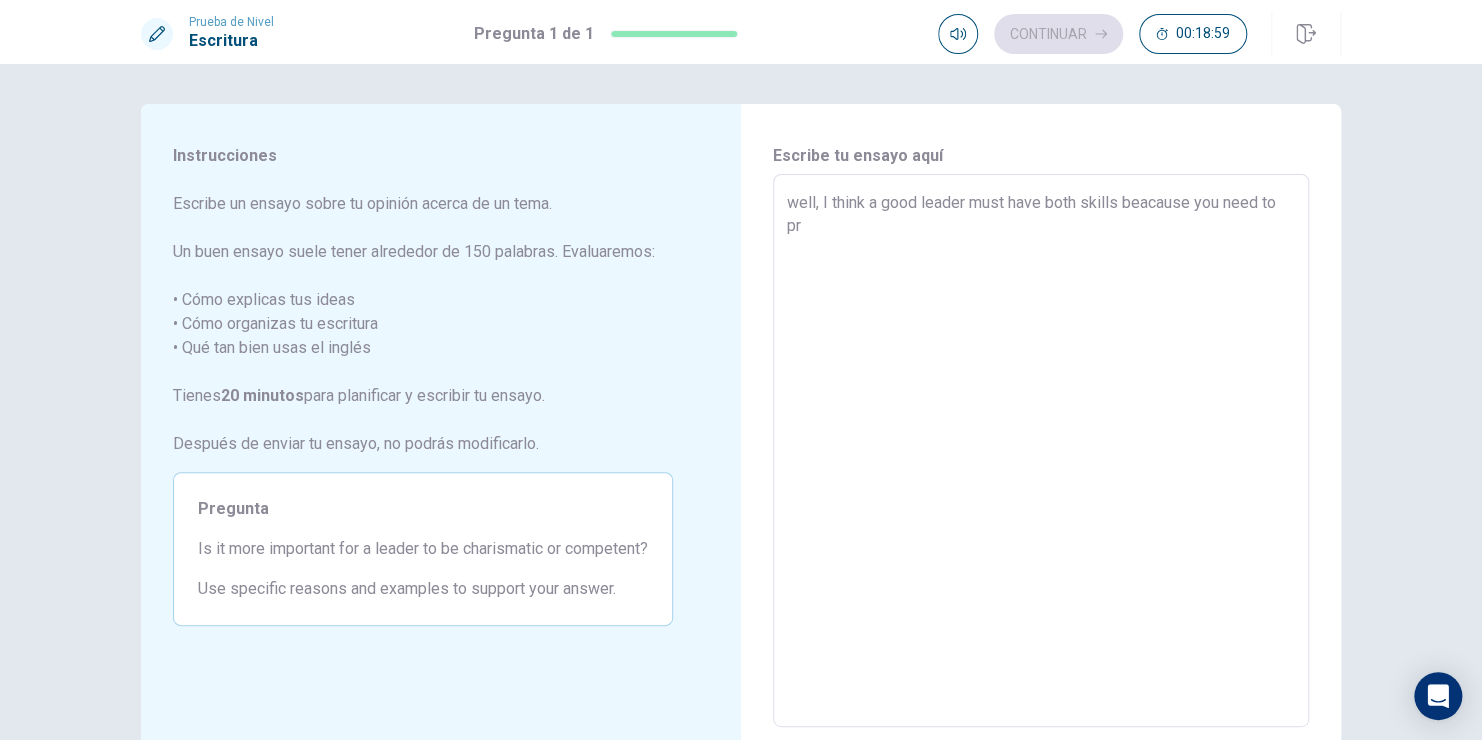 type on "x" 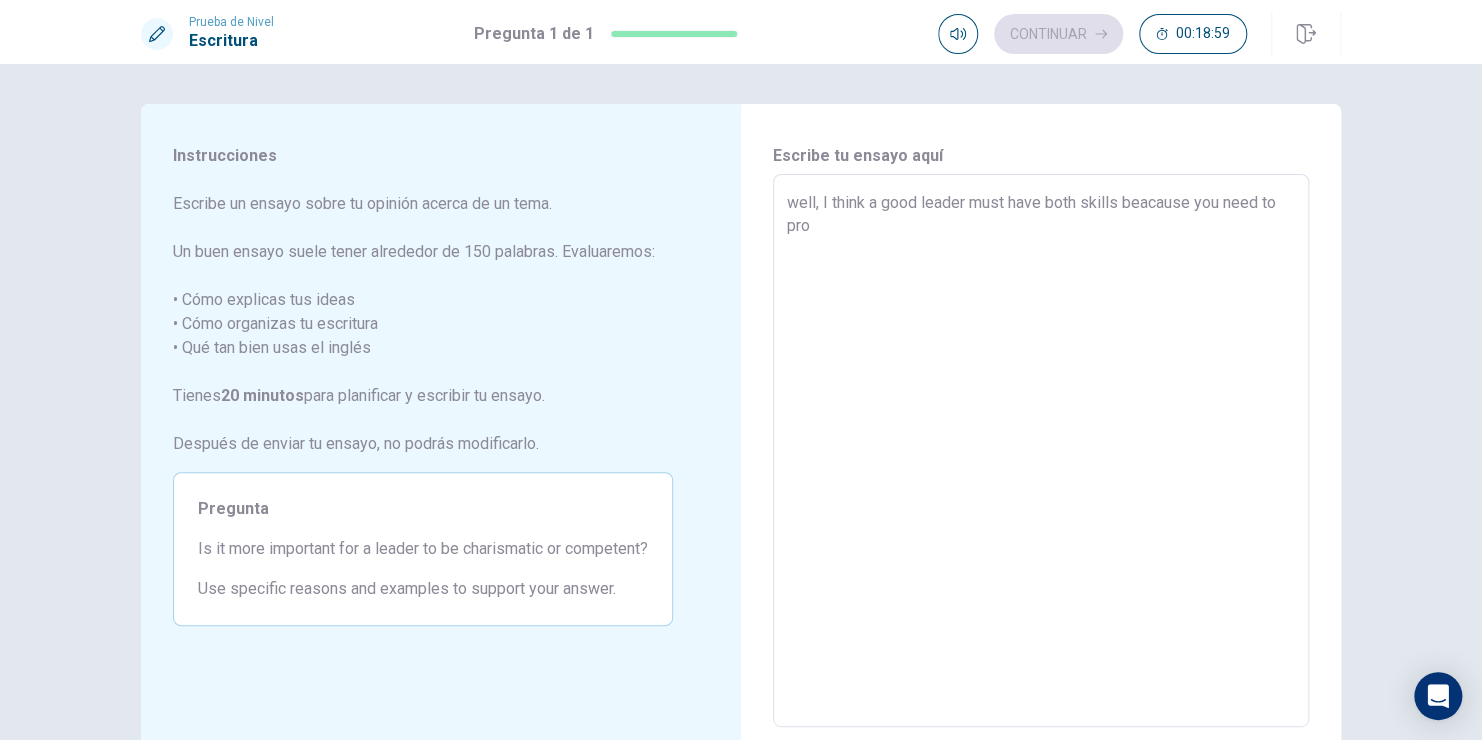 type on "well, I think a good leader must have both skills beacause you need to proo" 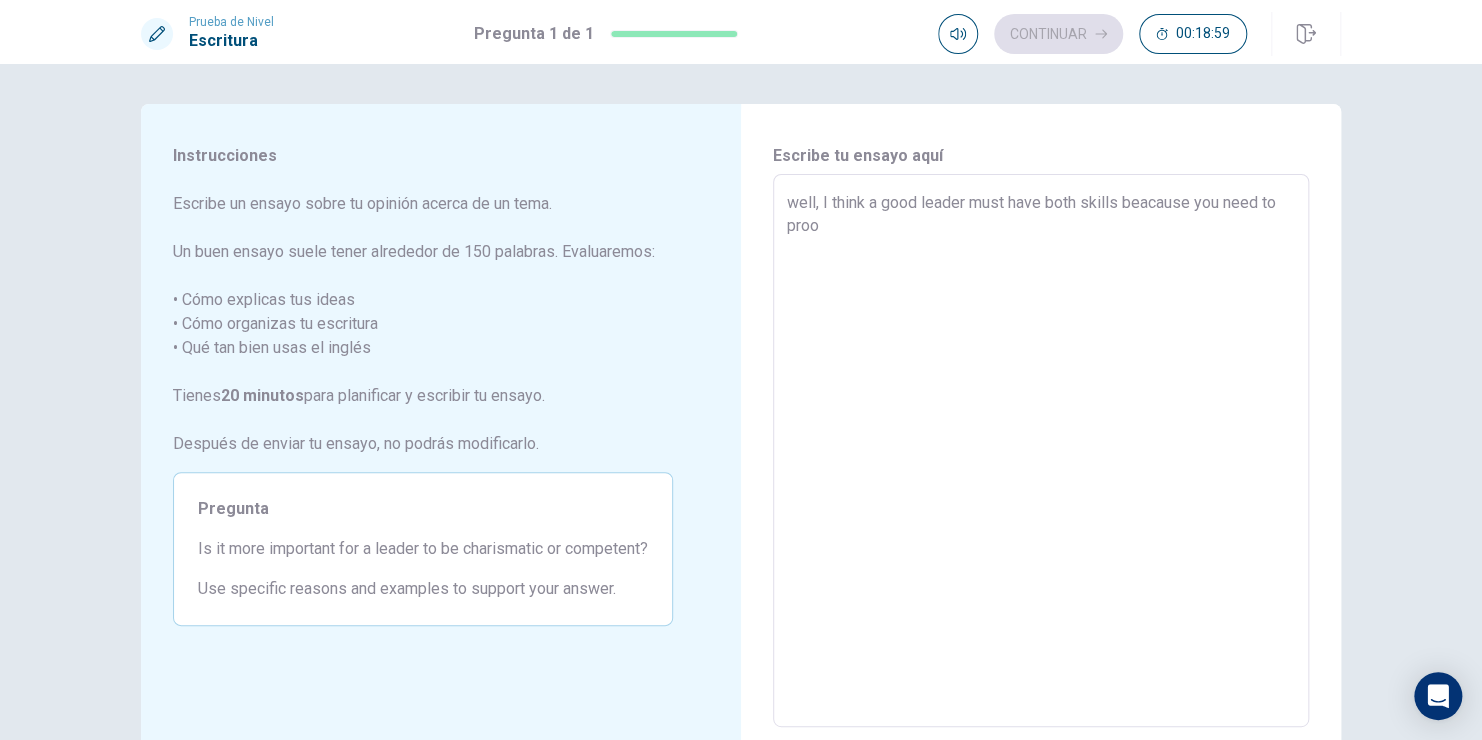 type on "x" 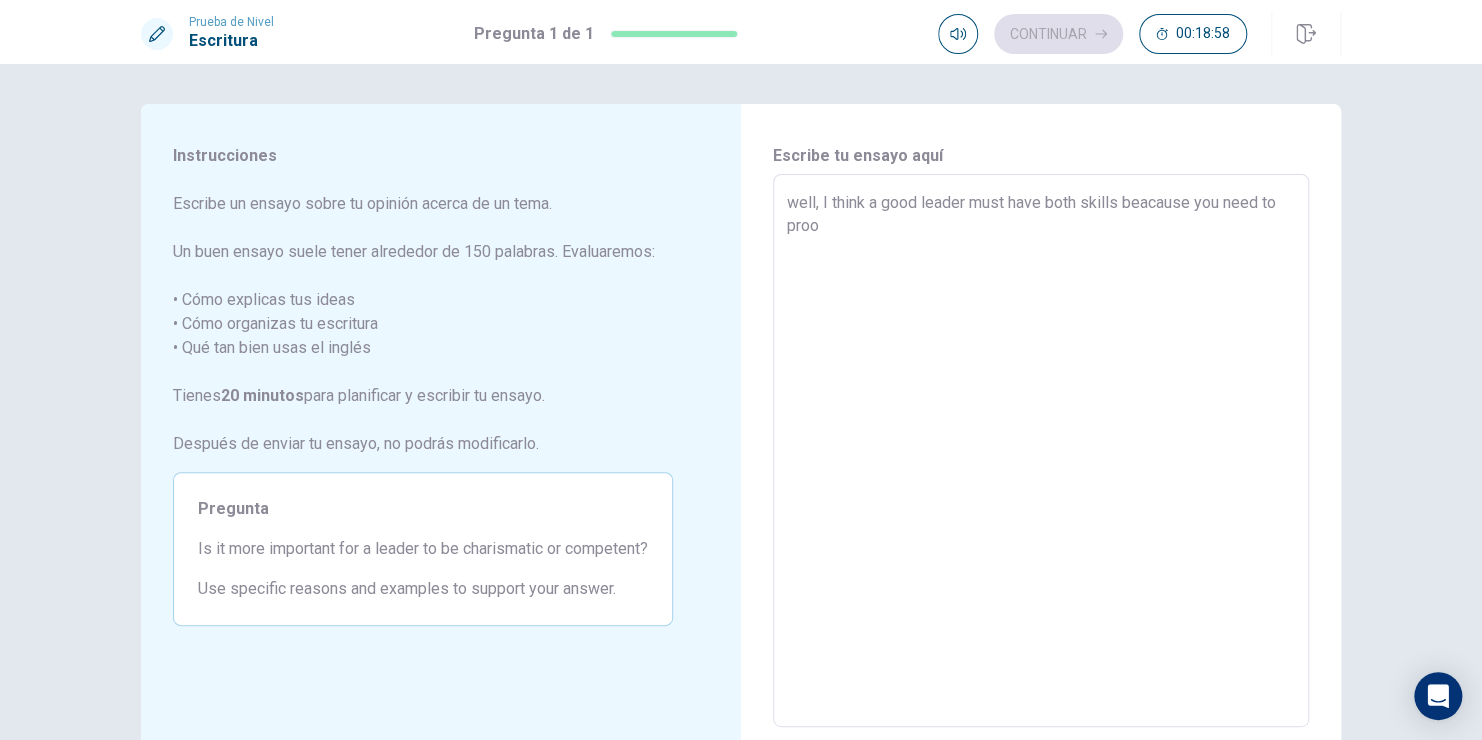 type on "well, I think a good leader must have both skills beacause you need to proof" 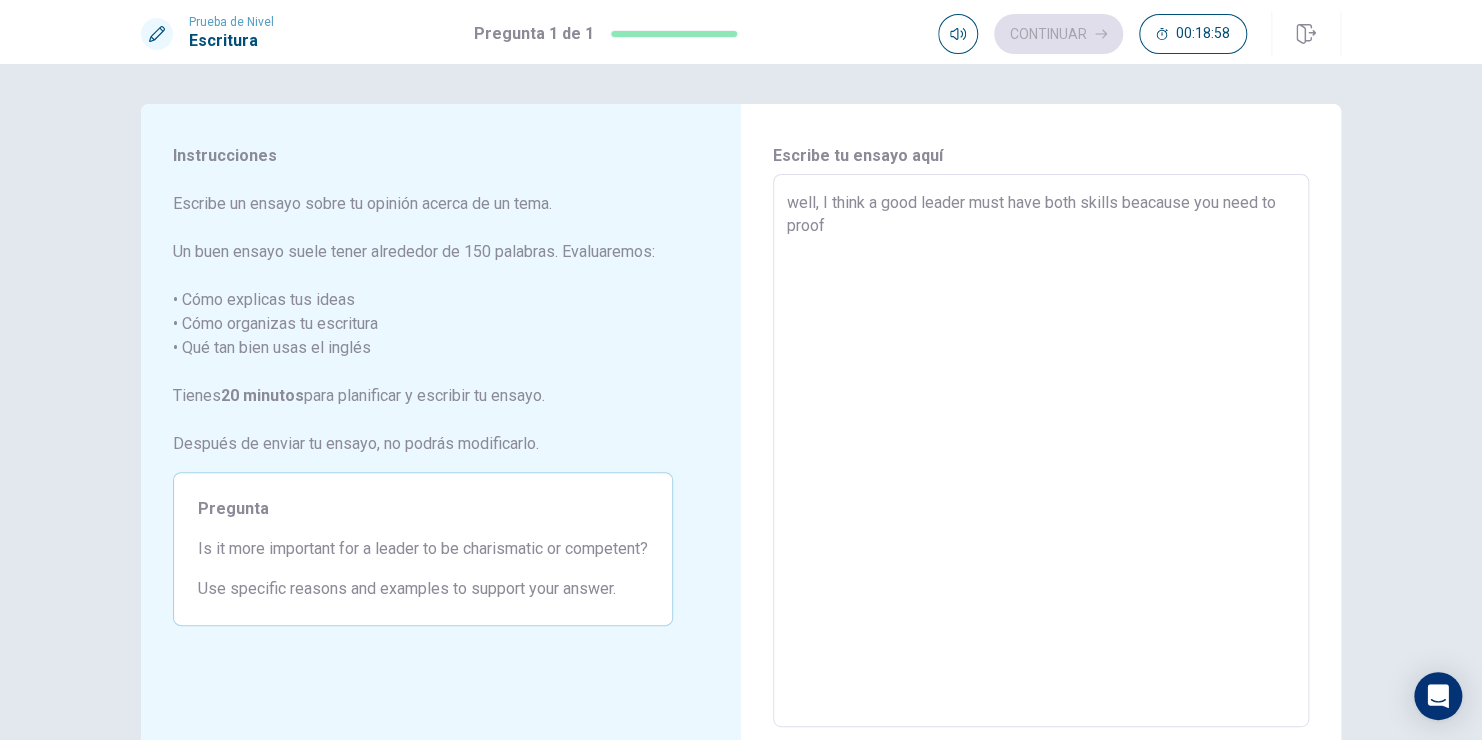 type on "x" 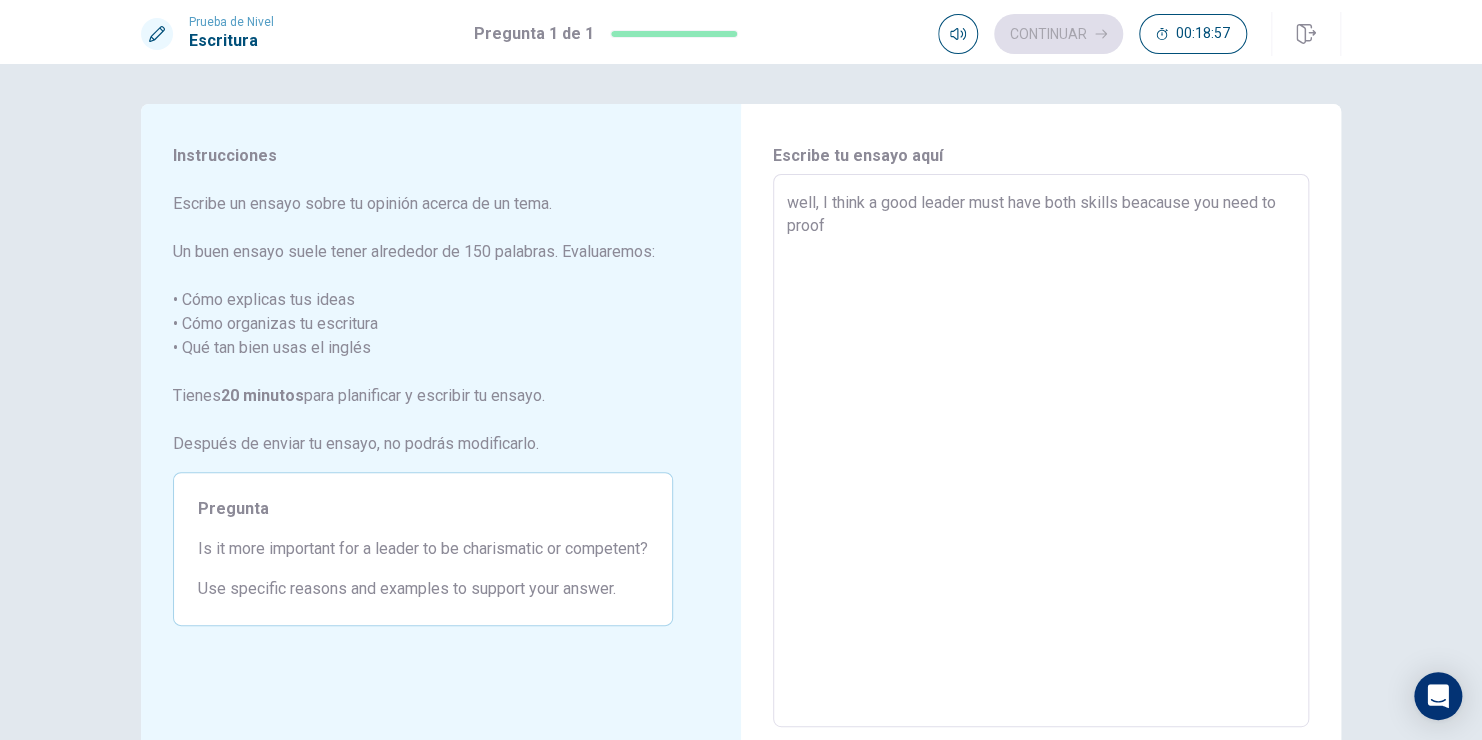 type on "well, I think a good leader must have both skills beacause you need to proof" 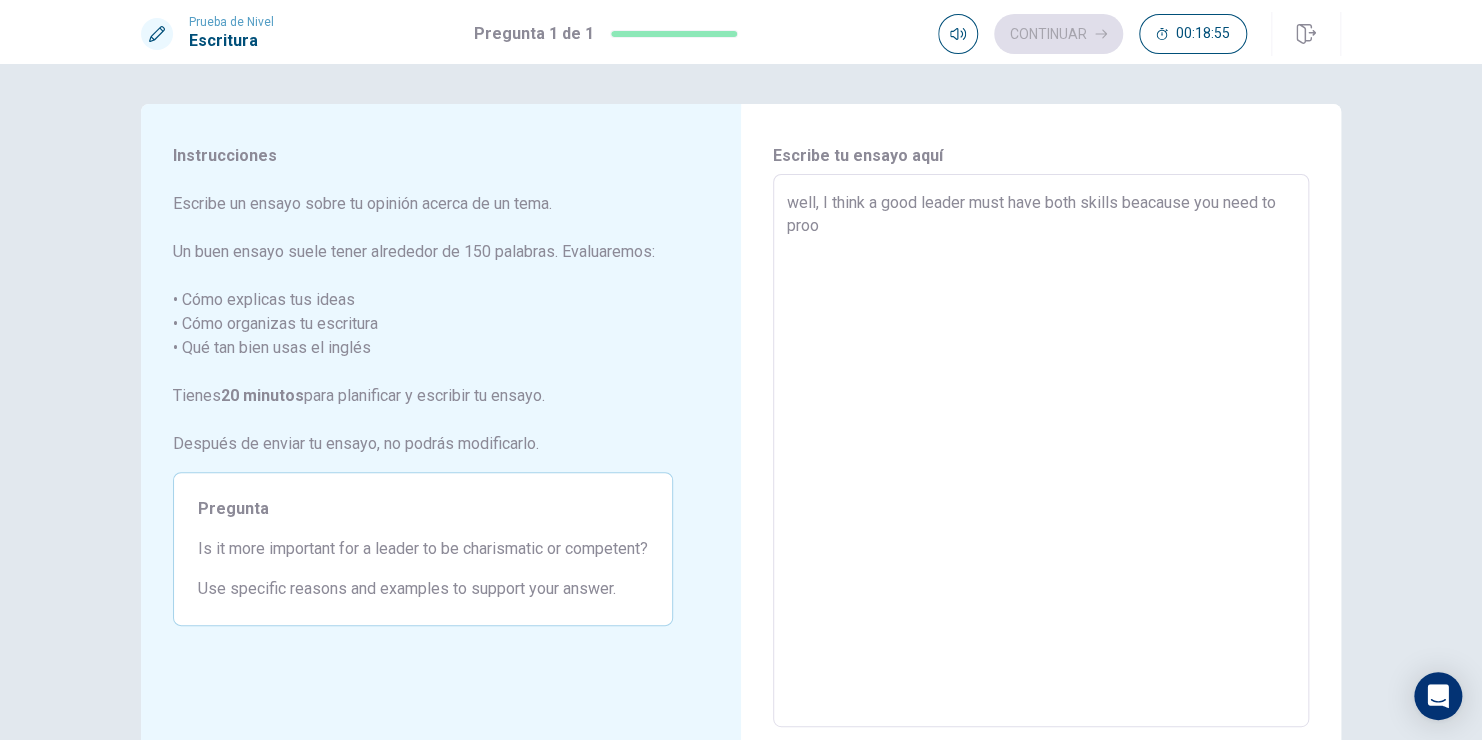 type on "x" 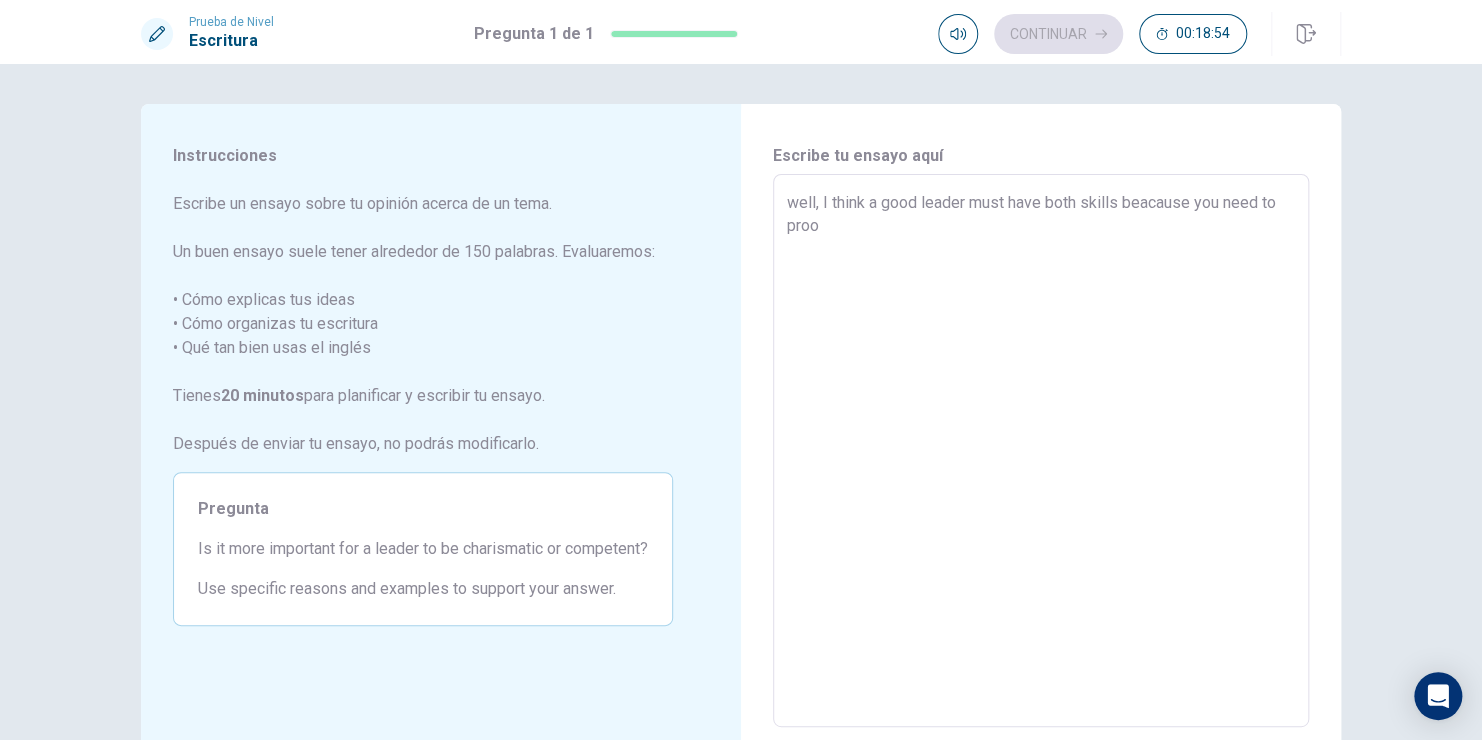 type on "well, I think a good leader must have both skills beacause you need to proof" 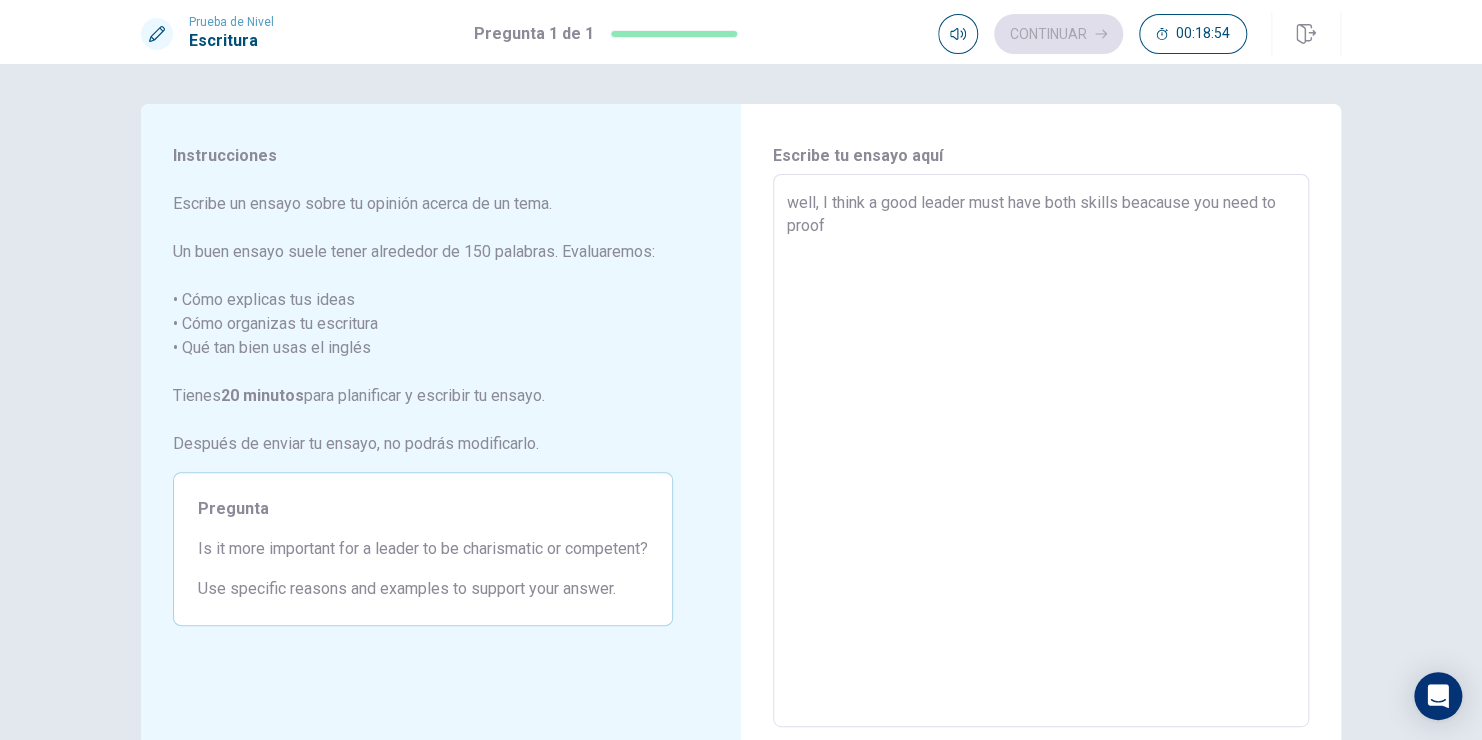 type on "x" 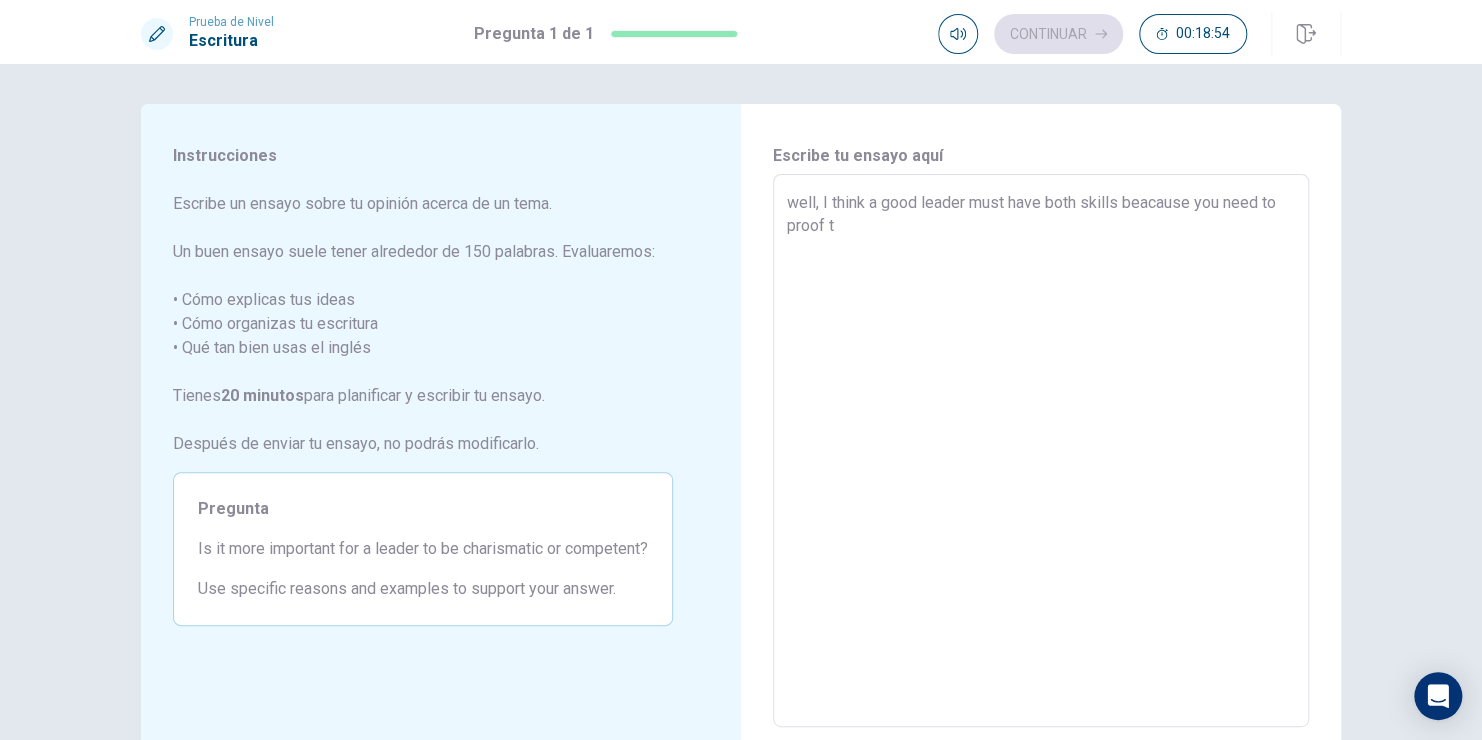 type 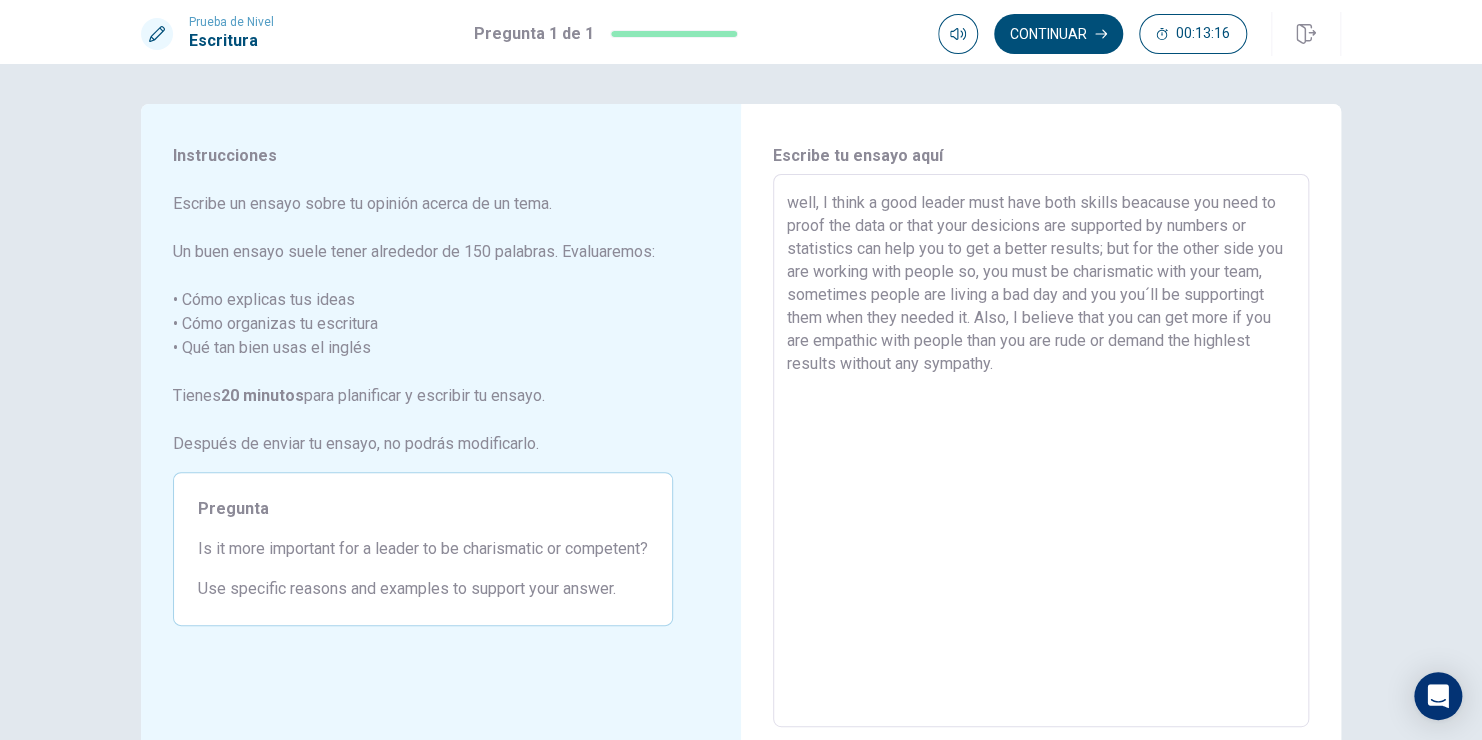 click on "well, I think a good leader must have both skills beacause you need to proof the data or that your desicions are supported by numbers or statistics can help you to get a better results; but for the other side you are working with people so, you must be charismatic with your team, sometimes people are living a bad day and you you´ll be supportingt them when they needed it. Also, I believe that you can get more if you are empathic with people than you are rude or demand the highlest results without any sympathy." at bounding box center (1041, 451) 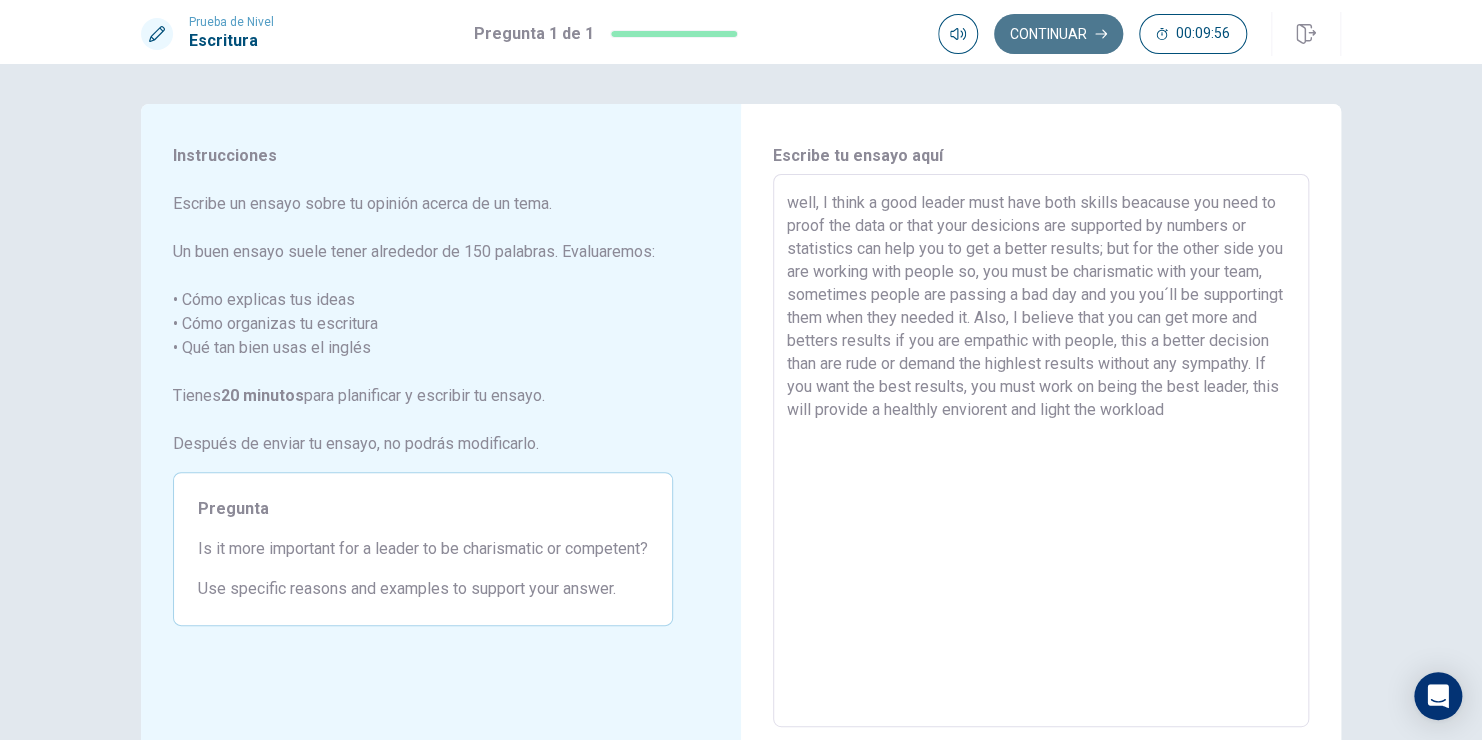click on "Continuar" at bounding box center (1058, 34) 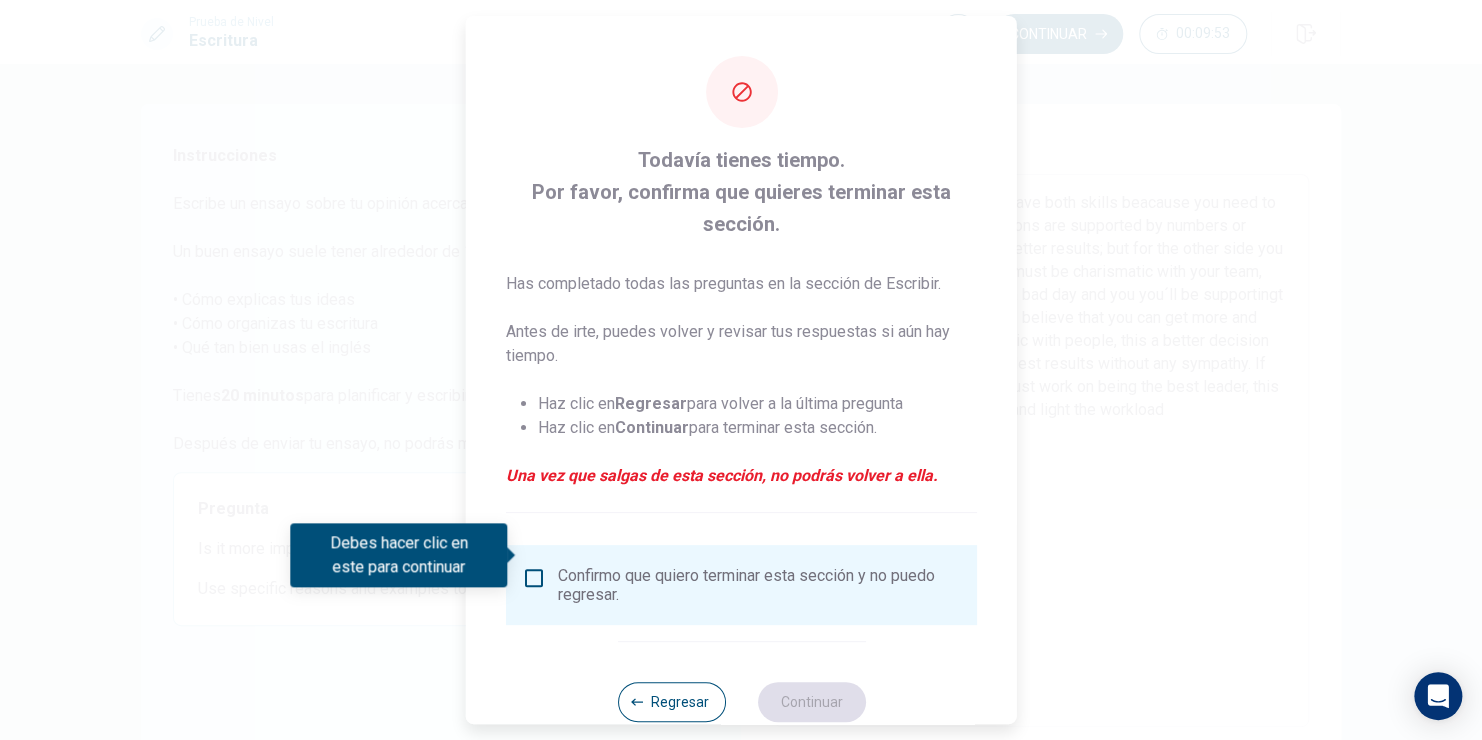 scroll, scrollTop: 37, scrollLeft: 0, axis: vertical 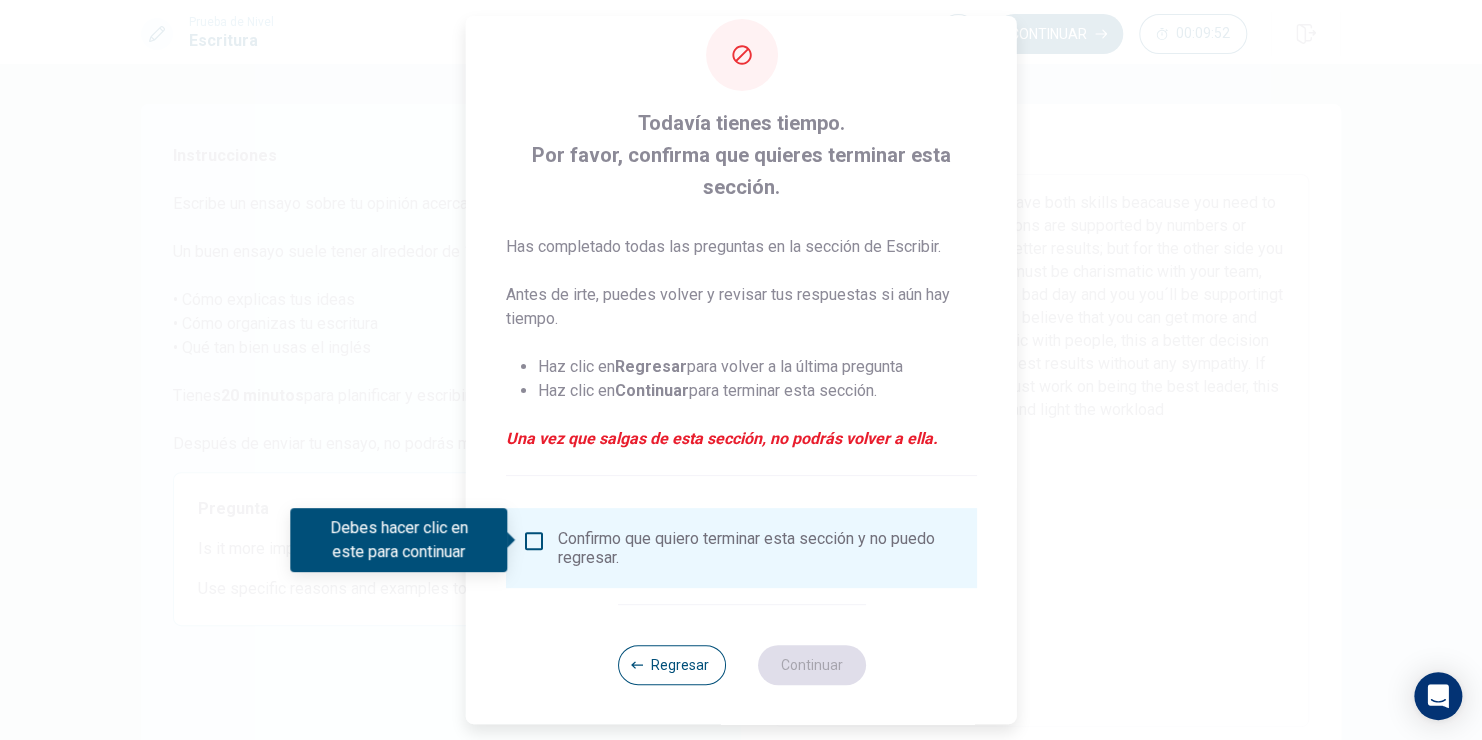 click at bounding box center (534, 541) 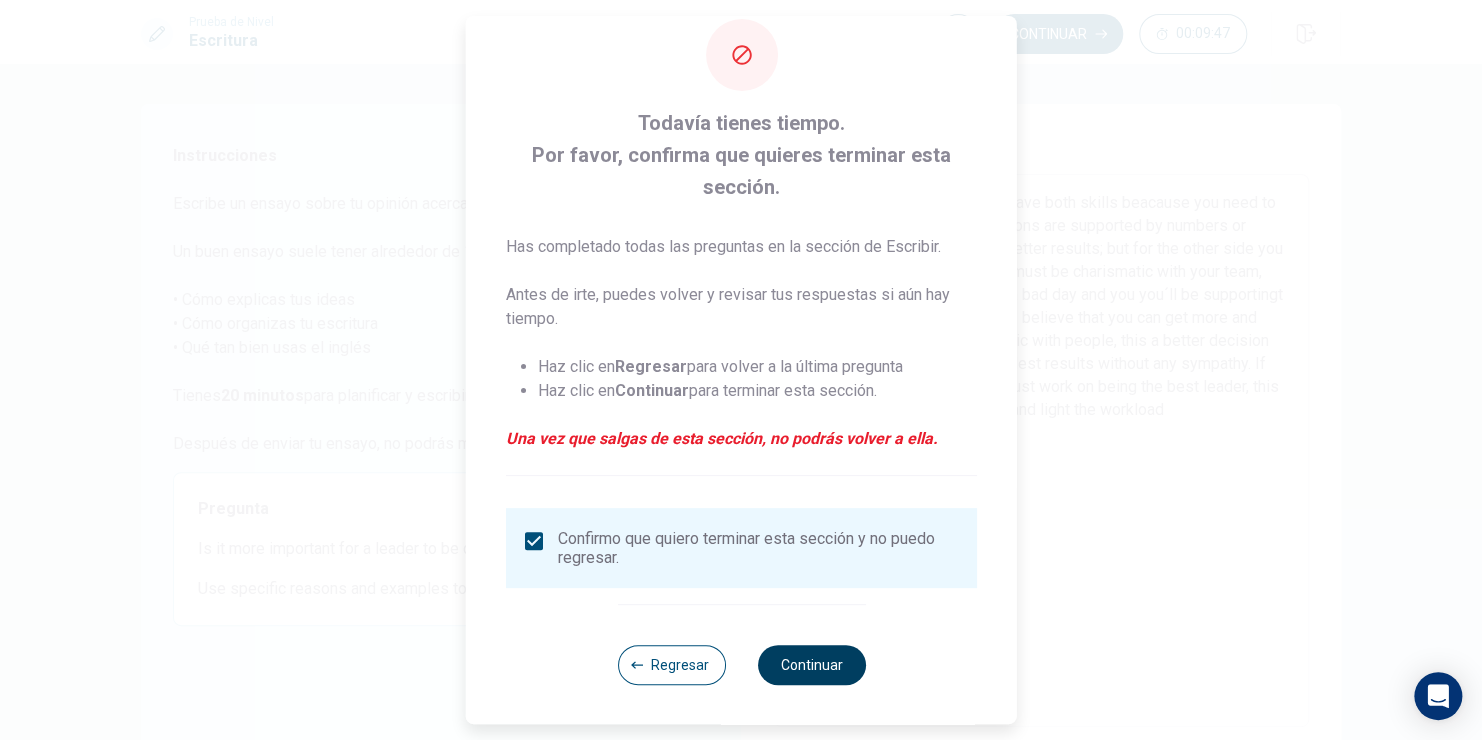 click on "Continuar" at bounding box center [811, 665] 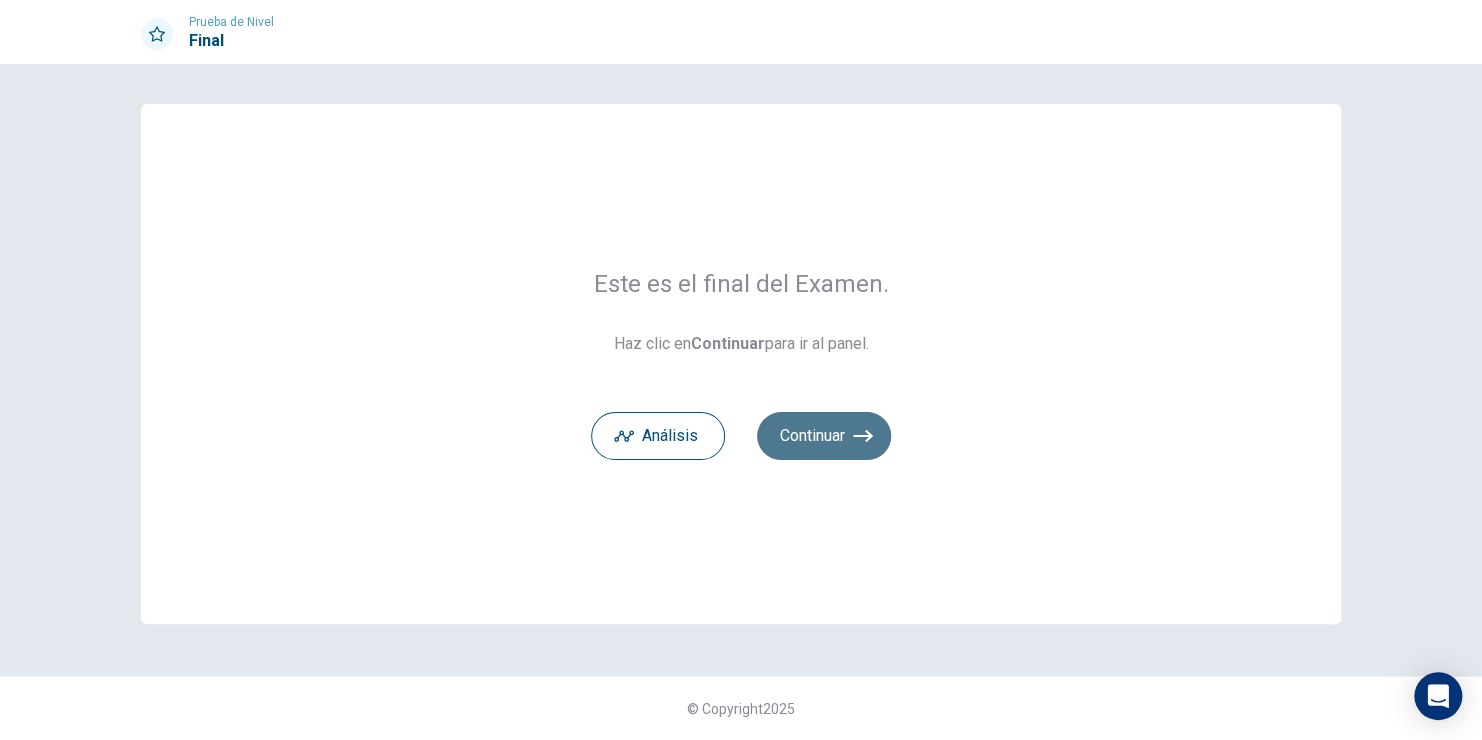 click on "Continuar" at bounding box center [824, 436] 